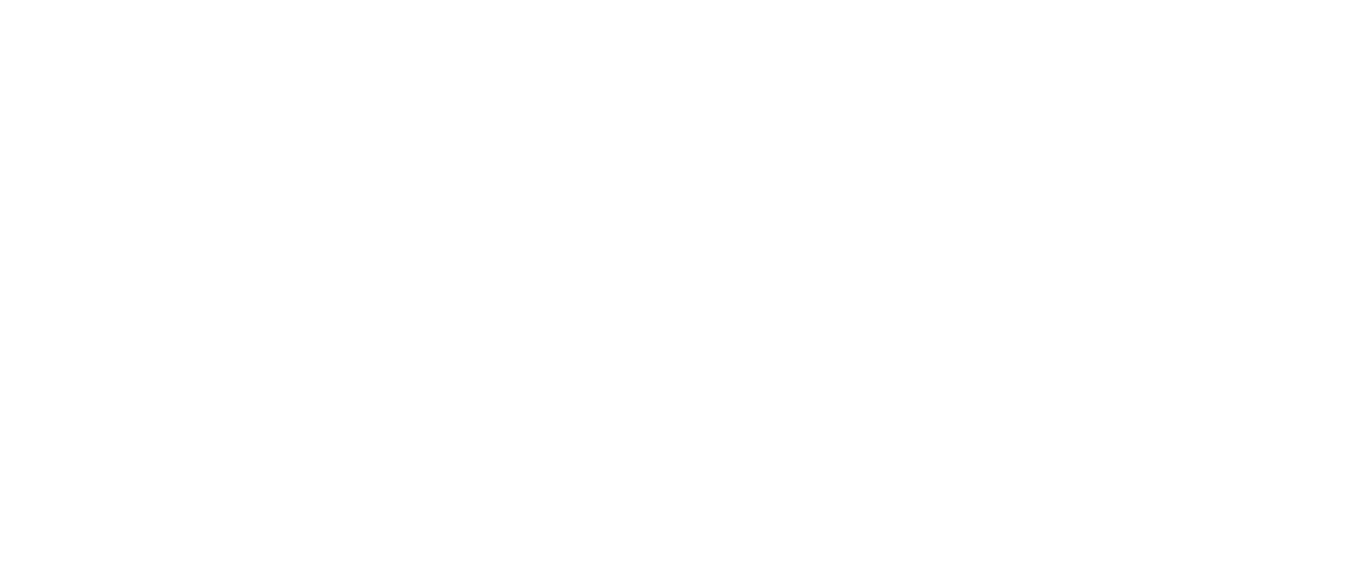 scroll, scrollTop: 0, scrollLeft: 0, axis: both 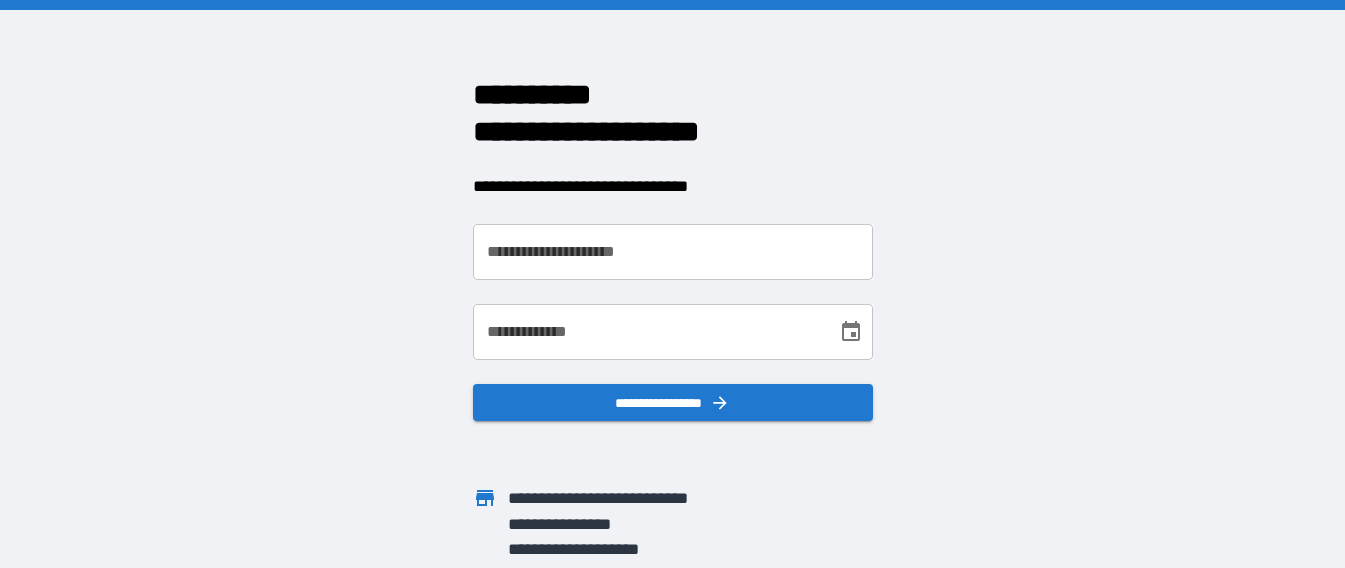 click on "**********" at bounding box center [673, 252] 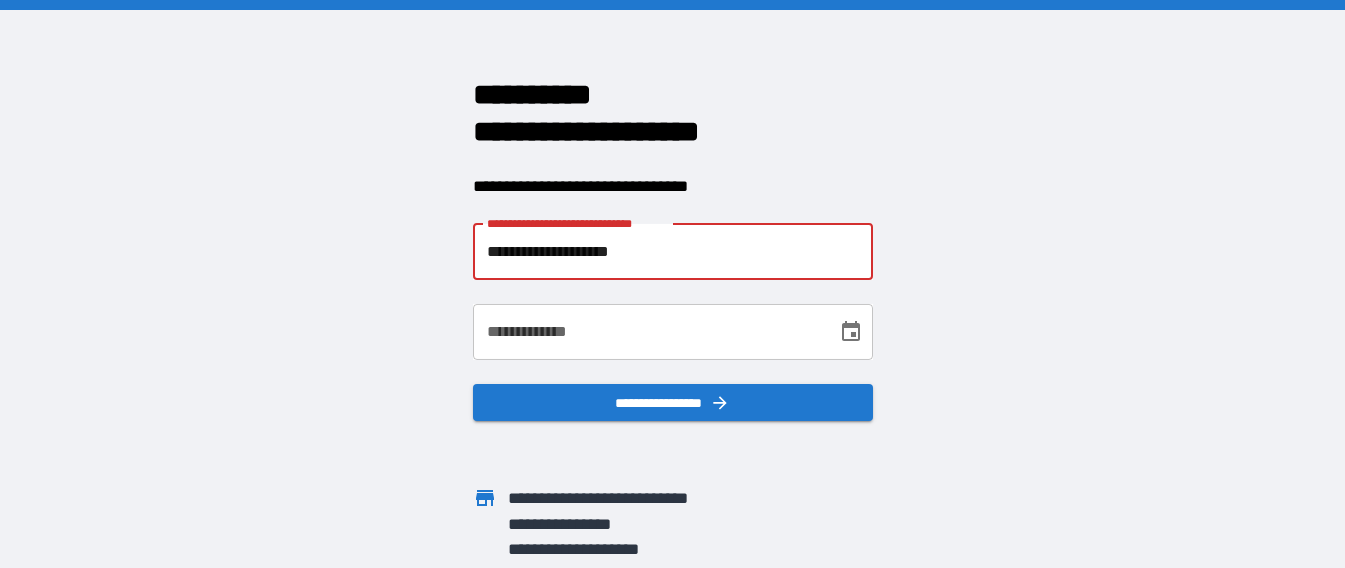 type on "**********" 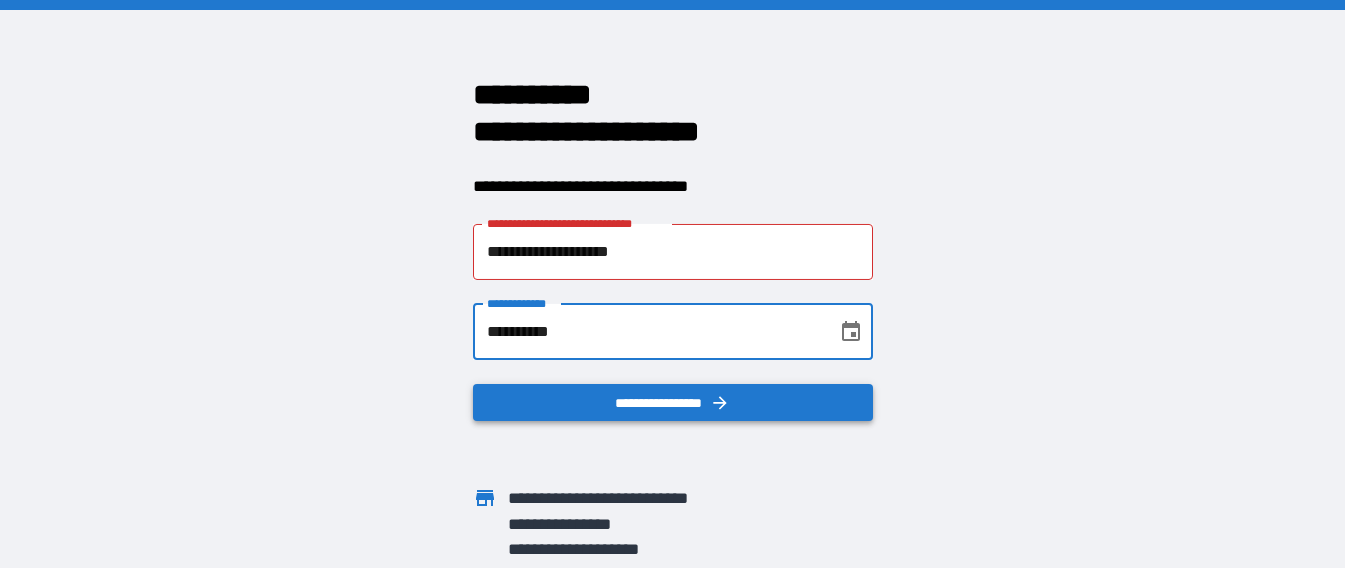 type on "**********" 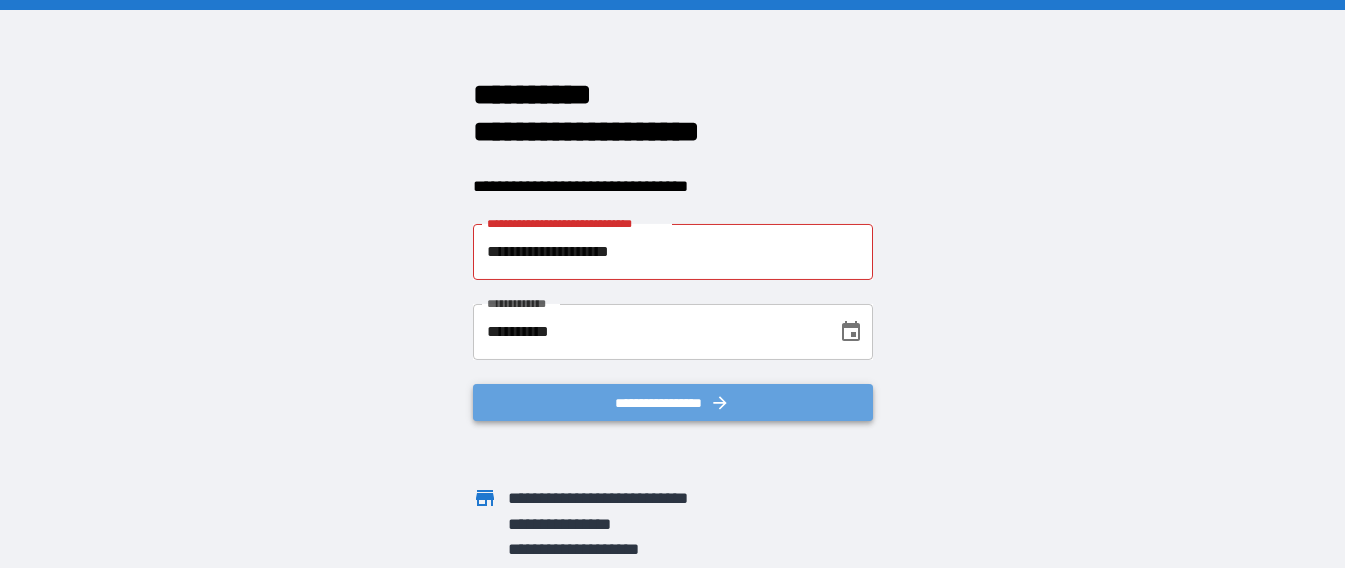 click on "**********" at bounding box center (673, 403) 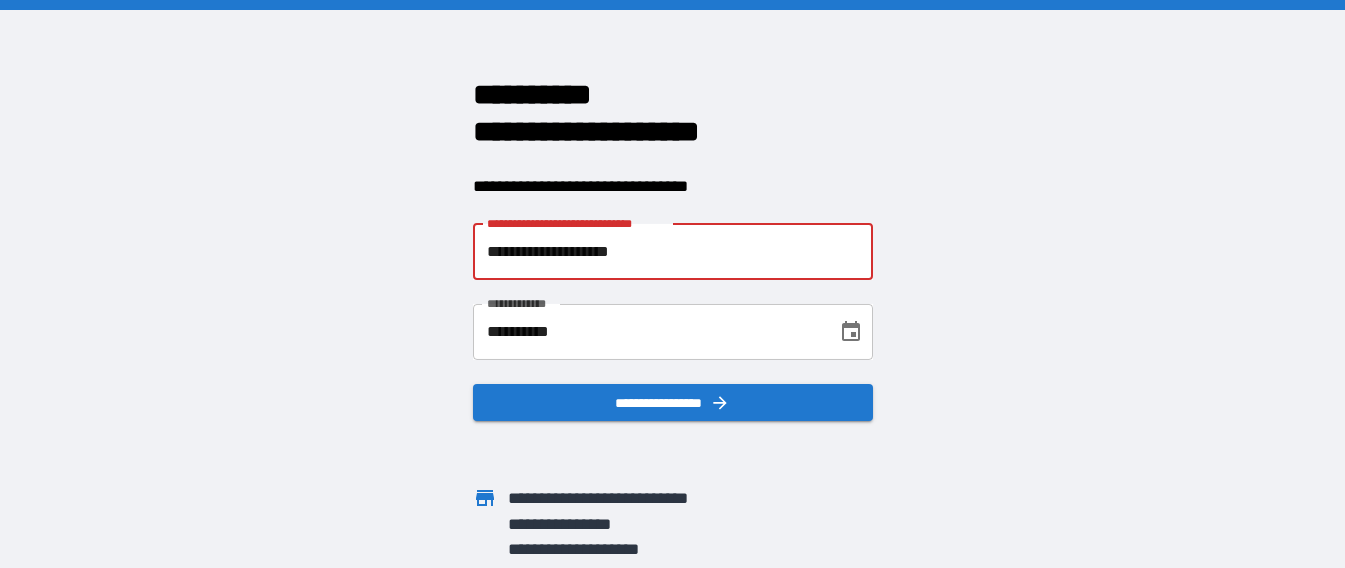 click on "**********" at bounding box center (673, 252) 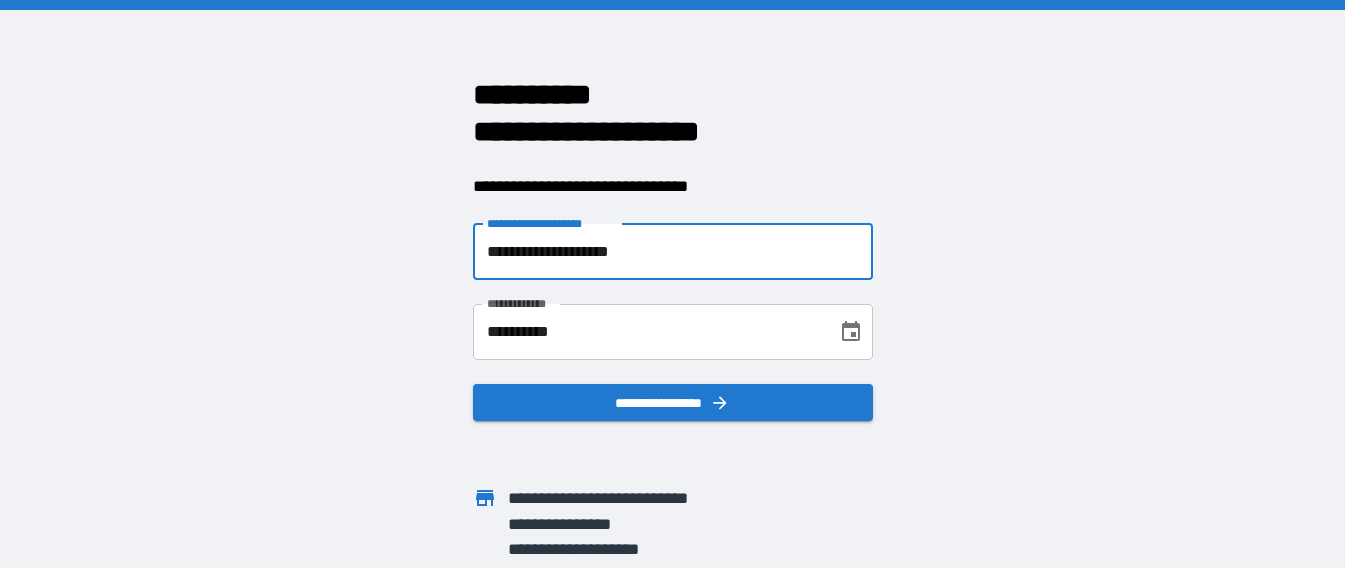 type on "**********" 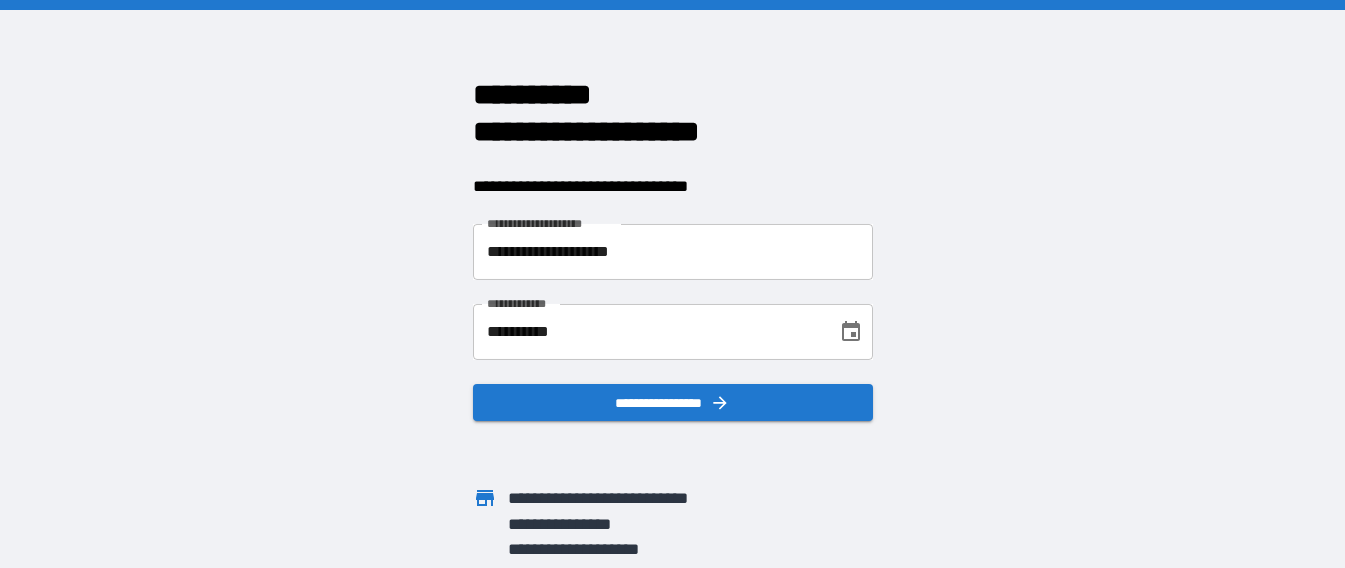 click on "**********" at bounding box center (672, 284) 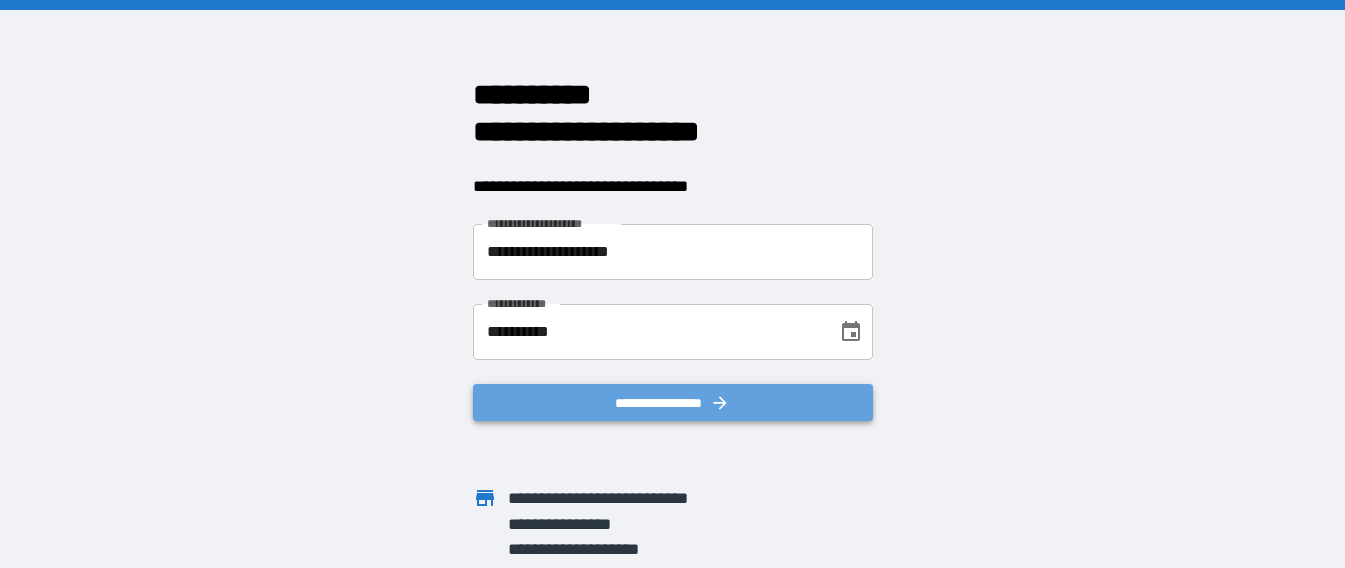 click on "**********" at bounding box center (673, 403) 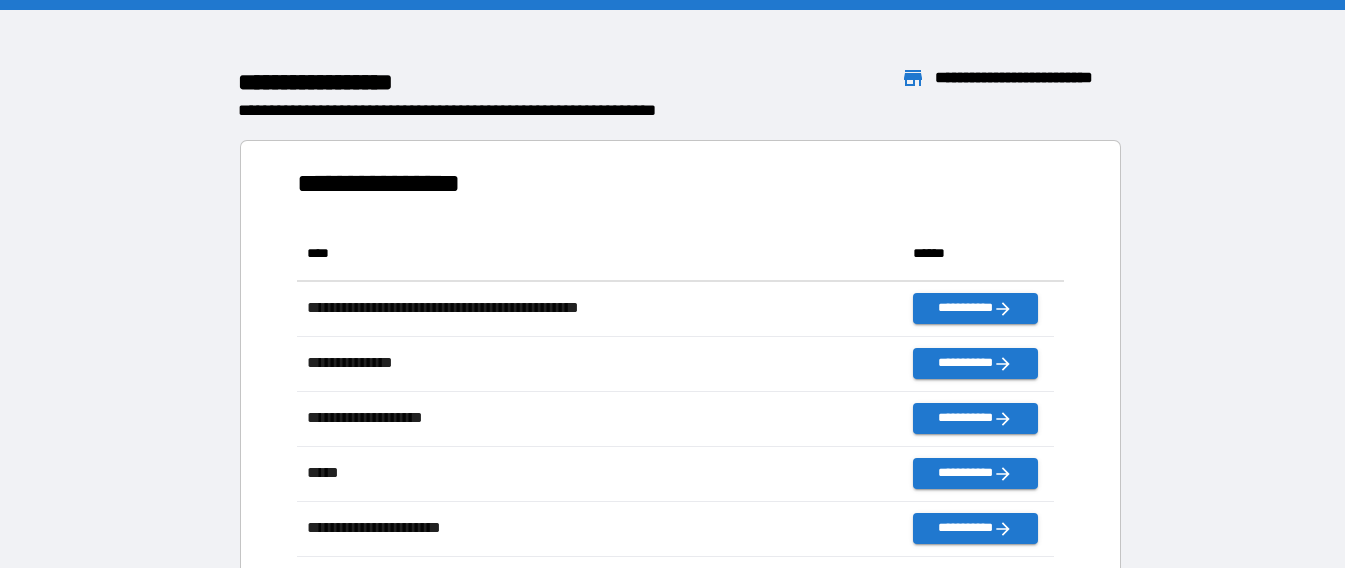 scroll, scrollTop: 316, scrollLeft: 741, axis: both 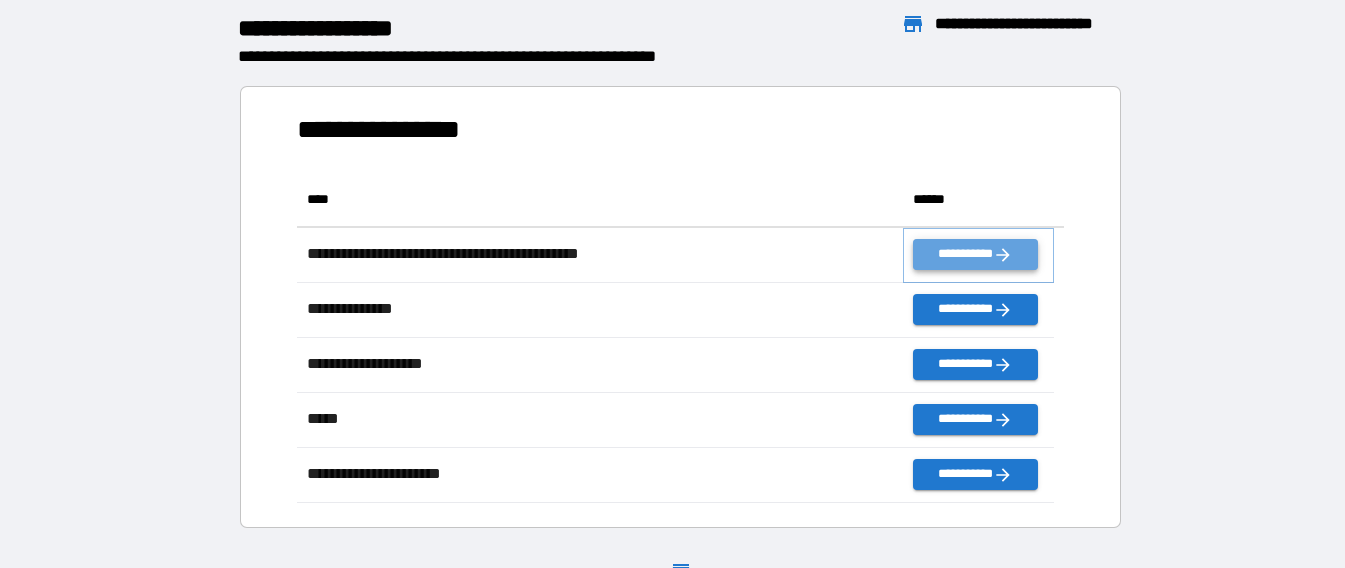 click on "**********" at bounding box center (975, 254) 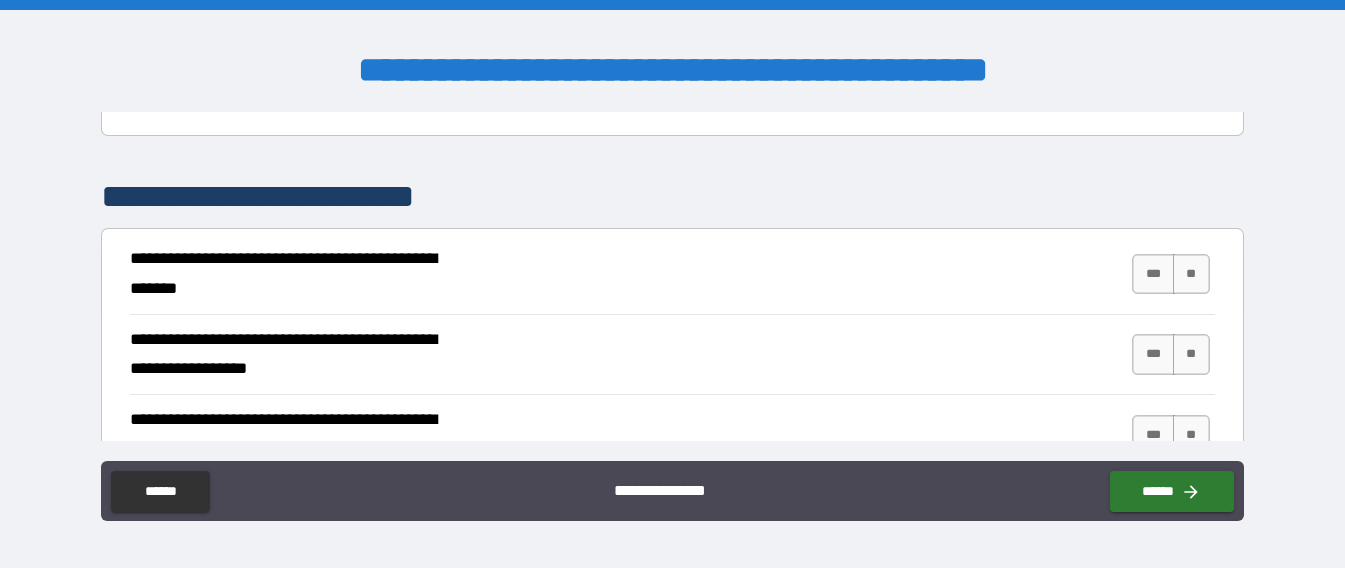 scroll, scrollTop: 300, scrollLeft: 0, axis: vertical 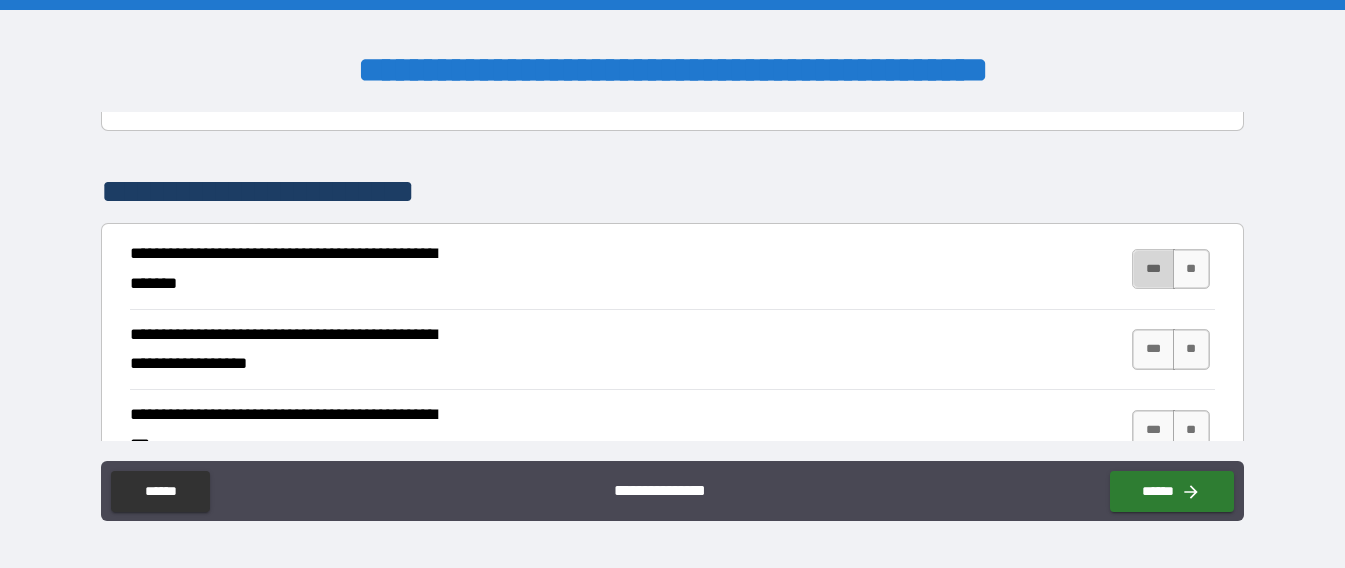click on "***" at bounding box center [1153, 269] 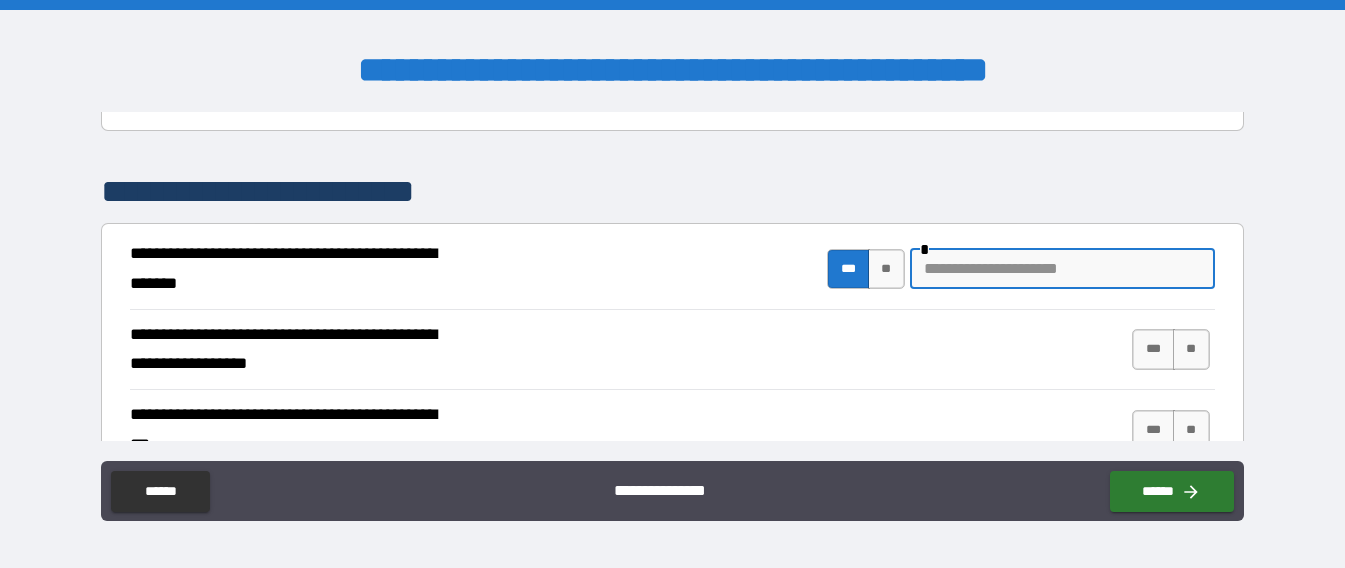 click at bounding box center [1062, 269] 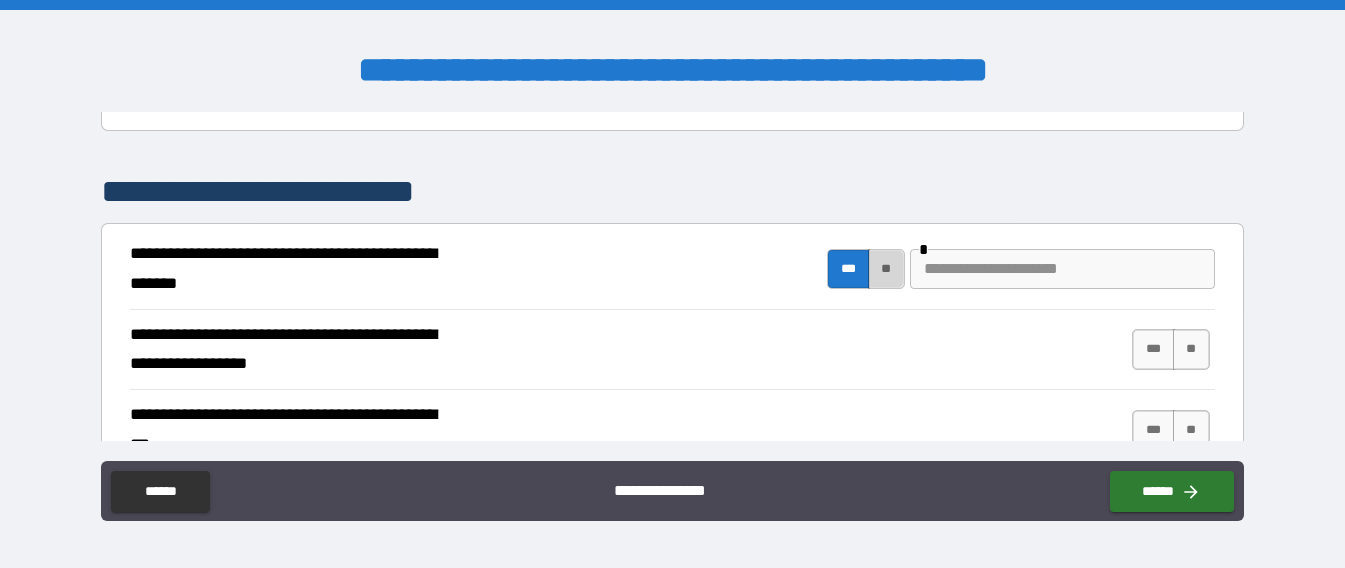 click on "**" at bounding box center (886, 269) 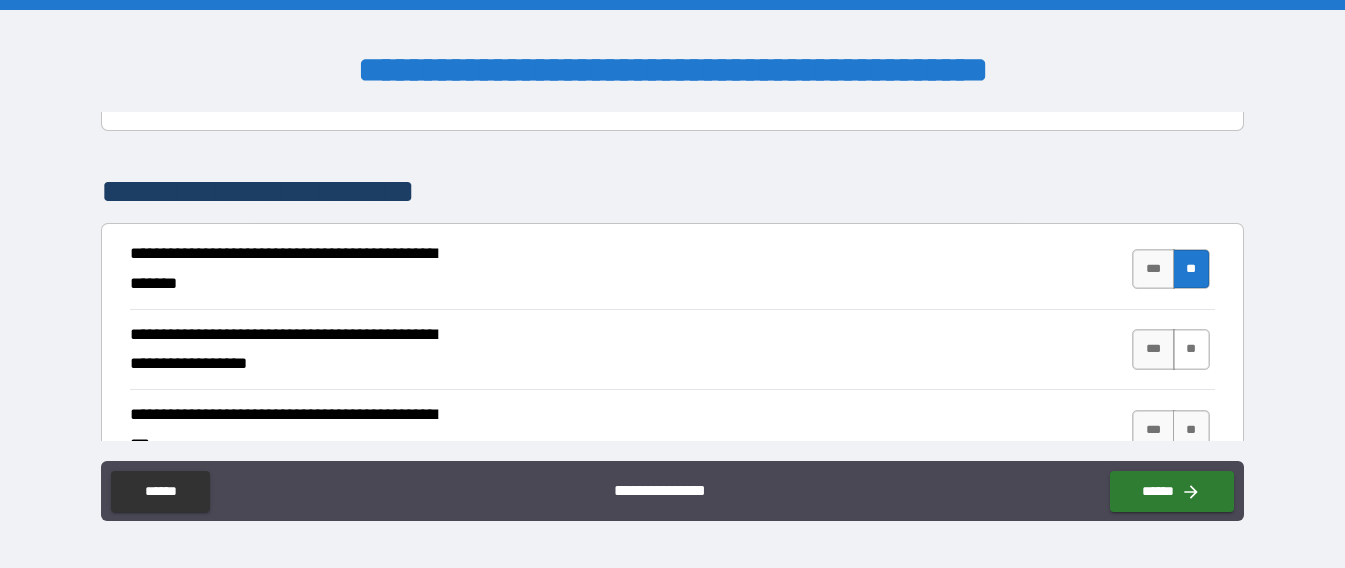 click on "**" at bounding box center (1191, 349) 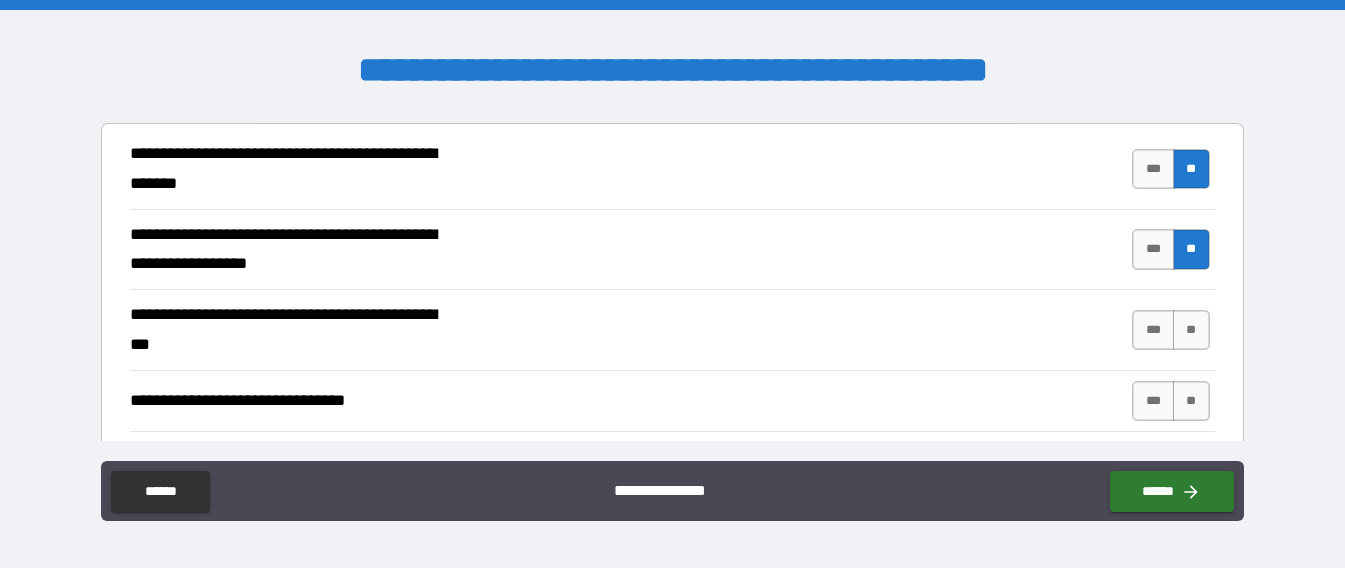 scroll, scrollTop: 500, scrollLeft: 0, axis: vertical 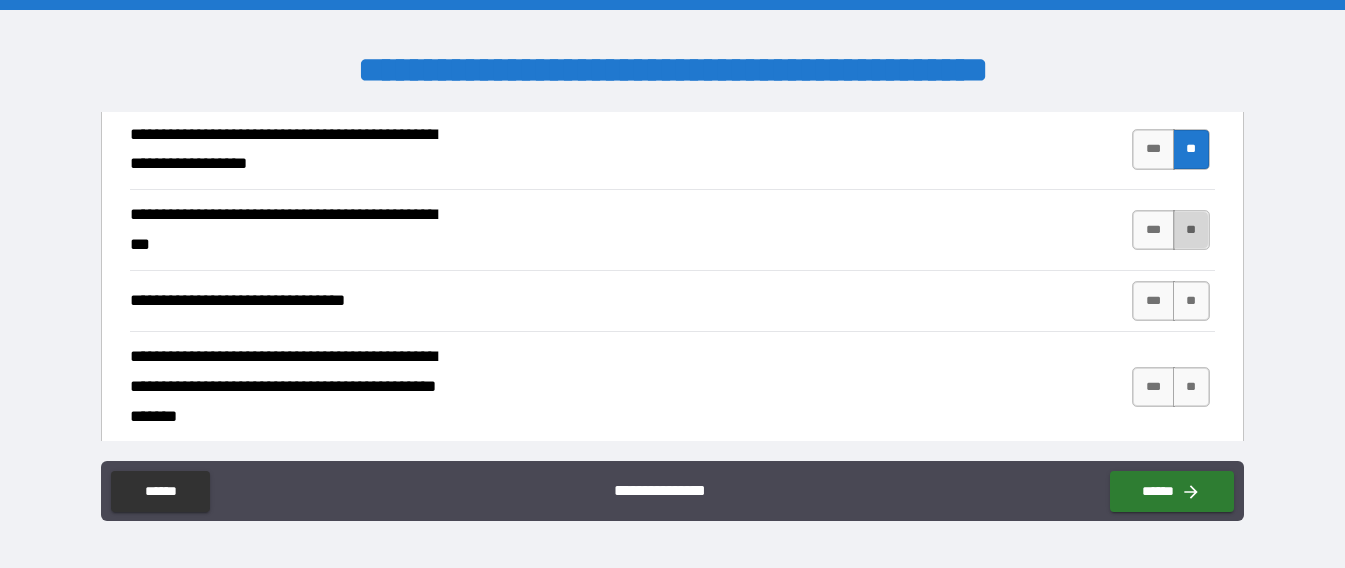click on "**" at bounding box center [1191, 230] 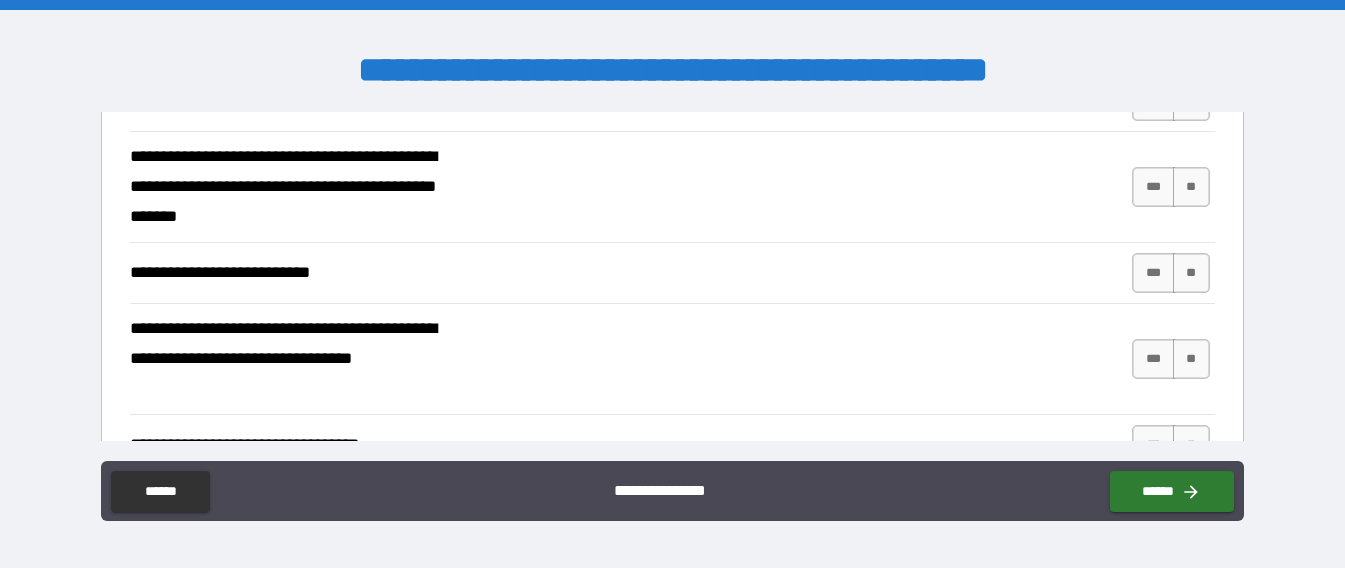 scroll, scrollTop: 600, scrollLeft: 0, axis: vertical 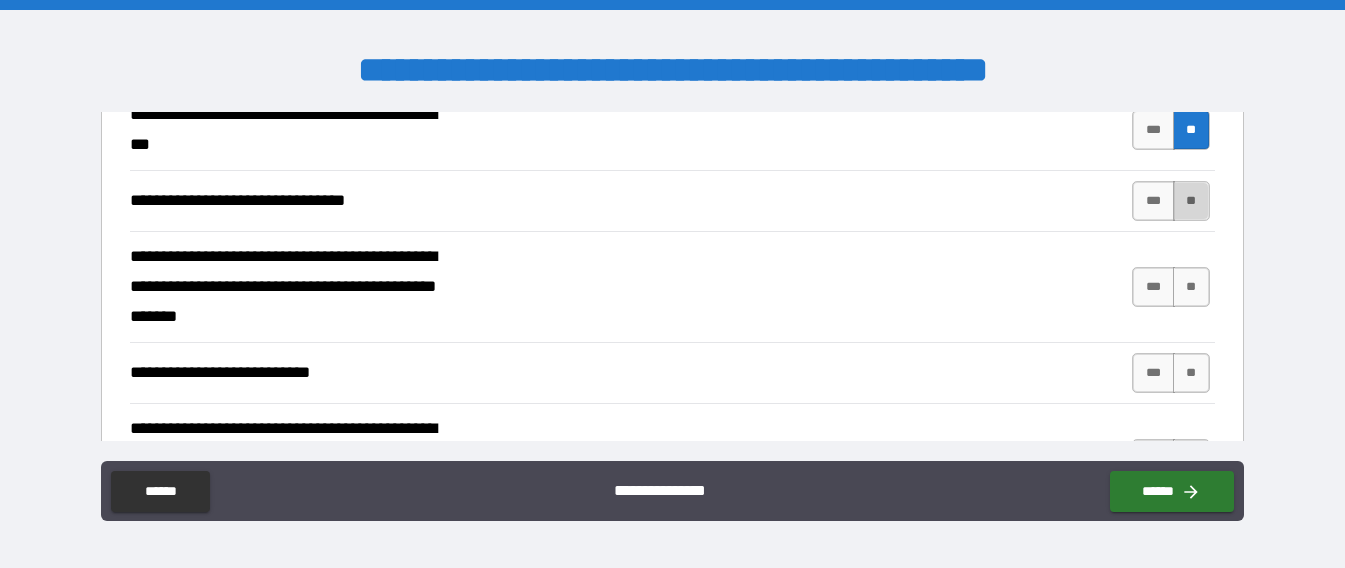 click on "**" at bounding box center [1191, 201] 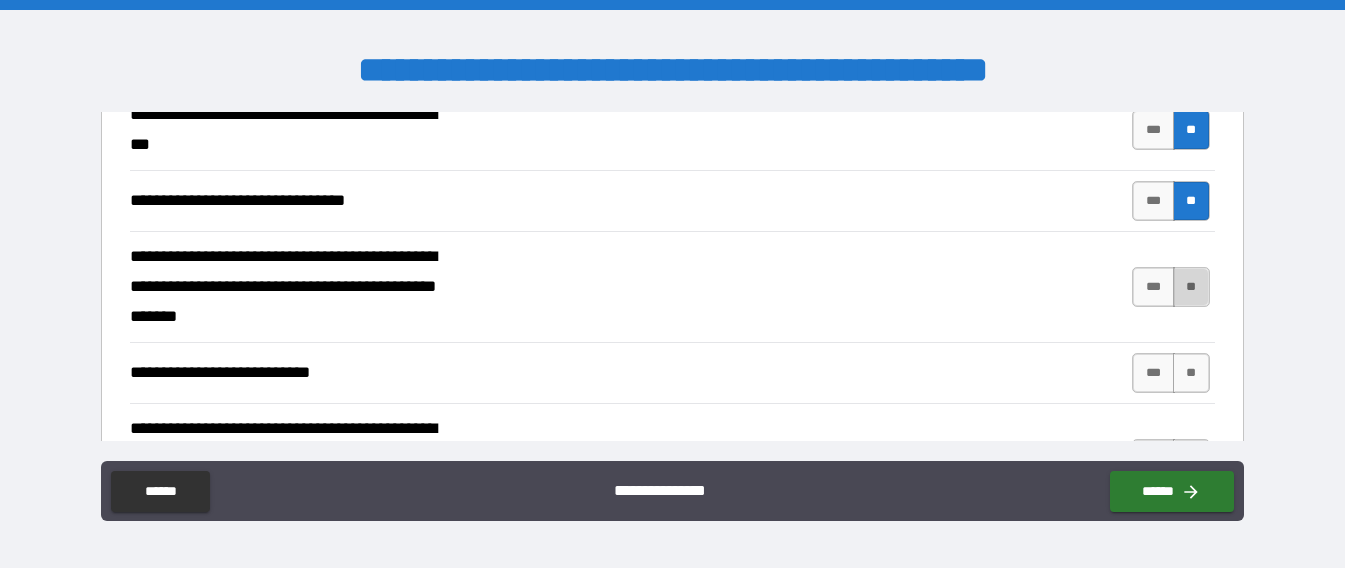 click on "**" at bounding box center [1191, 287] 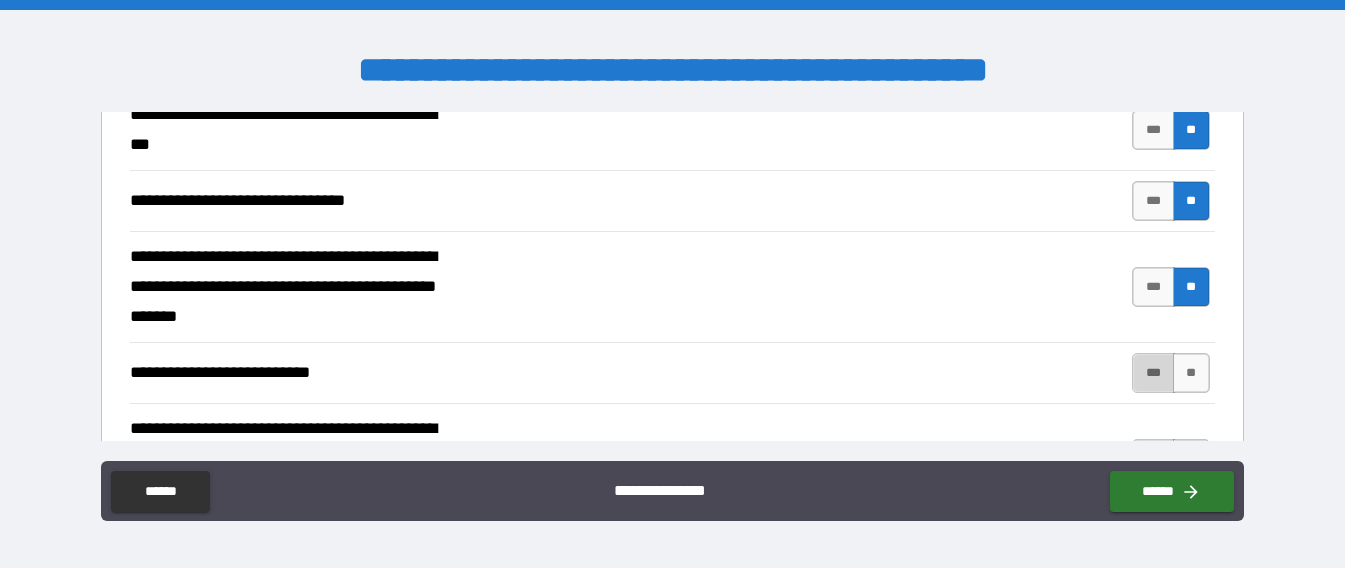 click on "***" at bounding box center [1153, 373] 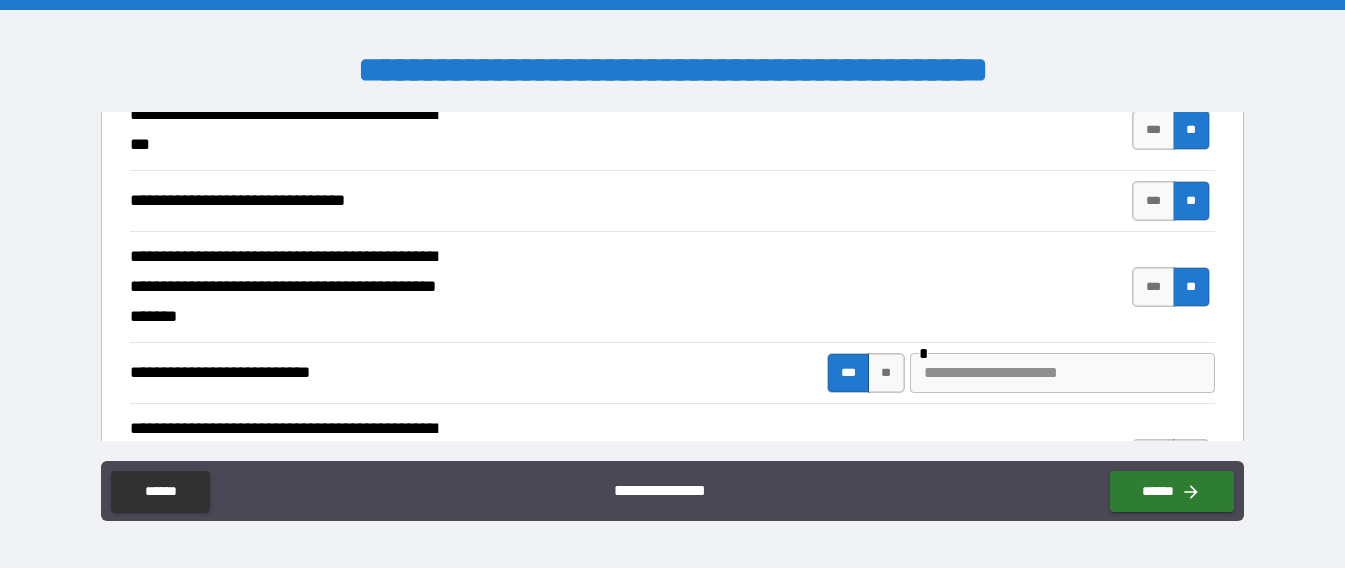 type on "****" 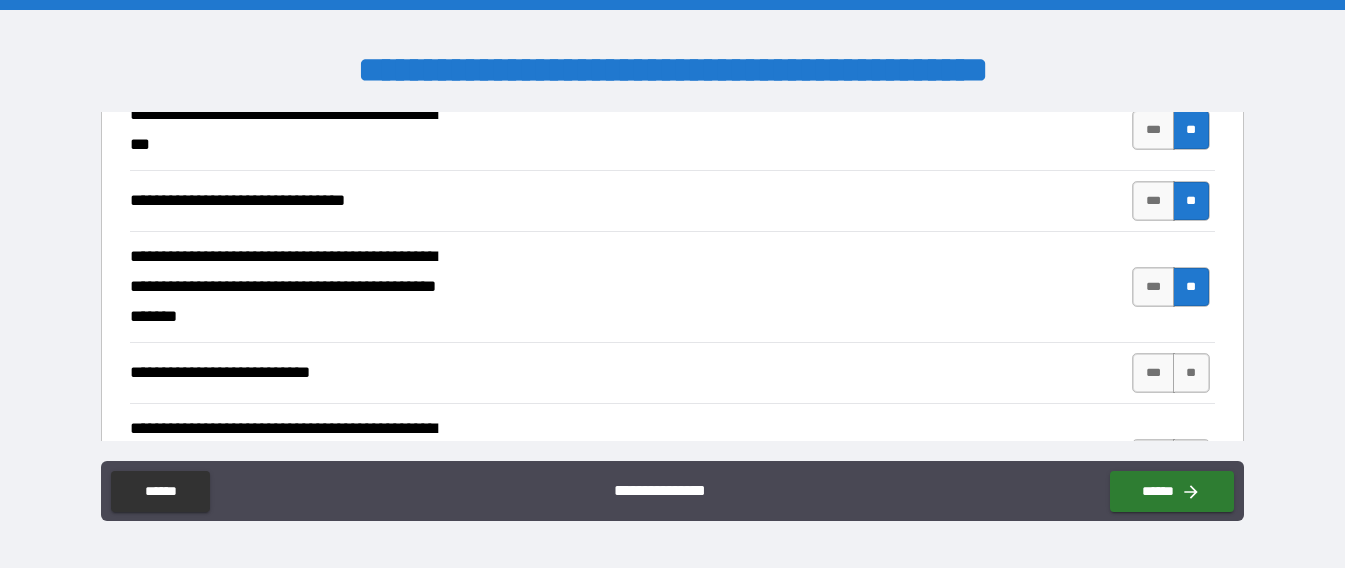 click on "**********" at bounding box center [672, 373] 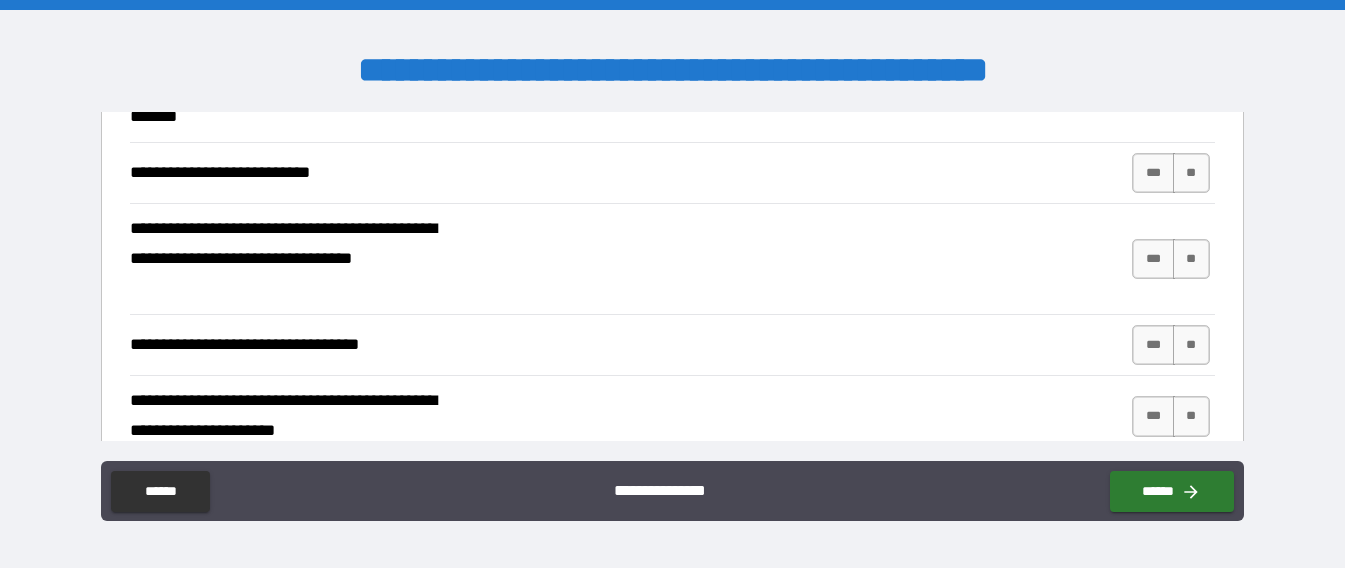 scroll, scrollTop: 700, scrollLeft: 0, axis: vertical 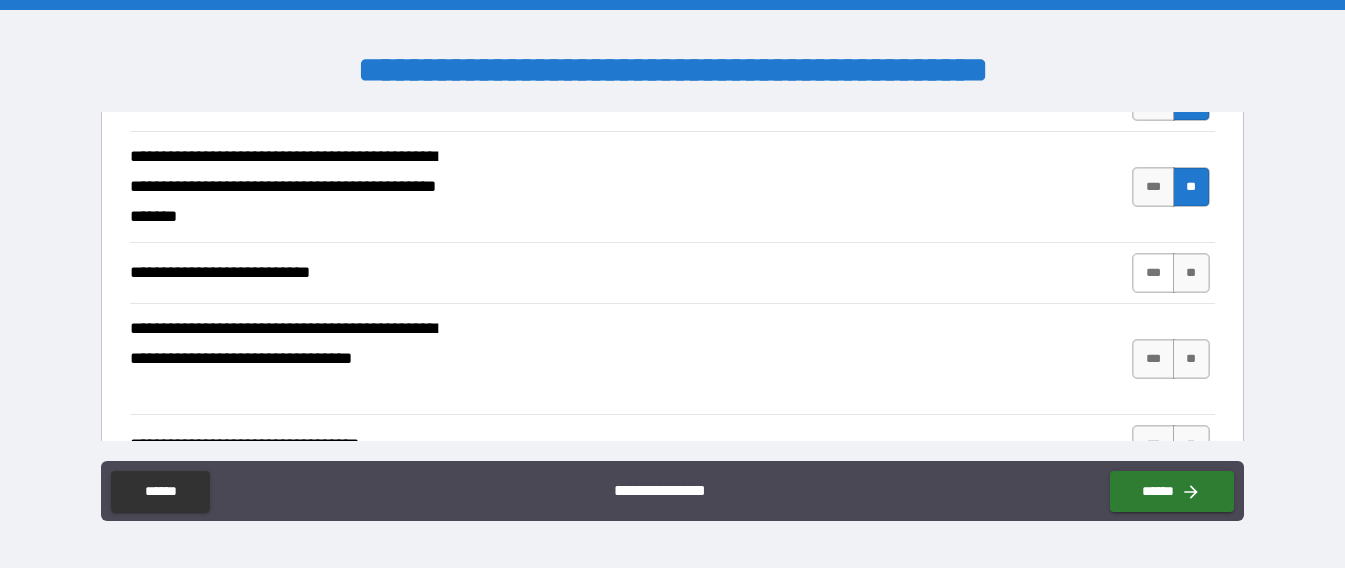 click on "***" at bounding box center (1153, 273) 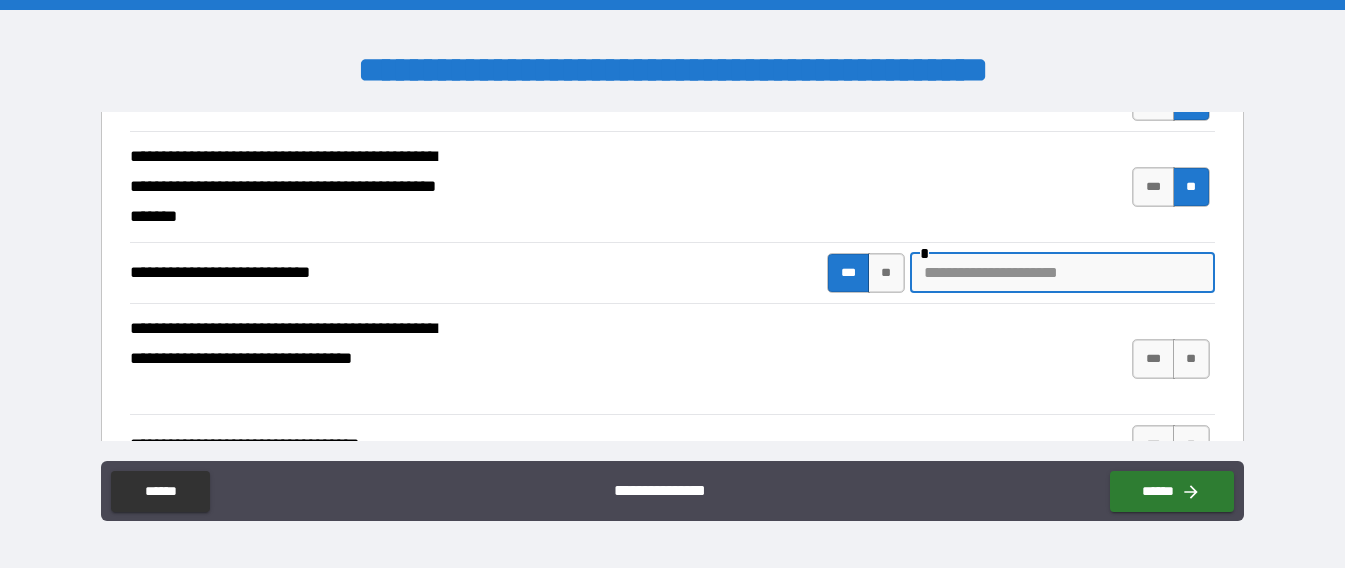 click at bounding box center (1062, 273) 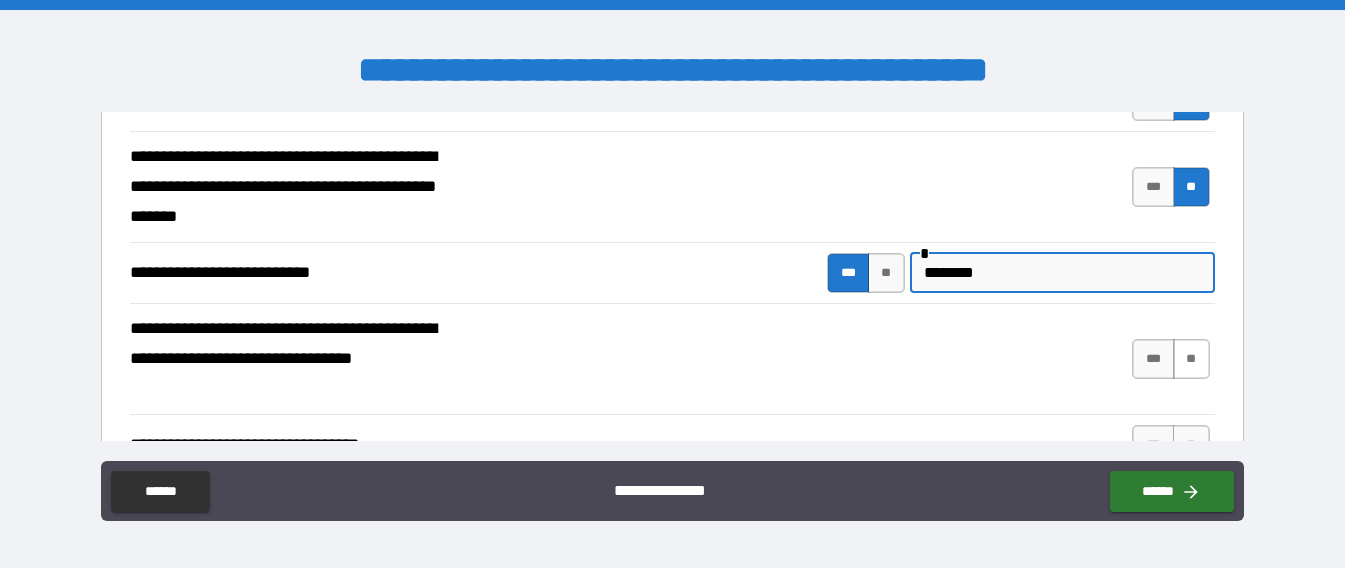 type on "********" 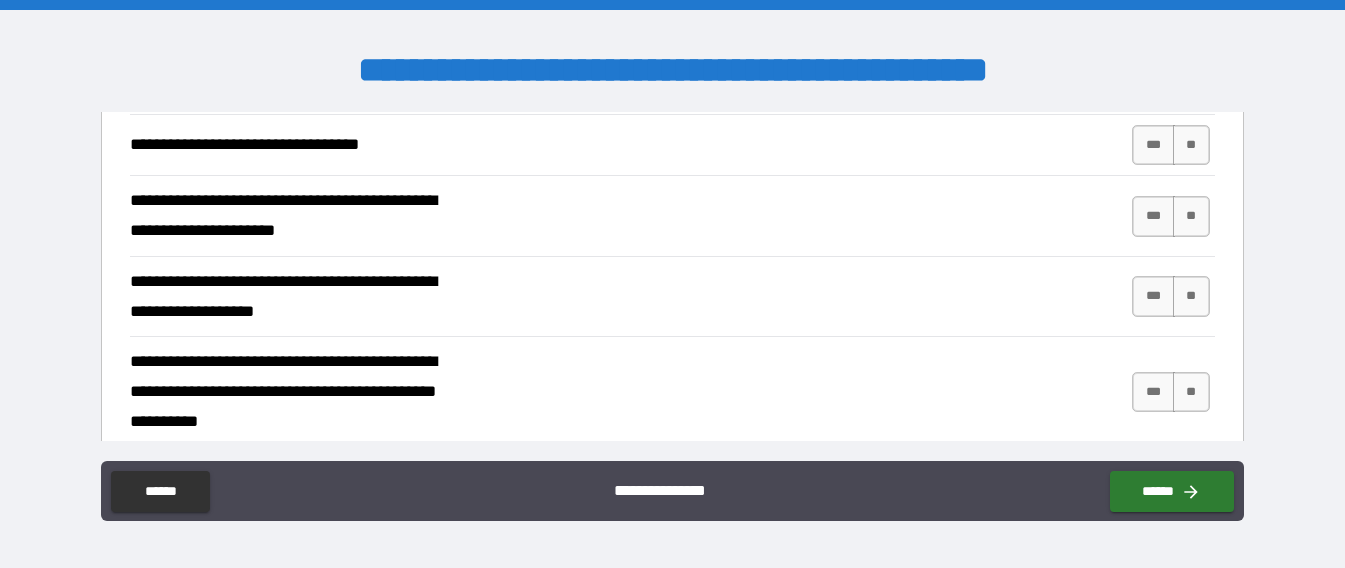 scroll, scrollTop: 900, scrollLeft: 0, axis: vertical 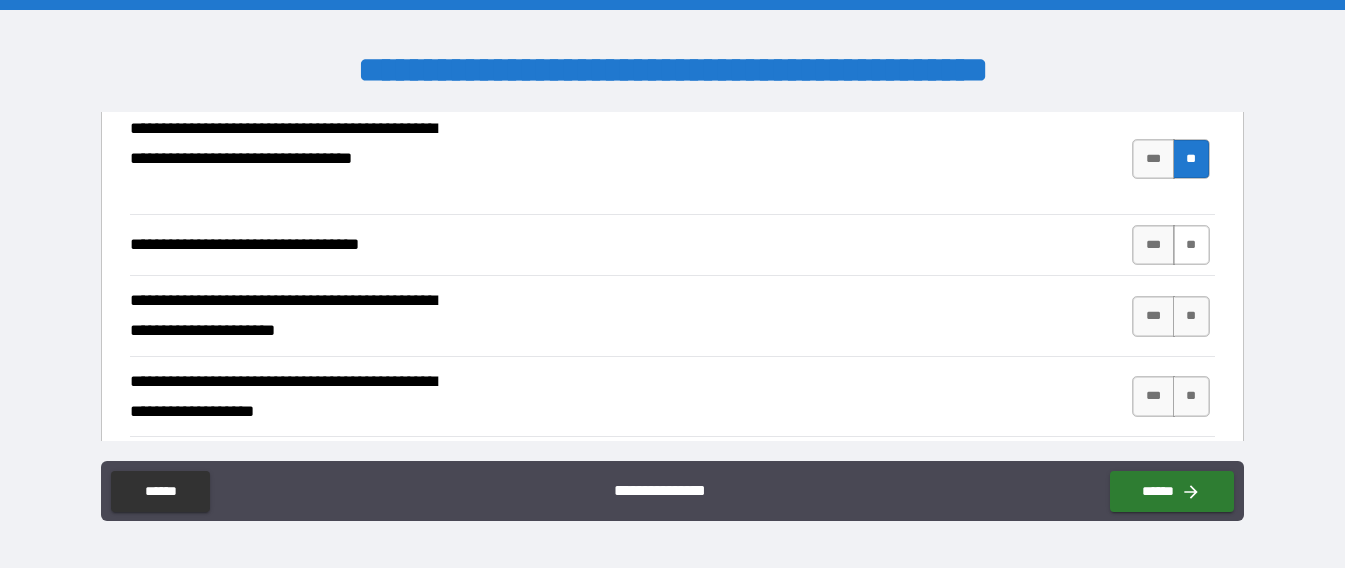 click on "**" at bounding box center (1191, 245) 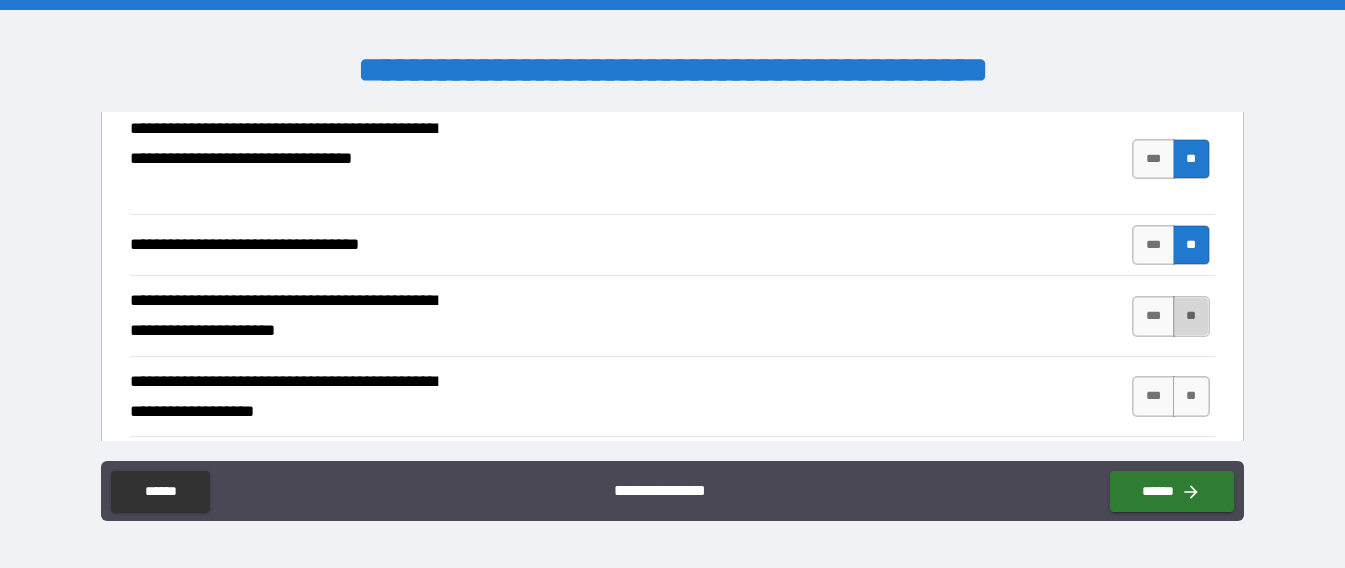 click on "**" at bounding box center [1191, 316] 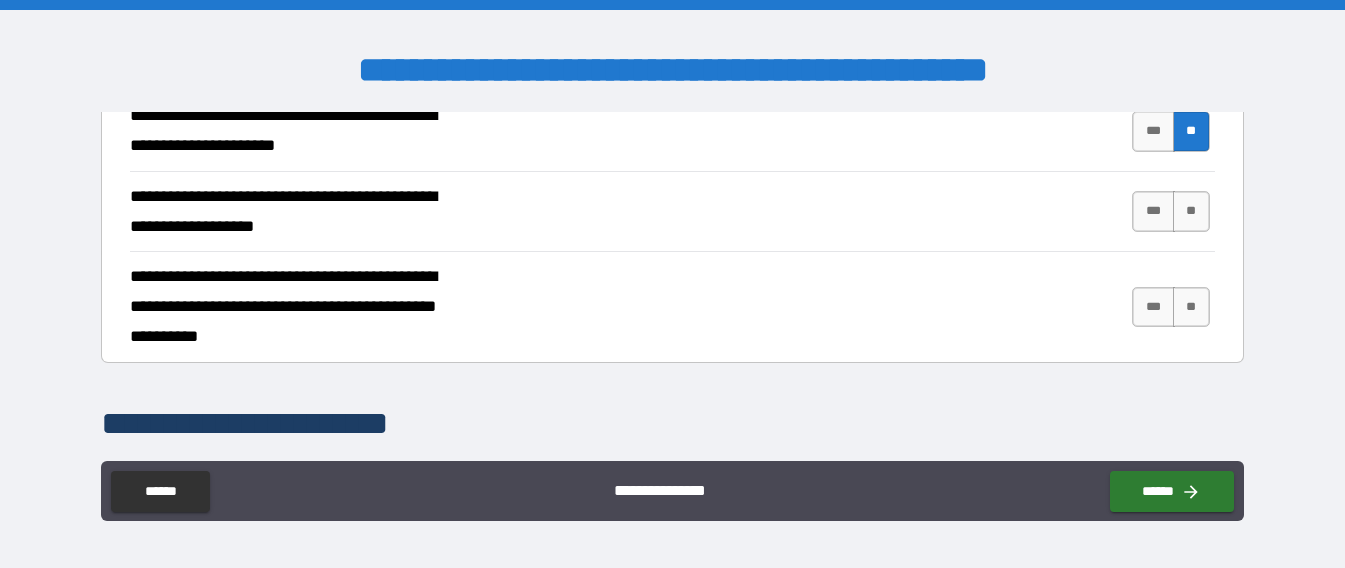 scroll, scrollTop: 1100, scrollLeft: 0, axis: vertical 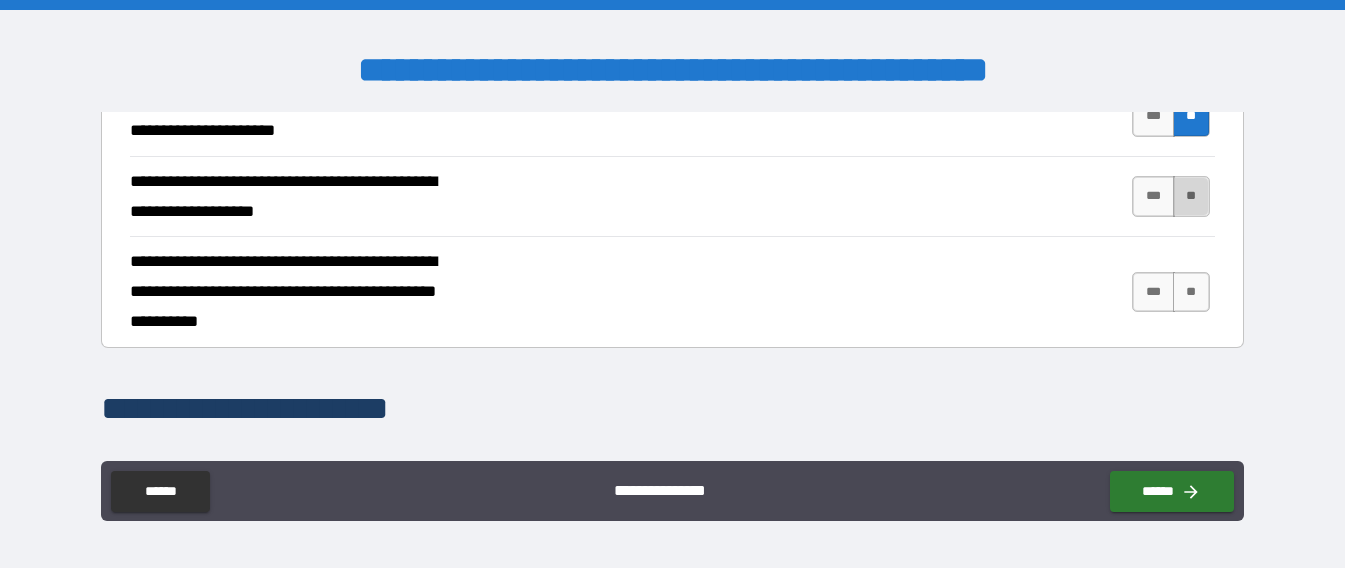 click on "**" at bounding box center (1191, 196) 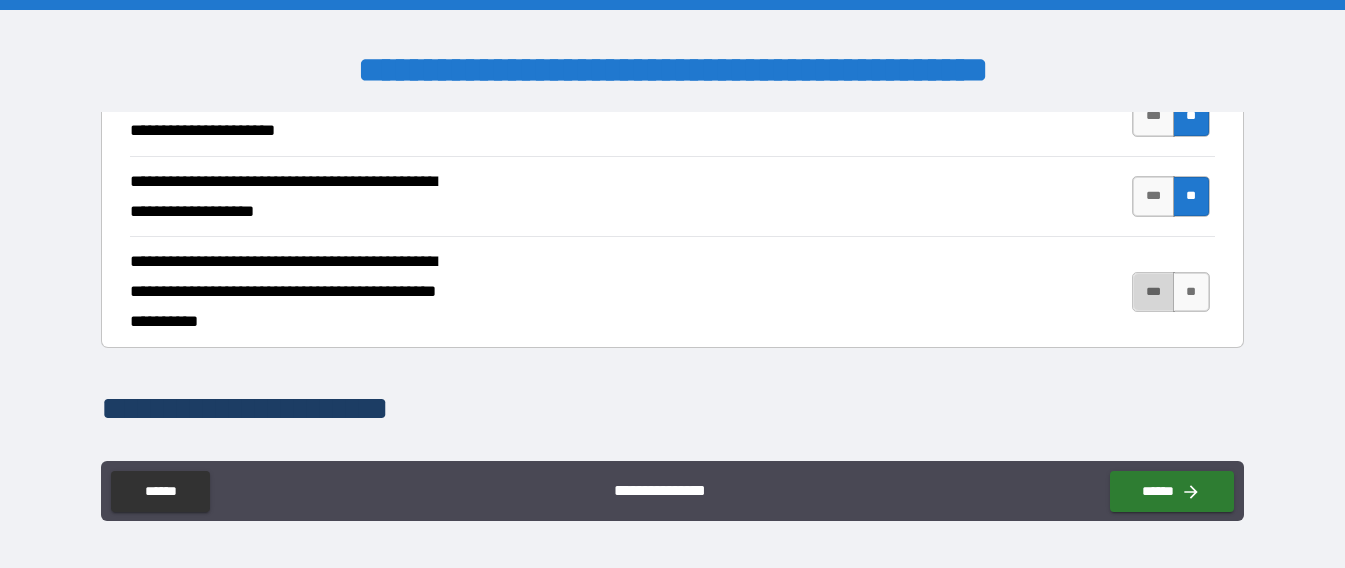 click on "***" at bounding box center [1153, 292] 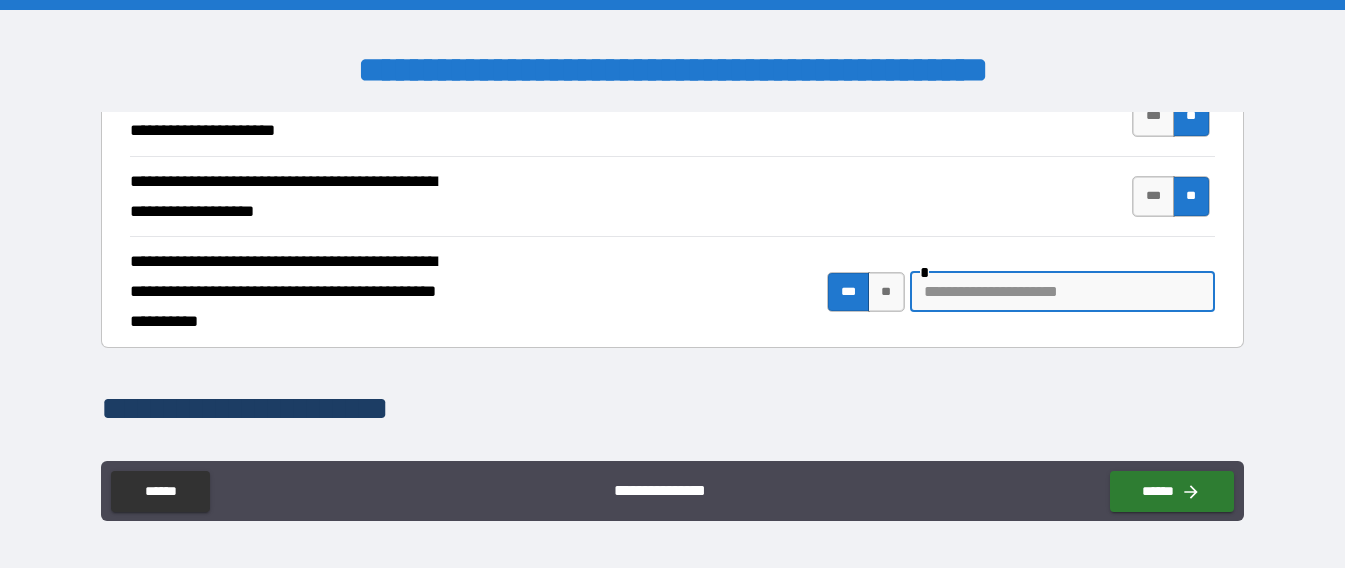 click at bounding box center (1062, 292) 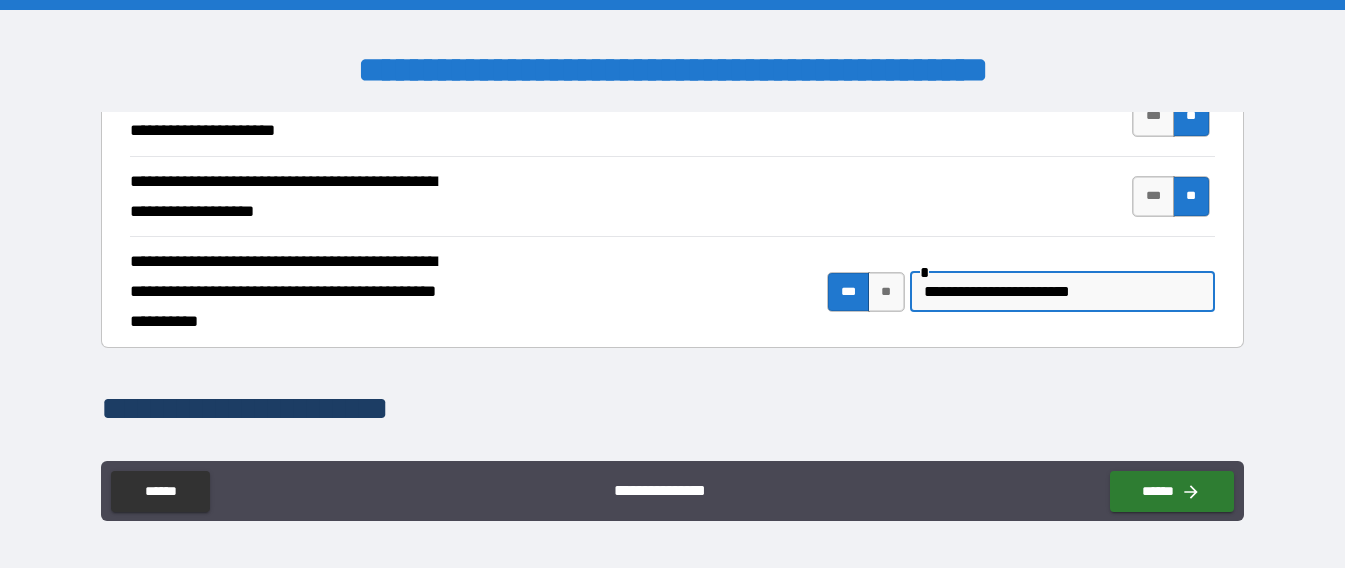 click on "**********" at bounding box center [1062, 292] 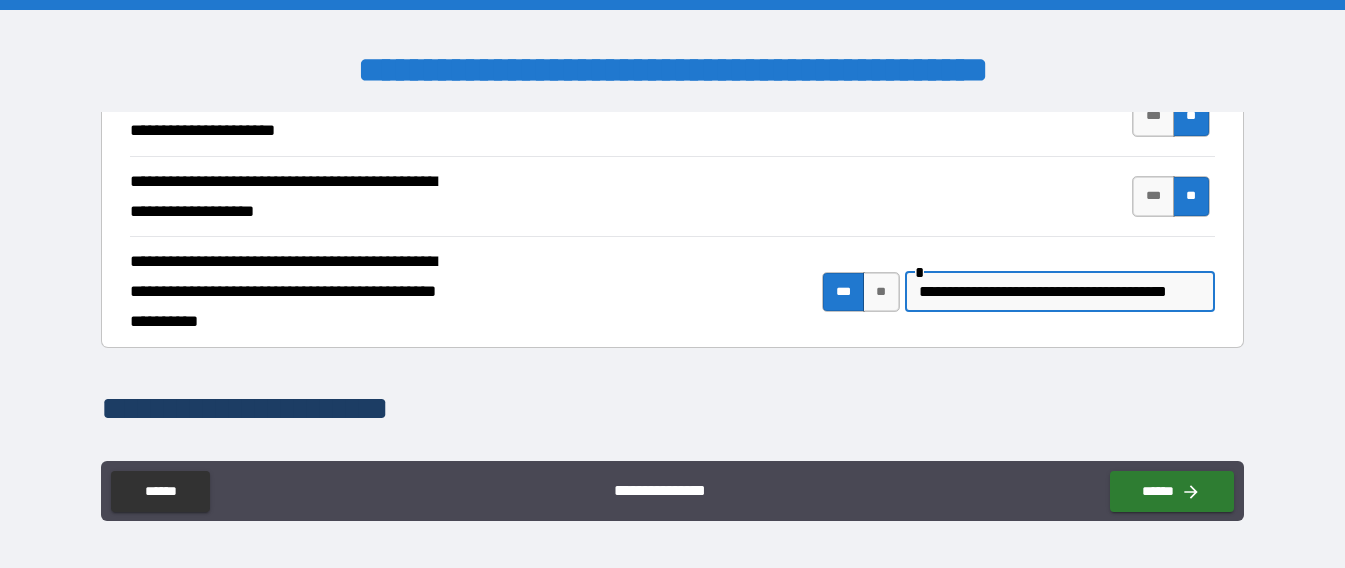 scroll, scrollTop: 0, scrollLeft: 17, axis: horizontal 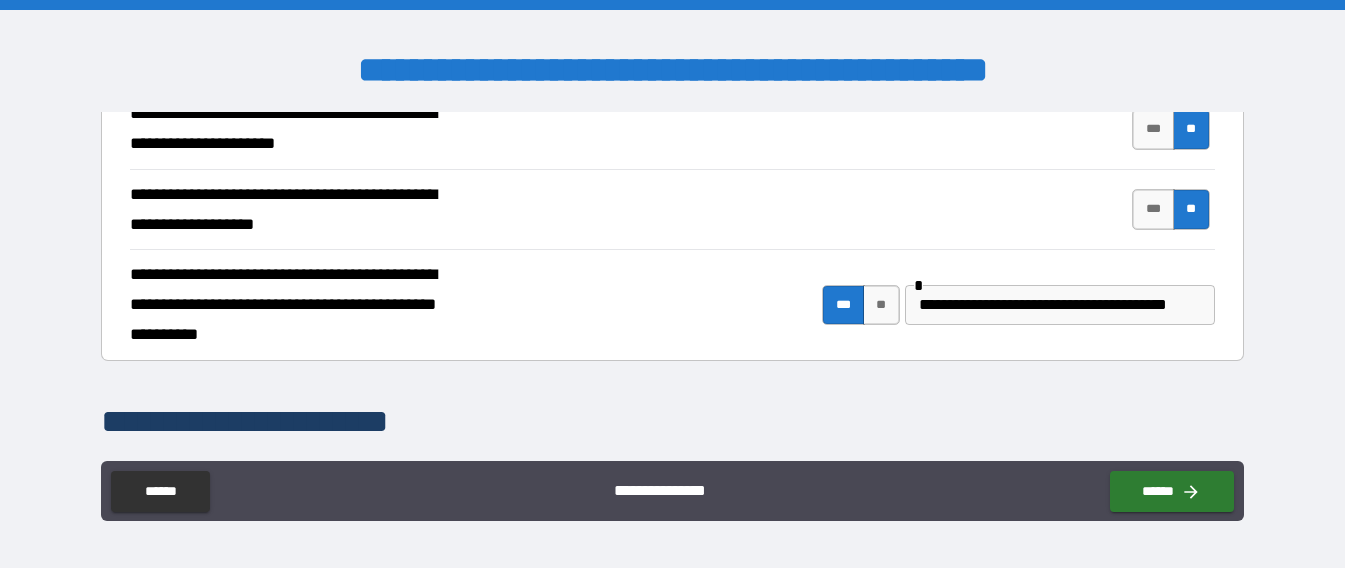 click on "**********" at bounding box center (1057, 305) 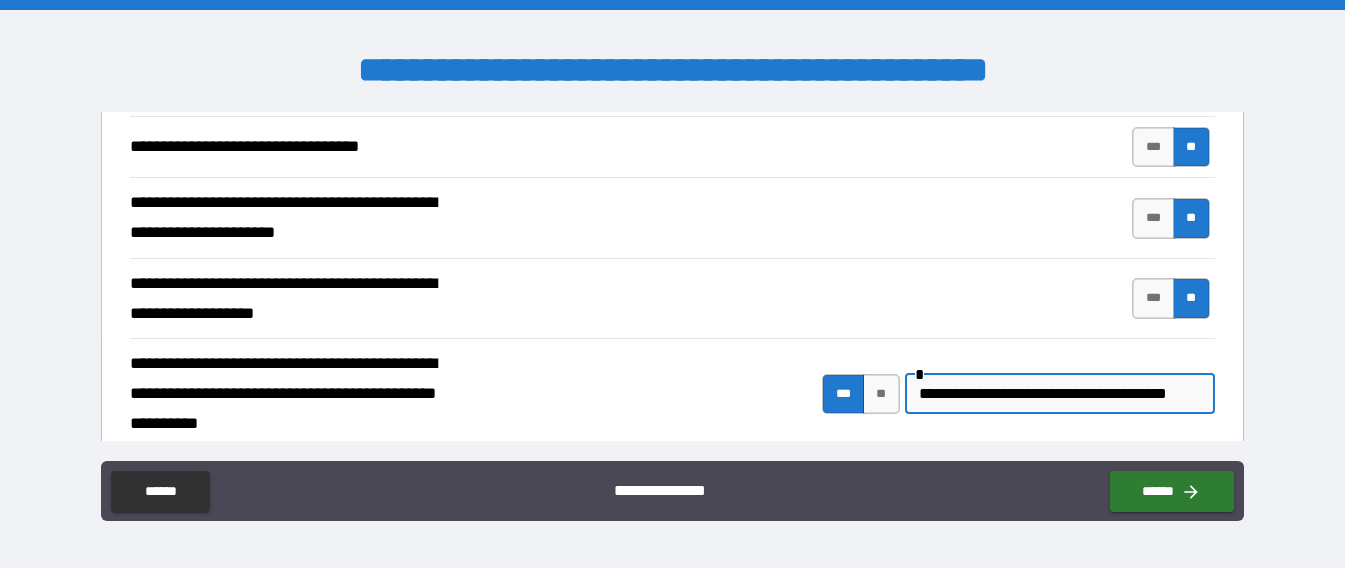 scroll, scrollTop: 987, scrollLeft: 0, axis: vertical 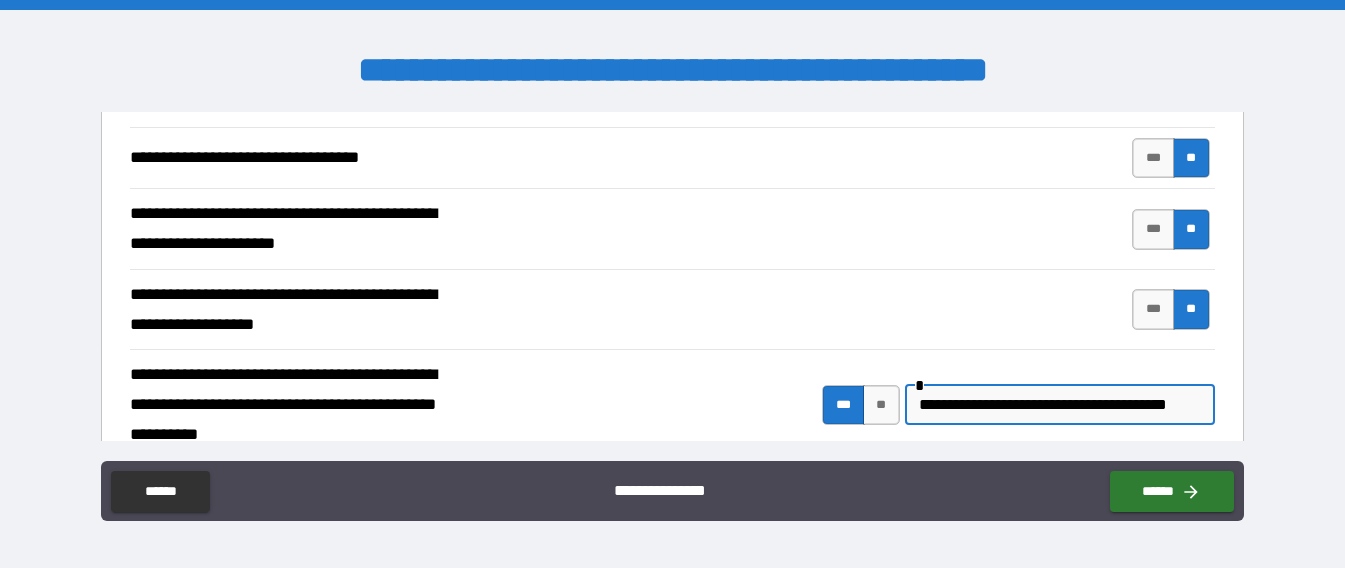 click on "**********" at bounding box center [1057, 405] 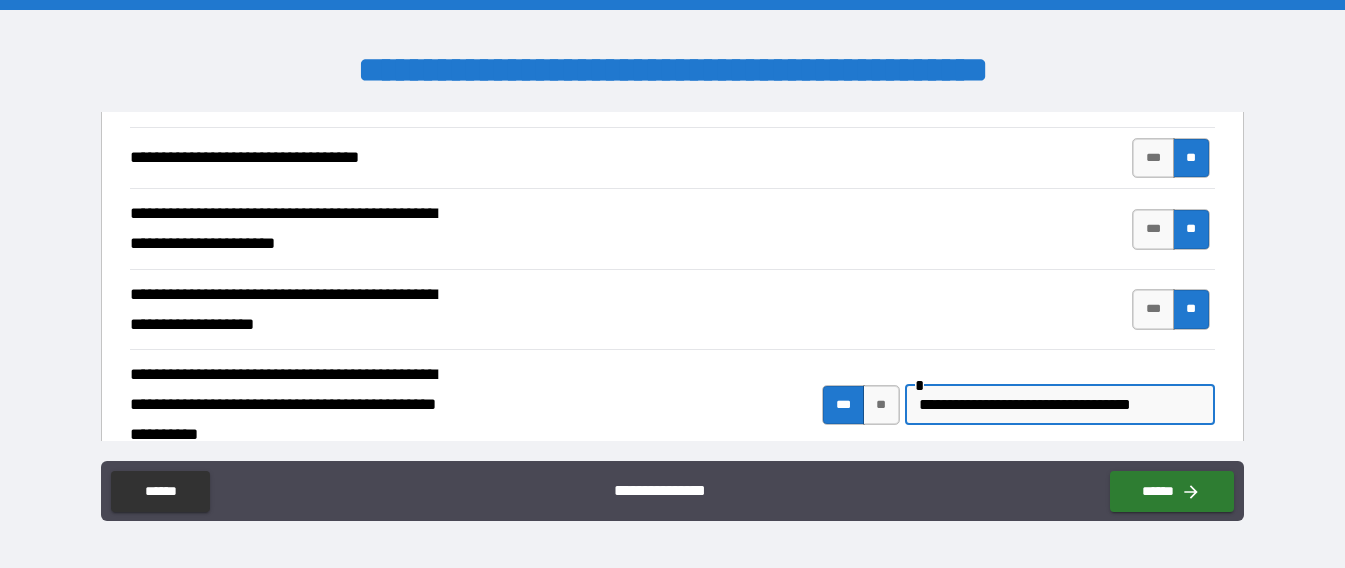 click on "**********" at bounding box center [1057, 405] 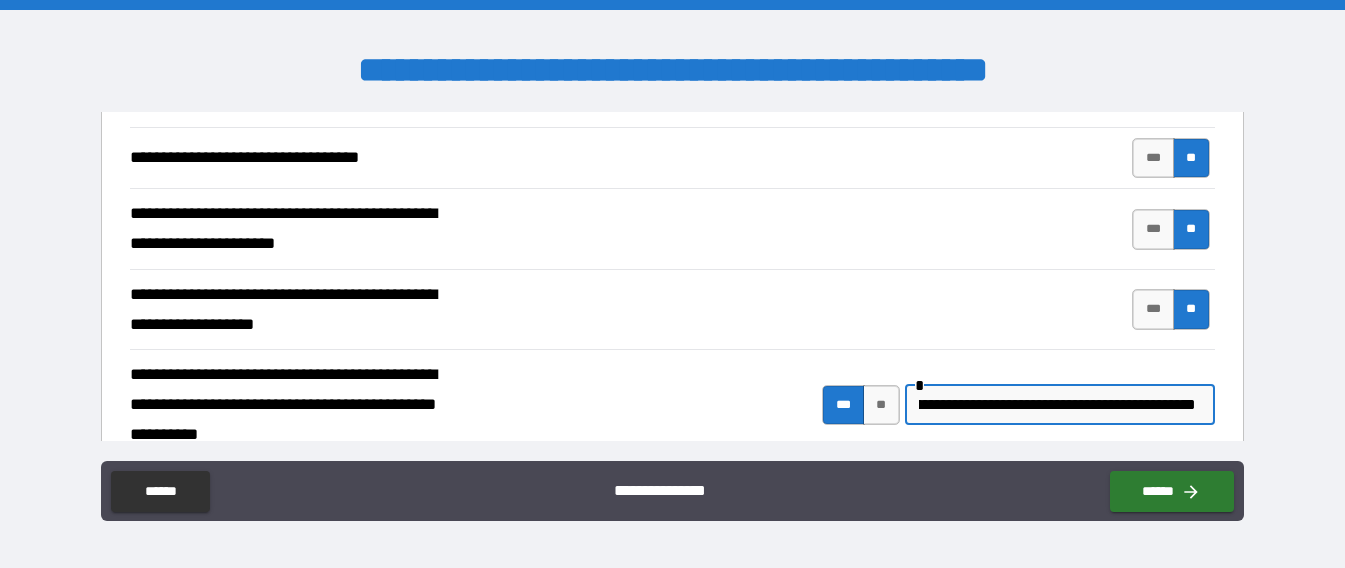 scroll, scrollTop: 0, scrollLeft: 205, axis: horizontal 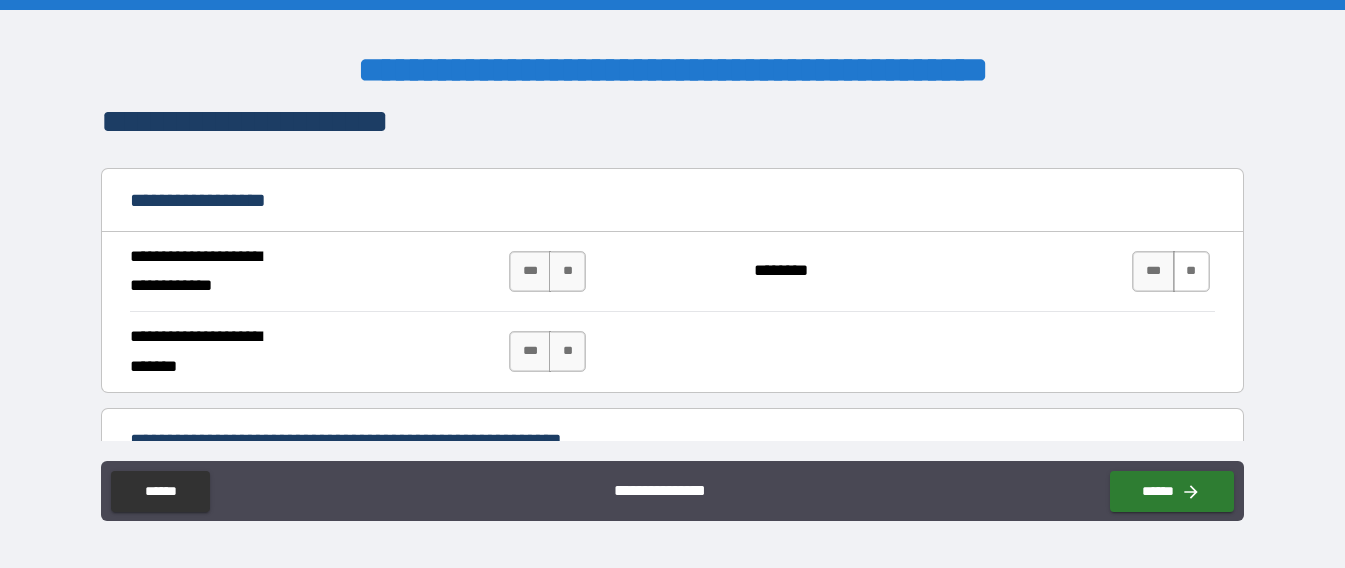 type on "**********" 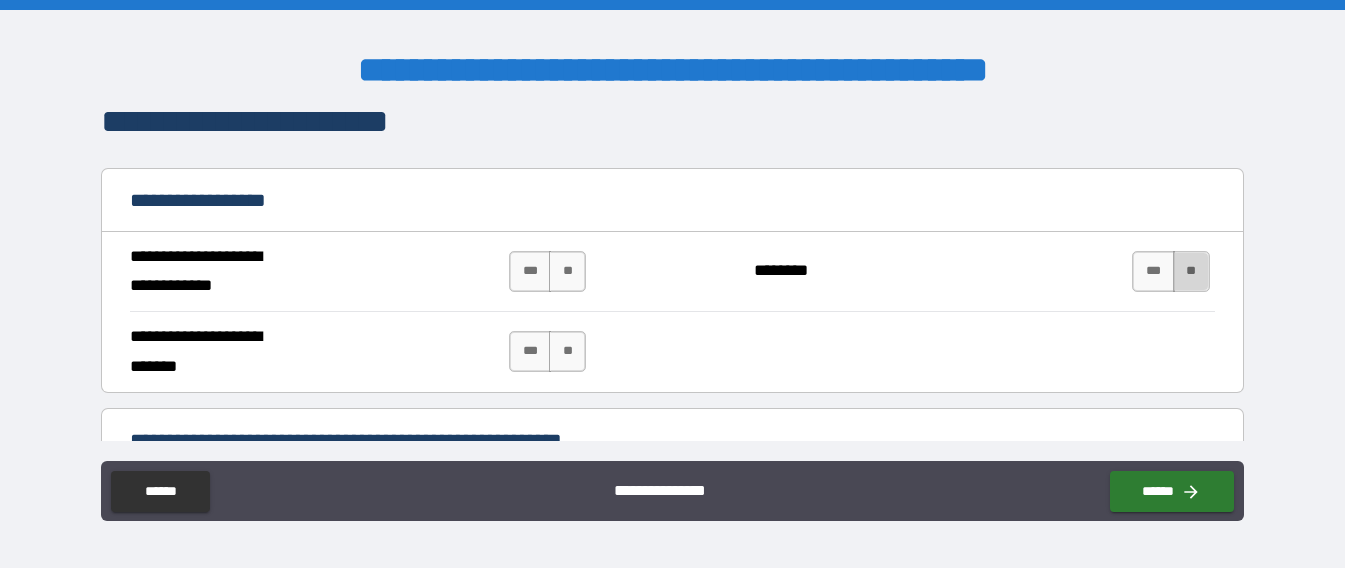 click on "**" at bounding box center (1191, 271) 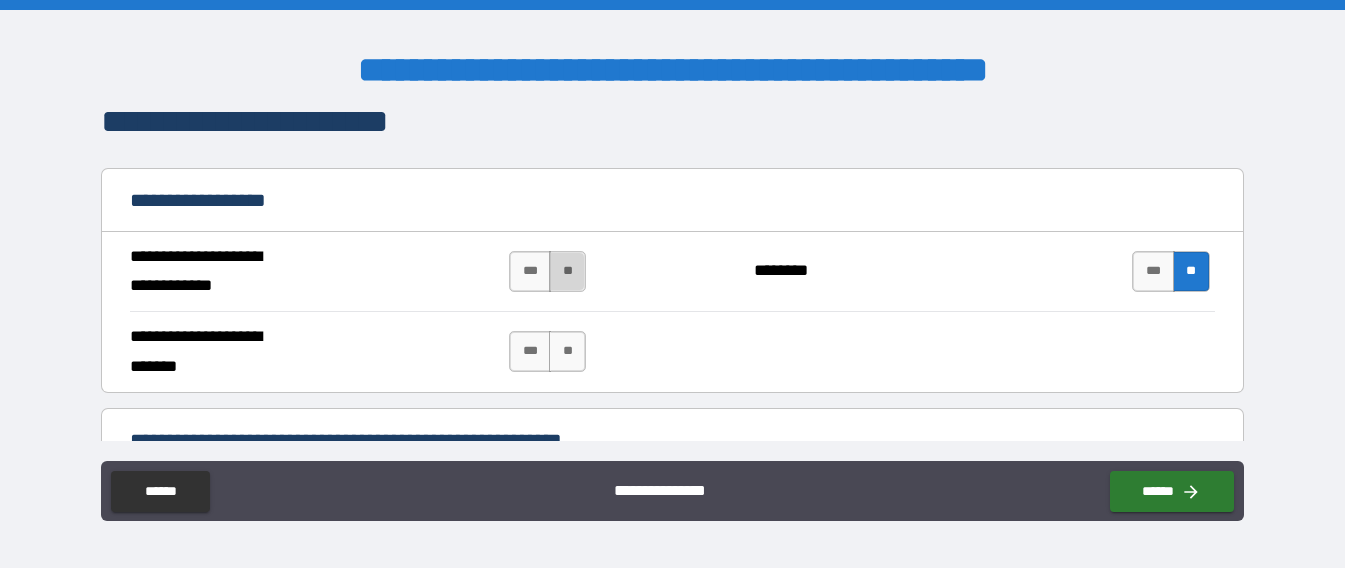 click on "**" at bounding box center [567, 271] 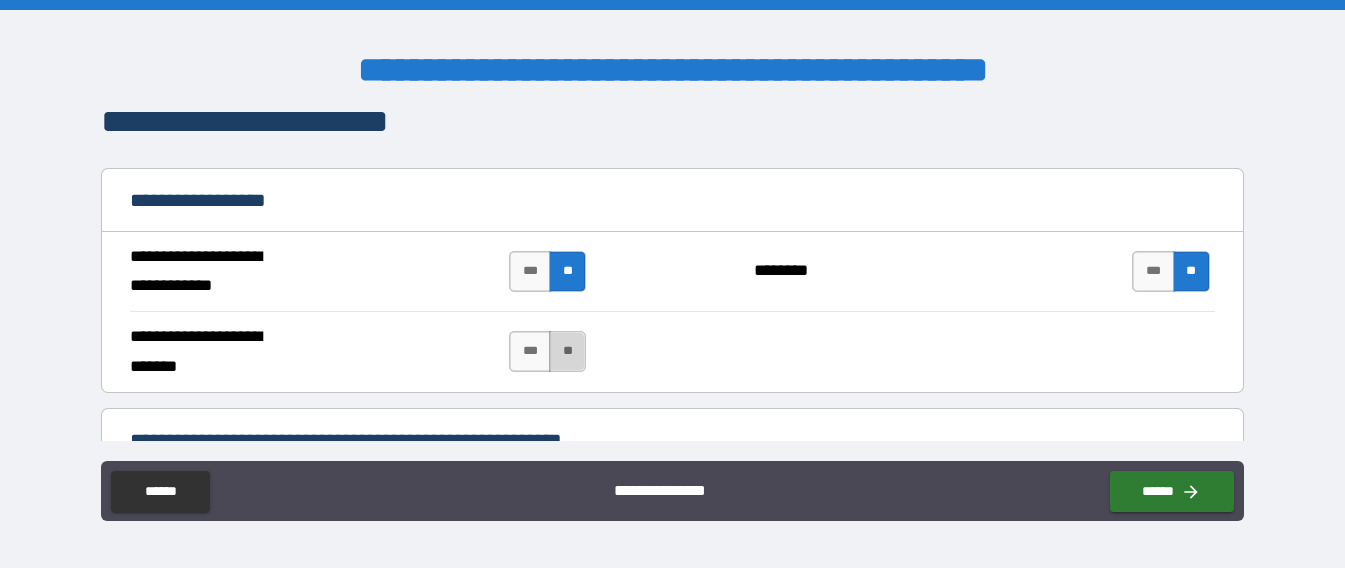 click on "**" at bounding box center (567, 351) 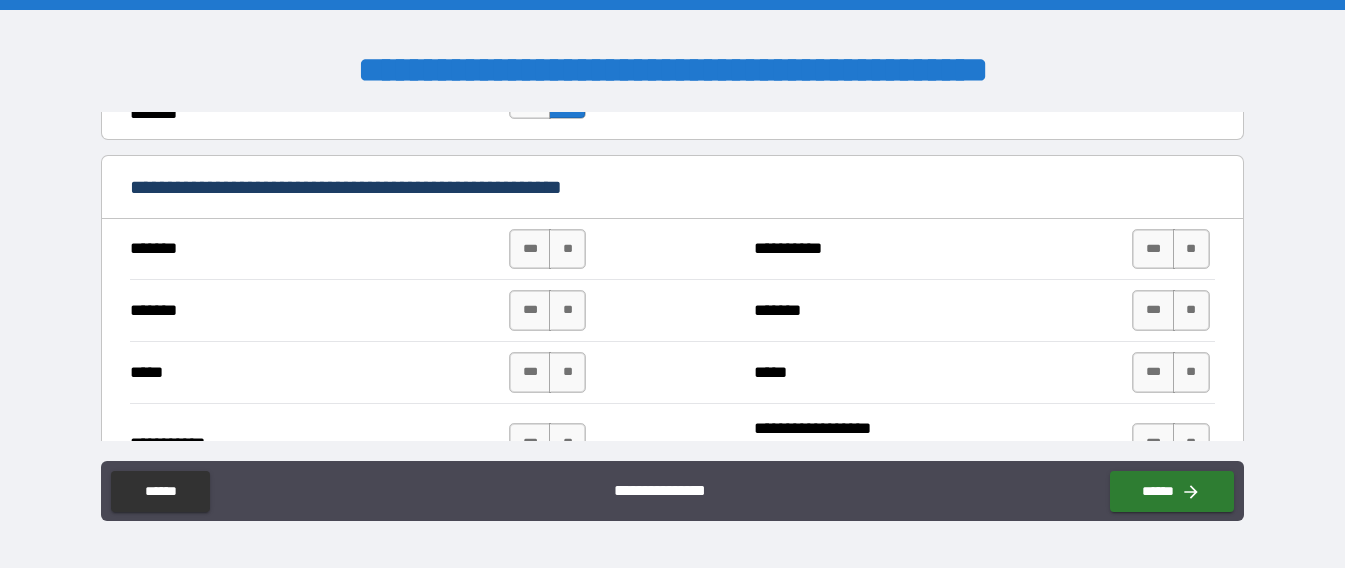 scroll, scrollTop: 1687, scrollLeft: 0, axis: vertical 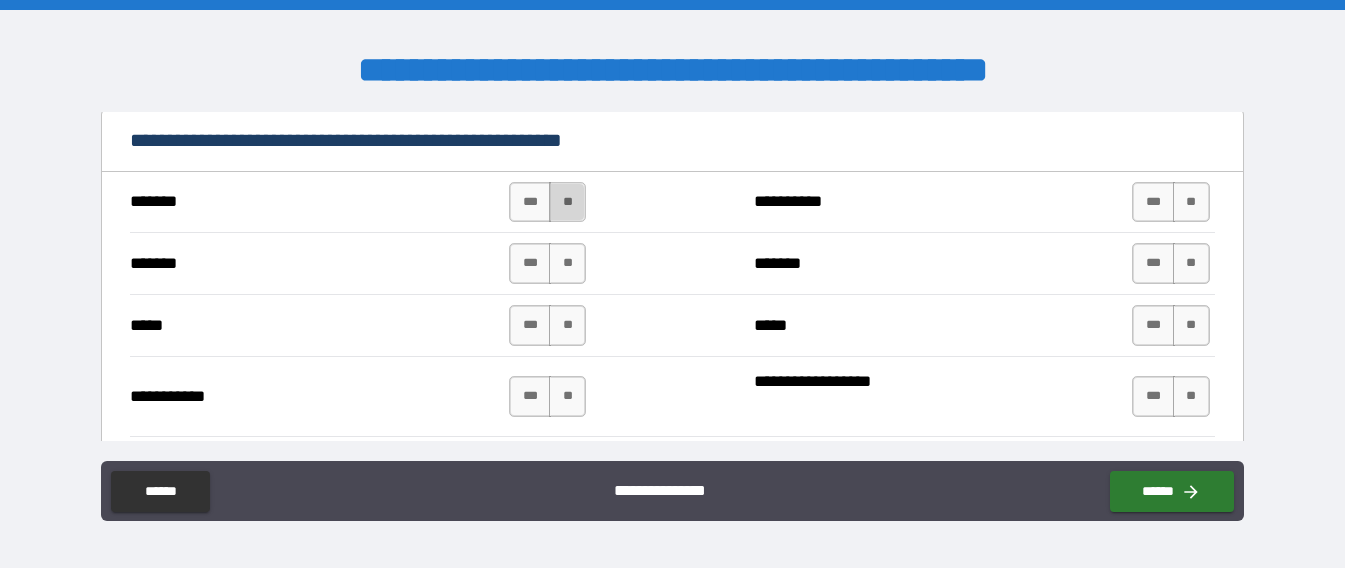 click on "**" at bounding box center [567, 202] 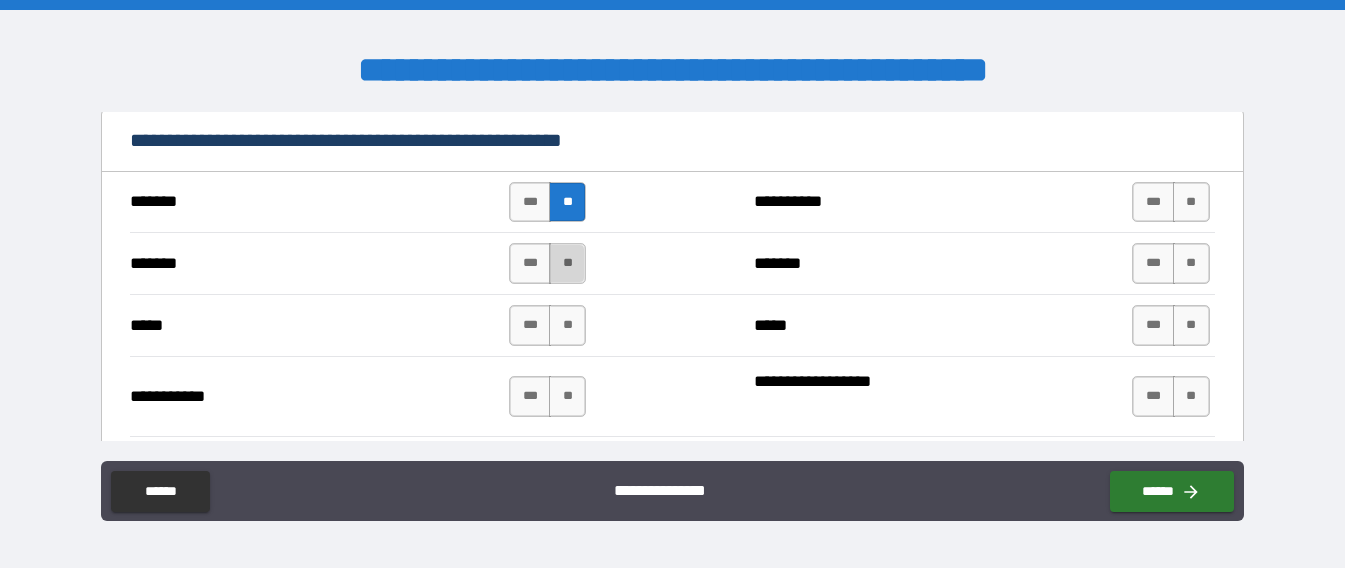 click on "**" at bounding box center (567, 263) 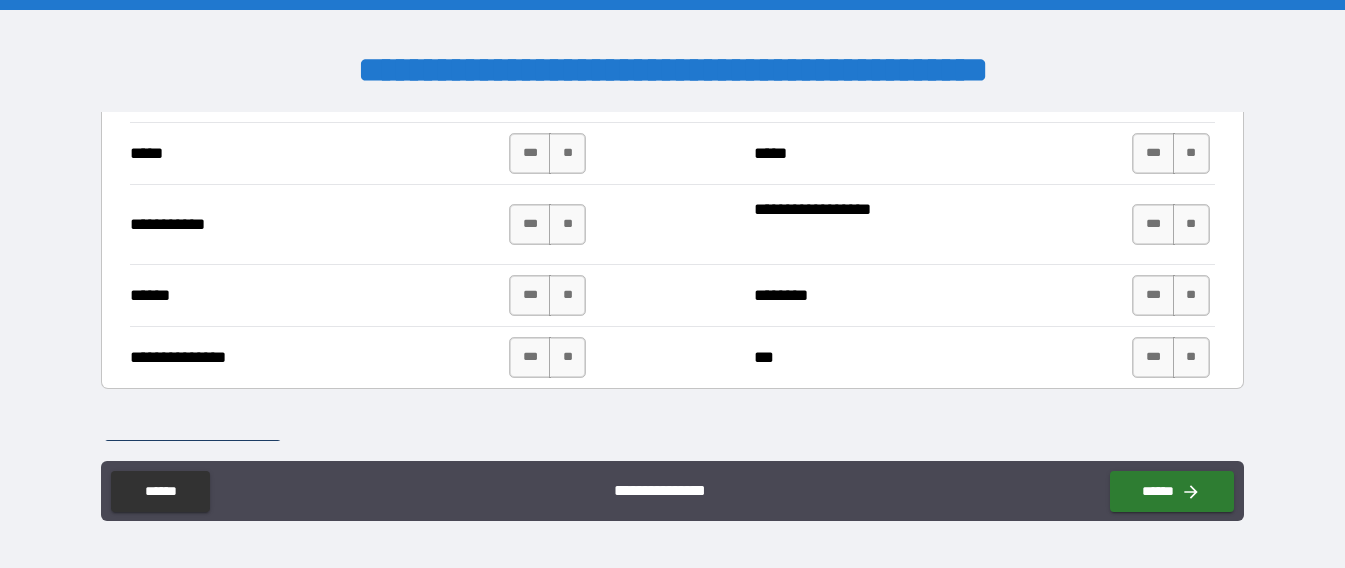 scroll, scrollTop: 1887, scrollLeft: 0, axis: vertical 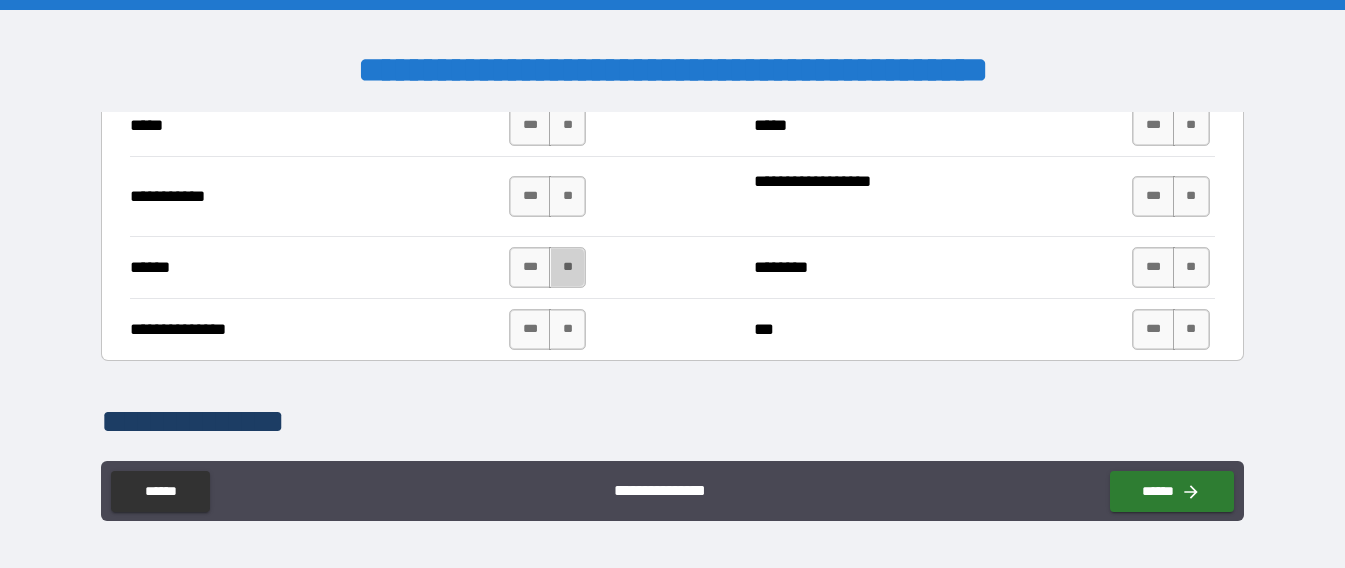 click on "**" at bounding box center (567, 267) 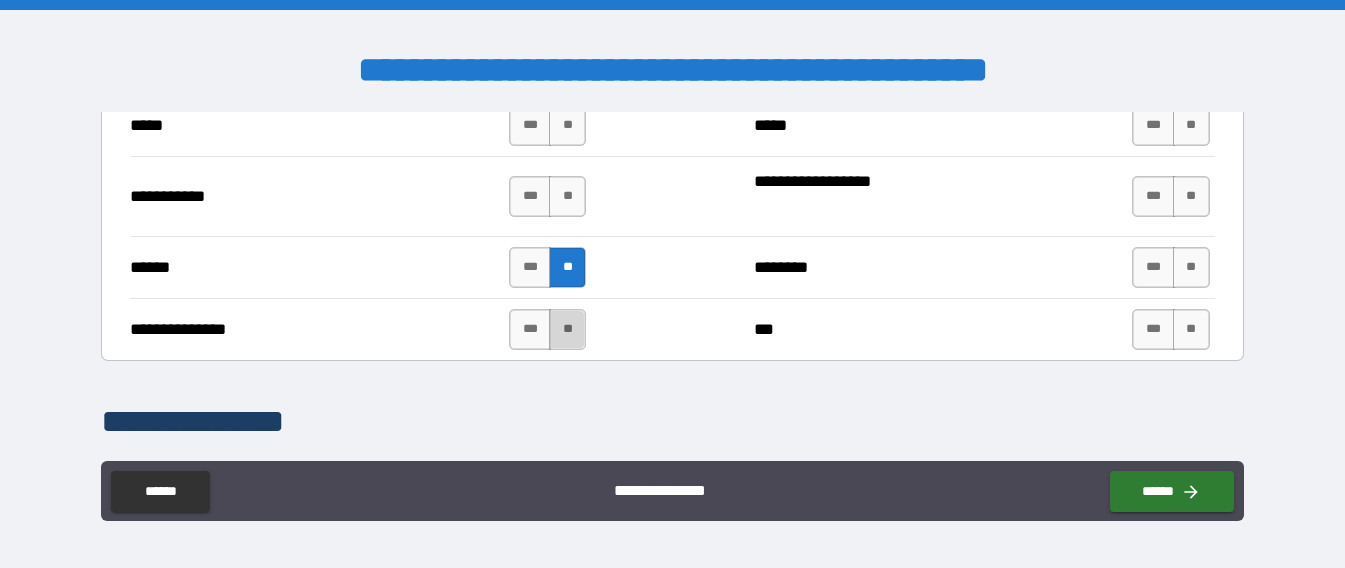 click on "**" at bounding box center (567, 329) 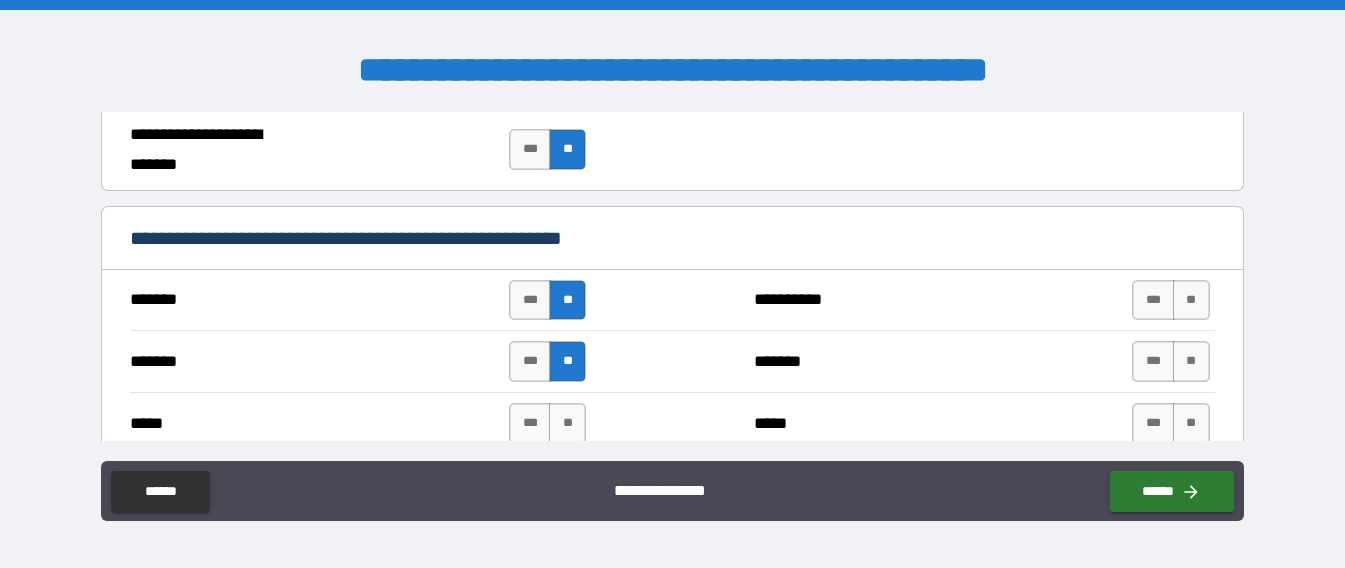 scroll, scrollTop: 1587, scrollLeft: 0, axis: vertical 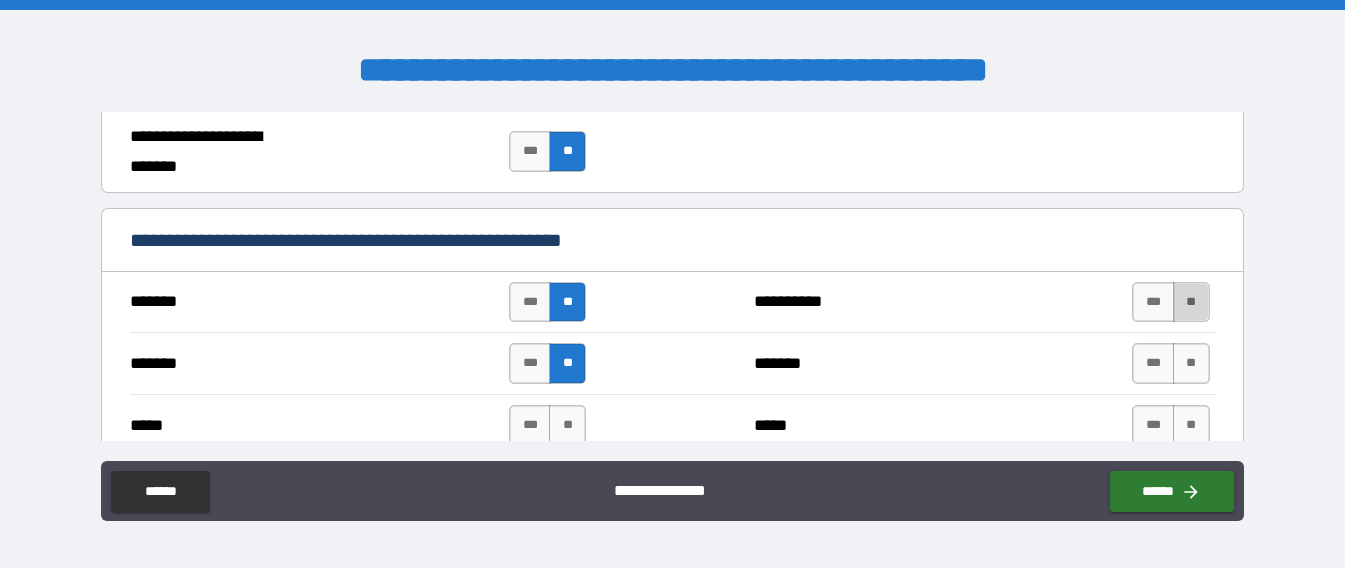 click on "**" at bounding box center [1191, 302] 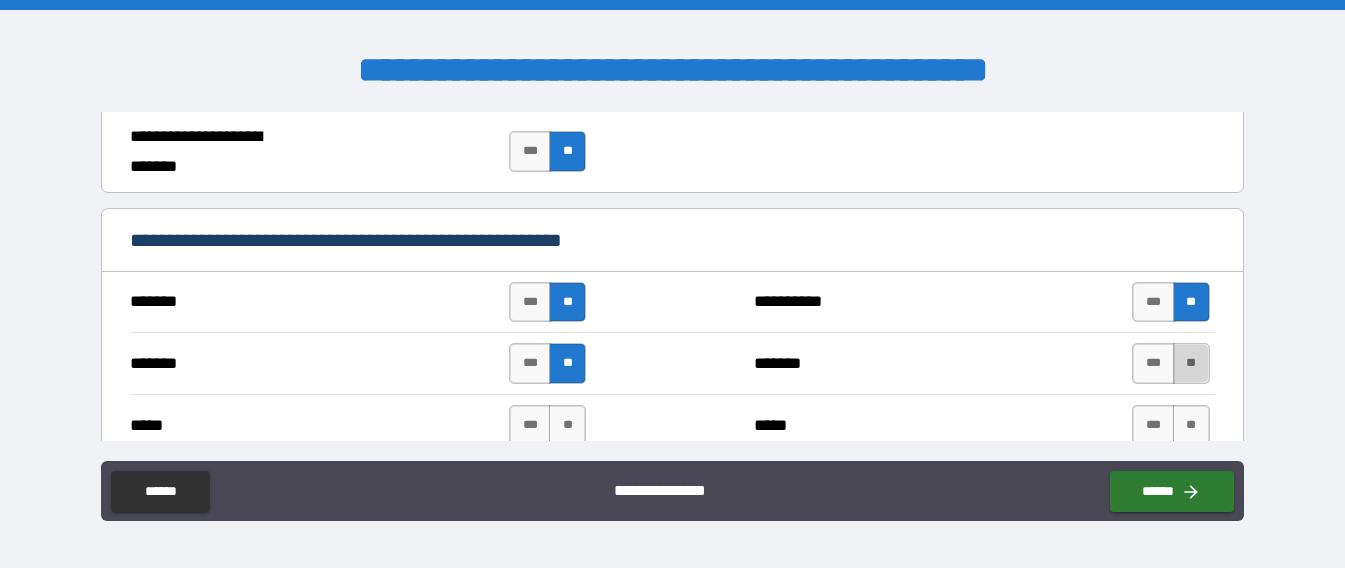 click on "**" at bounding box center [1191, 363] 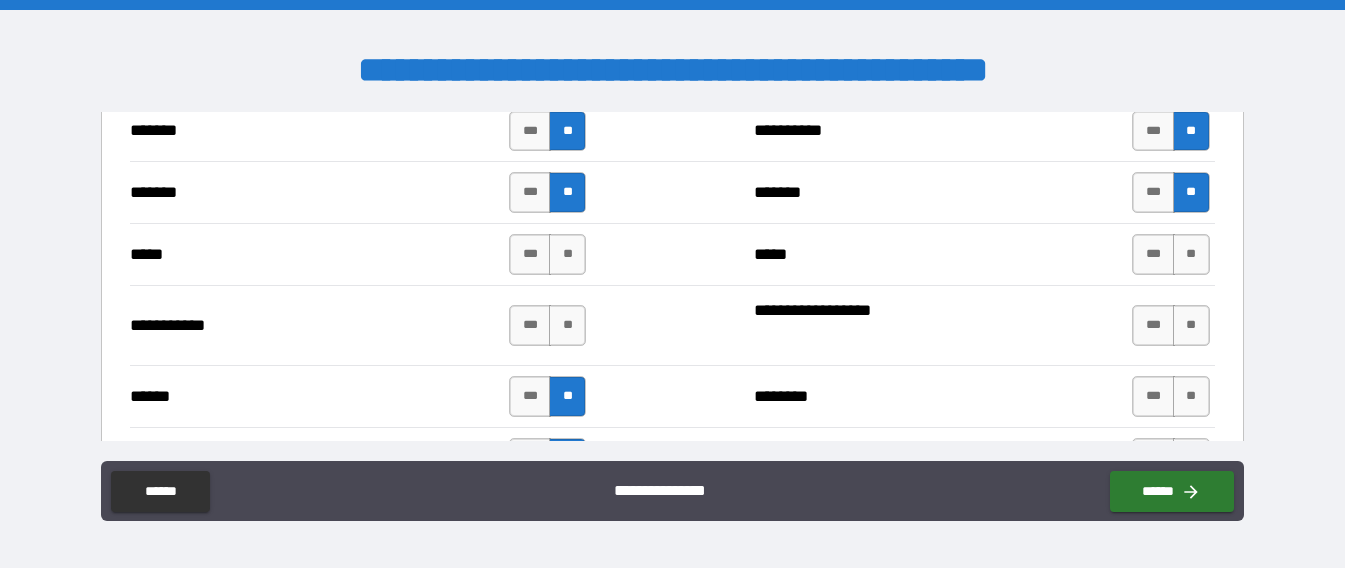 scroll, scrollTop: 1787, scrollLeft: 0, axis: vertical 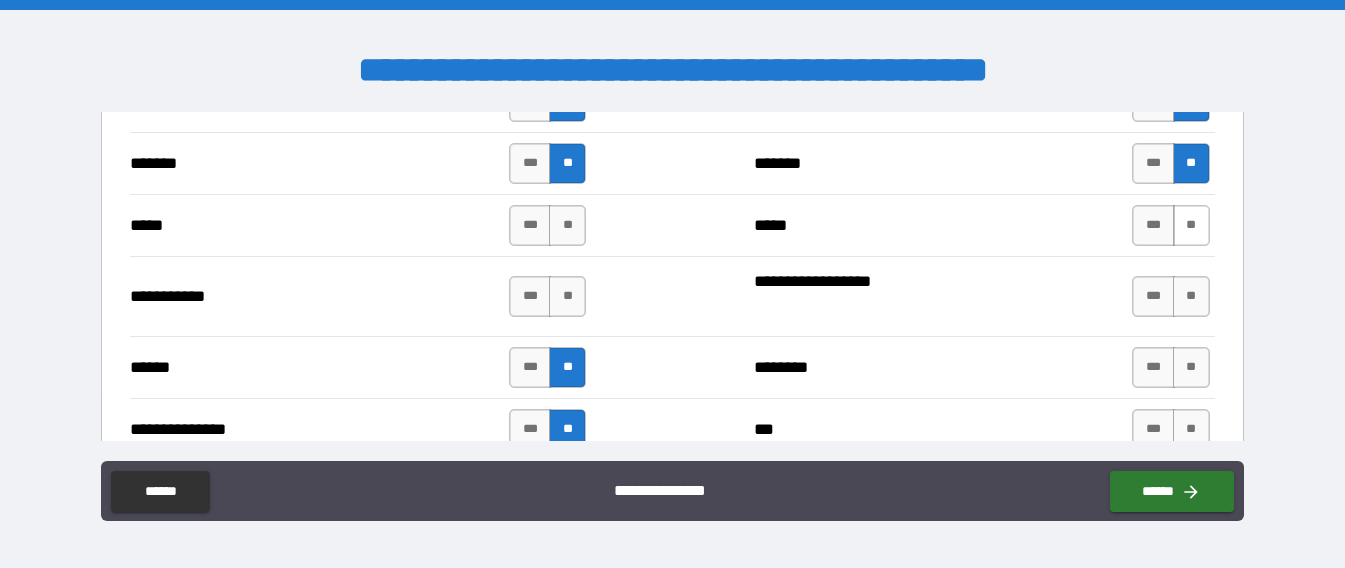 click on "**" at bounding box center (1191, 225) 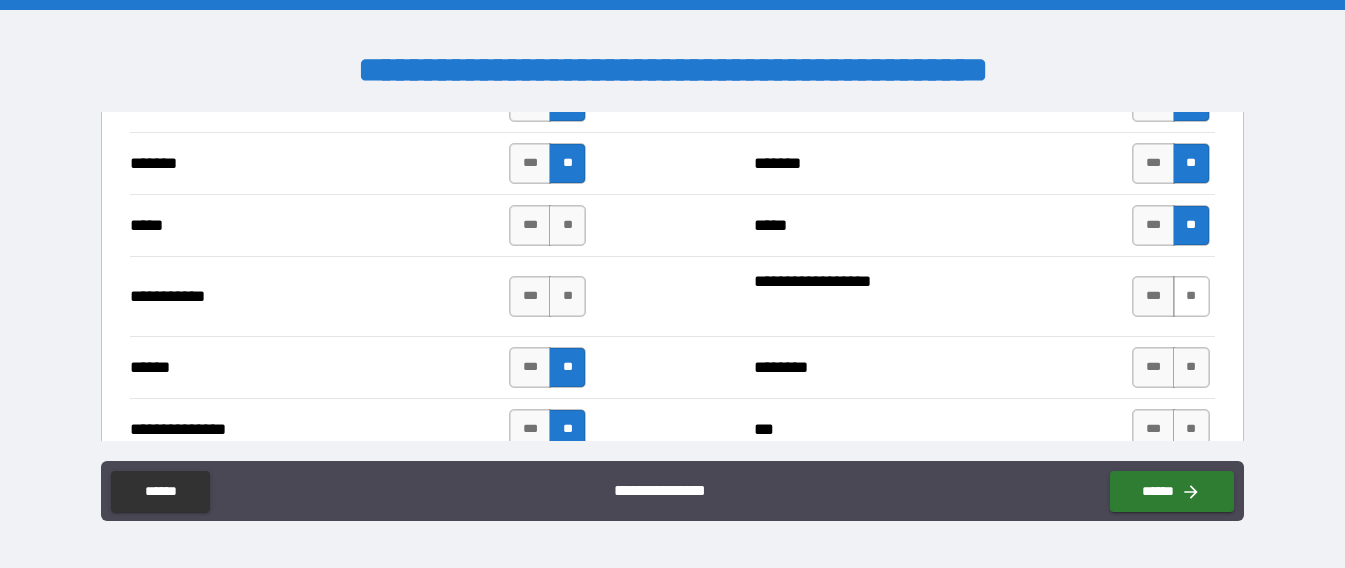 click on "**" at bounding box center [1191, 296] 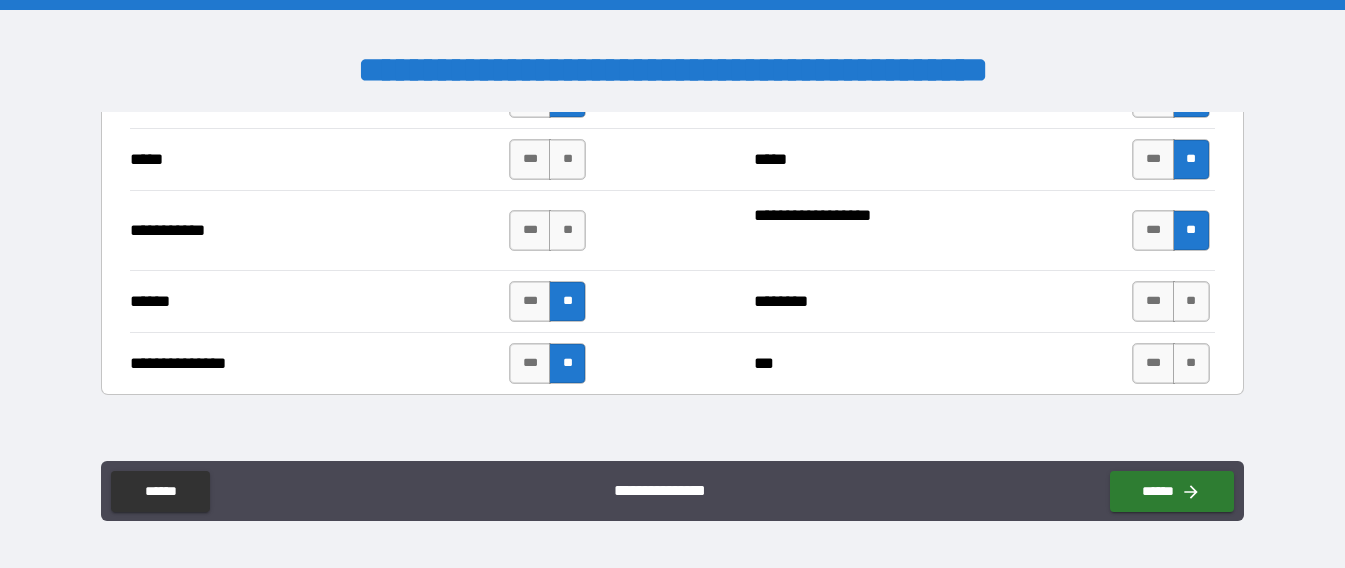 scroll, scrollTop: 1887, scrollLeft: 0, axis: vertical 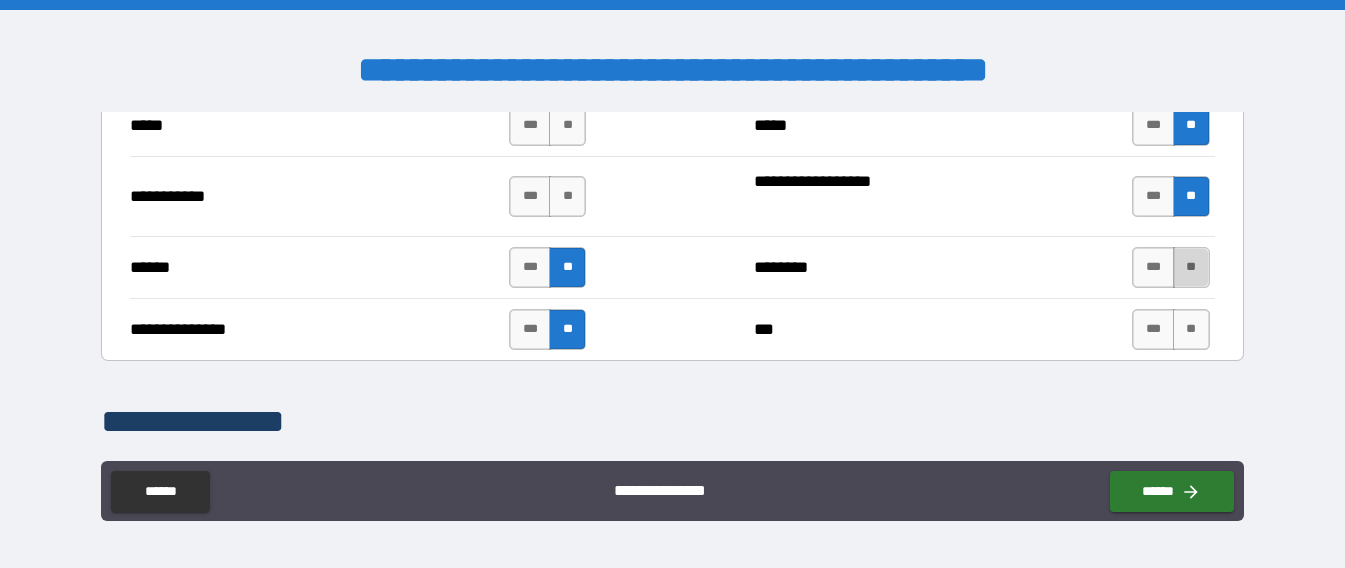 click on "**" at bounding box center [1191, 267] 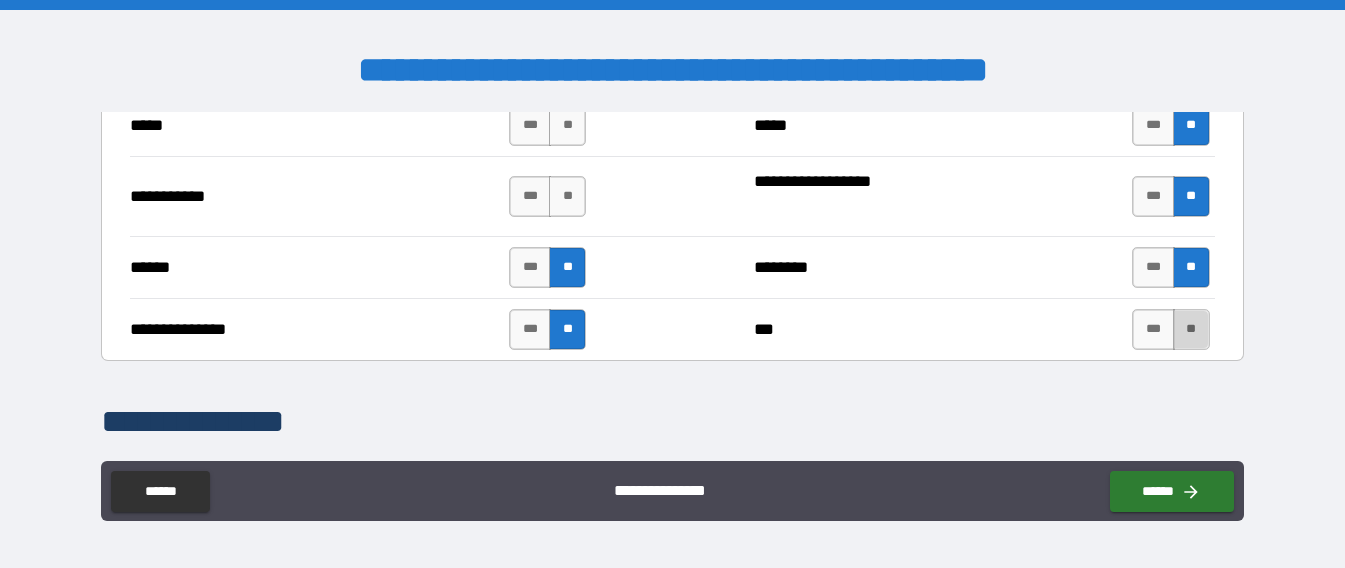 click on "**" at bounding box center [1191, 329] 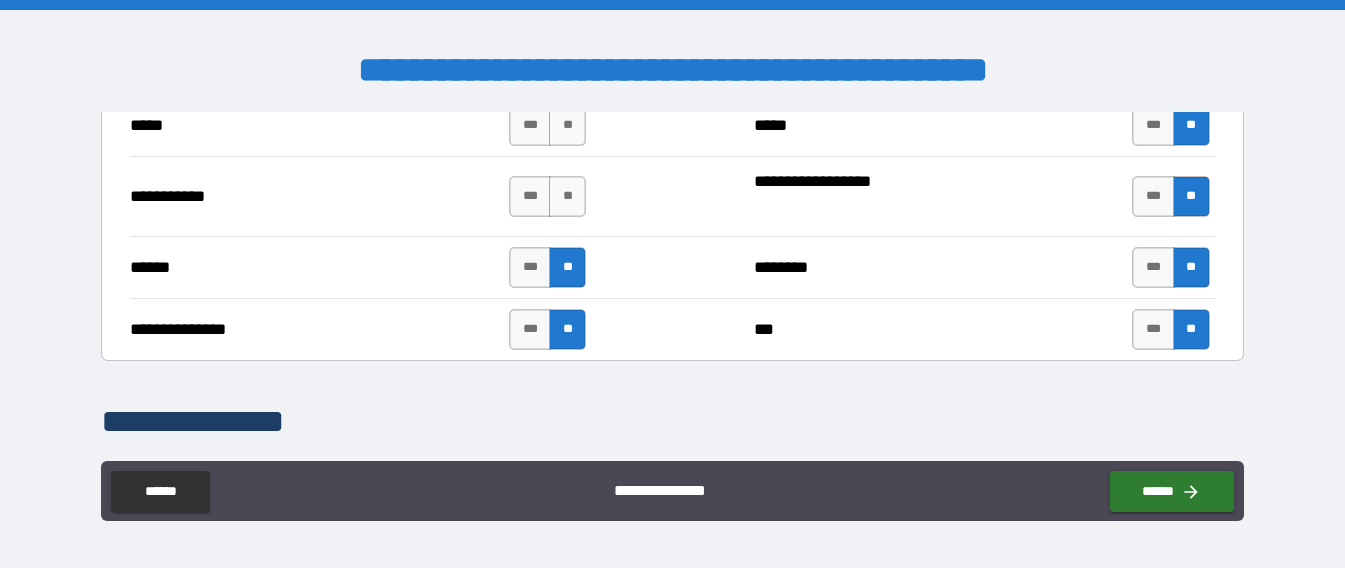 scroll, scrollTop: 1787, scrollLeft: 0, axis: vertical 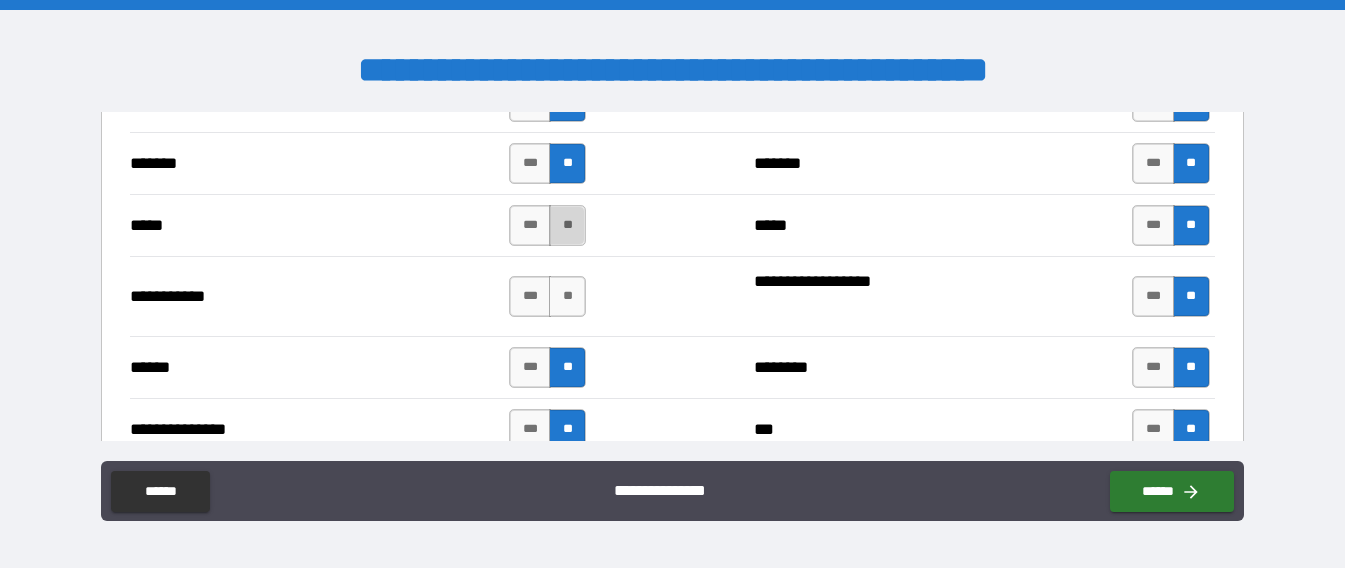 click on "**" at bounding box center (567, 225) 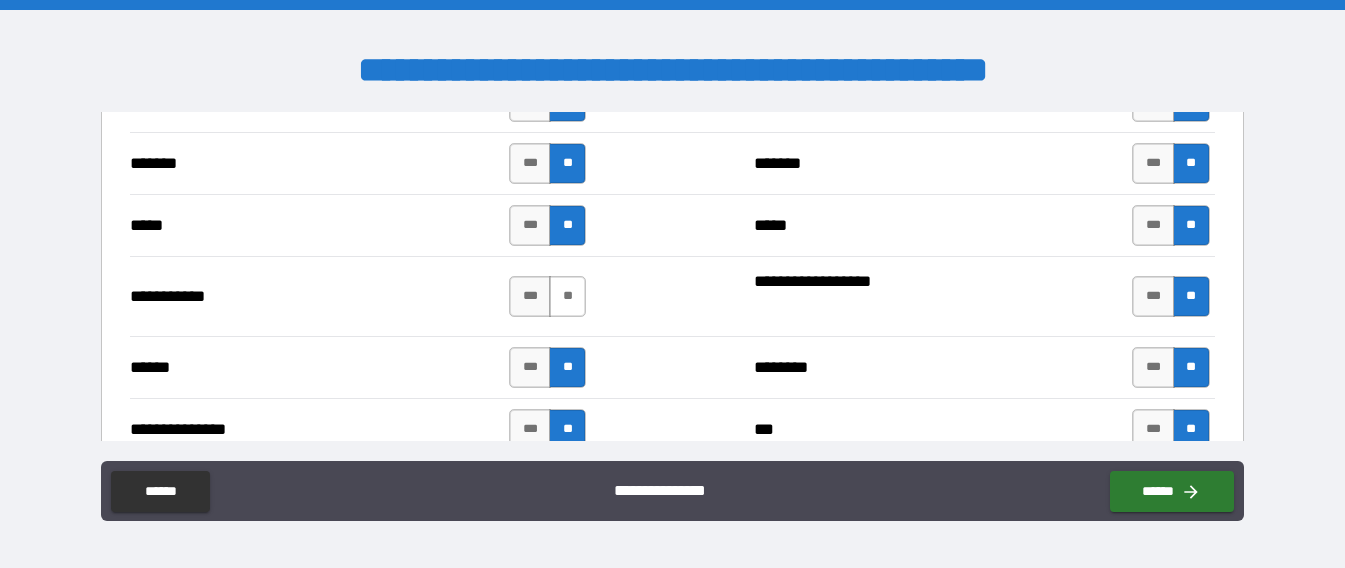 click on "**" at bounding box center [567, 296] 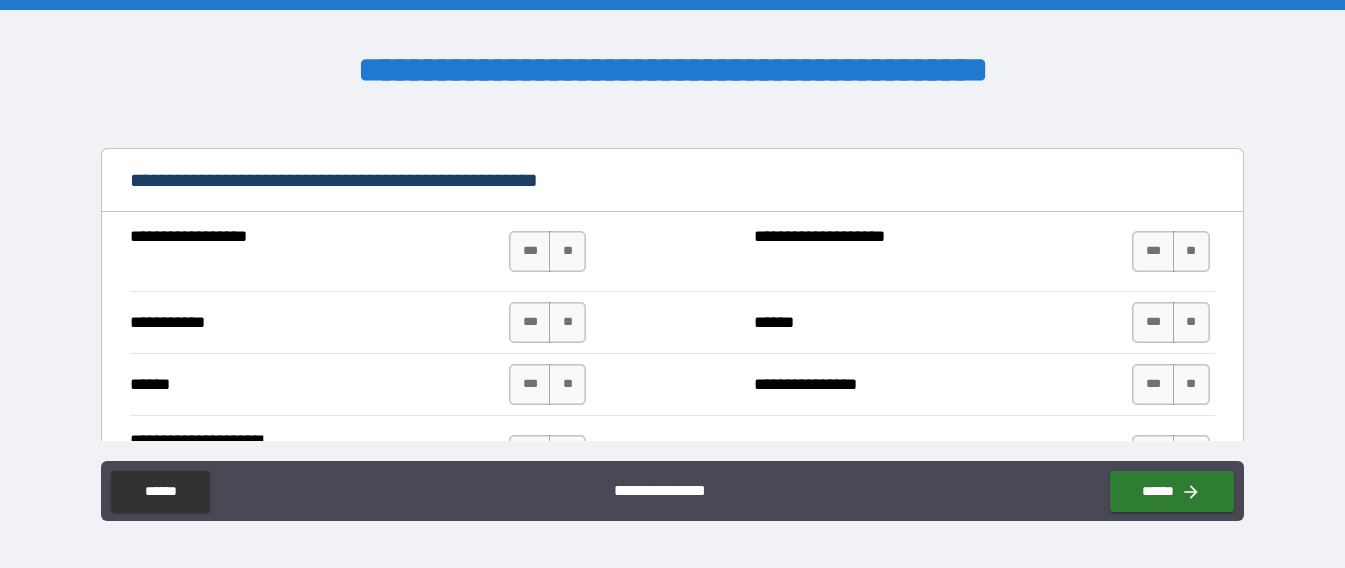 scroll, scrollTop: 2187, scrollLeft: 0, axis: vertical 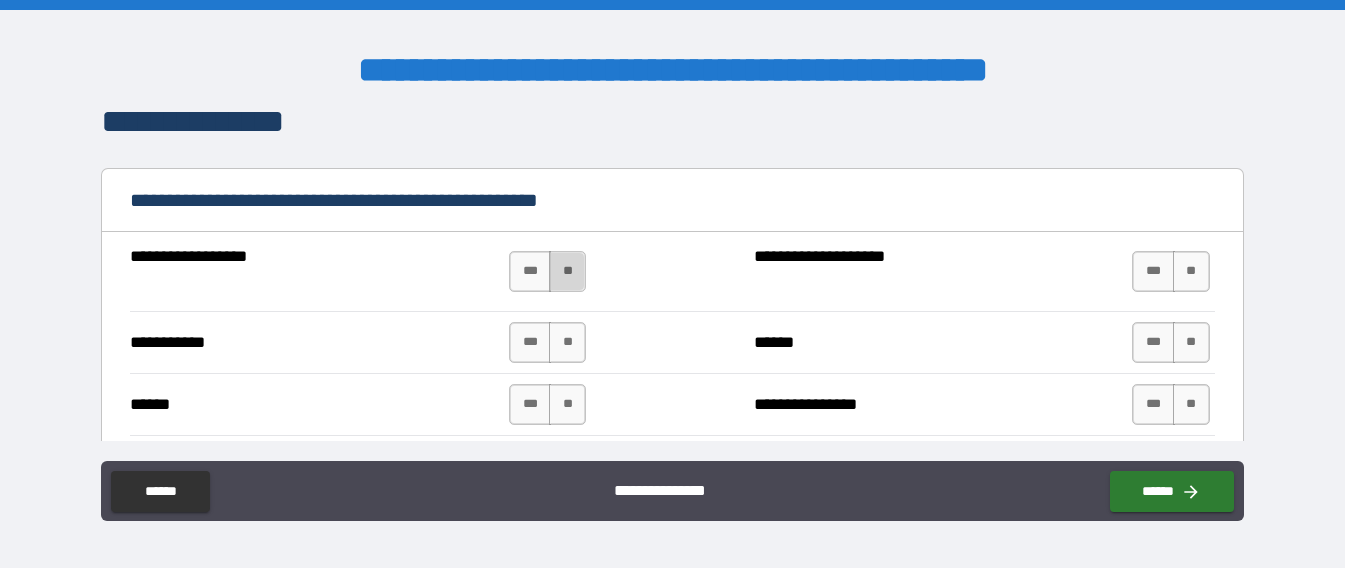 click on "**" at bounding box center (567, 271) 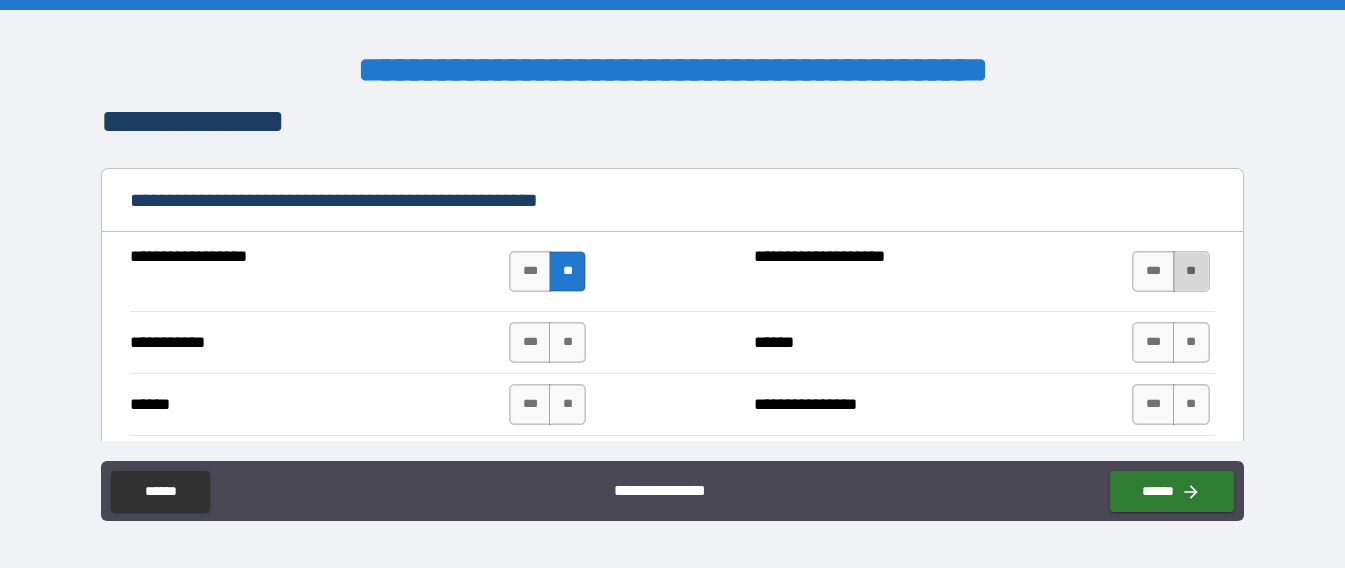 click on "**" at bounding box center [1191, 271] 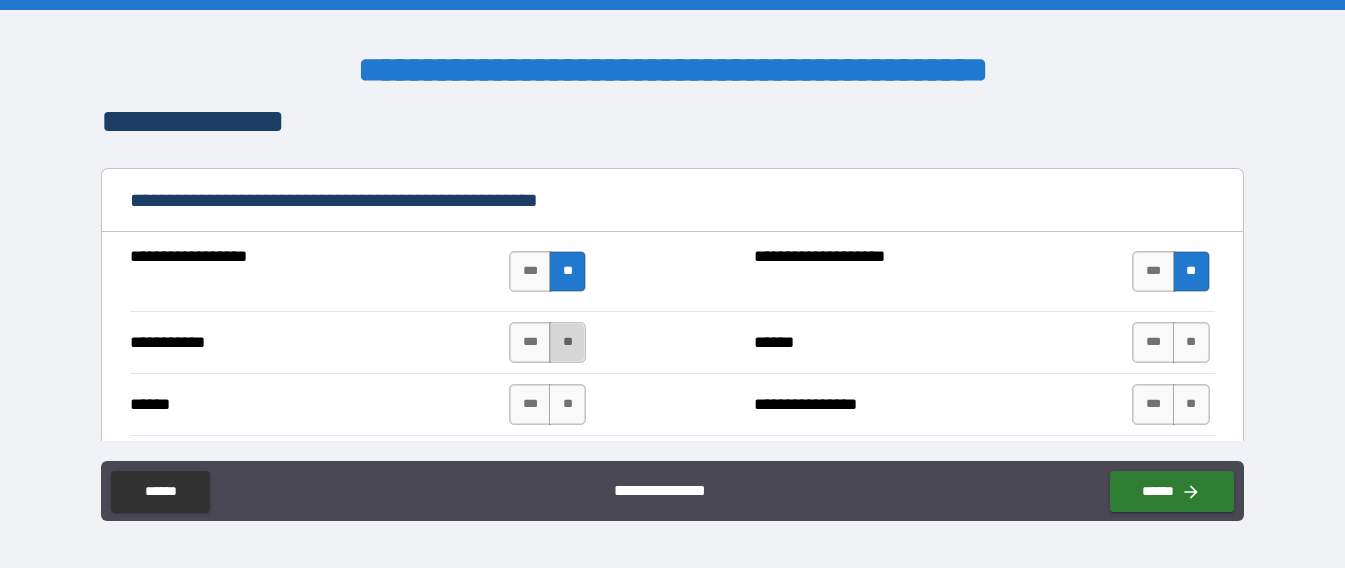 click on "**" at bounding box center [567, 342] 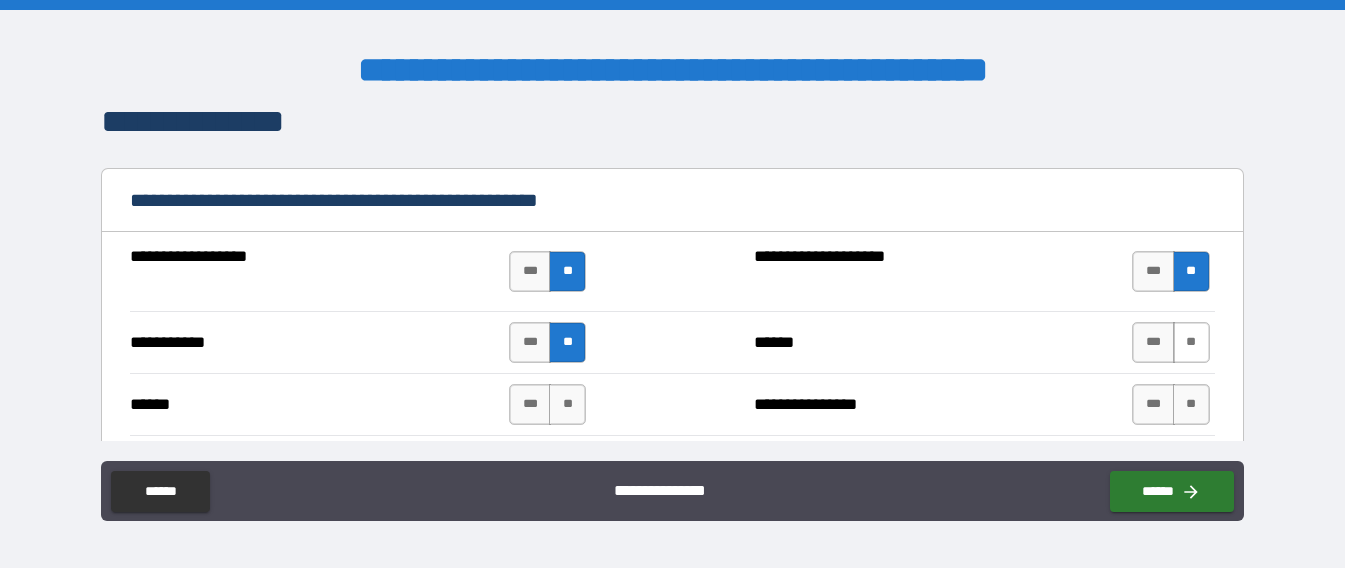 click on "**" at bounding box center [1191, 342] 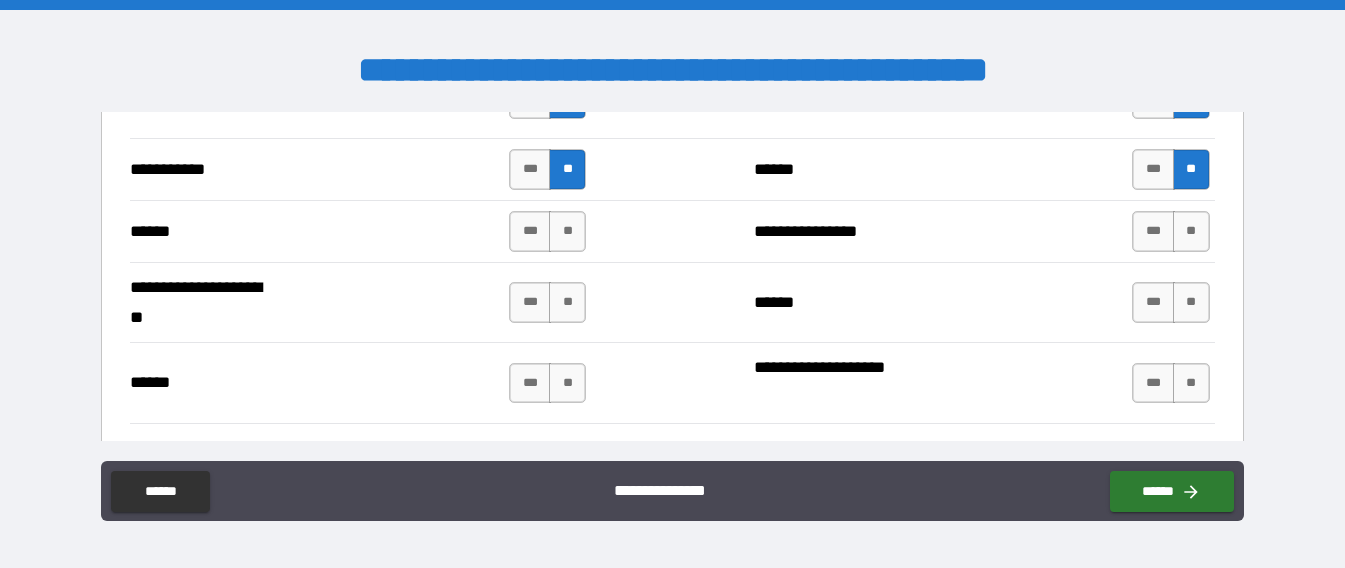 scroll, scrollTop: 2387, scrollLeft: 0, axis: vertical 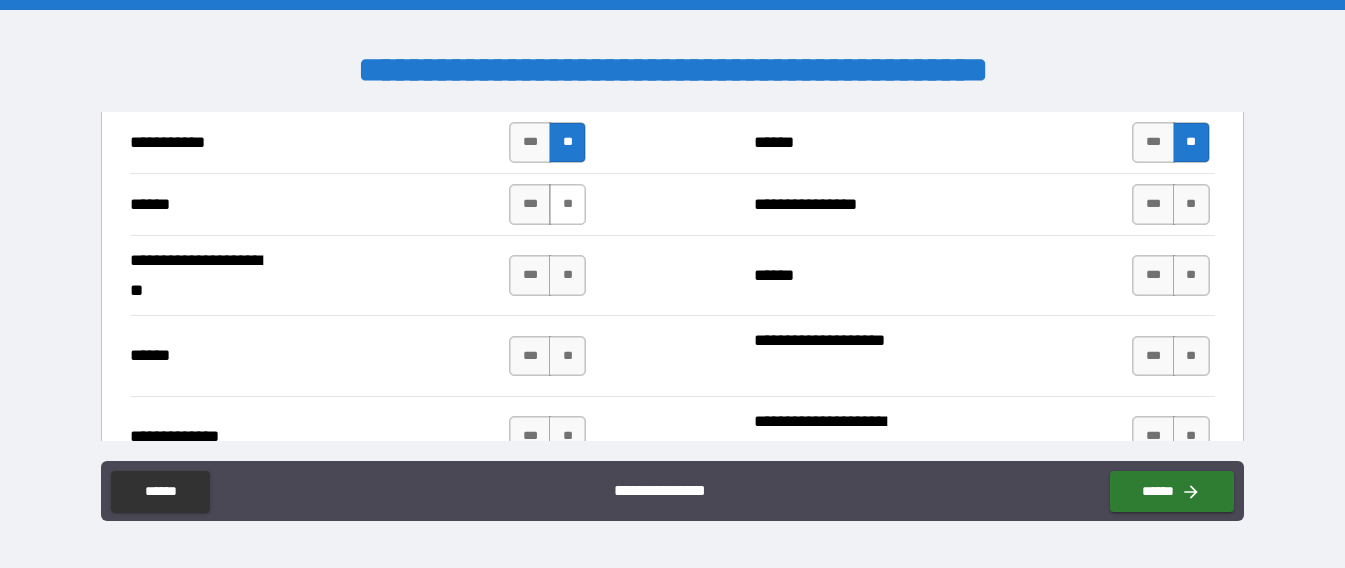 click on "**" at bounding box center (567, 204) 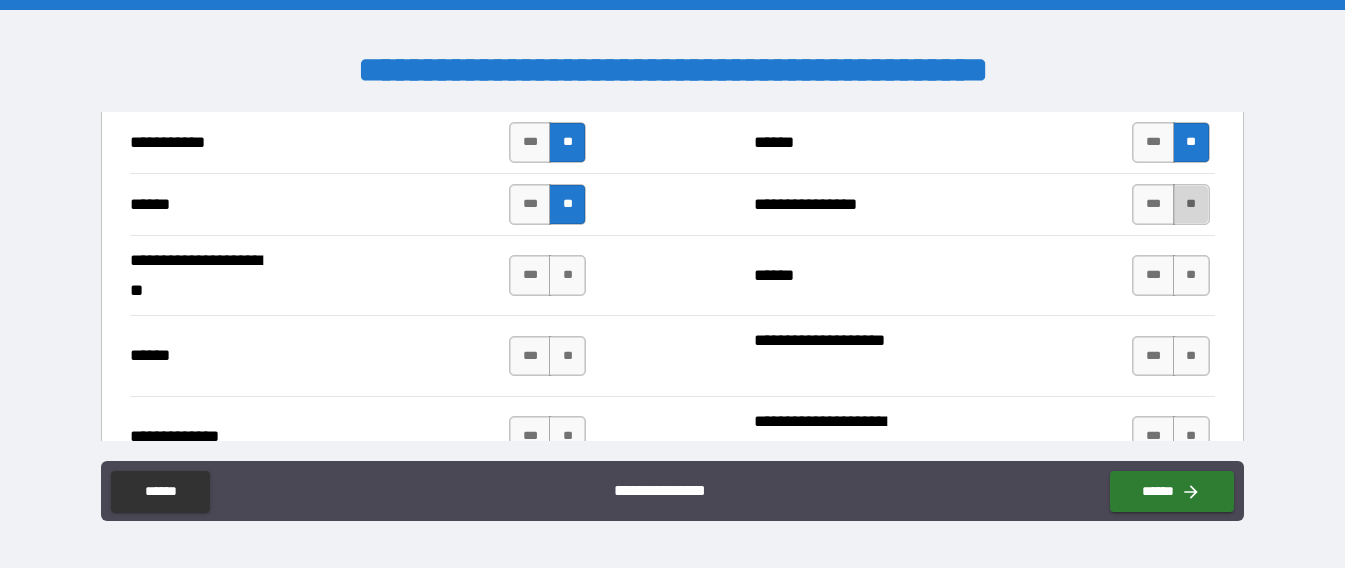 click on "**" at bounding box center [1191, 204] 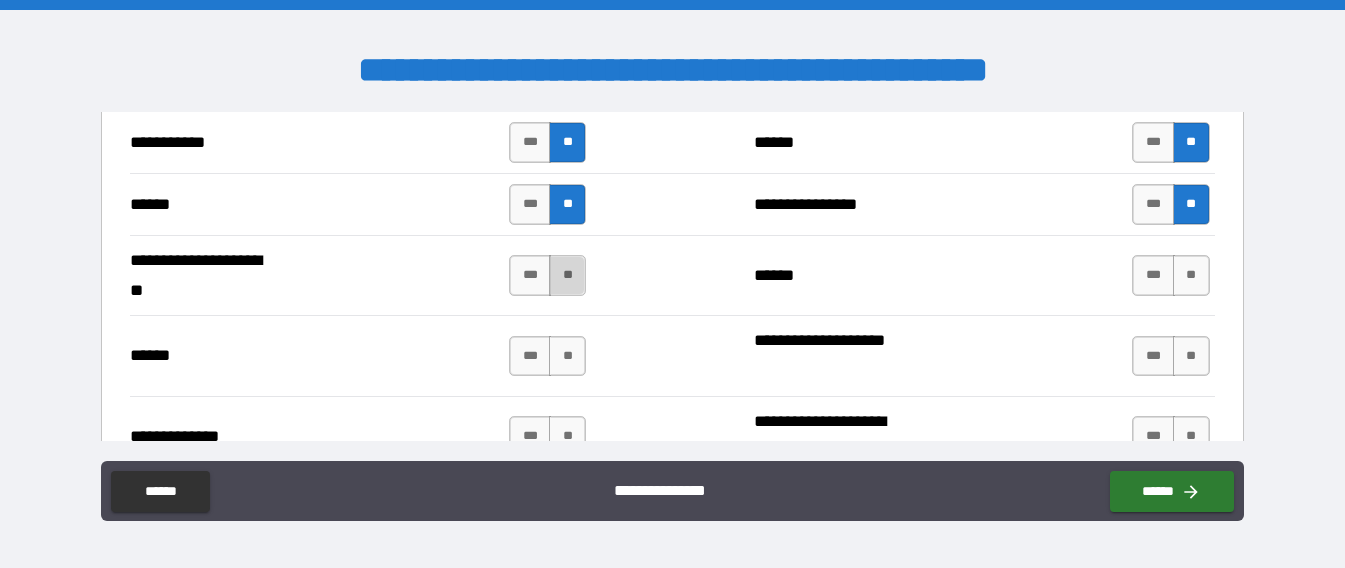 click on "**" at bounding box center [567, 275] 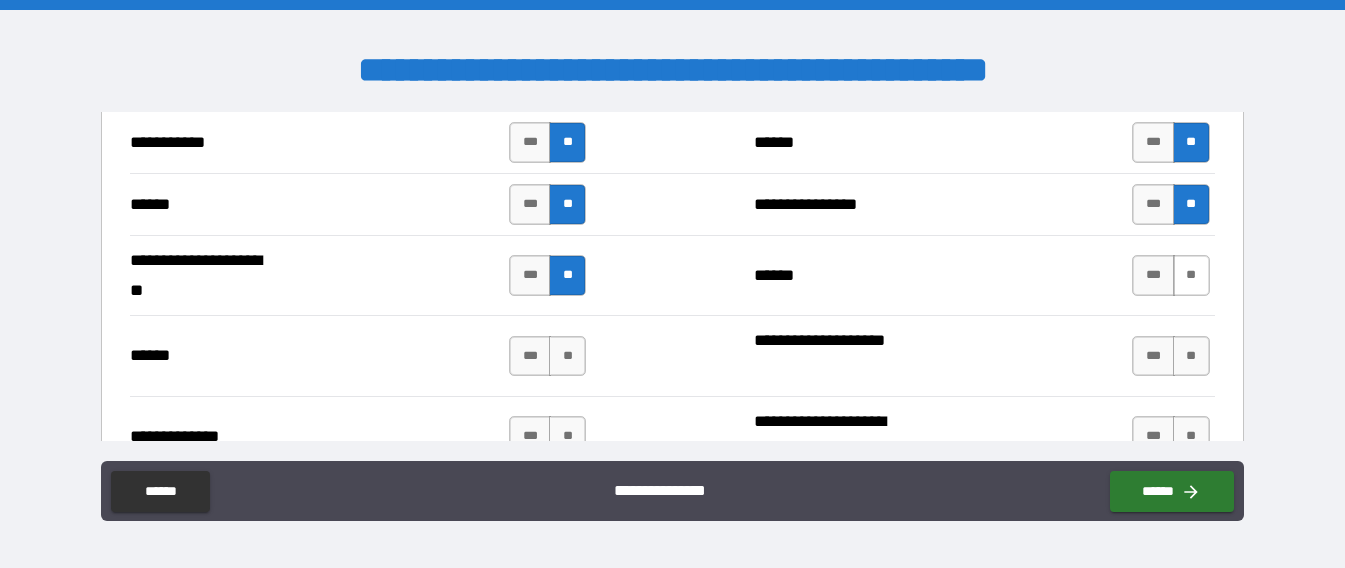 click on "**" at bounding box center [1191, 275] 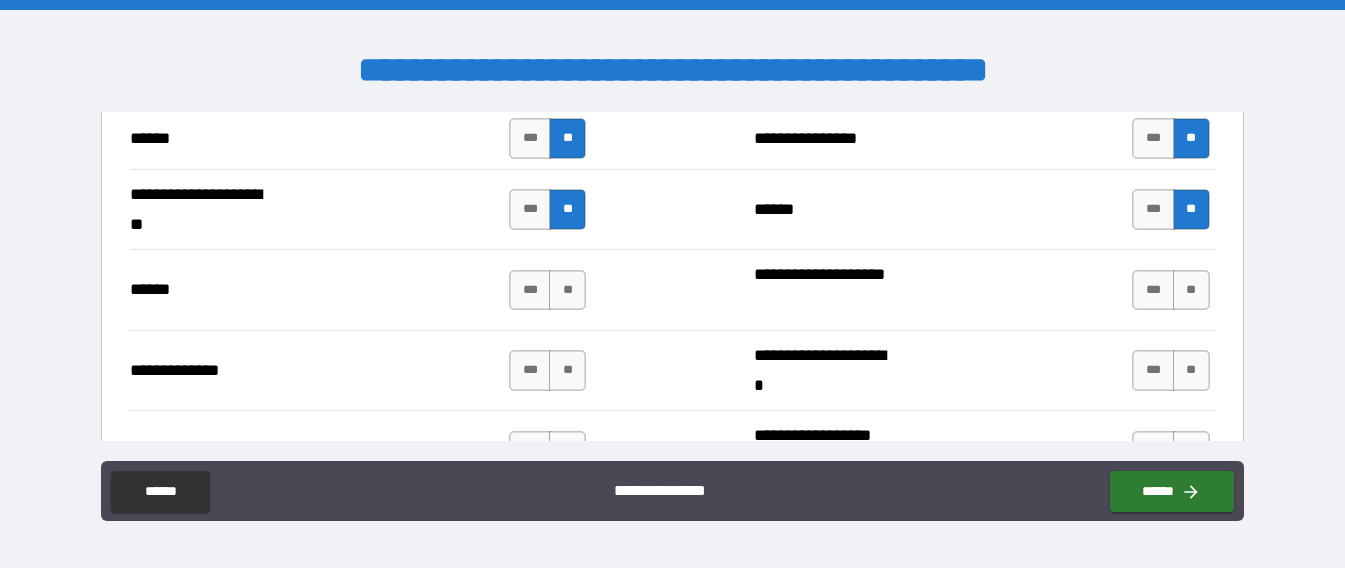 scroll, scrollTop: 2487, scrollLeft: 0, axis: vertical 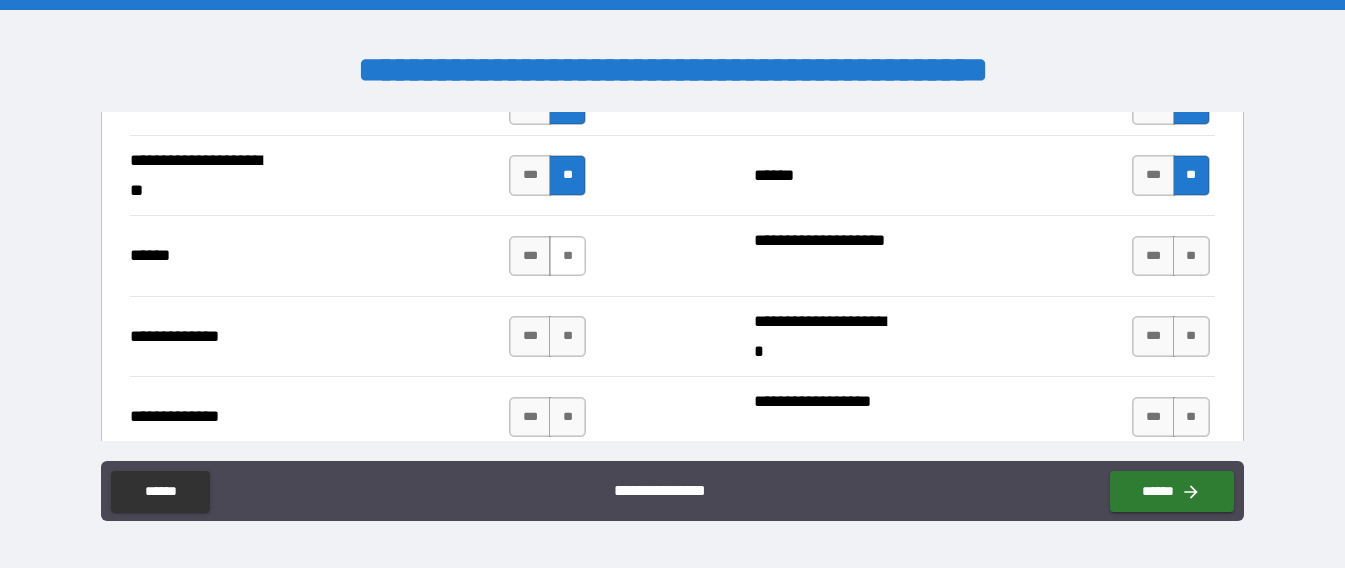 click on "**" at bounding box center [567, 256] 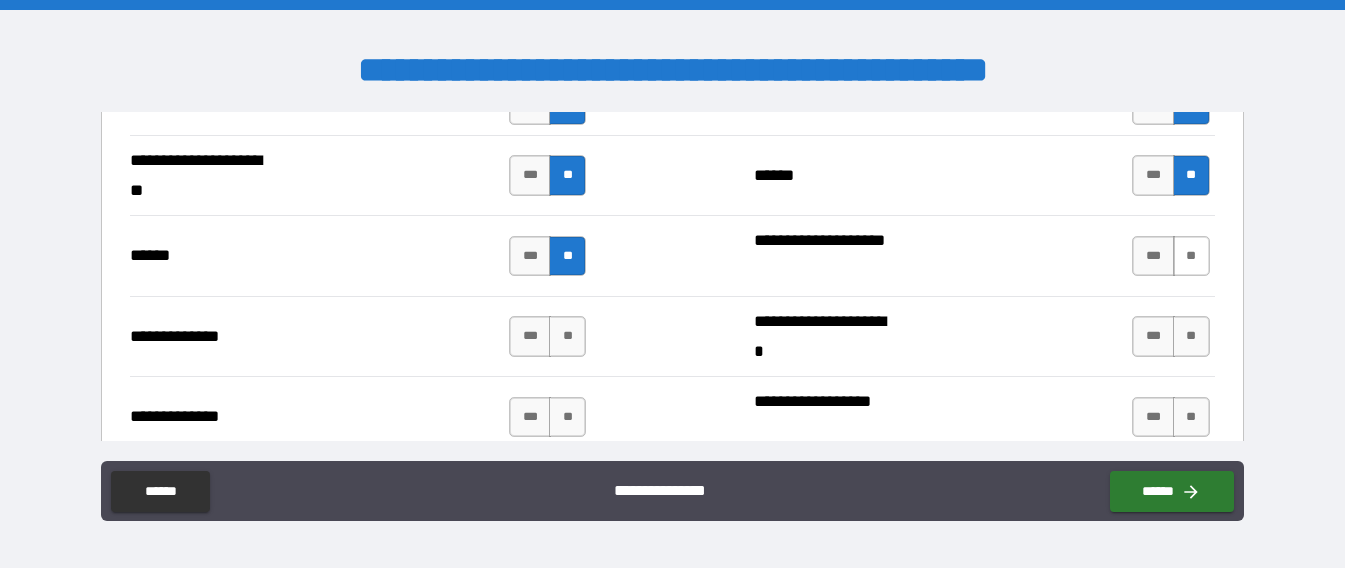 click on "**" at bounding box center [1191, 256] 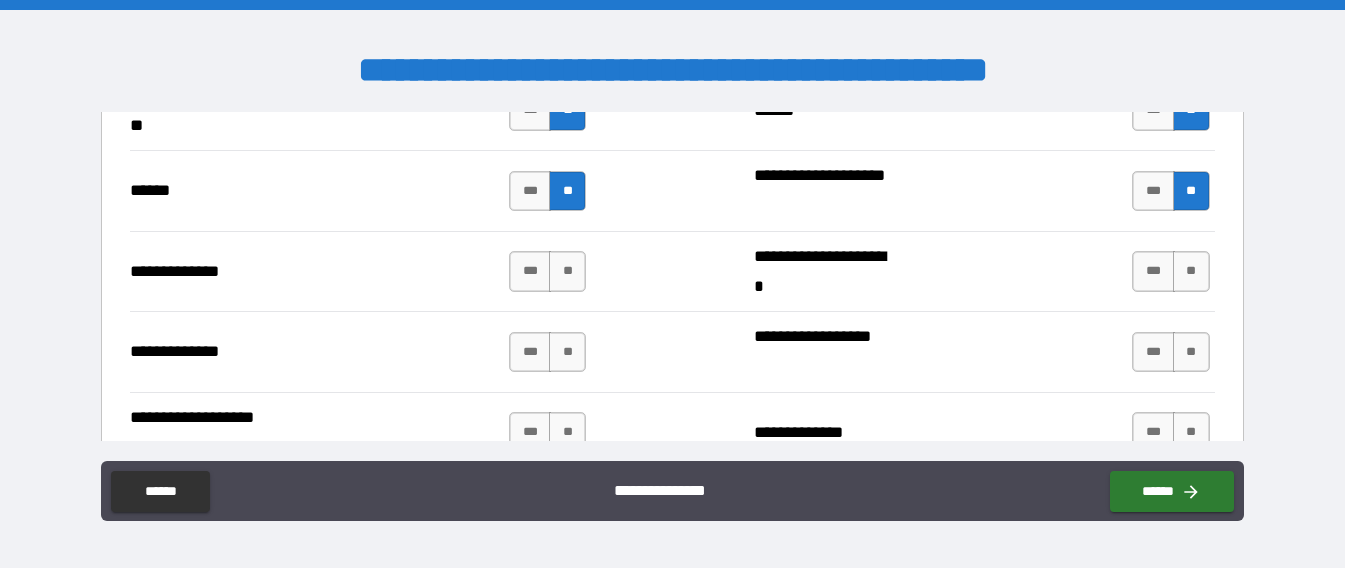 scroll, scrollTop: 2587, scrollLeft: 0, axis: vertical 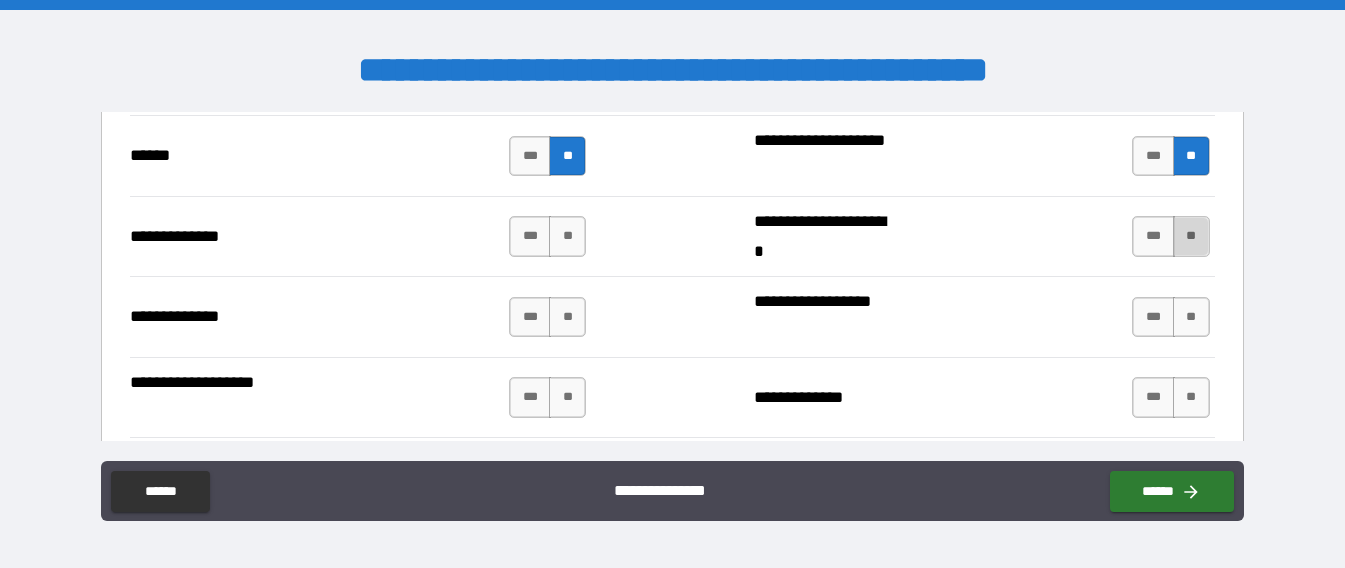 click on "**" at bounding box center (1191, 236) 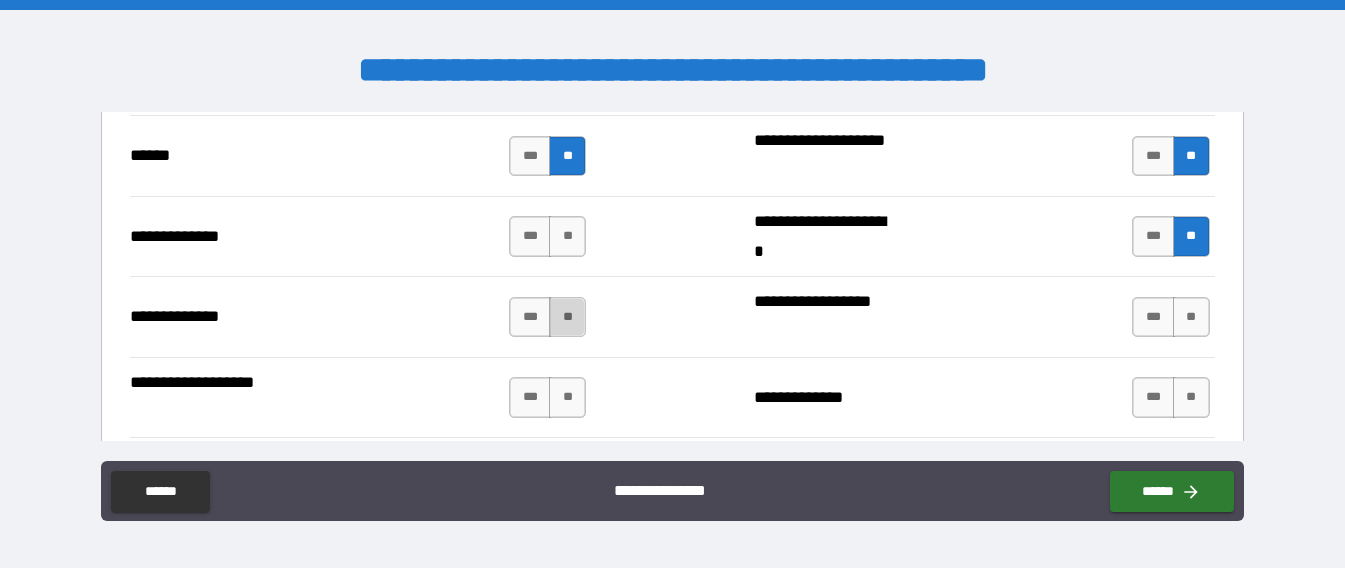 click on "**" at bounding box center [567, 317] 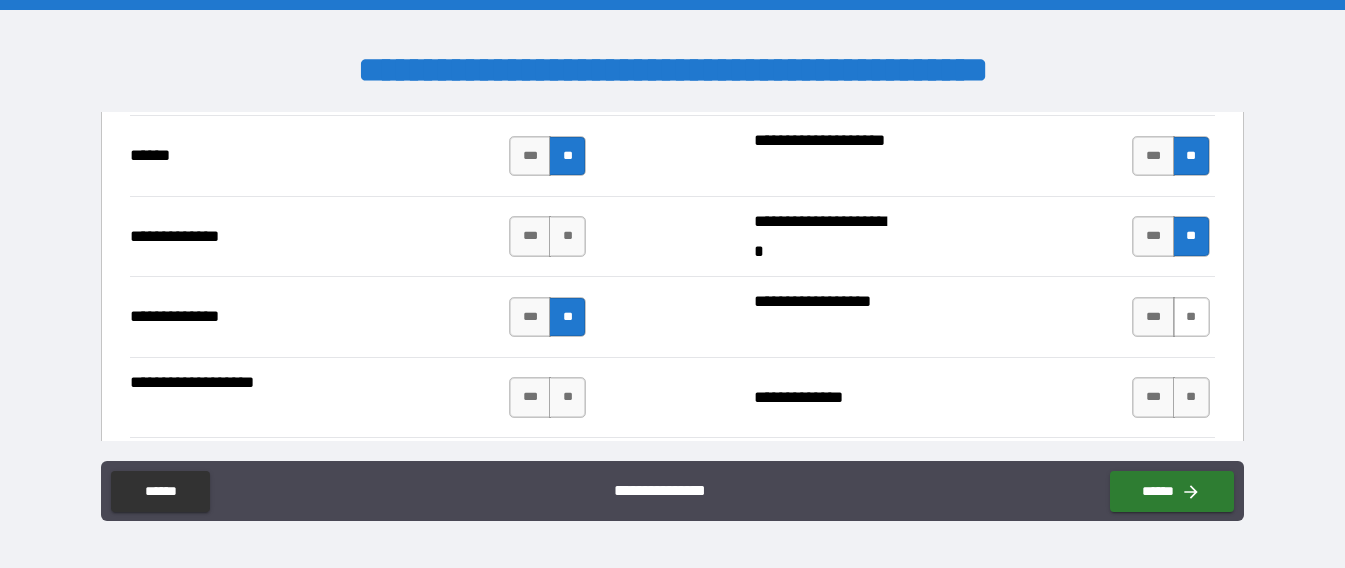 click on "**" at bounding box center (1191, 317) 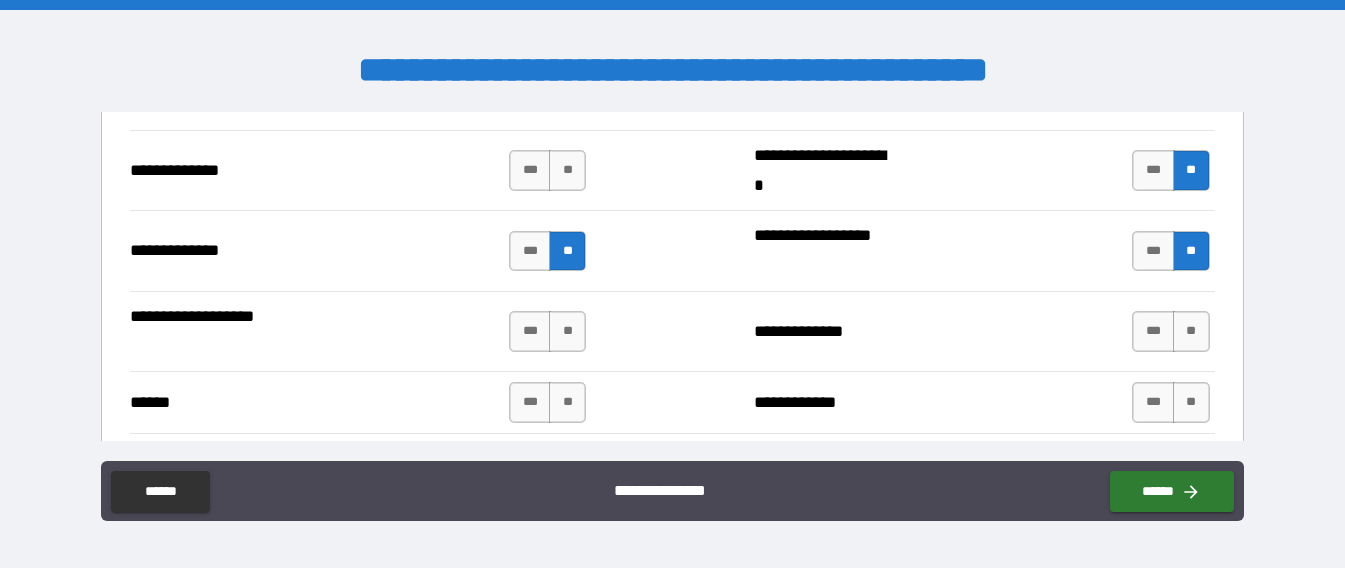 scroll, scrollTop: 2687, scrollLeft: 0, axis: vertical 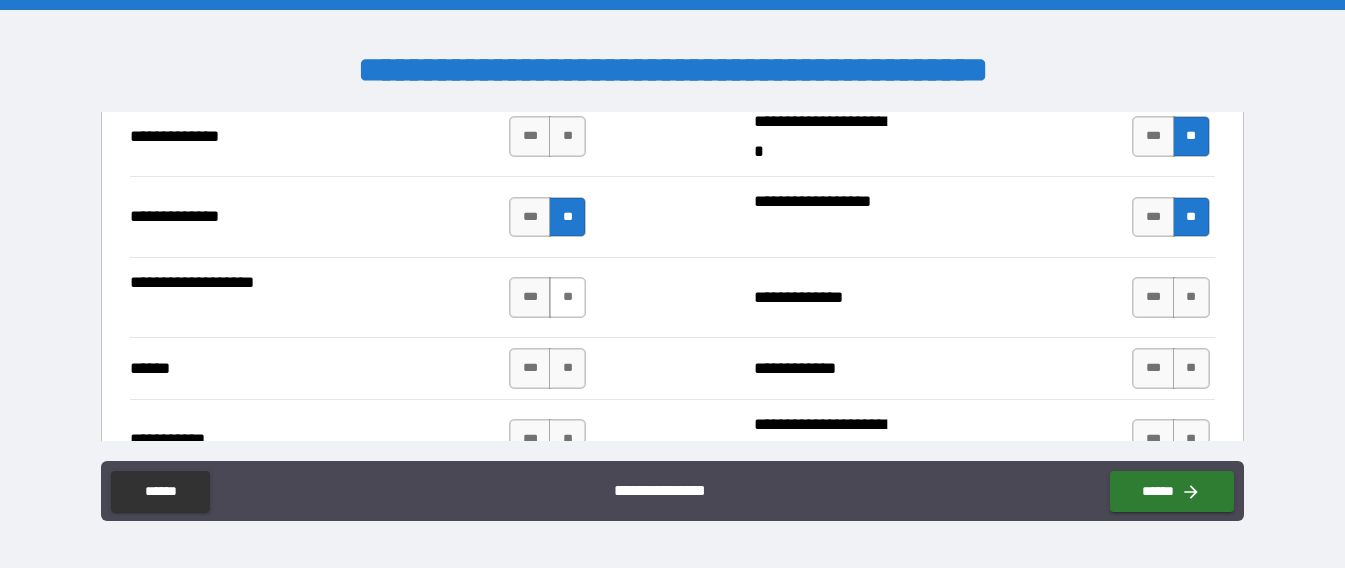 click on "**" at bounding box center (567, 297) 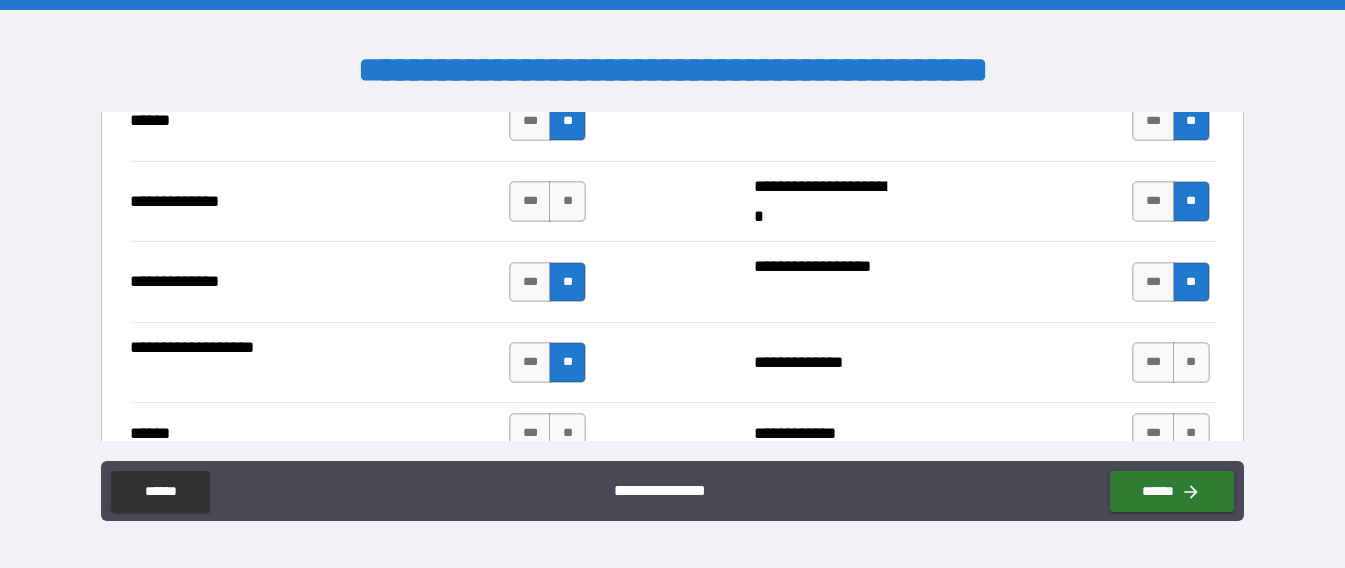 scroll, scrollTop: 2587, scrollLeft: 0, axis: vertical 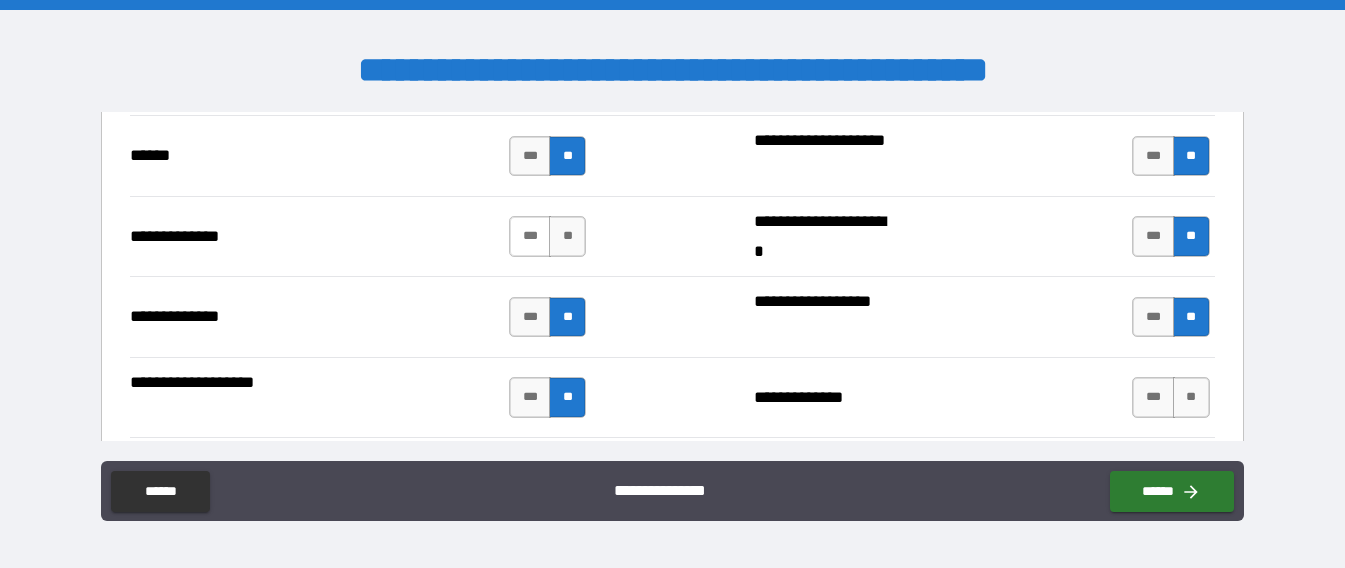 click on "***" at bounding box center (530, 236) 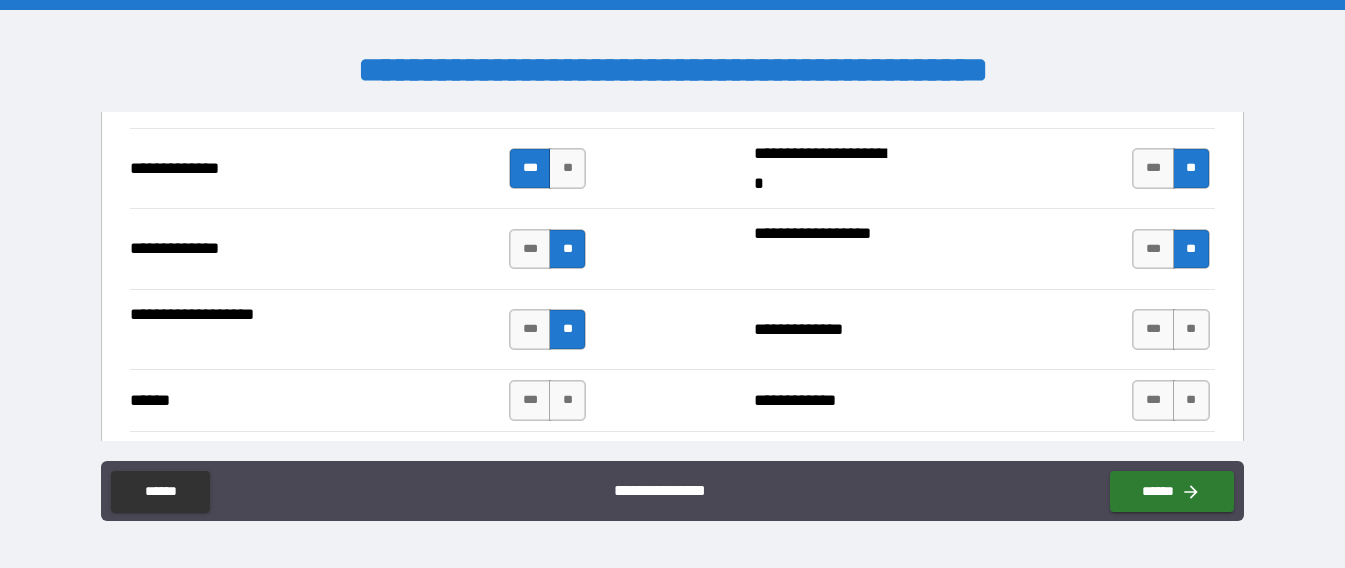 scroll, scrollTop: 2687, scrollLeft: 0, axis: vertical 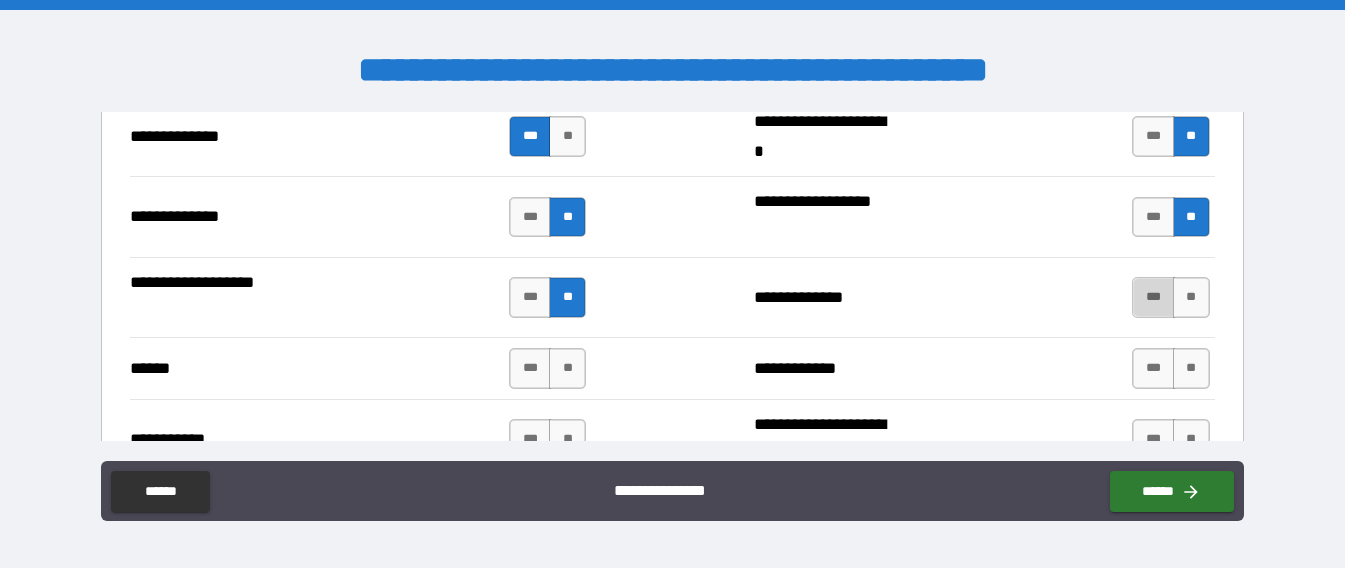 click on "***" at bounding box center (1153, 297) 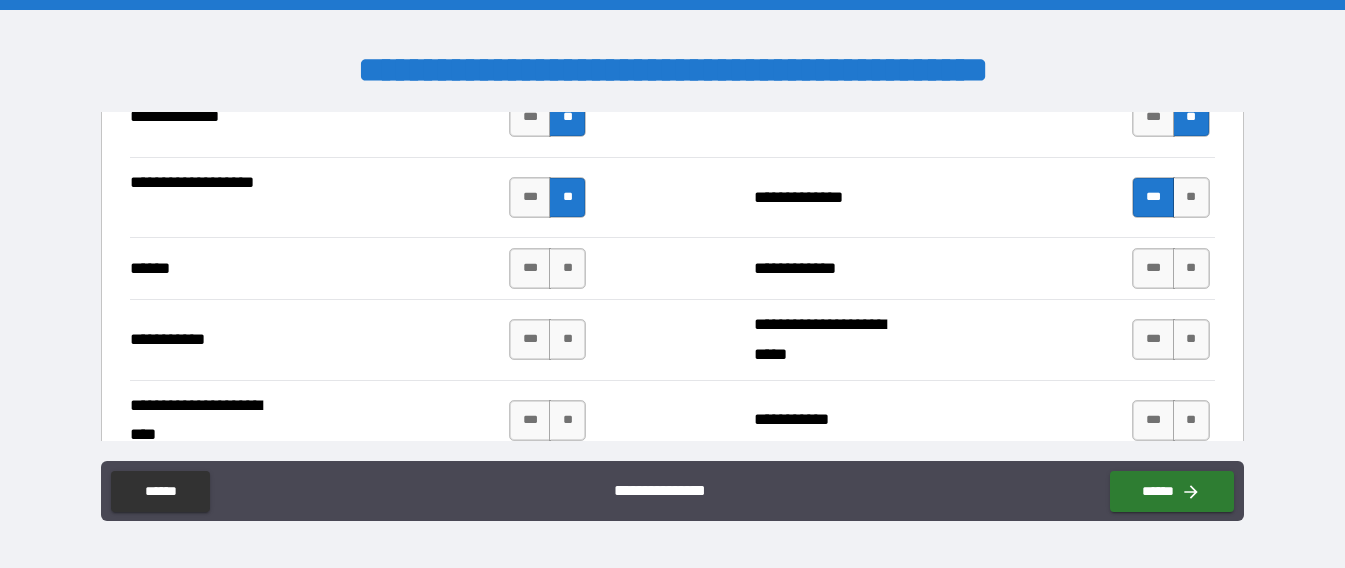 scroll, scrollTop: 2887, scrollLeft: 0, axis: vertical 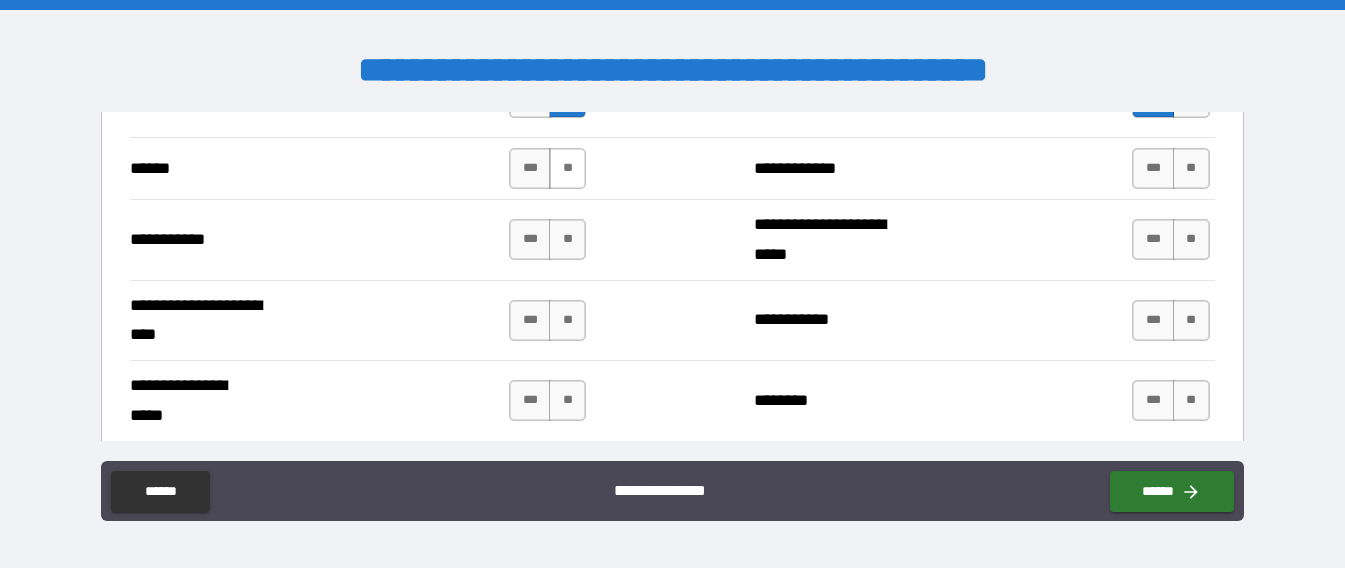 click on "**" at bounding box center (567, 168) 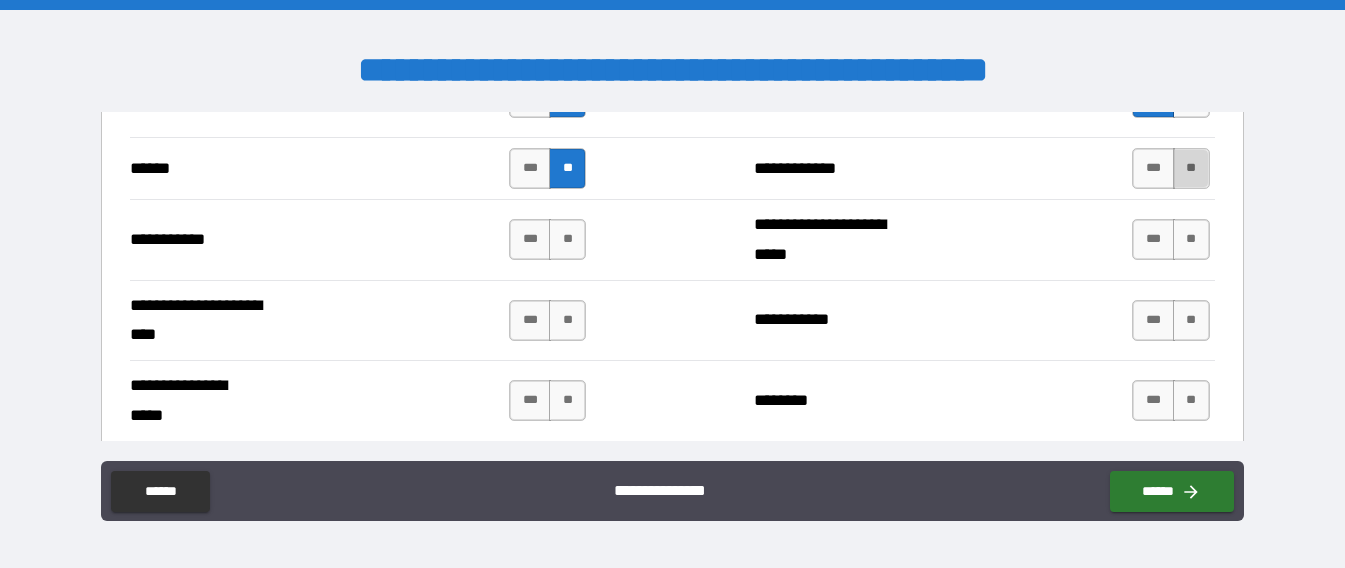 click on "**" at bounding box center [1191, 168] 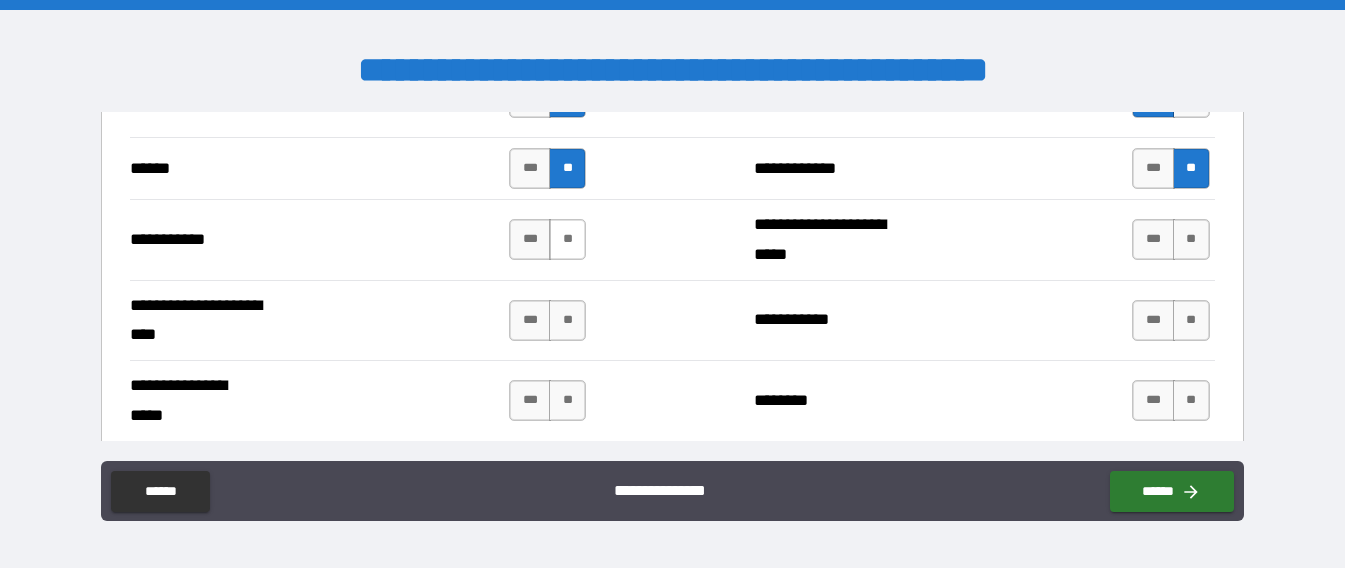 click on "**" at bounding box center [567, 239] 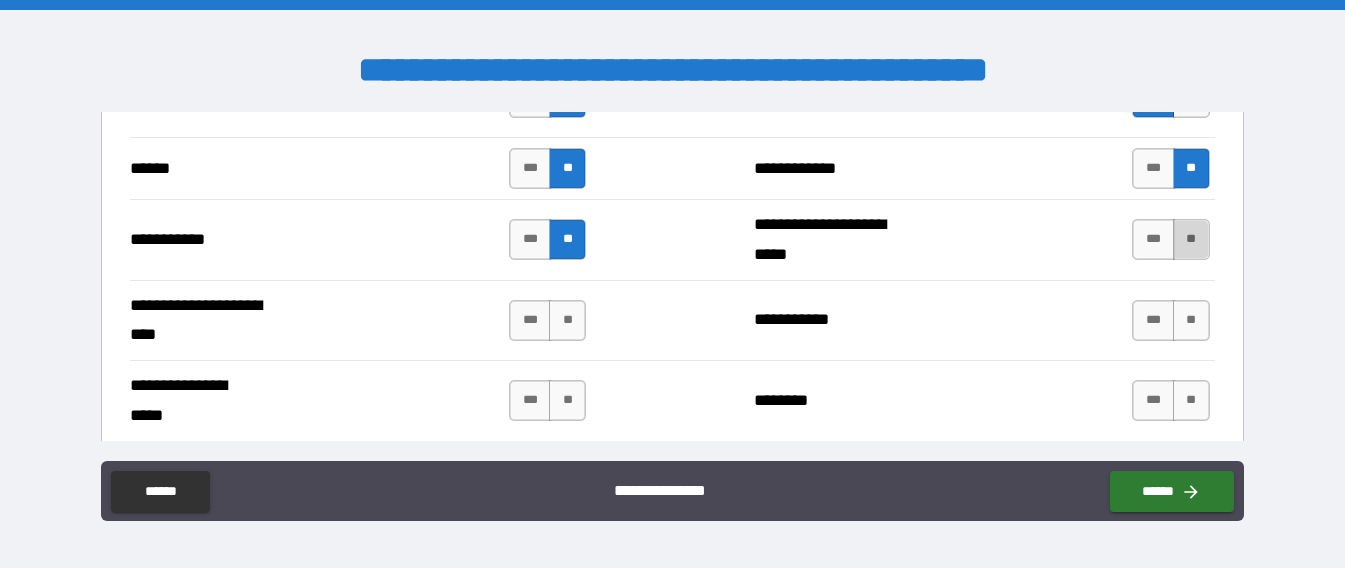 click on "**" at bounding box center [1191, 239] 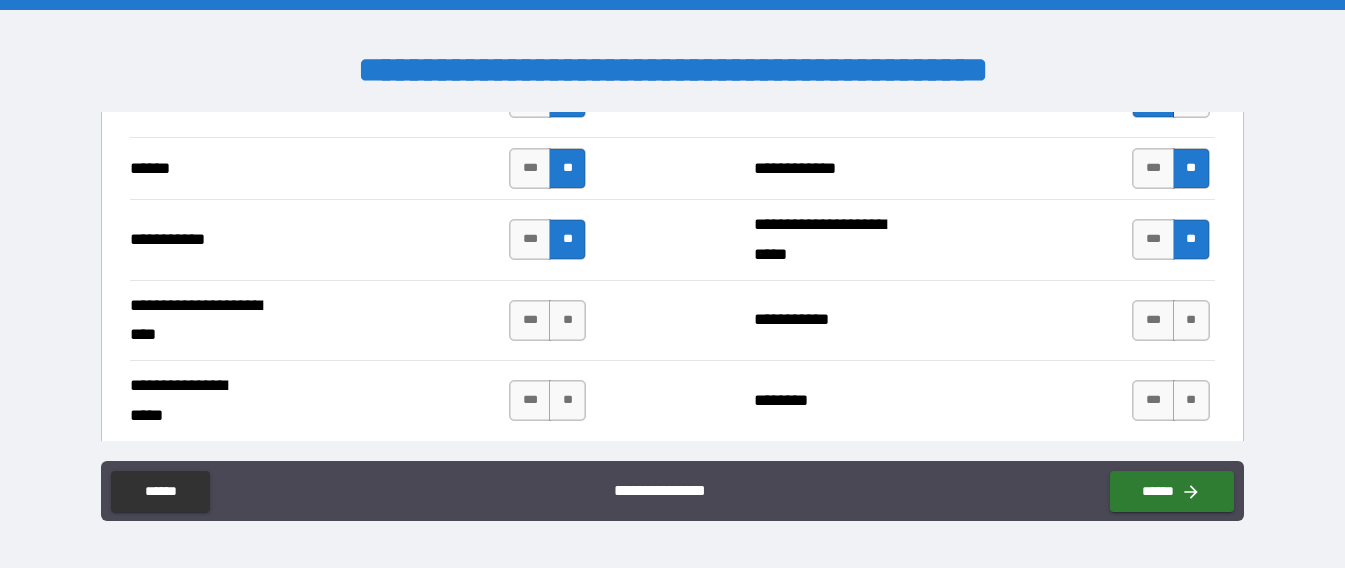 scroll, scrollTop: 2987, scrollLeft: 0, axis: vertical 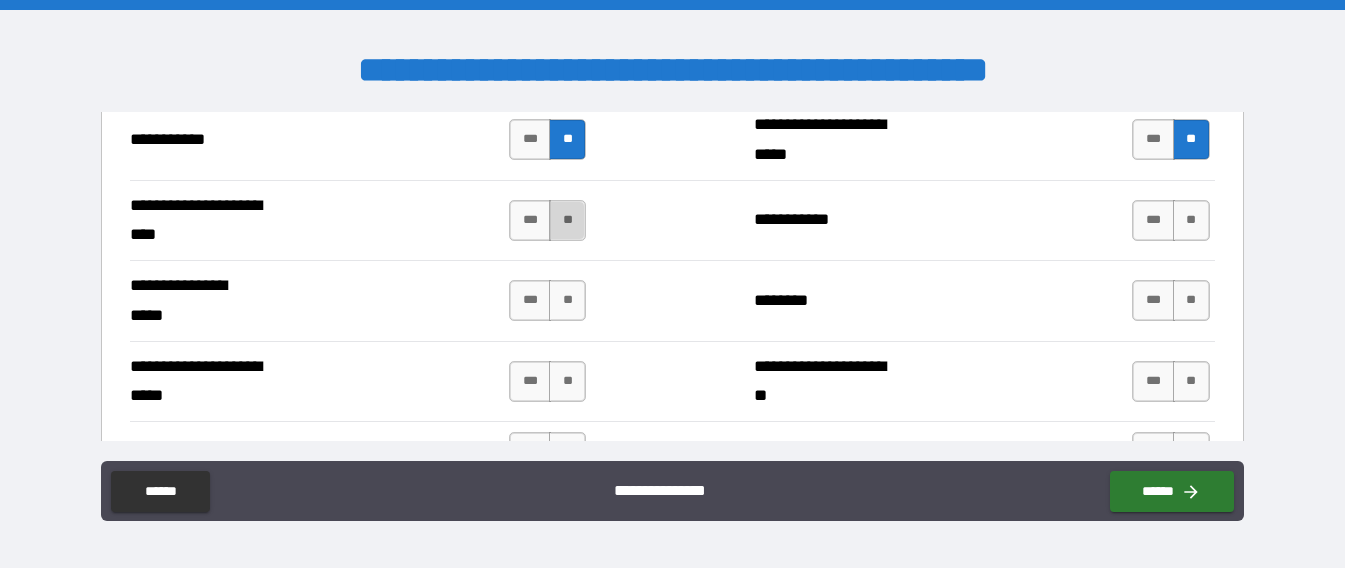 click on "**" at bounding box center (567, 220) 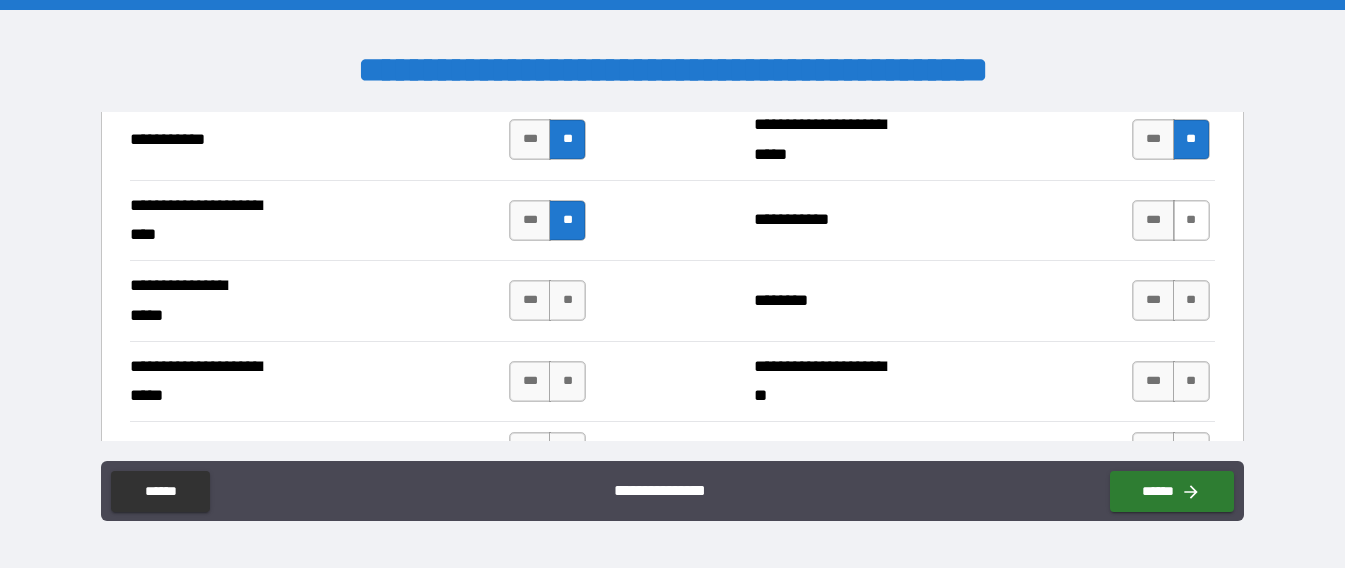 click on "**" at bounding box center [1191, 220] 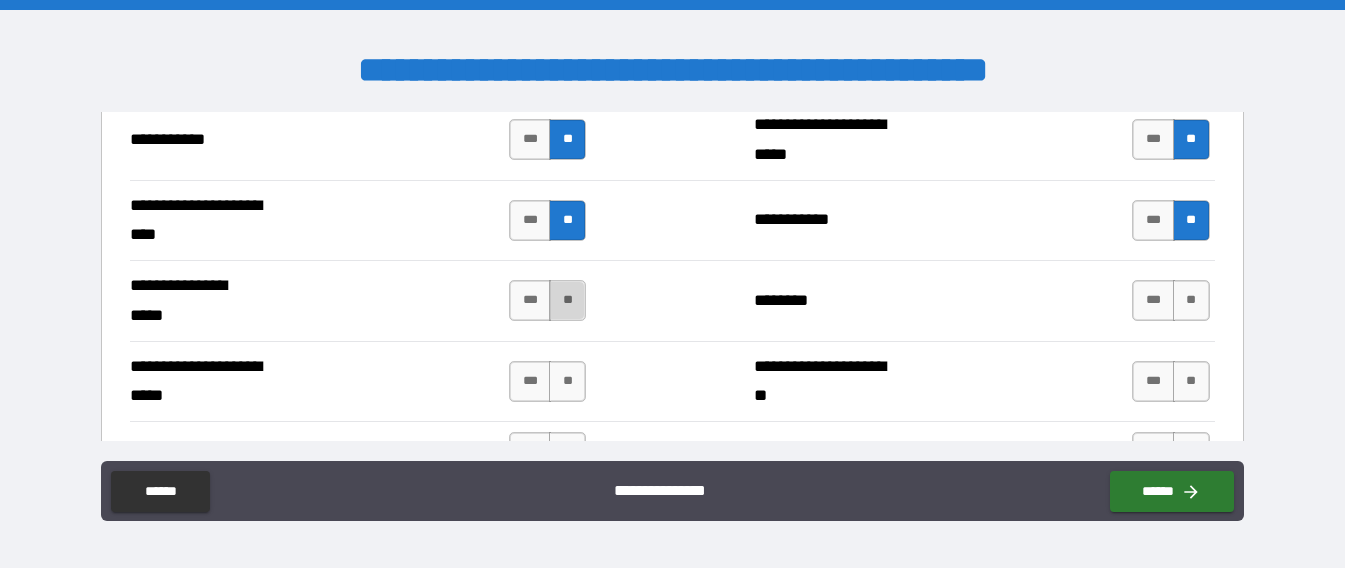 click on "**" at bounding box center [567, 300] 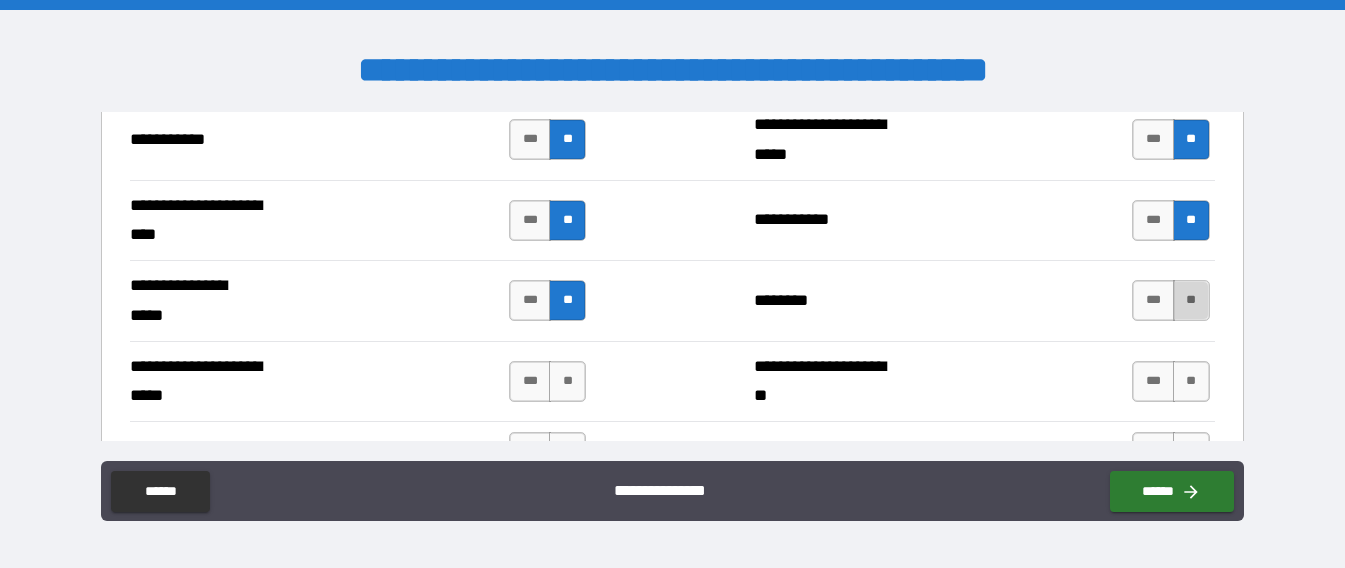 click on "**" at bounding box center [1191, 300] 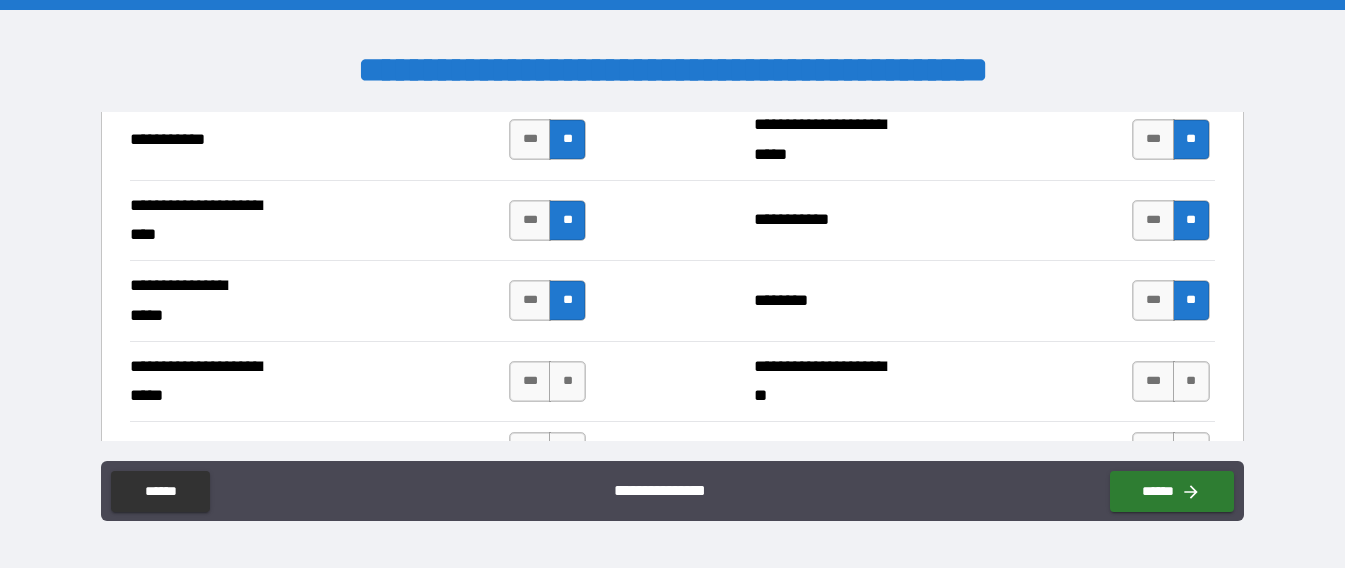 scroll, scrollTop: 3087, scrollLeft: 0, axis: vertical 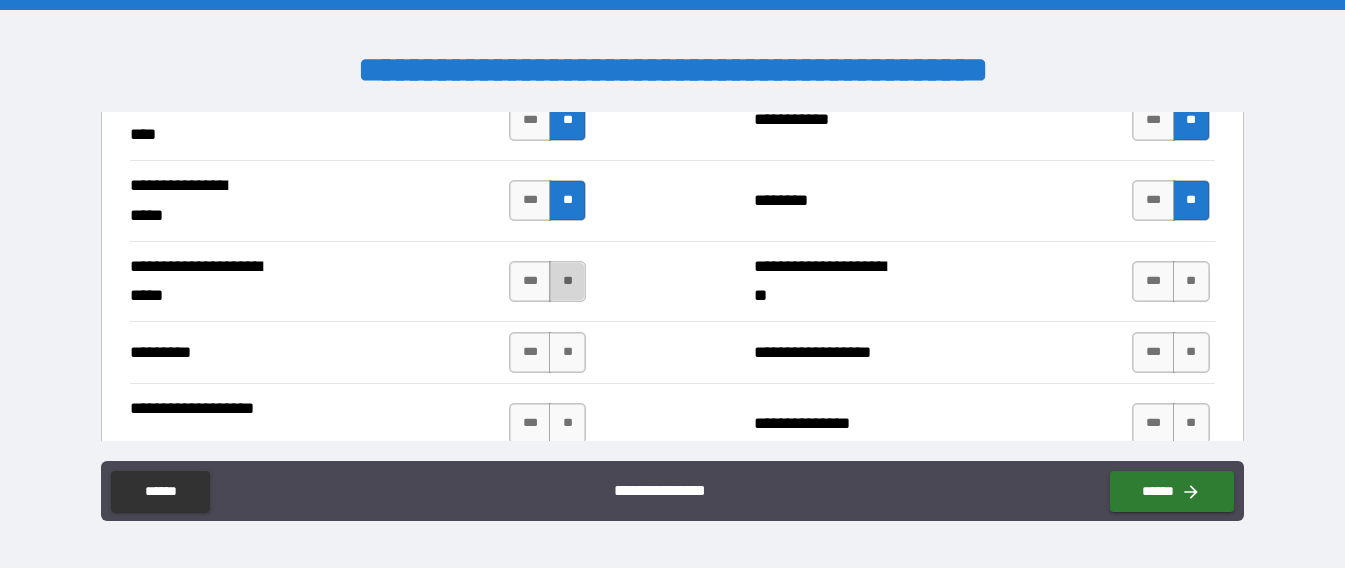 click on "**" at bounding box center (567, 281) 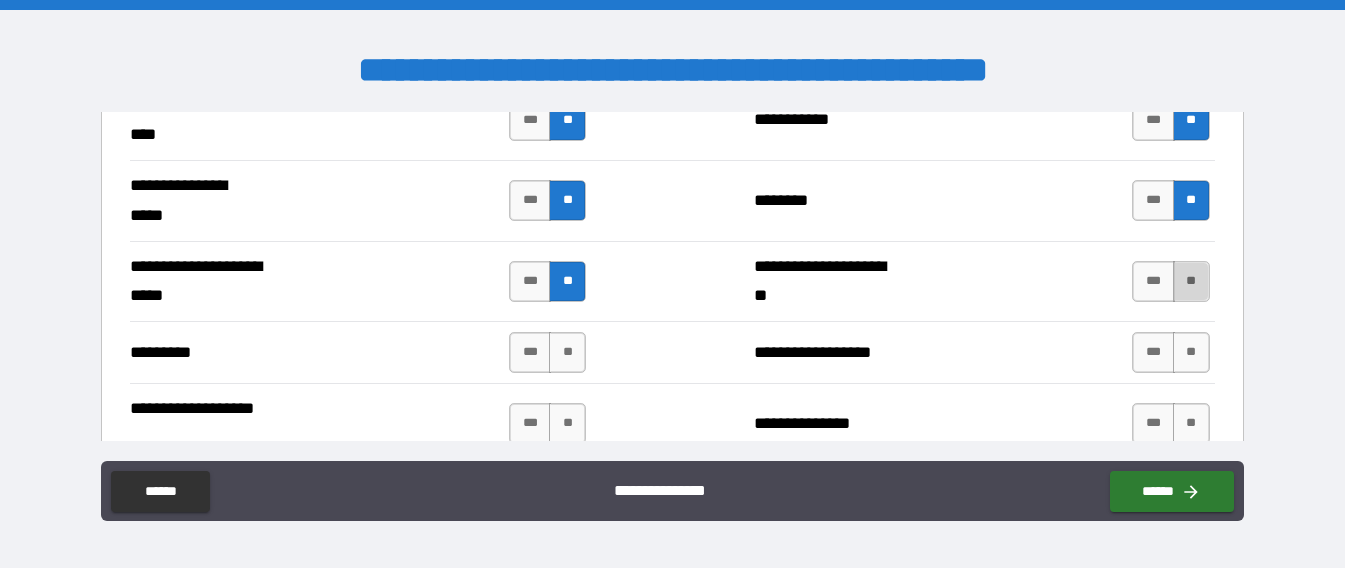 click on "**" at bounding box center [1191, 281] 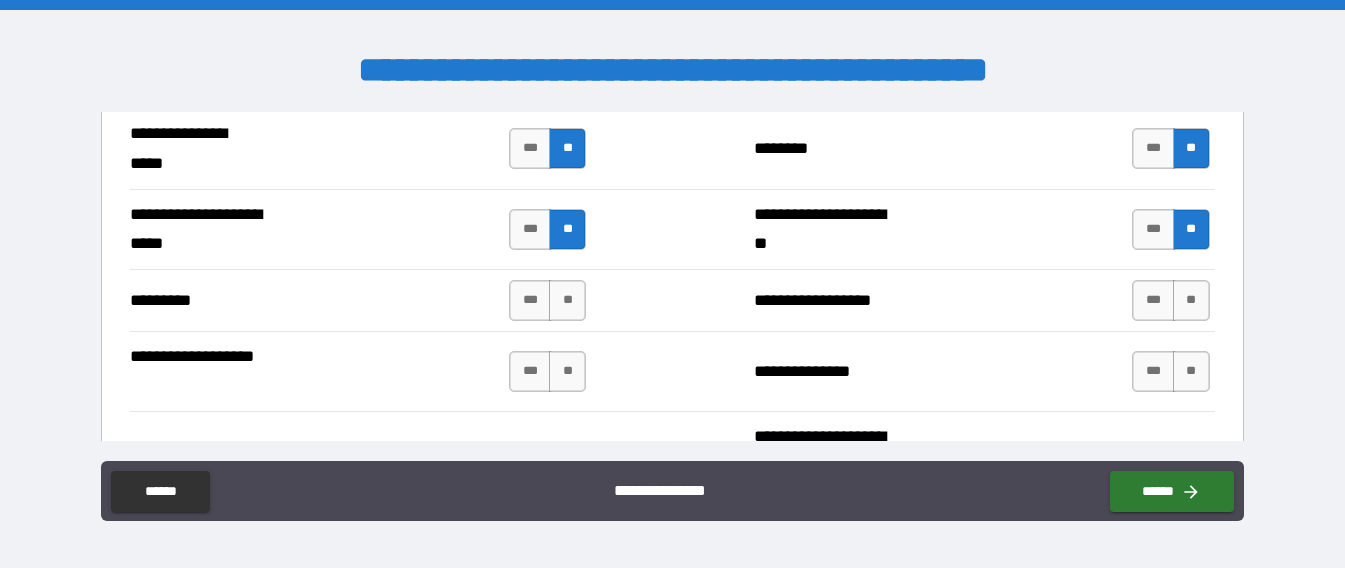 scroll, scrollTop: 3187, scrollLeft: 0, axis: vertical 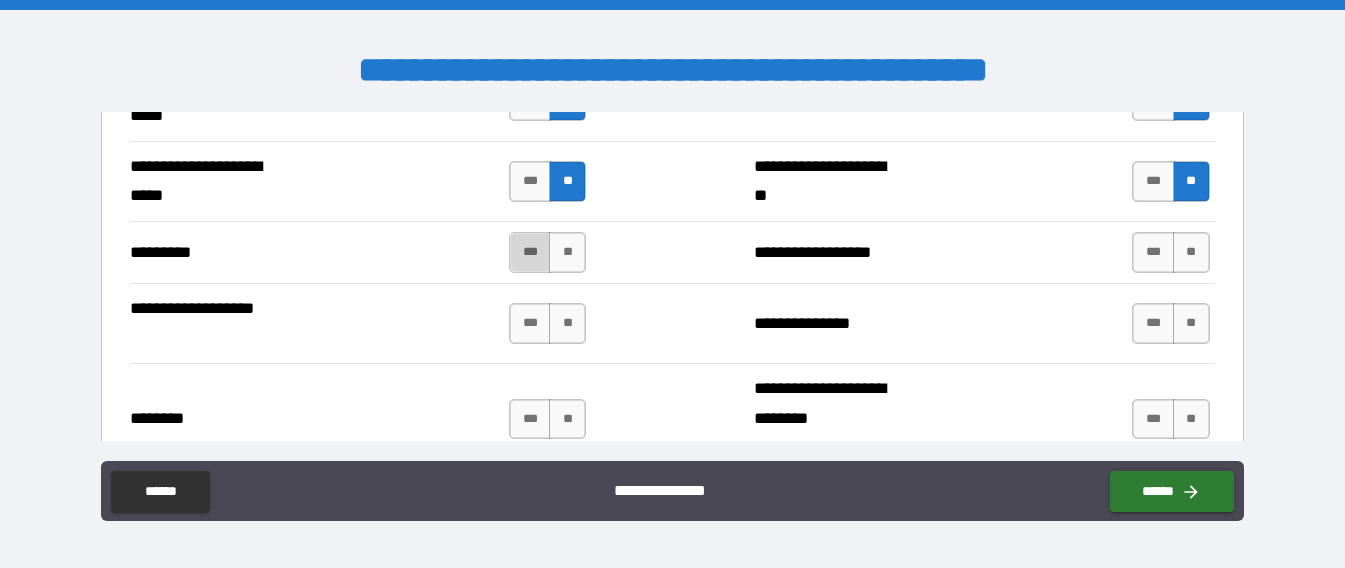 click on "***" at bounding box center [530, 252] 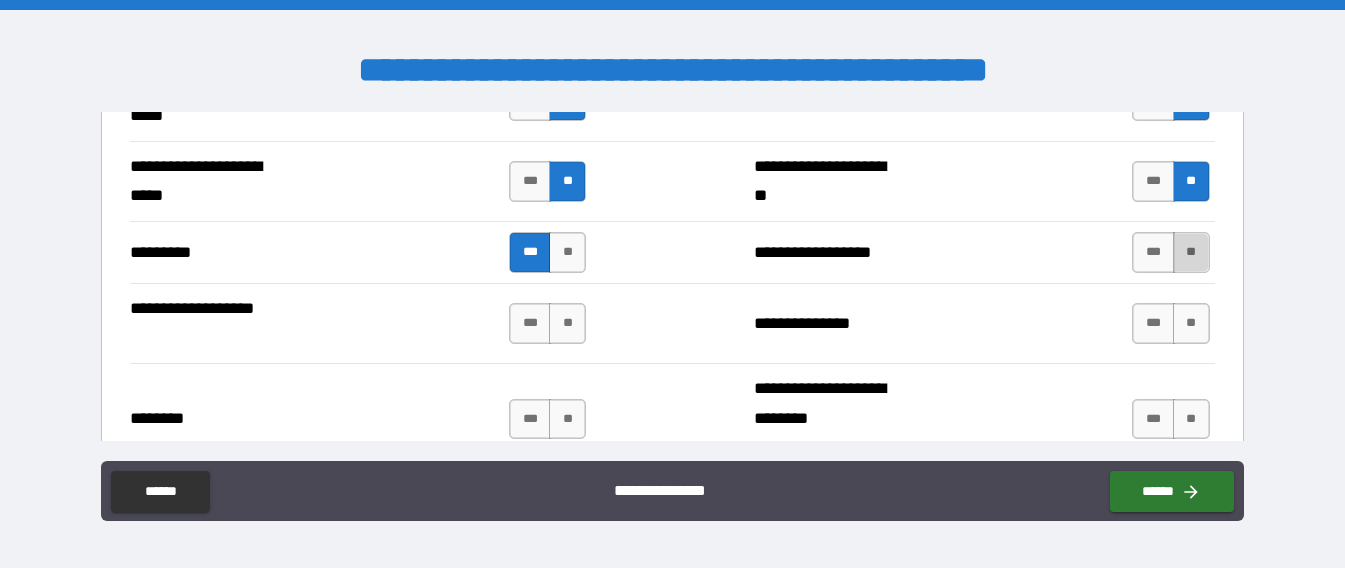click on "**" at bounding box center [1191, 252] 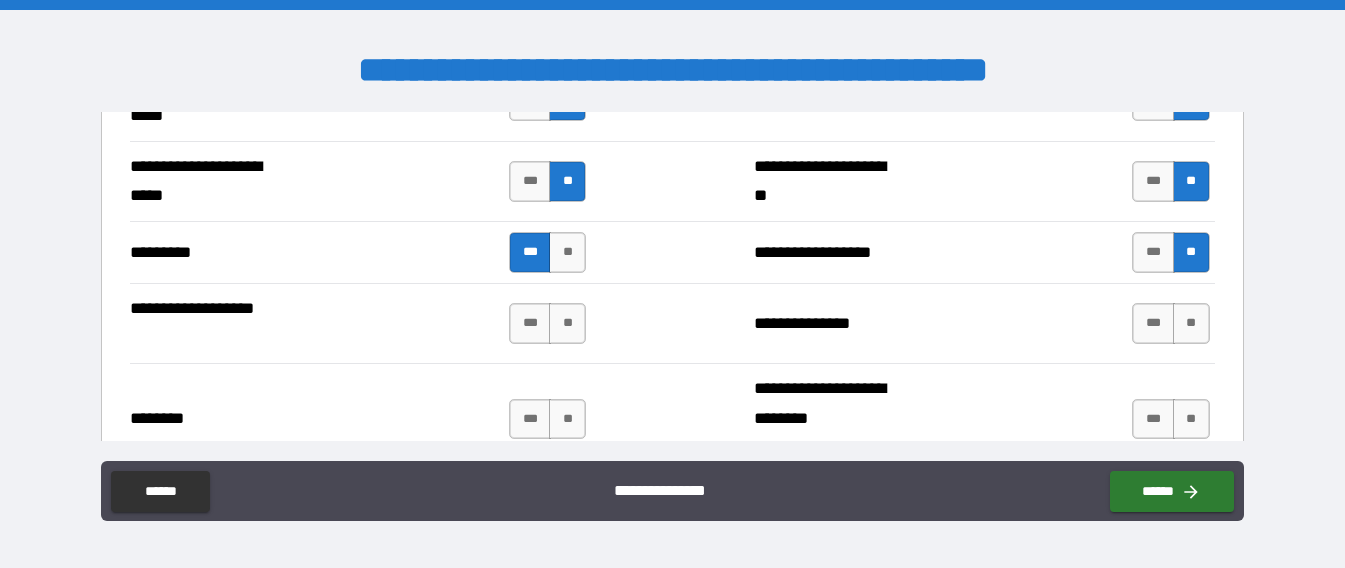 scroll, scrollTop: 3287, scrollLeft: 0, axis: vertical 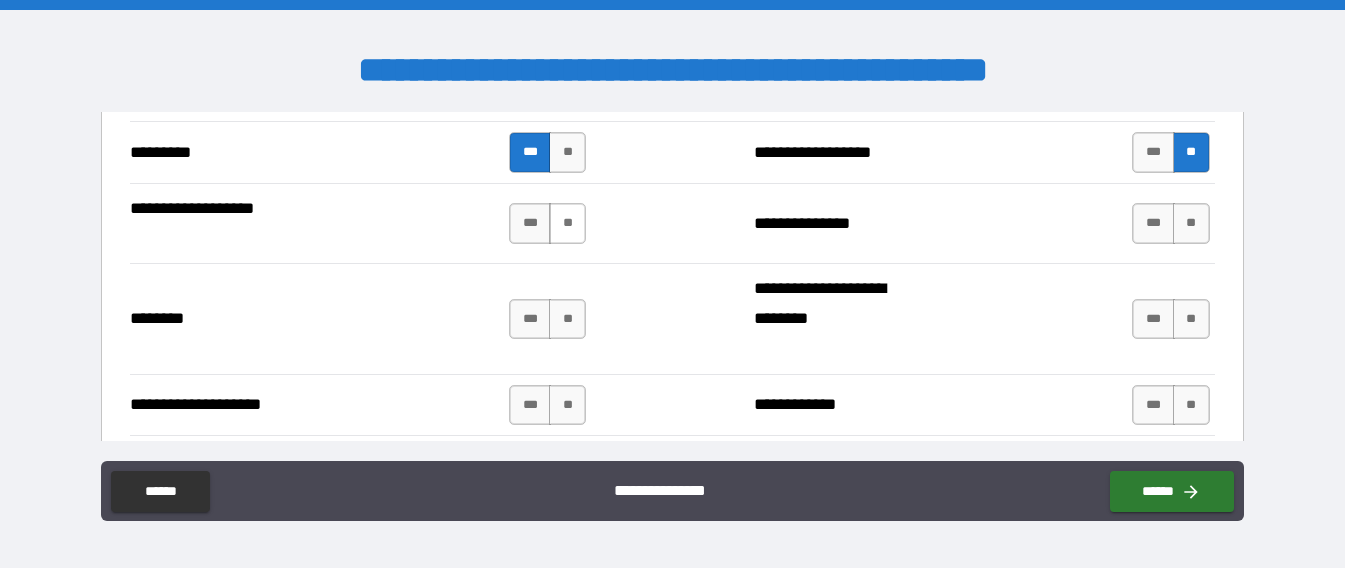 click on "**" at bounding box center (567, 223) 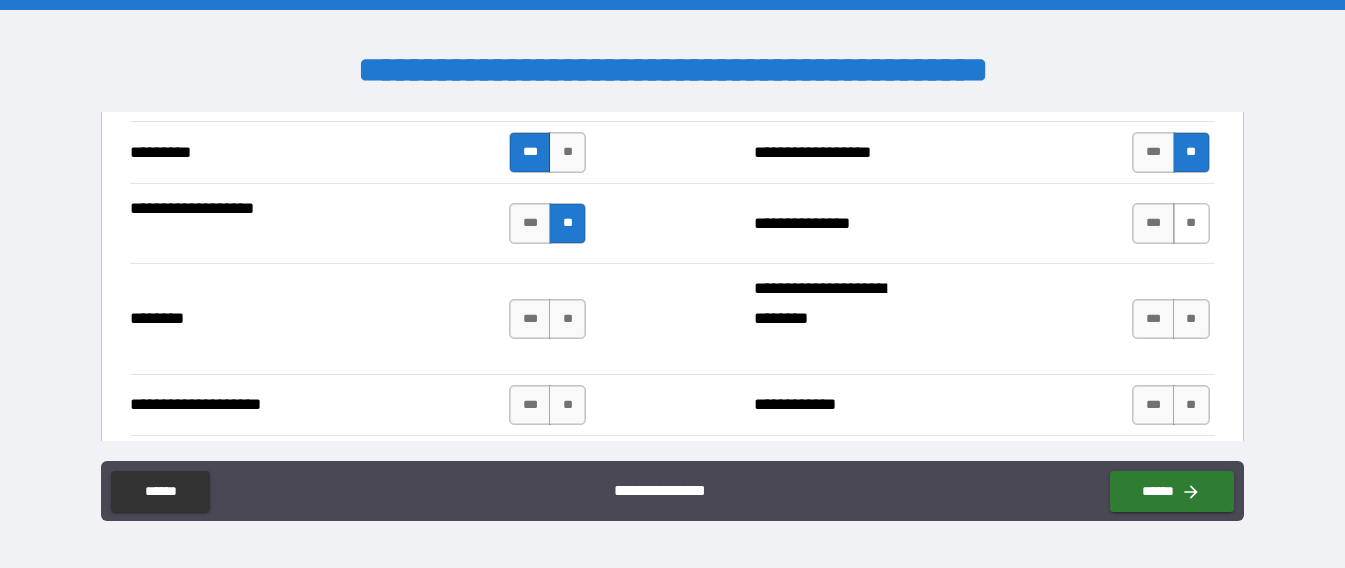 click on "**" at bounding box center (1191, 223) 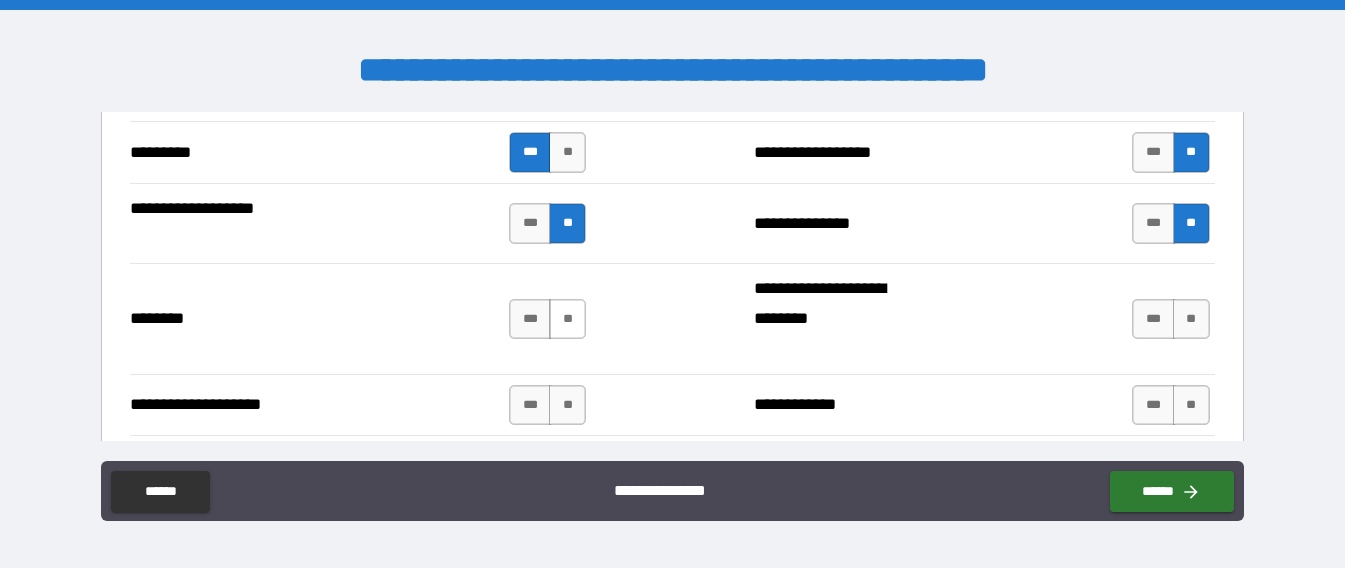 click on "**" at bounding box center (567, 319) 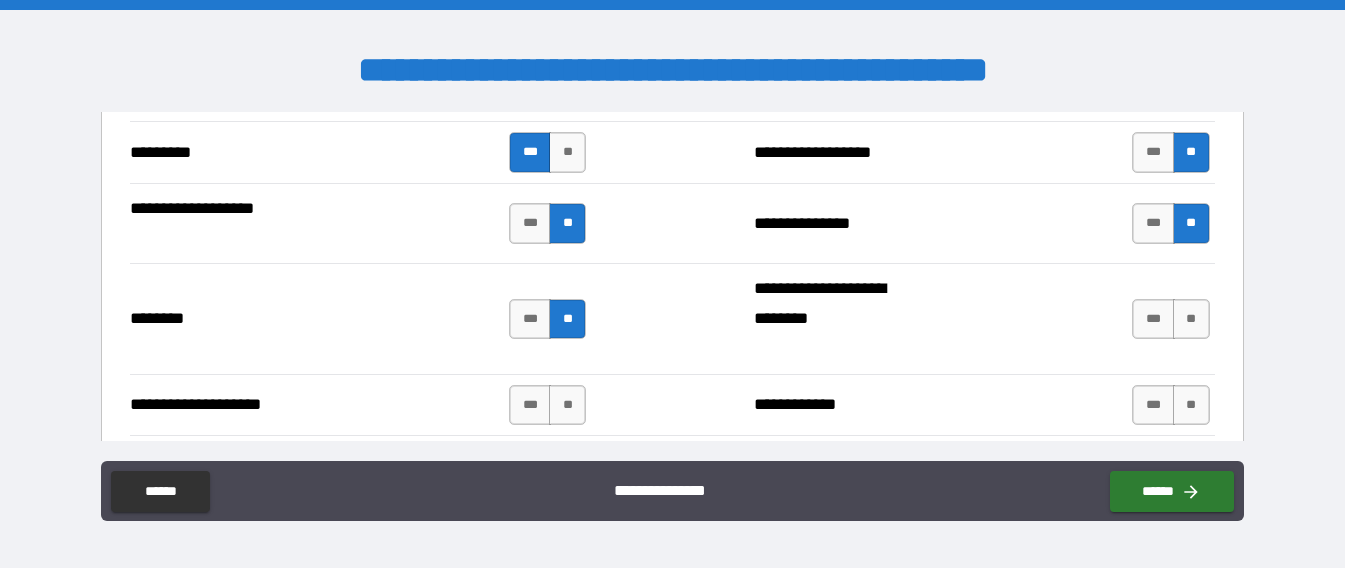 scroll, scrollTop: 3387, scrollLeft: 0, axis: vertical 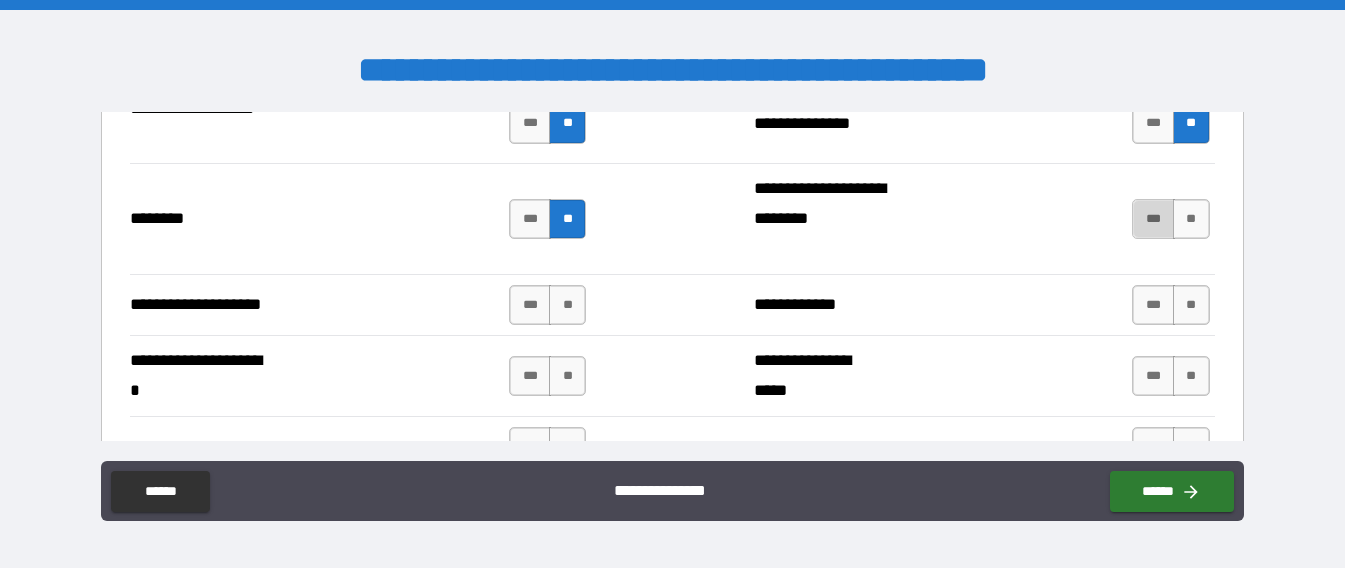click on "***" at bounding box center [1153, 219] 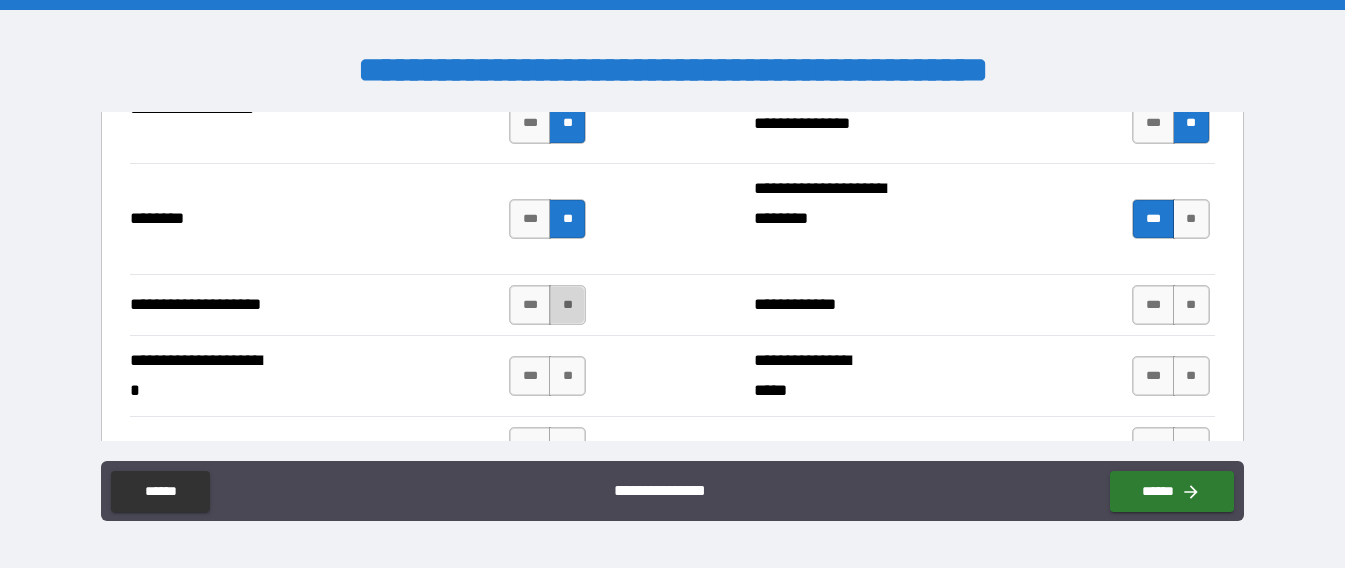 click on "**" at bounding box center [567, 305] 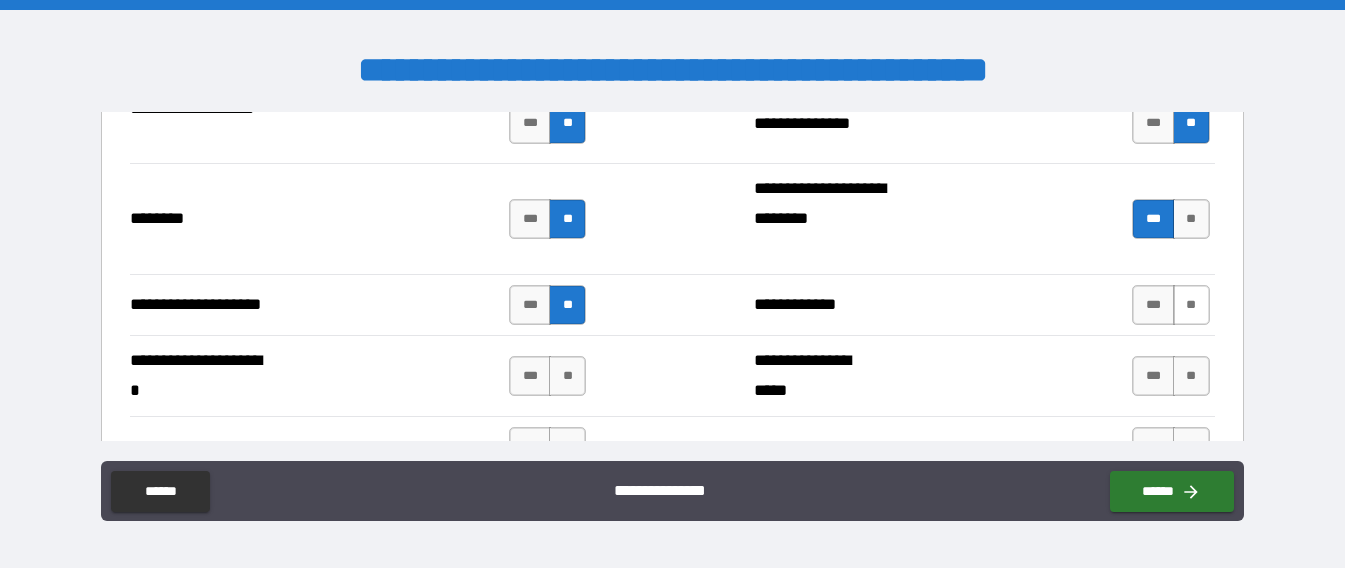 click on "**" at bounding box center [1191, 305] 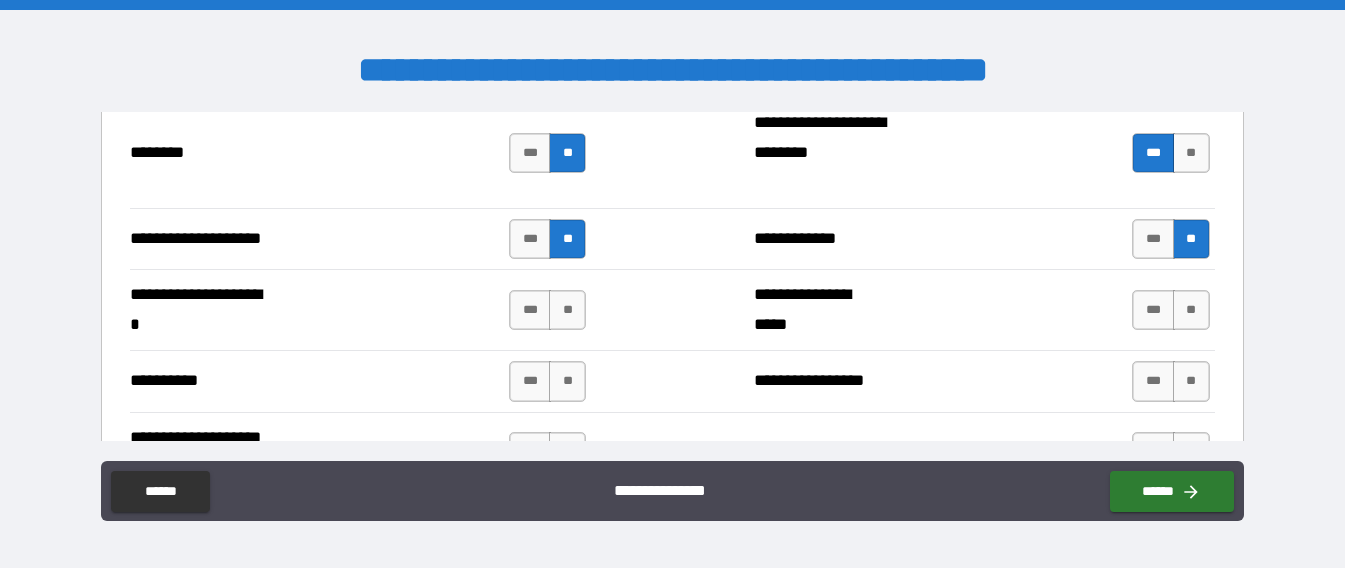 scroll, scrollTop: 3587, scrollLeft: 0, axis: vertical 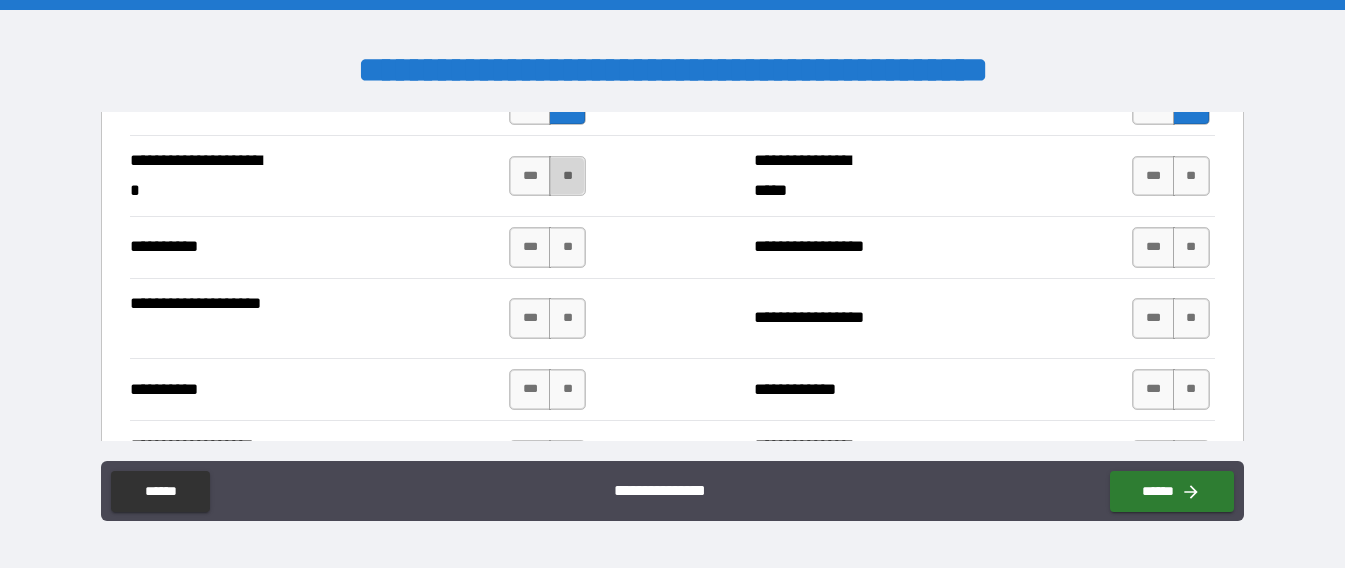 click on "**" at bounding box center [567, 176] 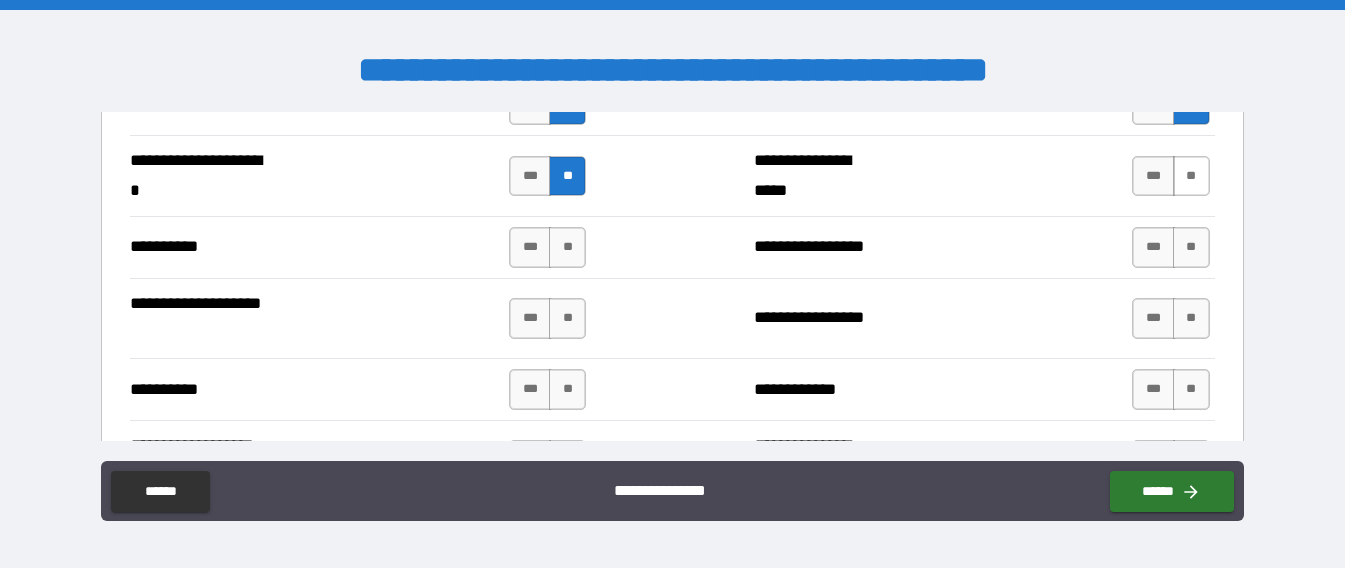 click on "**" at bounding box center [1191, 176] 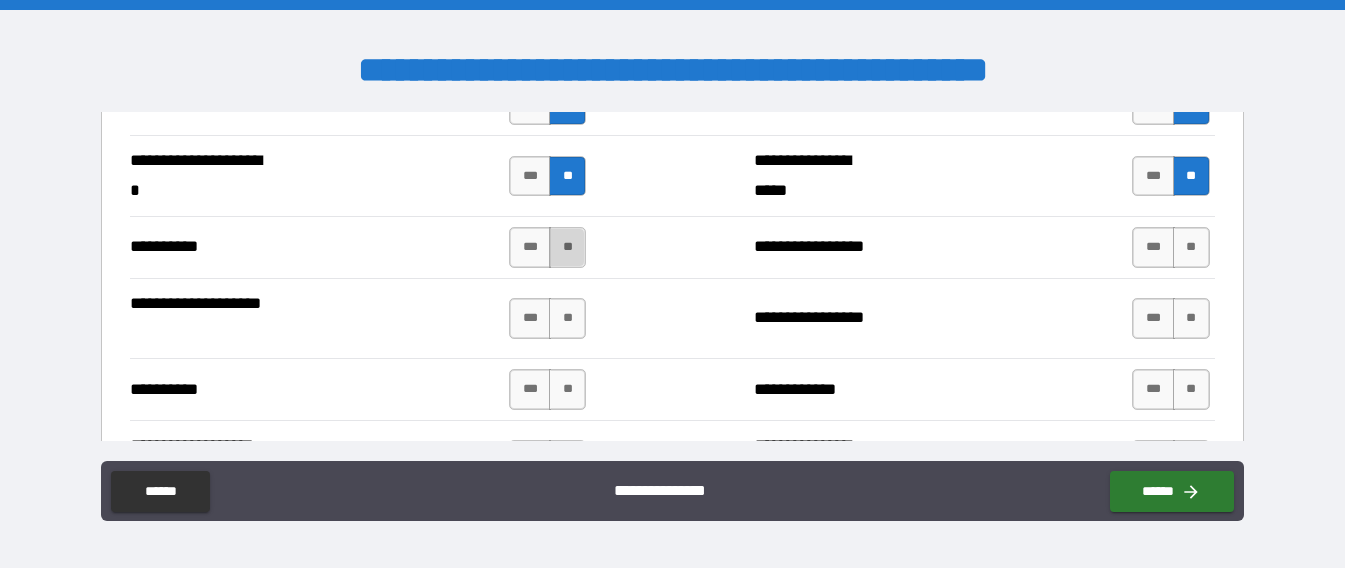click on "**" at bounding box center [567, 247] 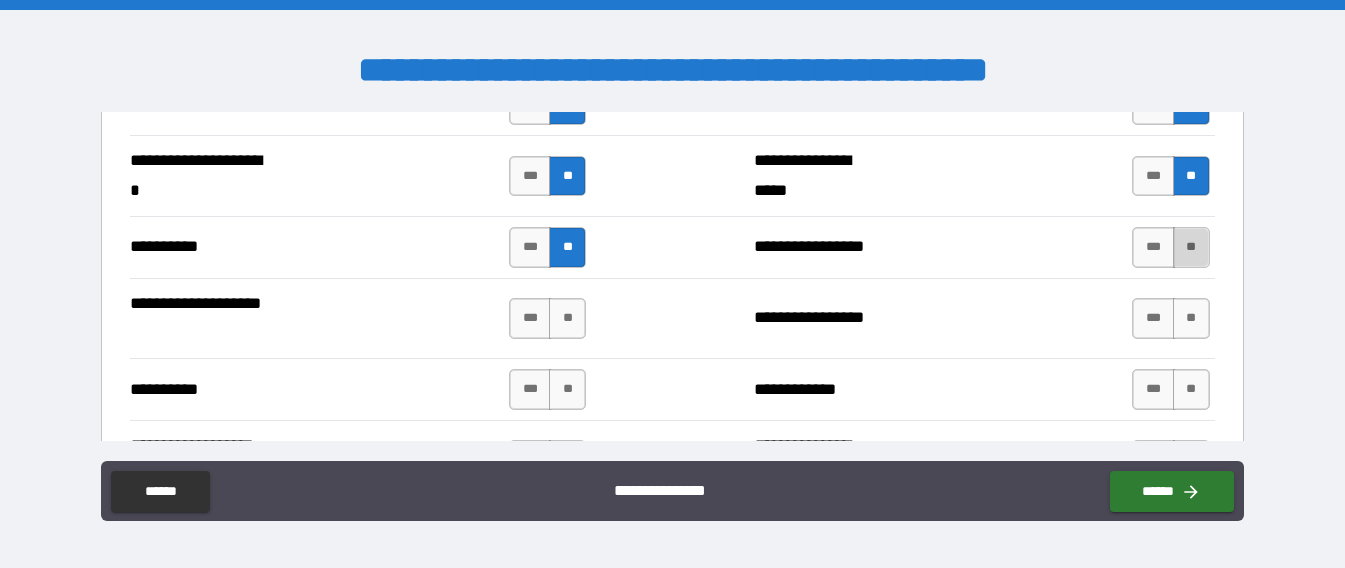 click on "**" at bounding box center (1191, 247) 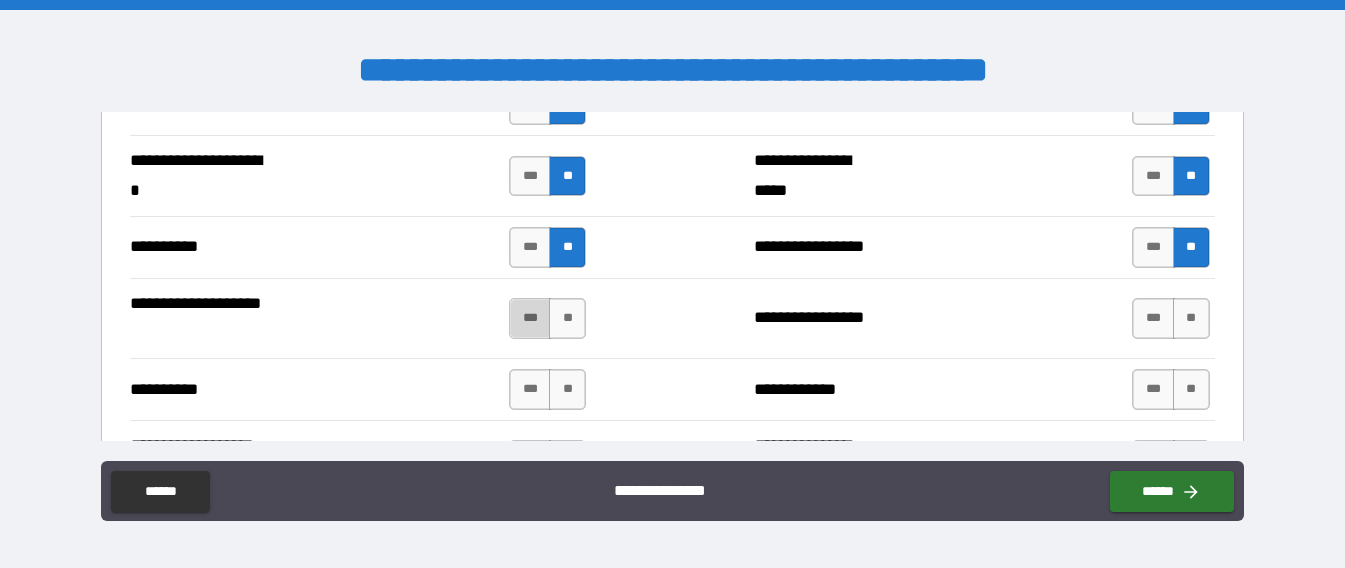 click on "***" at bounding box center (530, 318) 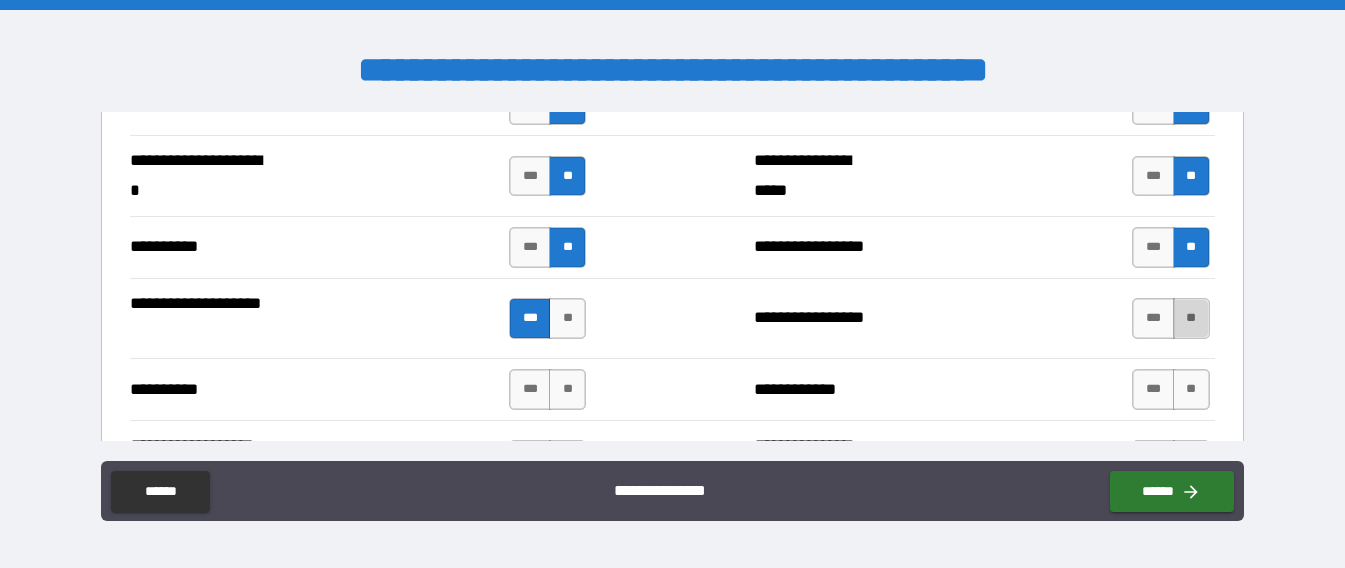 click on "**" at bounding box center [1191, 318] 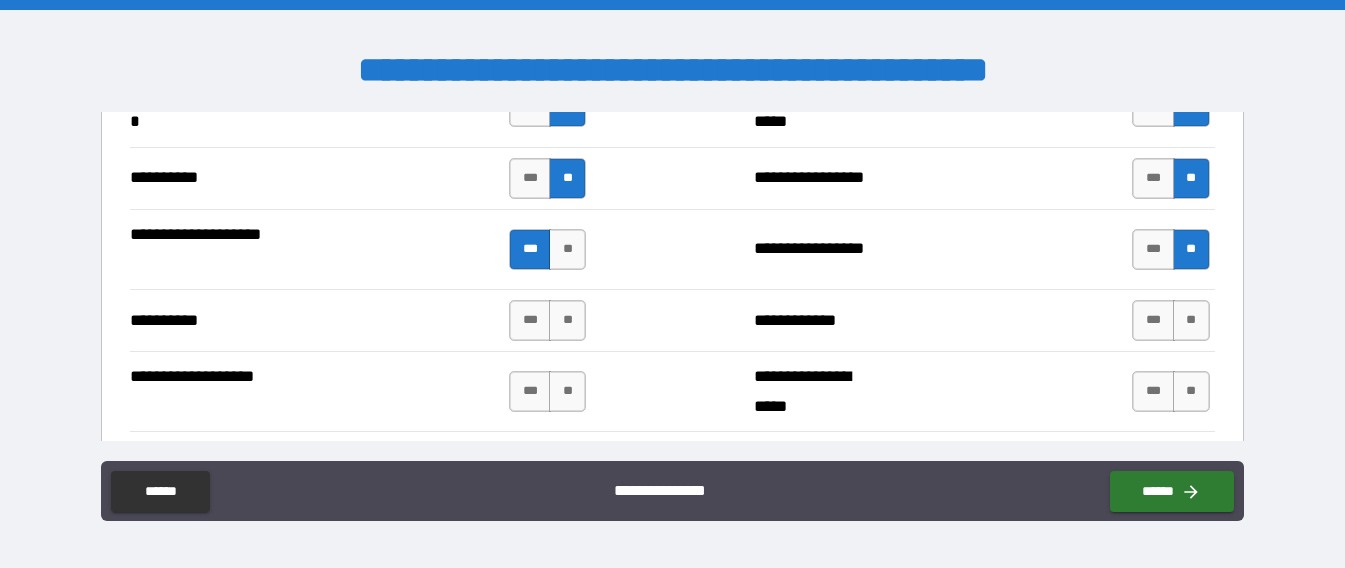 scroll, scrollTop: 3687, scrollLeft: 0, axis: vertical 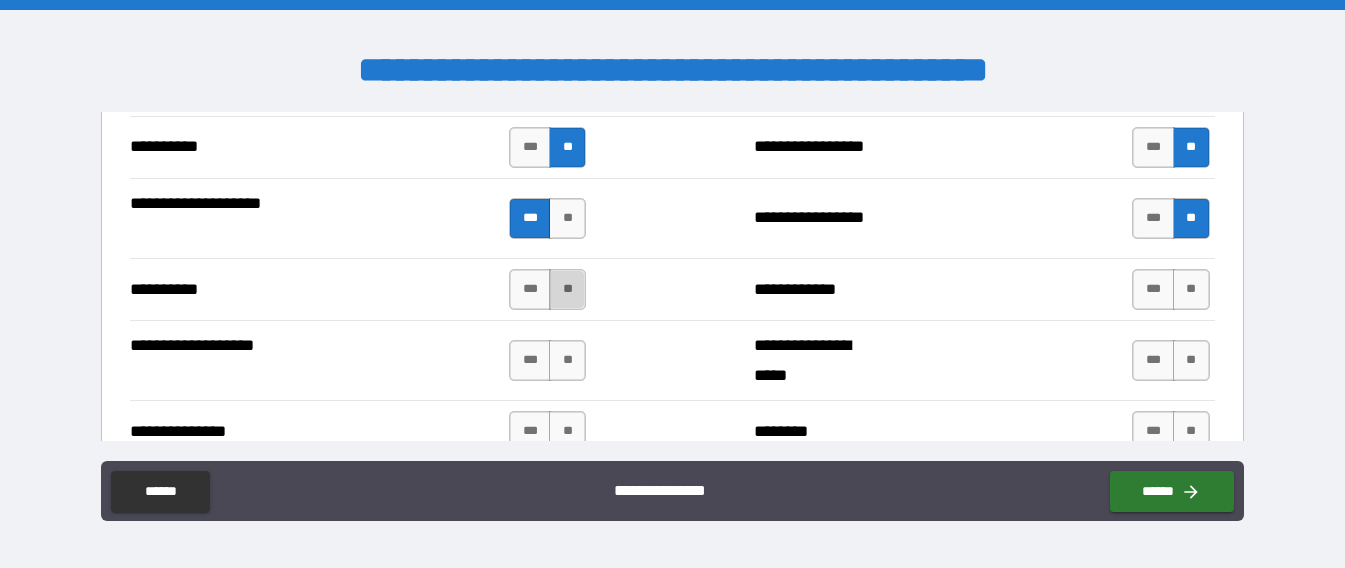 click on "**" at bounding box center [567, 289] 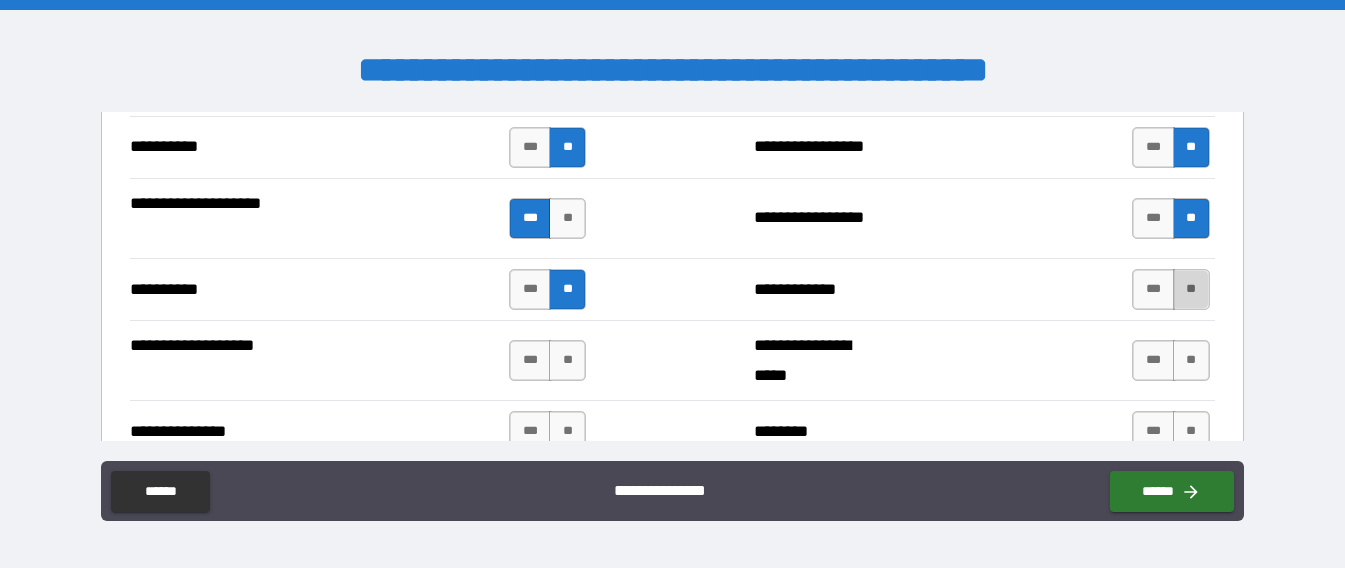 click on "**" at bounding box center (1191, 289) 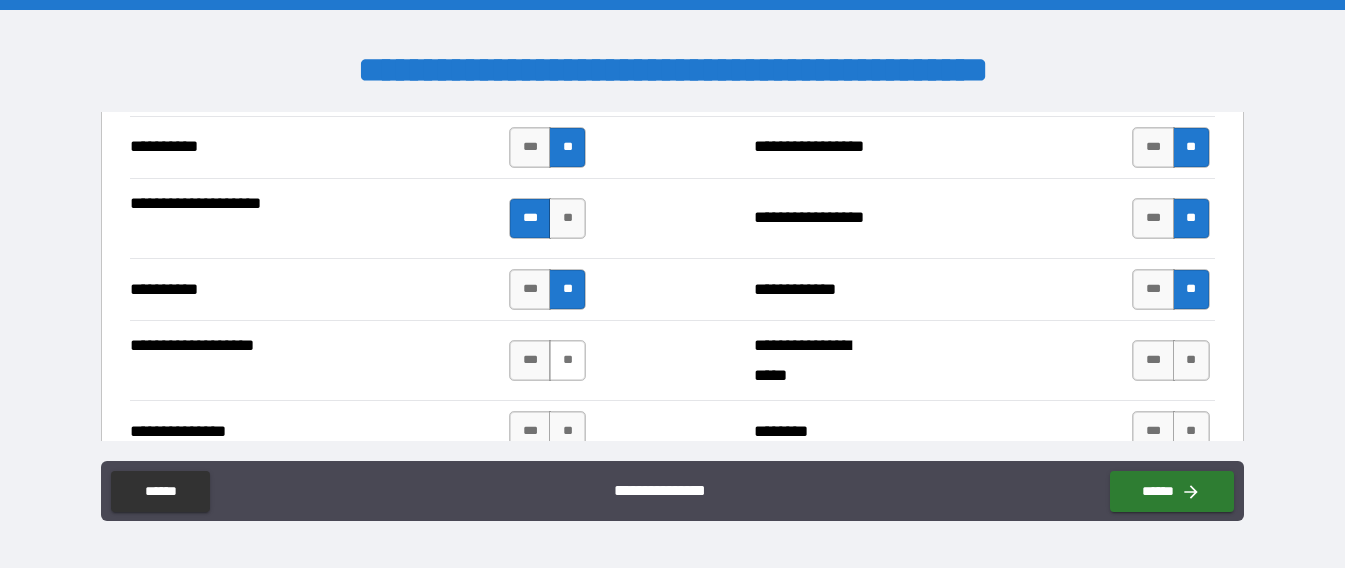 click on "**" at bounding box center [567, 360] 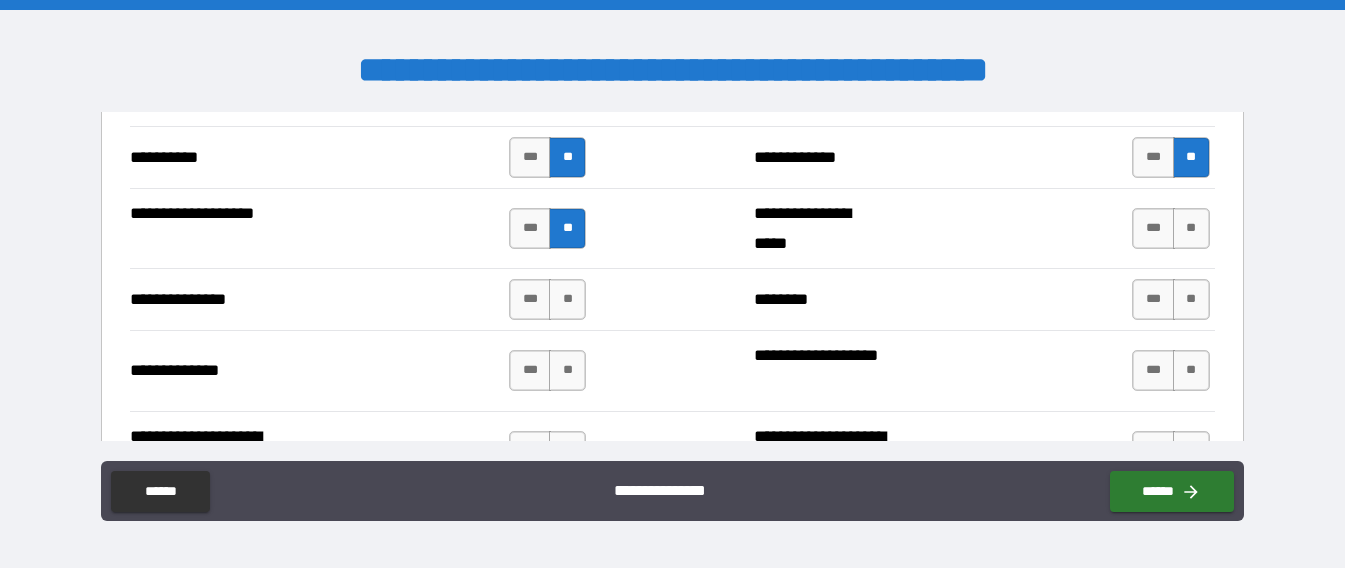 scroll, scrollTop: 3787, scrollLeft: 0, axis: vertical 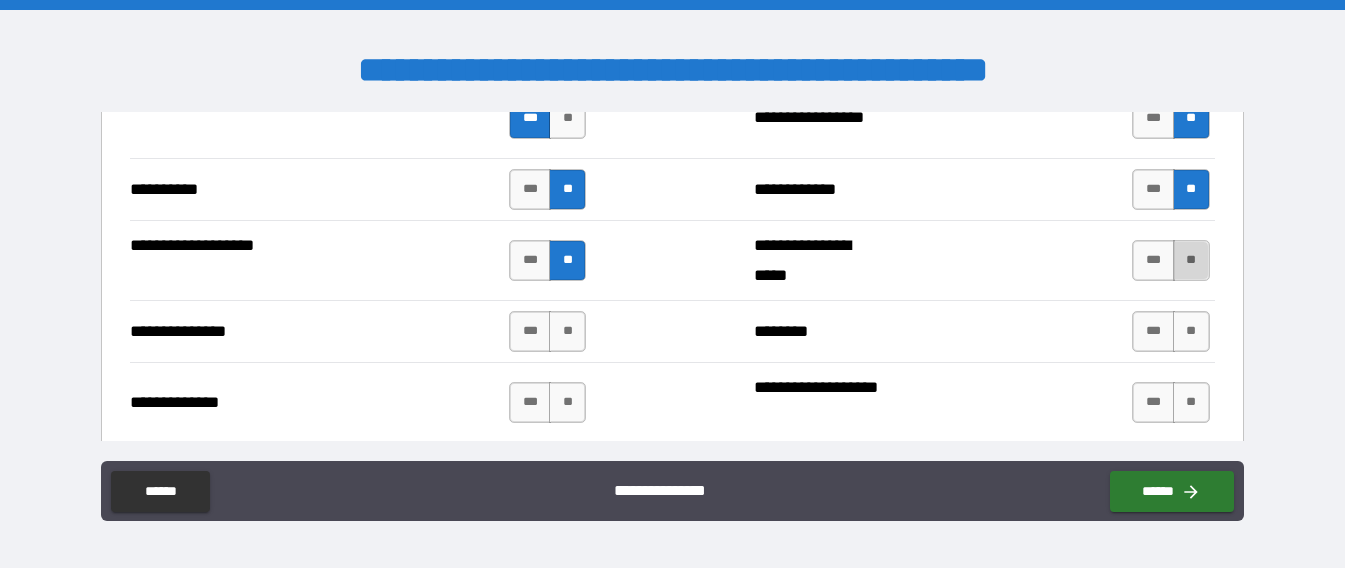 click on "**" at bounding box center (1191, 260) 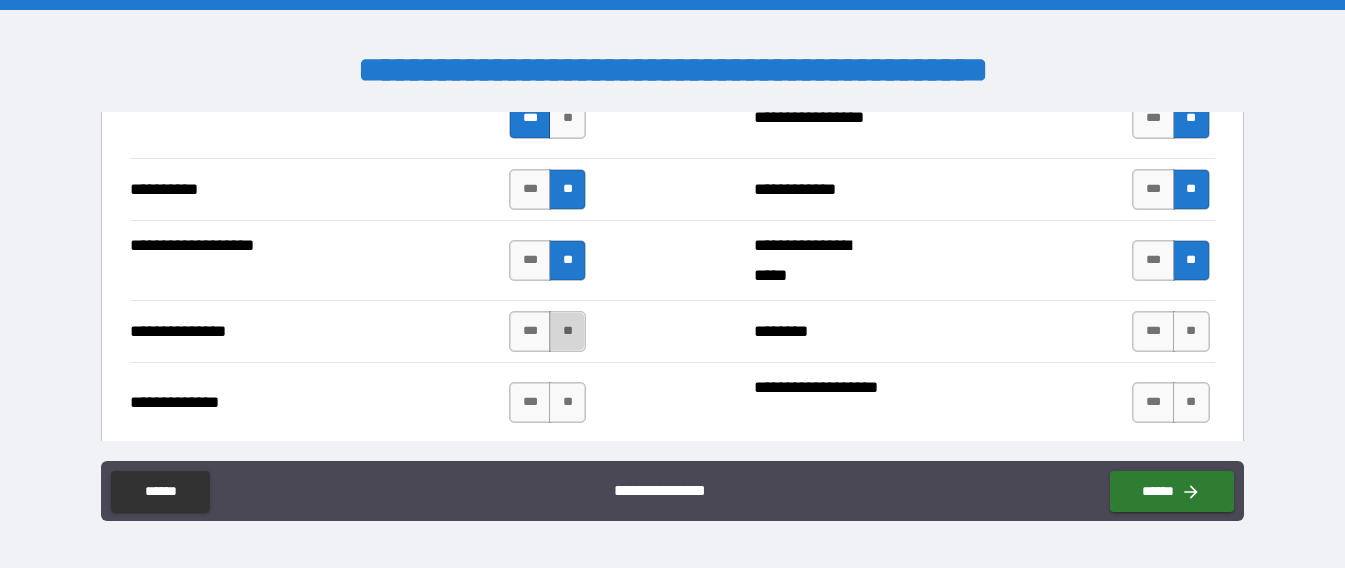 click on "**" at bounding box center [567, 331] 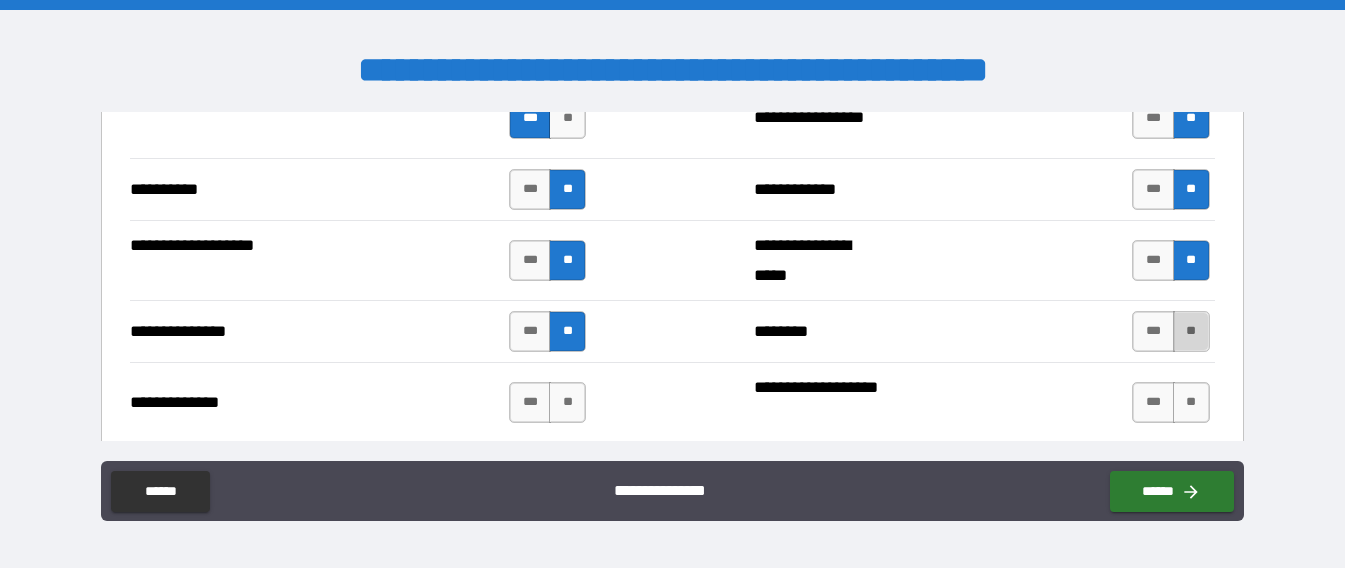 click on "**" at bounding box center [1191, 331] 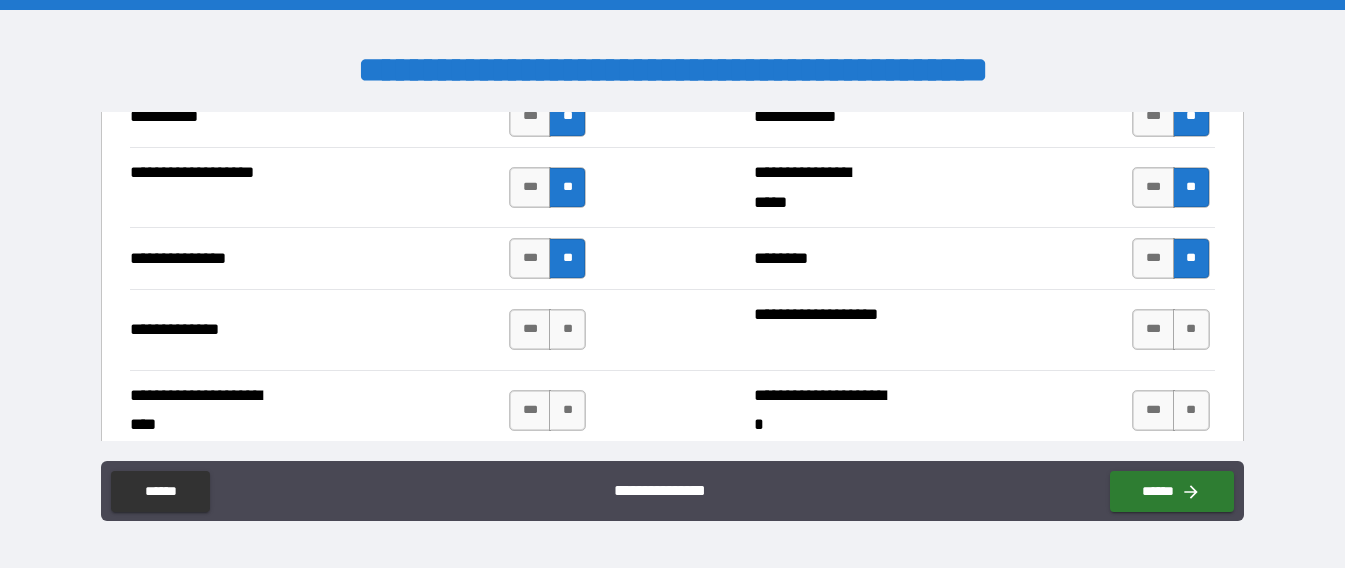 scroll, scrollTop: 3887, scrollLeft: 0, axis: vertical 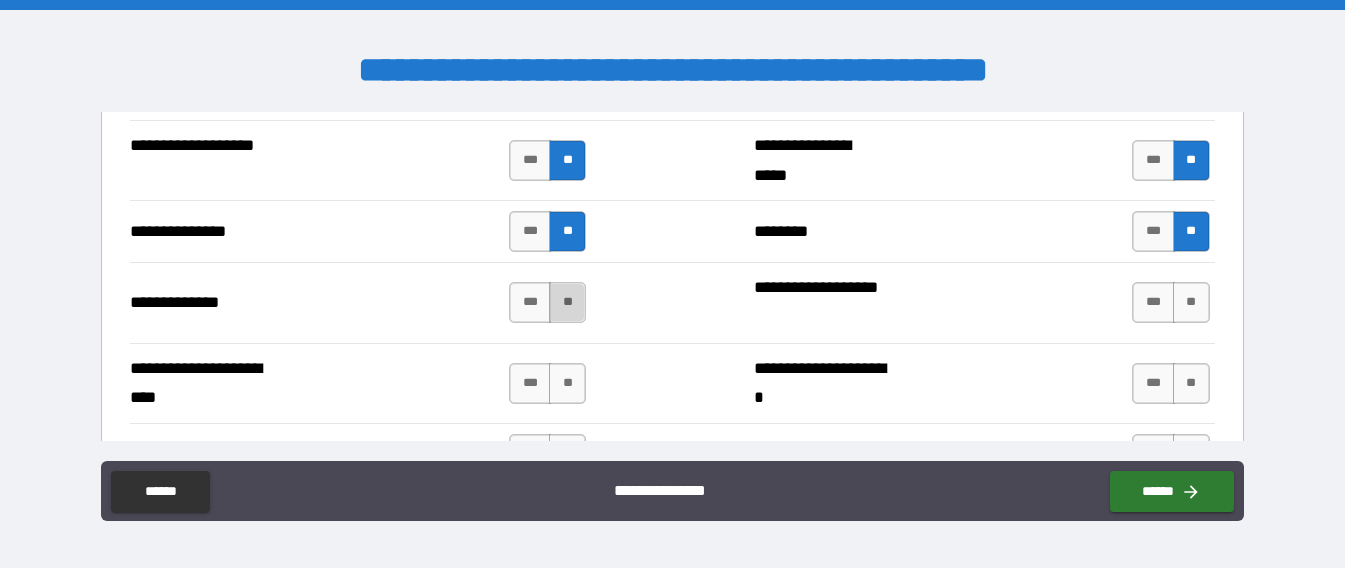 click on "**" at bounding box center [567, 302] 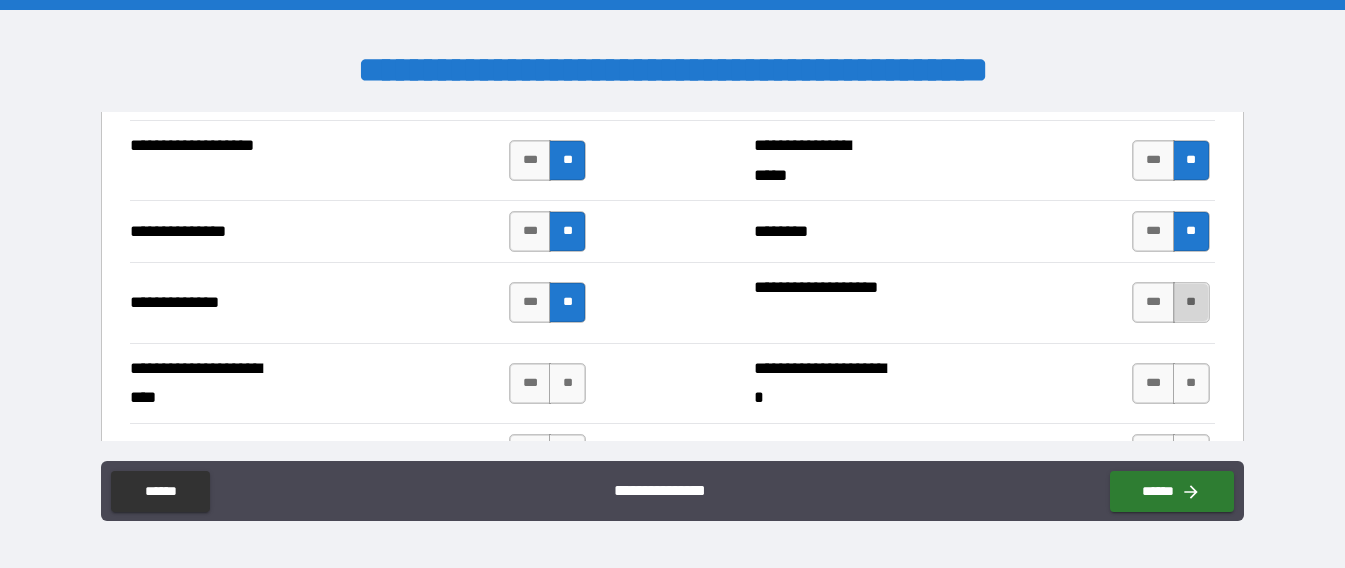 click on "**" at bounding box center (1191, 302) 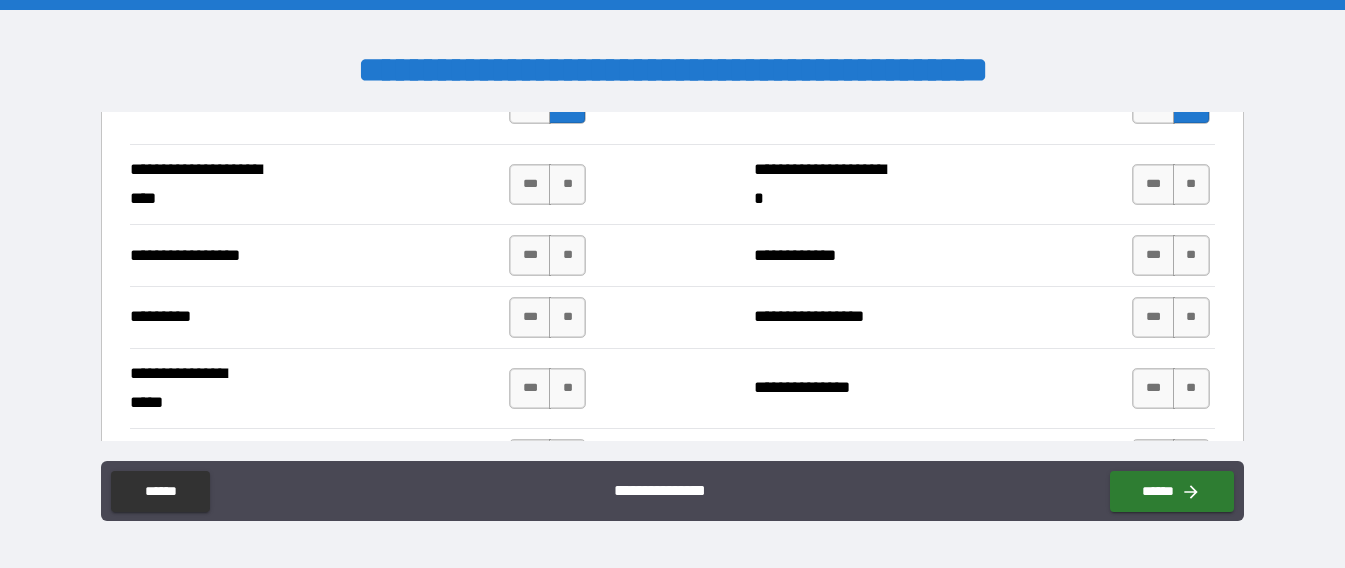 scroll, scrollTop: 4087, scrollLeft: 0, axis: vertical 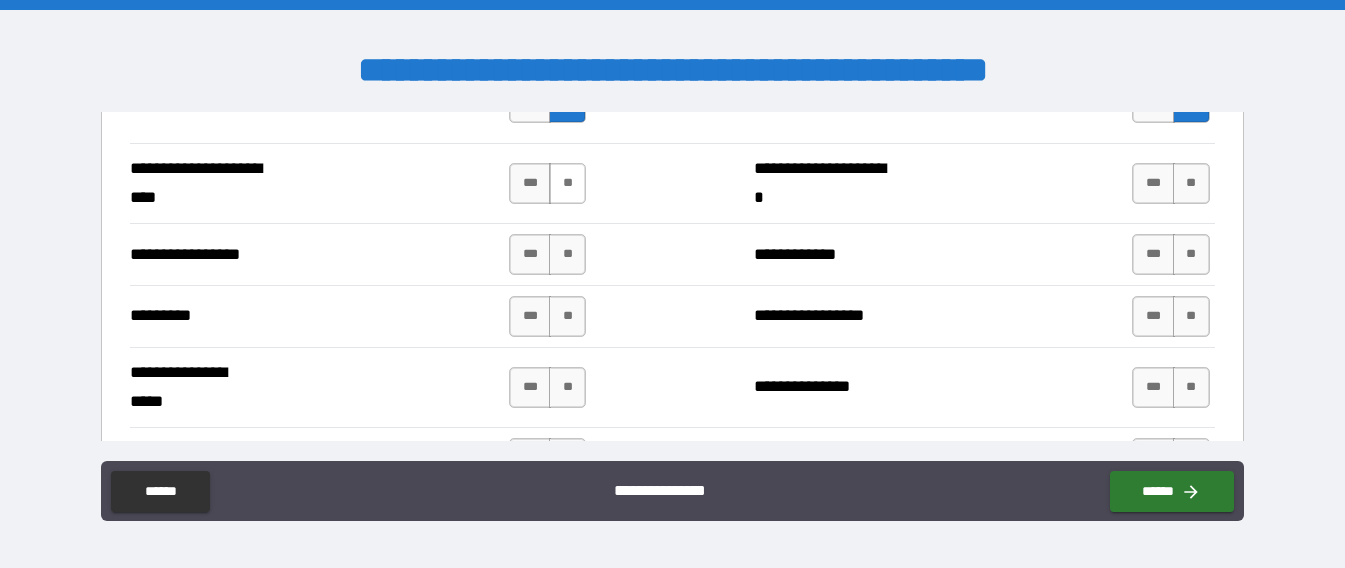 click on "**" at bounding box center (567, 183) 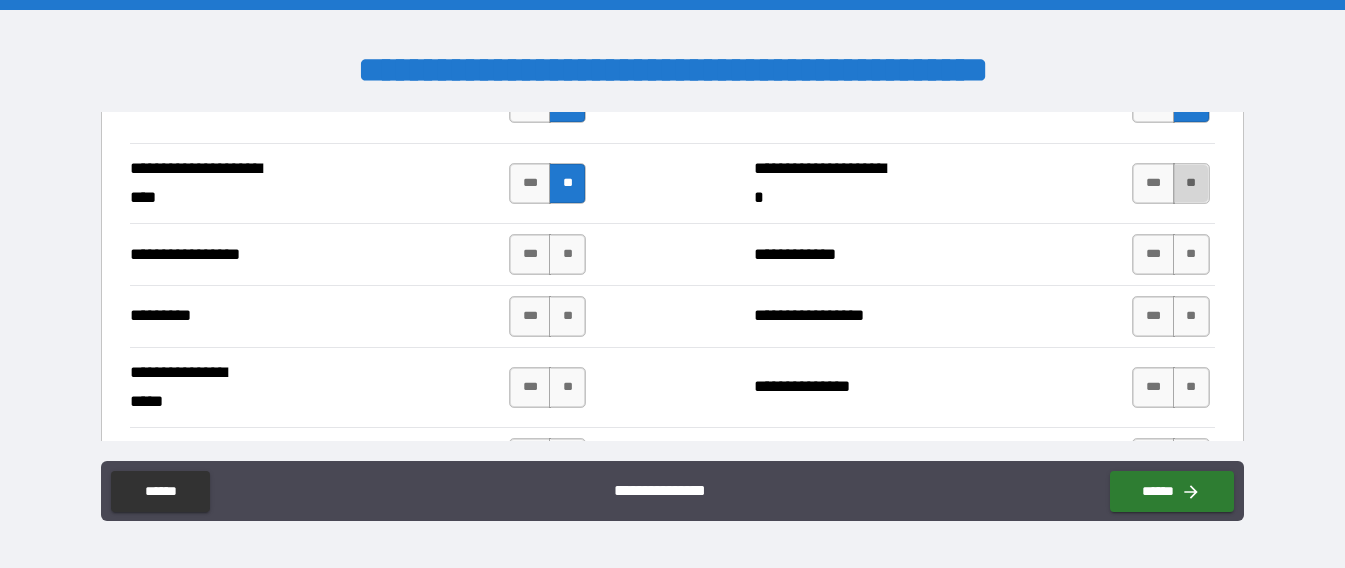 click on "**" at bounding box center (1191, 183) 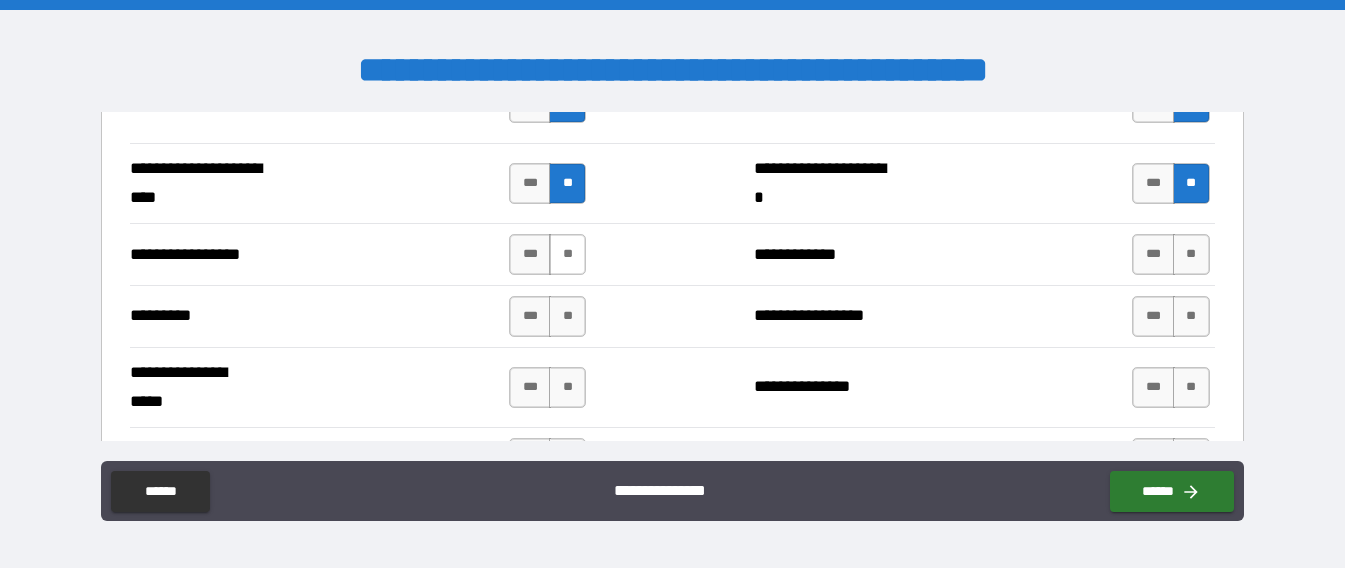 click on "**" at bounding box center (567, 254) 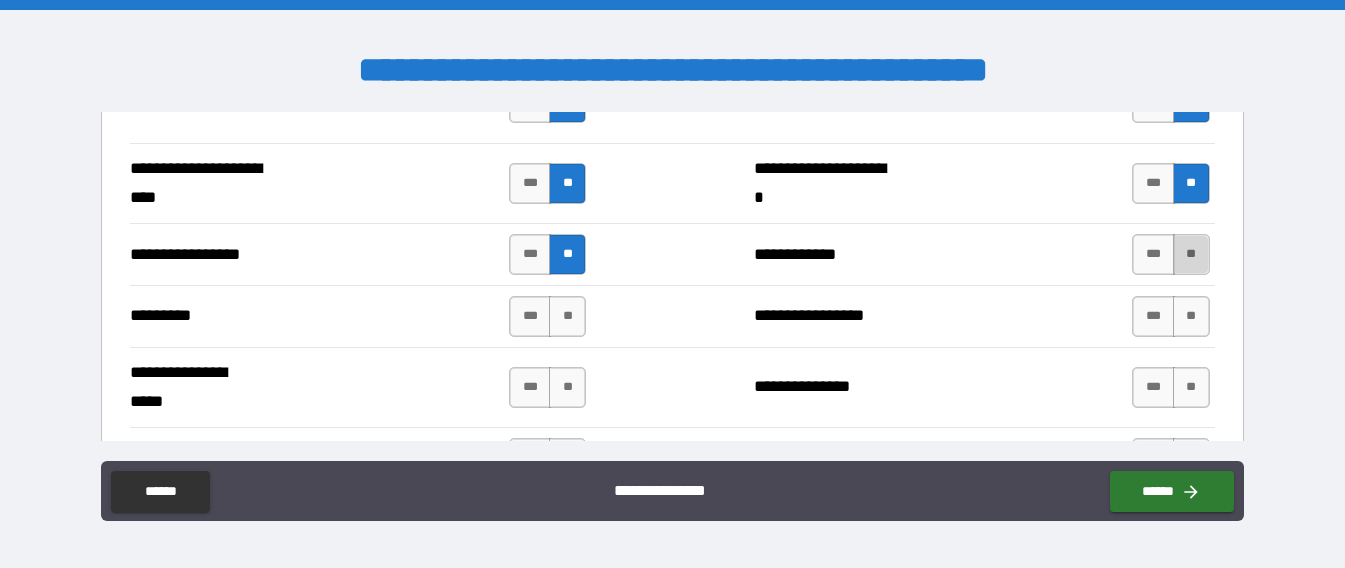 click on "**" at bounding box center [1191, 254] 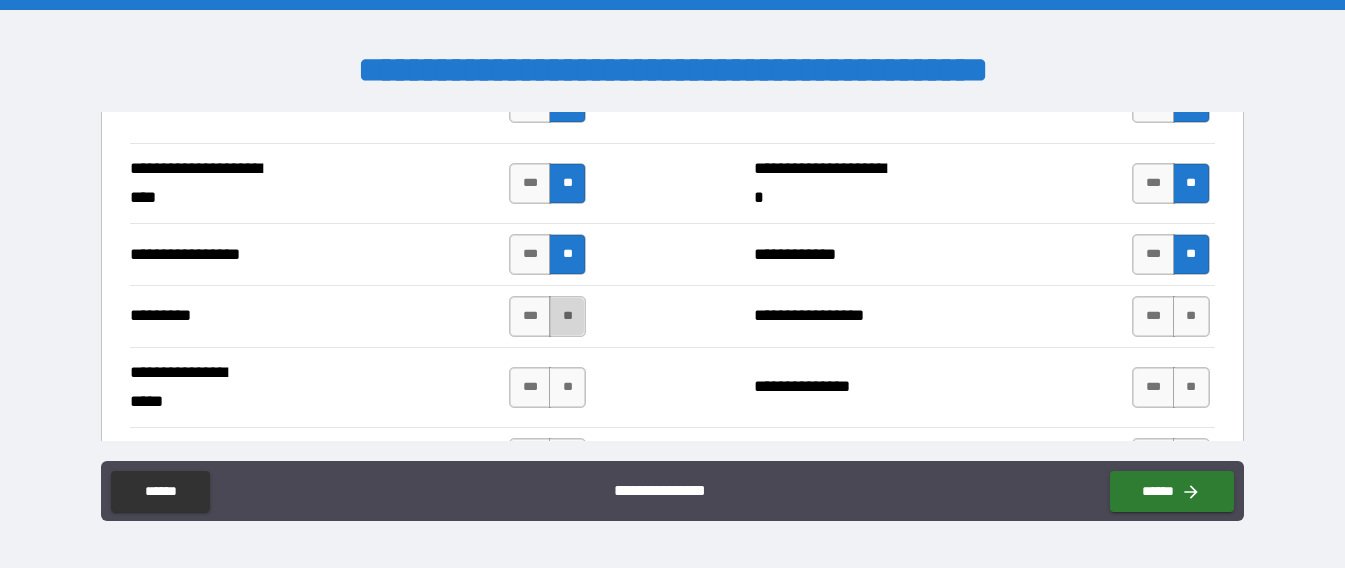 click on "**" at bounding box center [567, 316] 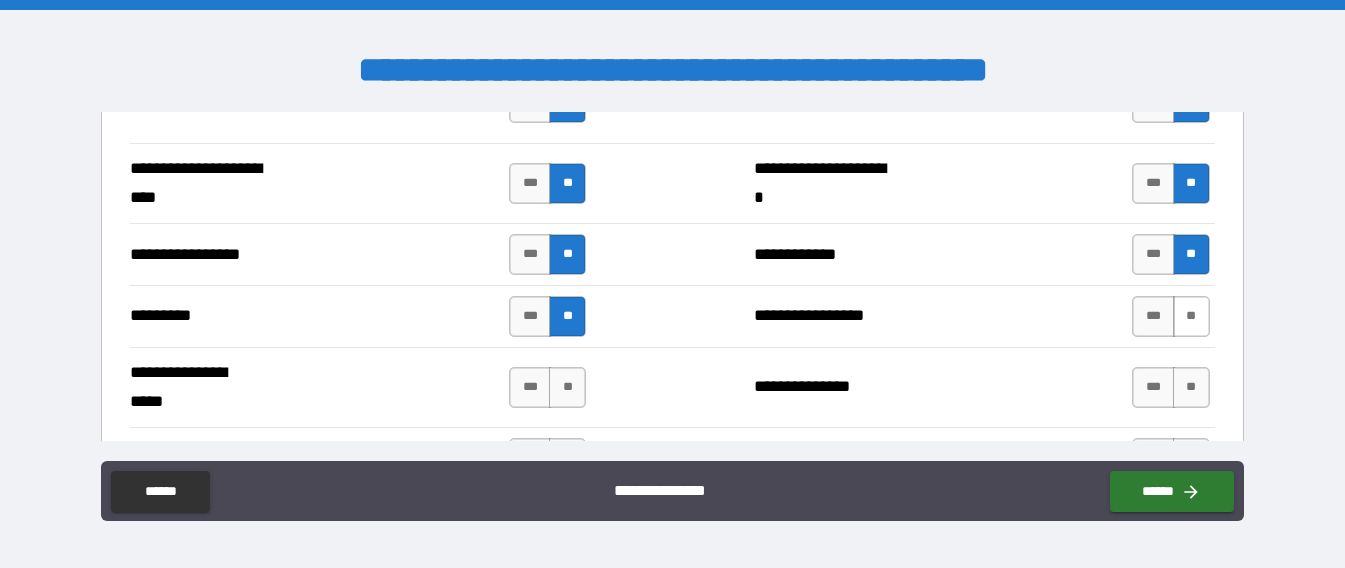 click on "**" at bounding box center [1191, 316] 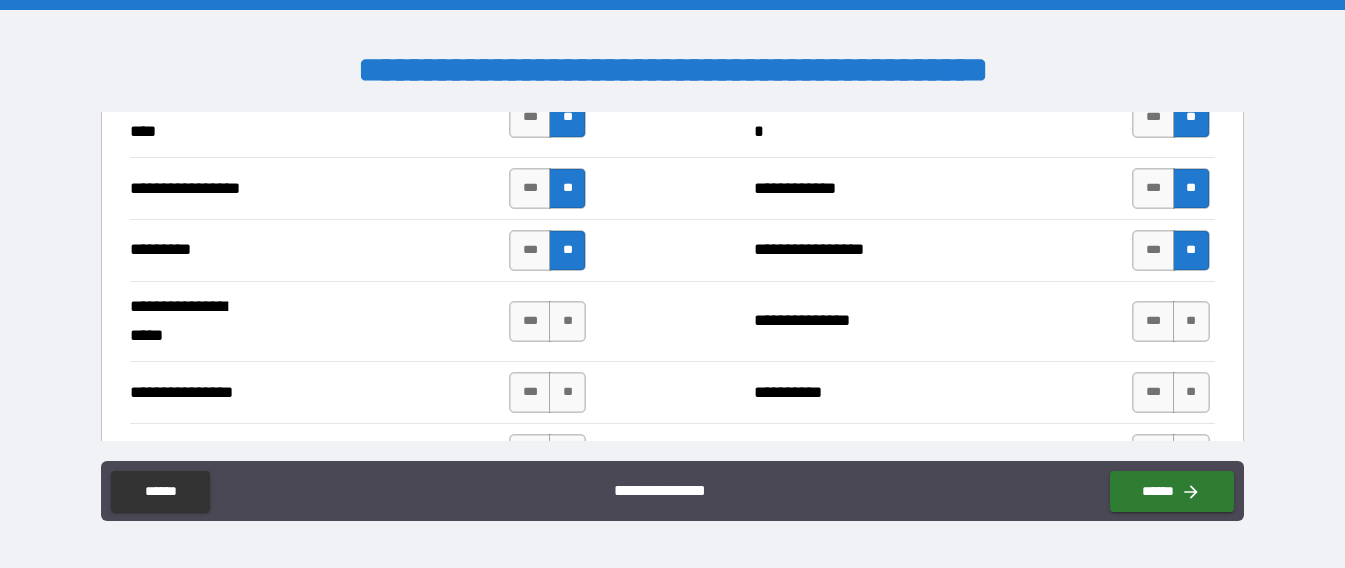 scroll, scrollTop: 4187, scrollLeft: 0, axis: vertical 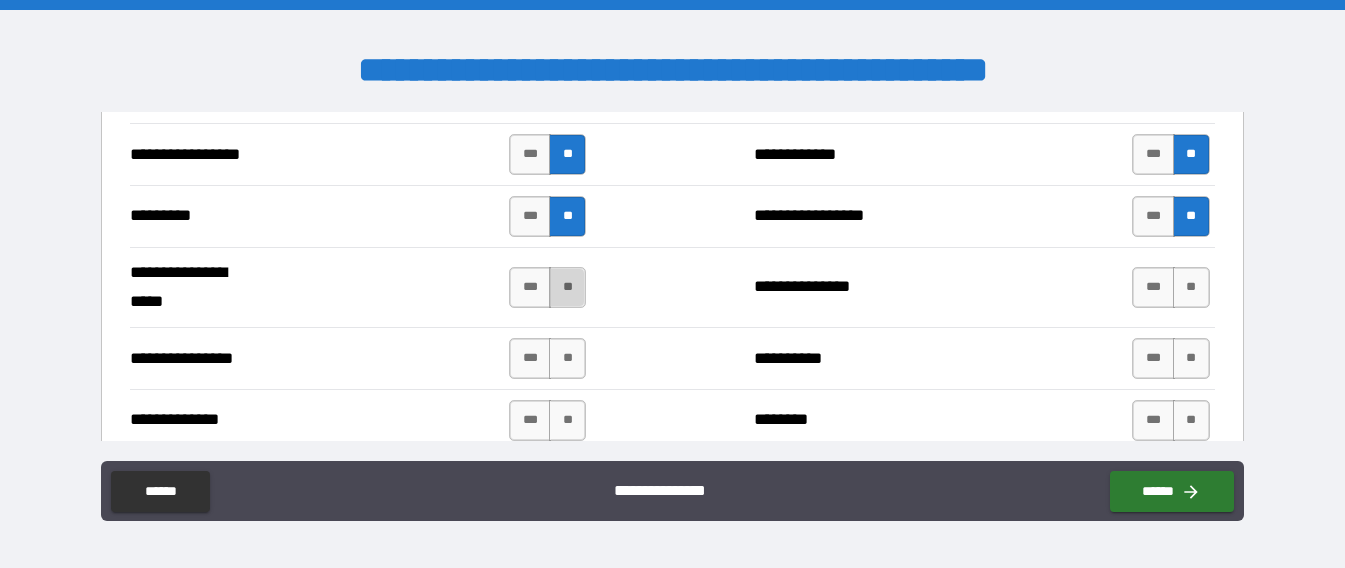 click on "**" at bounding box center [567, 287] 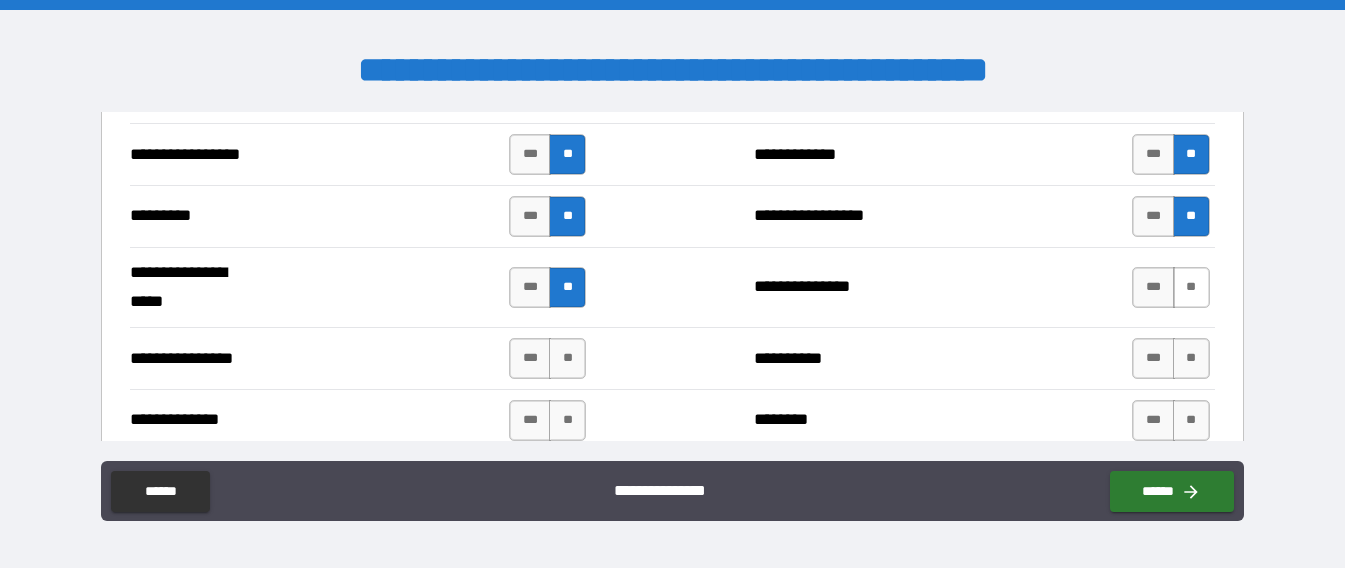 click on "**" at bounding box center [1191, 287] 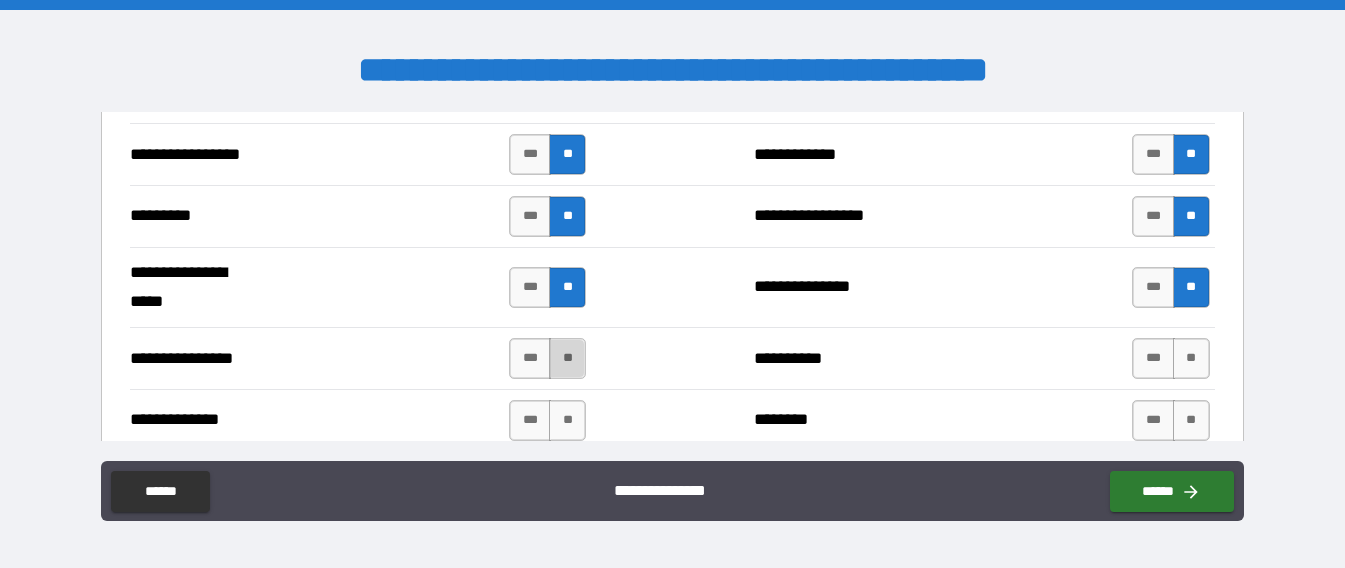 click on "**" at bounding box center [567, 358] 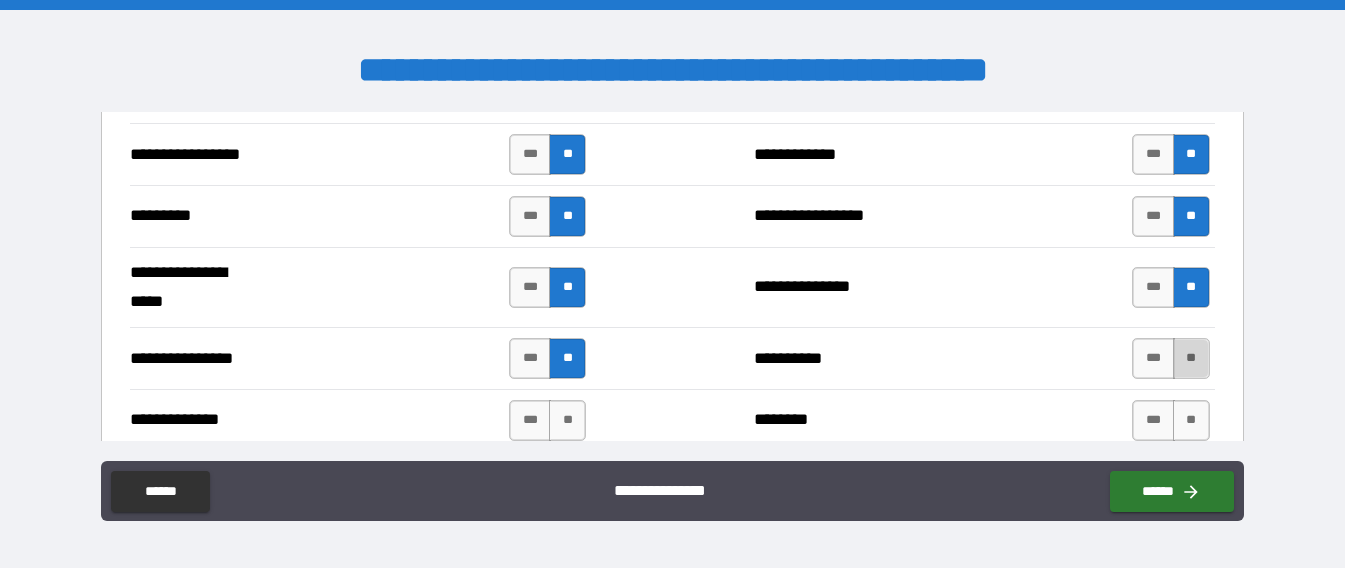 click on "**" at bounding box center [1191, 358] 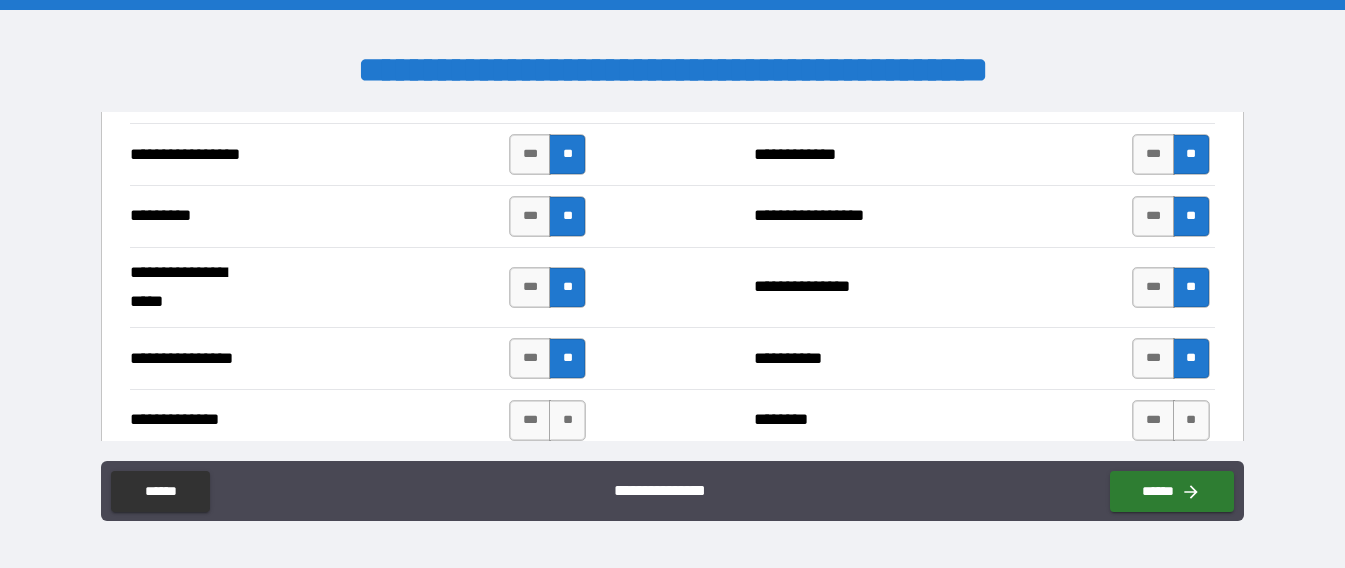 scroll, scrollTop: 4287, scrollLeft: 0, axis: vertical 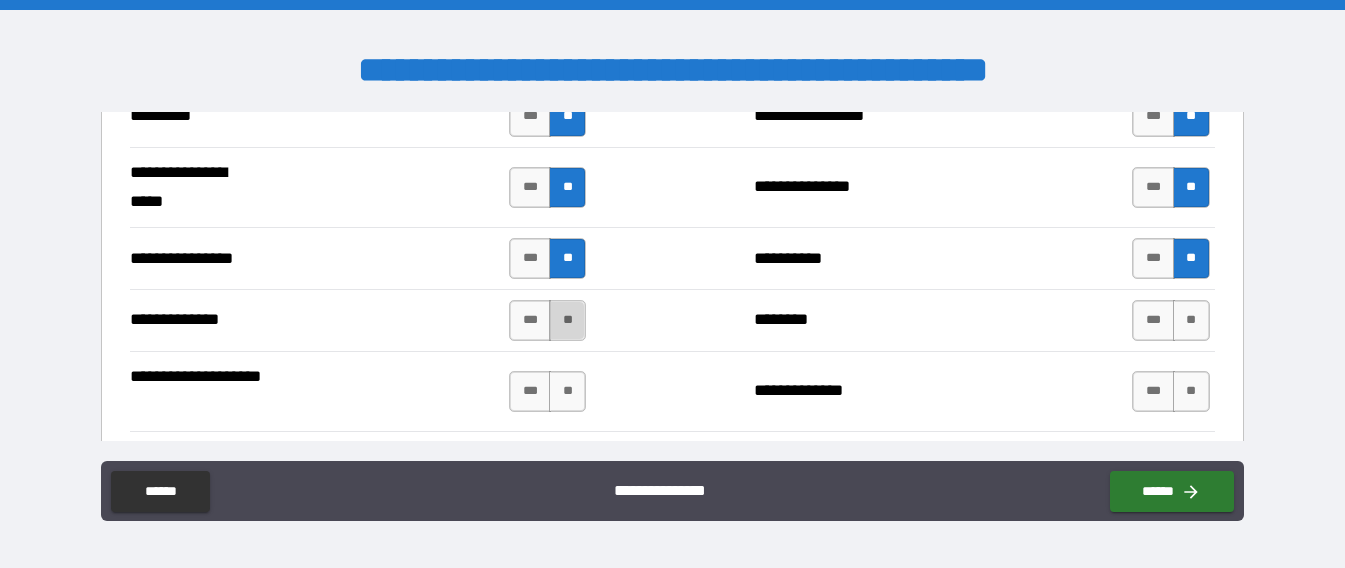 click on "**" at bounding box center [567, 320] 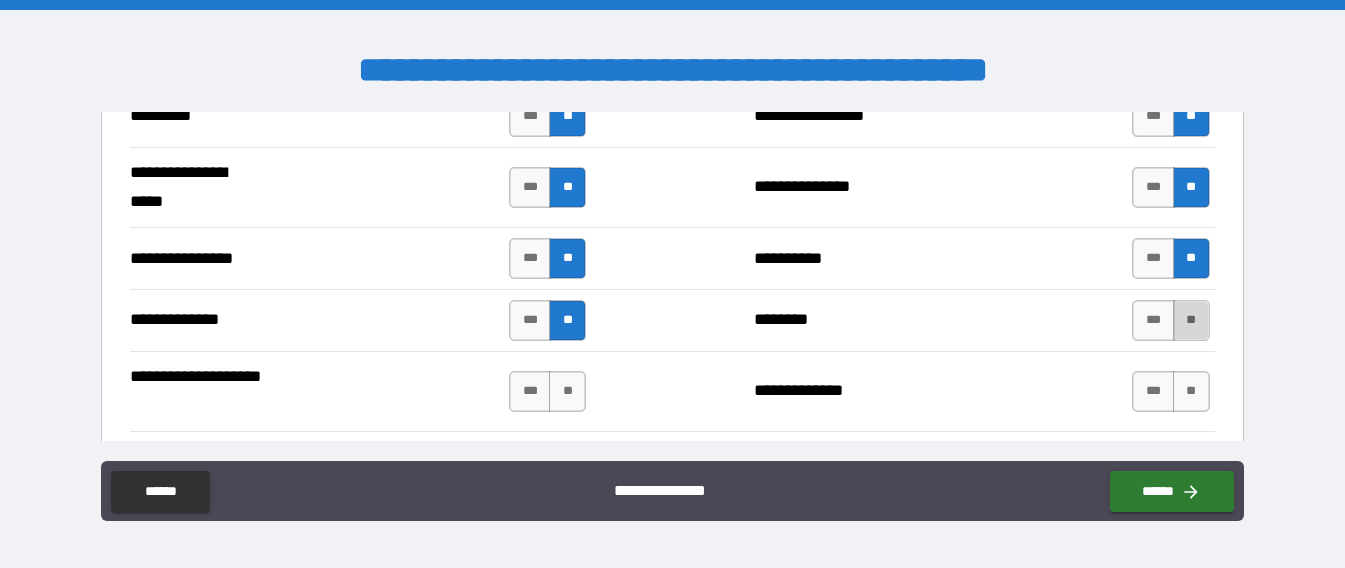 click on "**" at bounding box center [1191, 320] 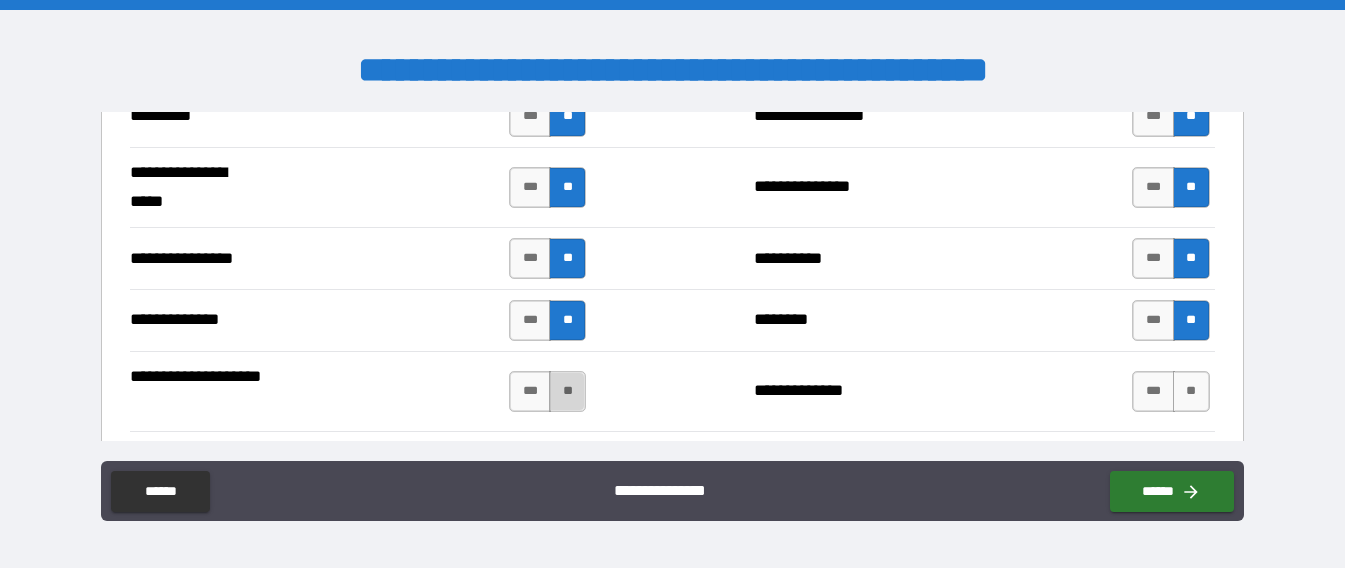 click on "**" at bounding box center (567, 391) 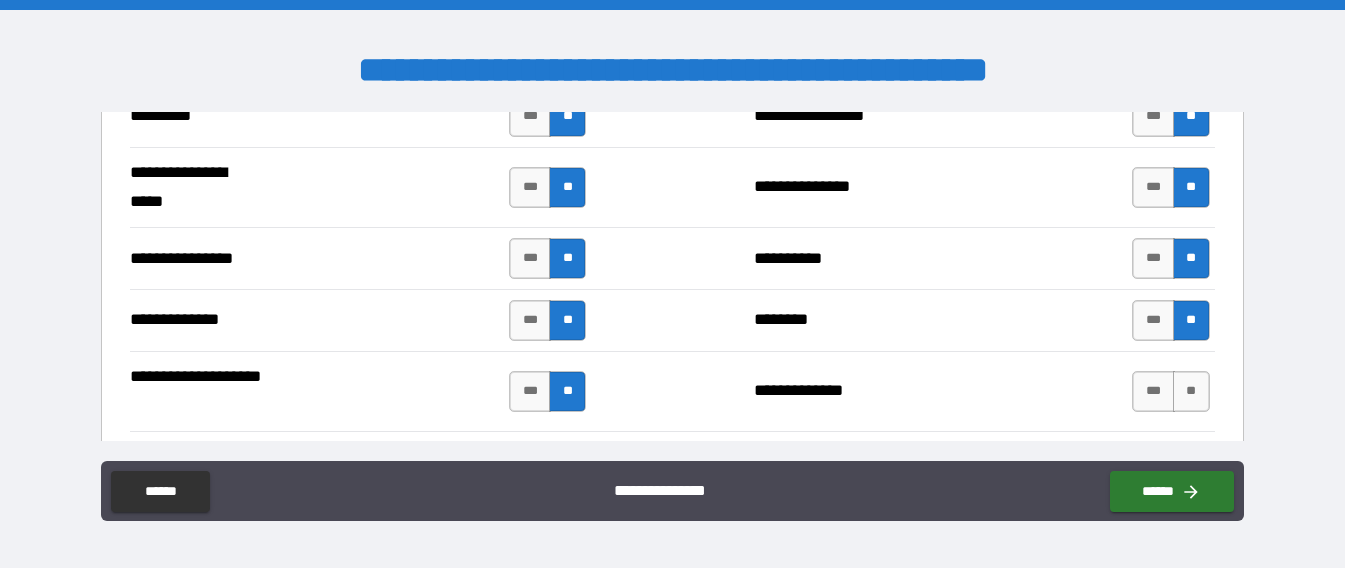 scroll, scrollTop: 4387, scrollLeft: 0, axis: vertical 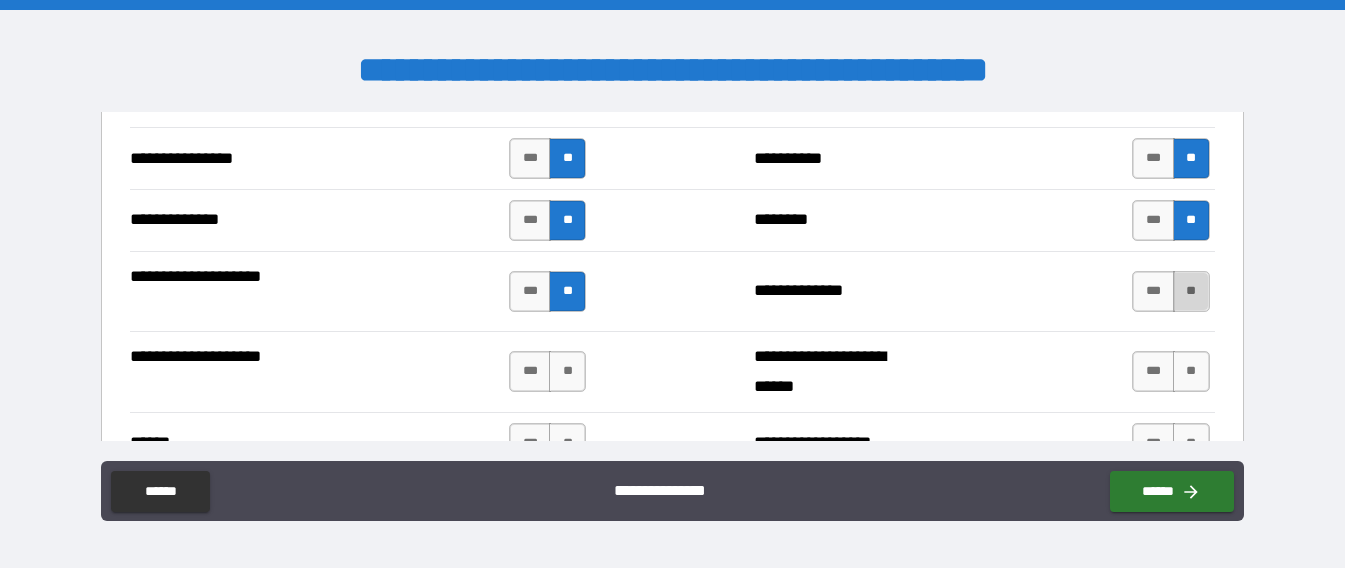 click on "**" at bounding box center [1191, 291] 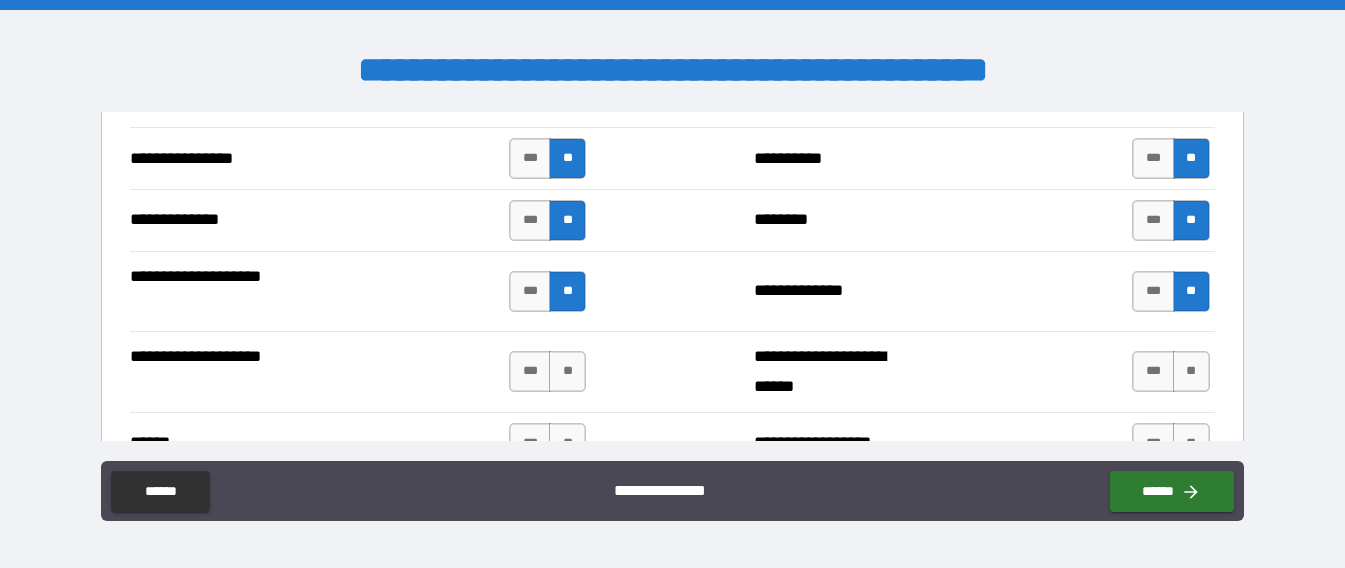 scroll, scrollTop: 4487, scrollLeft: 0, axis: vertical 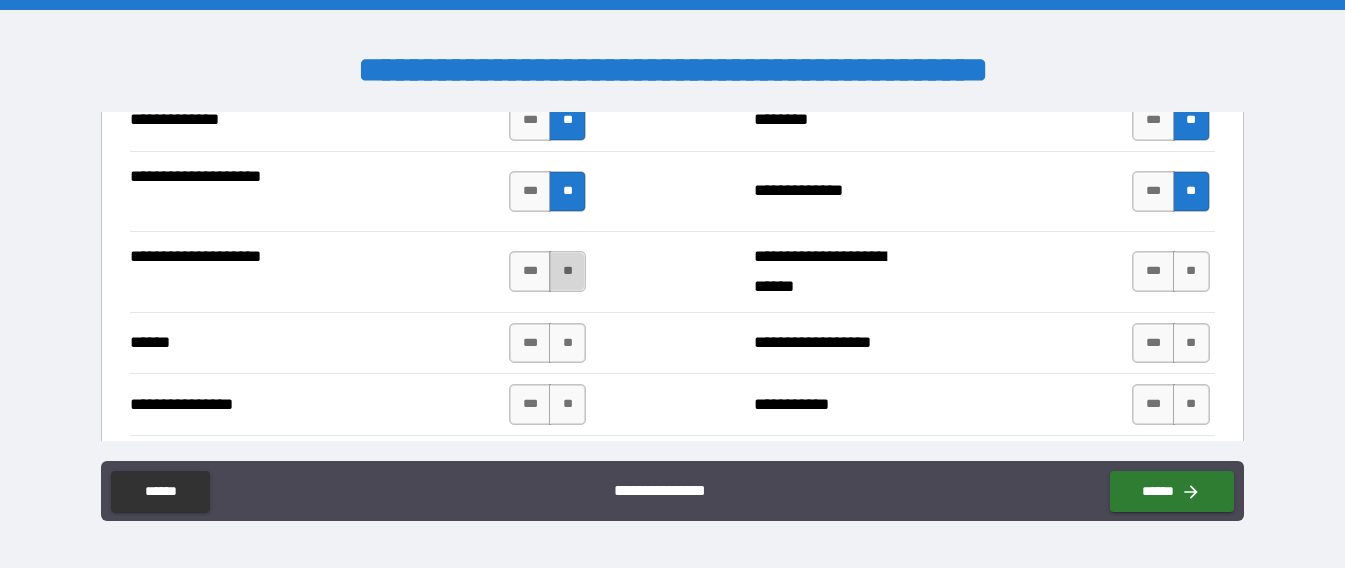 click on "**" at bounding box center (567, 271) 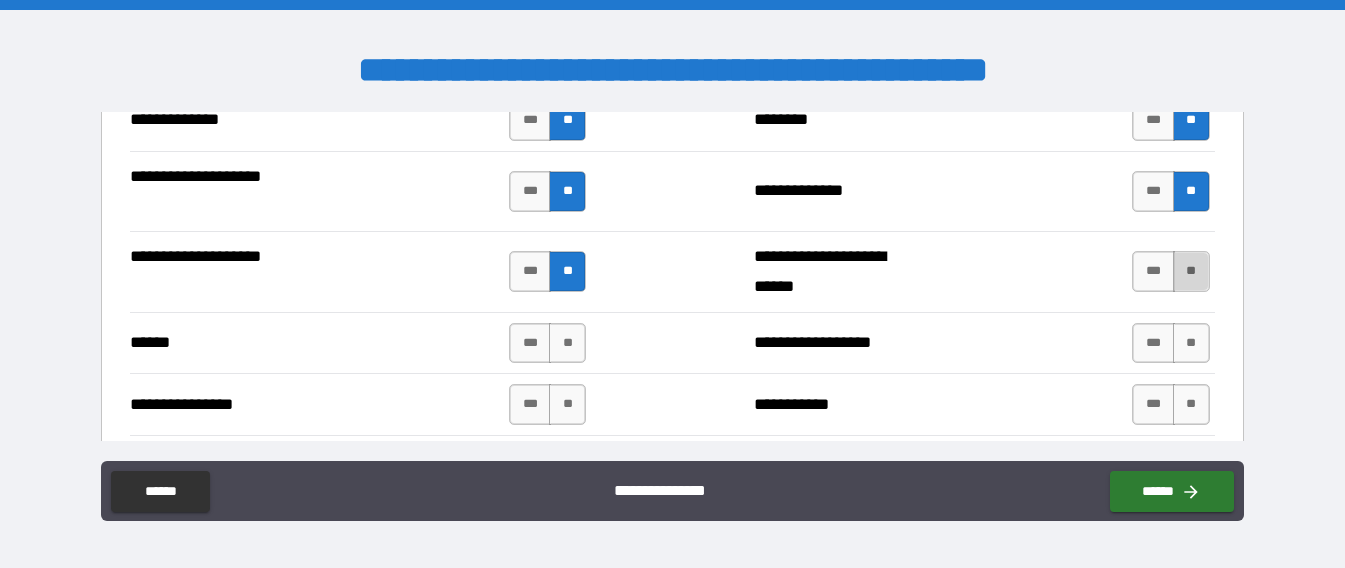 click on "**" at bounding box center (1191, 271) 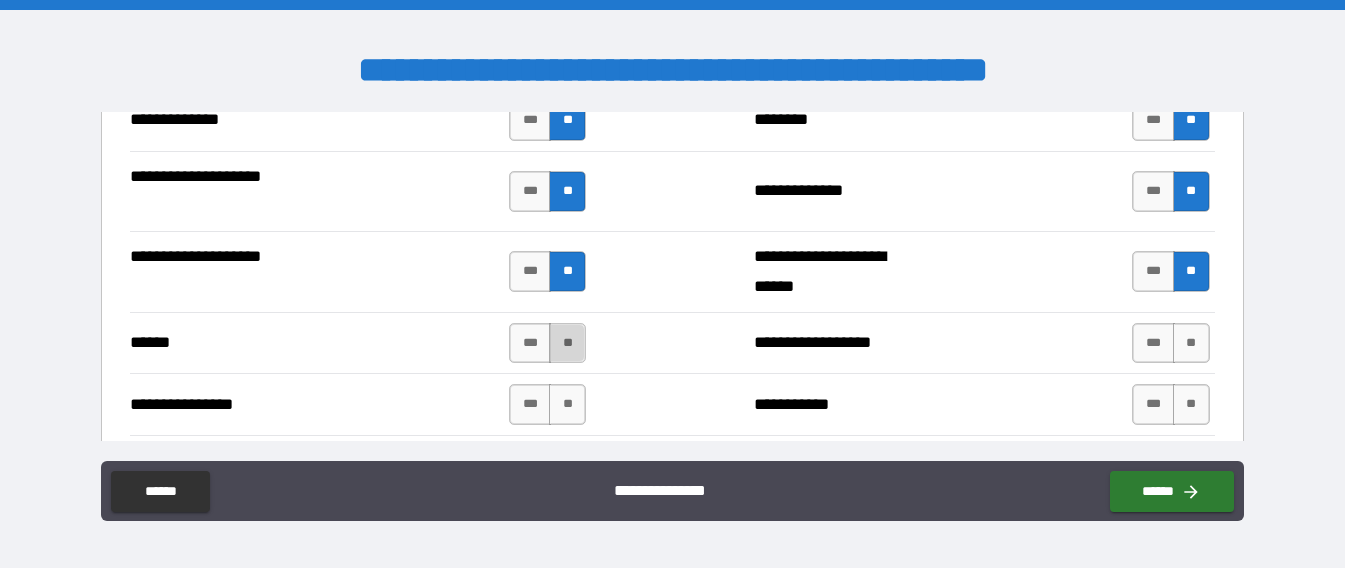 click on "**" at bounding box center [567, 343] 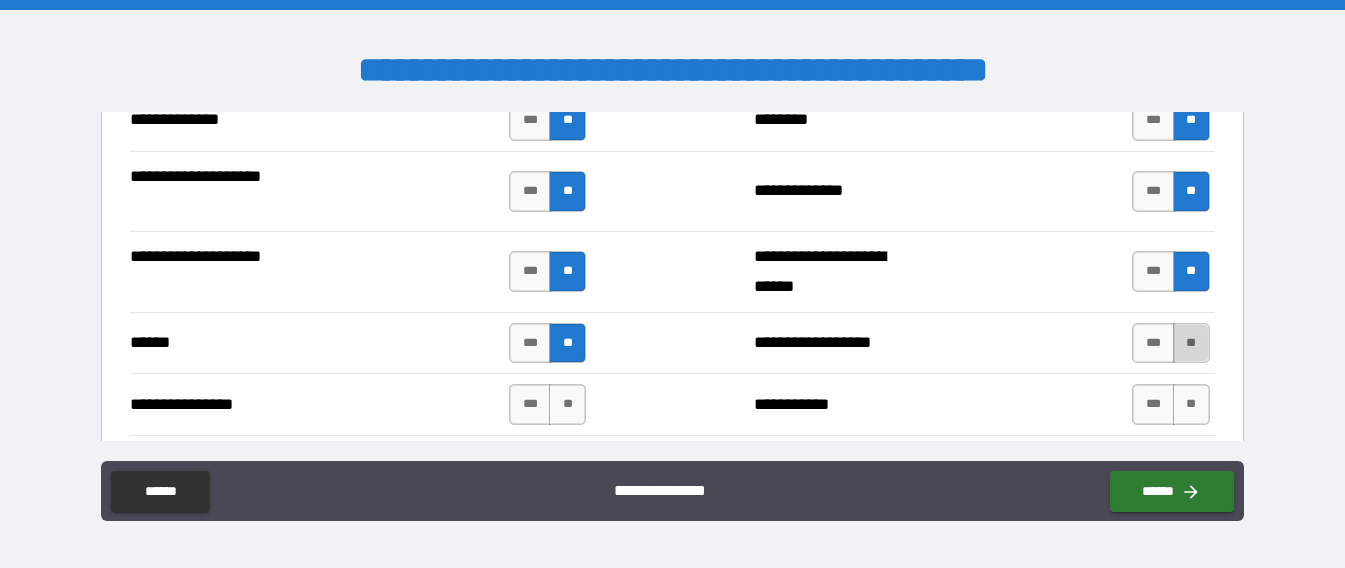 click on "**" at bounding box center (1191, 343) 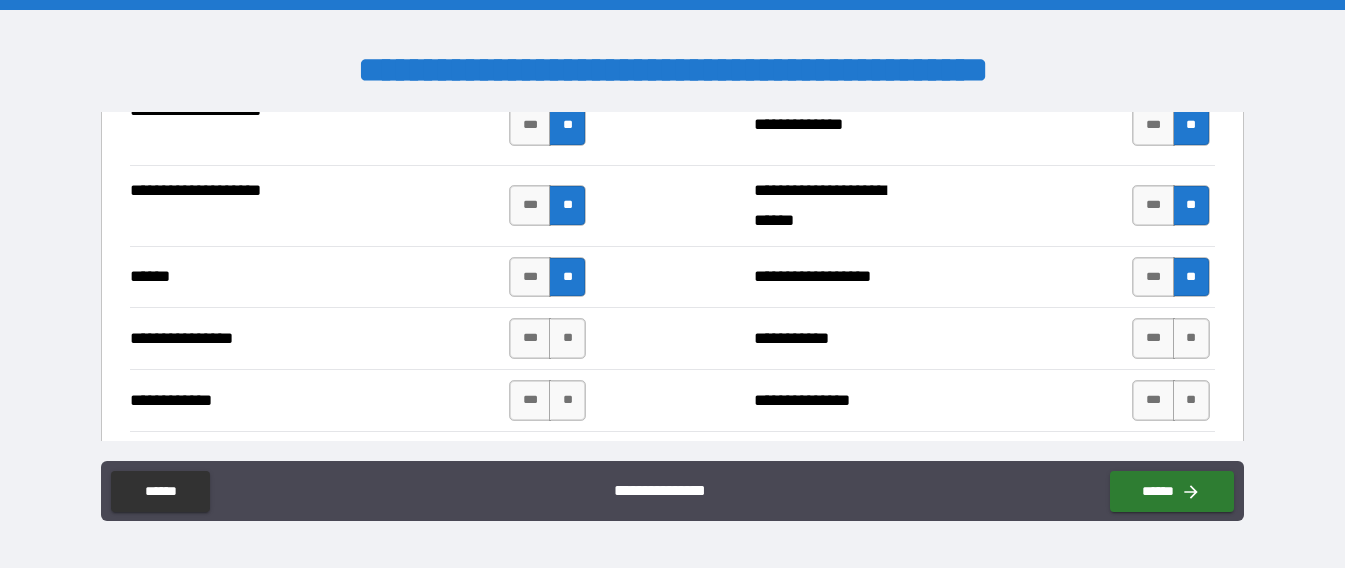 scroll, scrollTop: 4587, scrollLeft: 0, axis: vertical 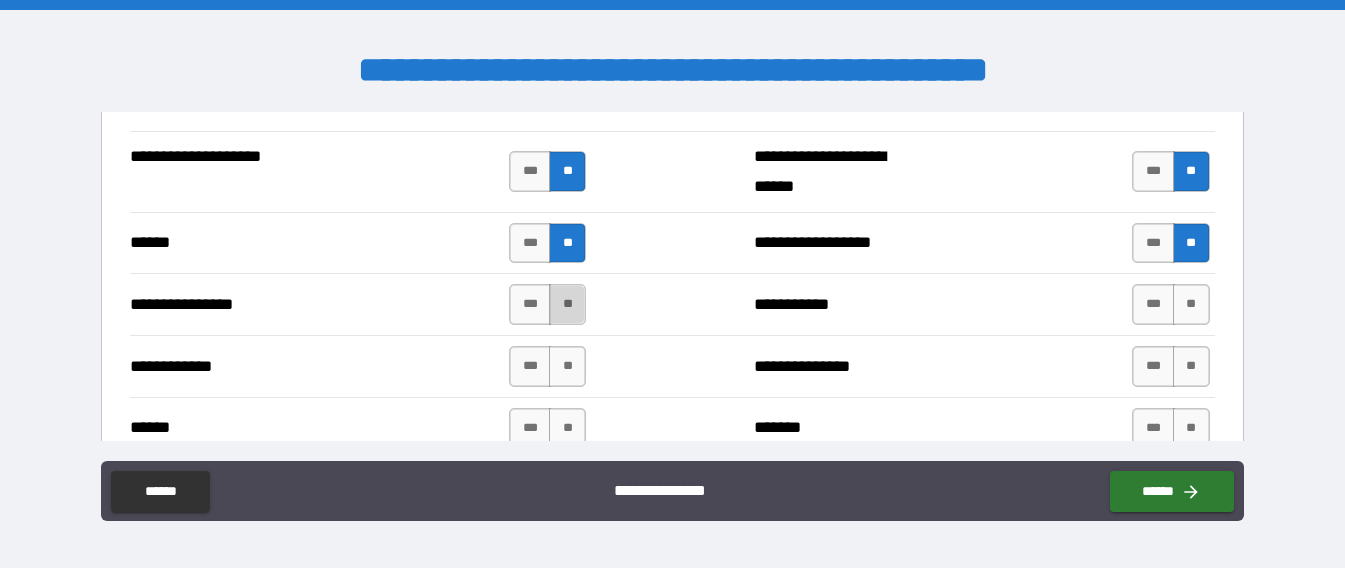 click on "**" at bounding box center (567, 304) 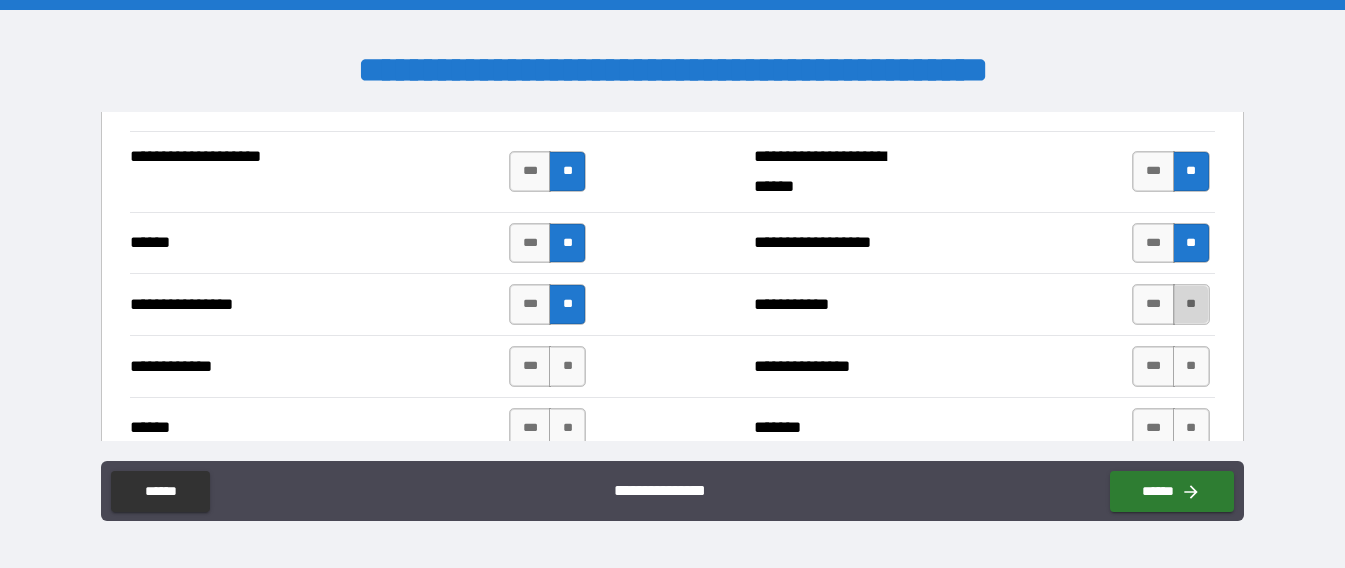 click on "**" at bounding box center [1191, 304] 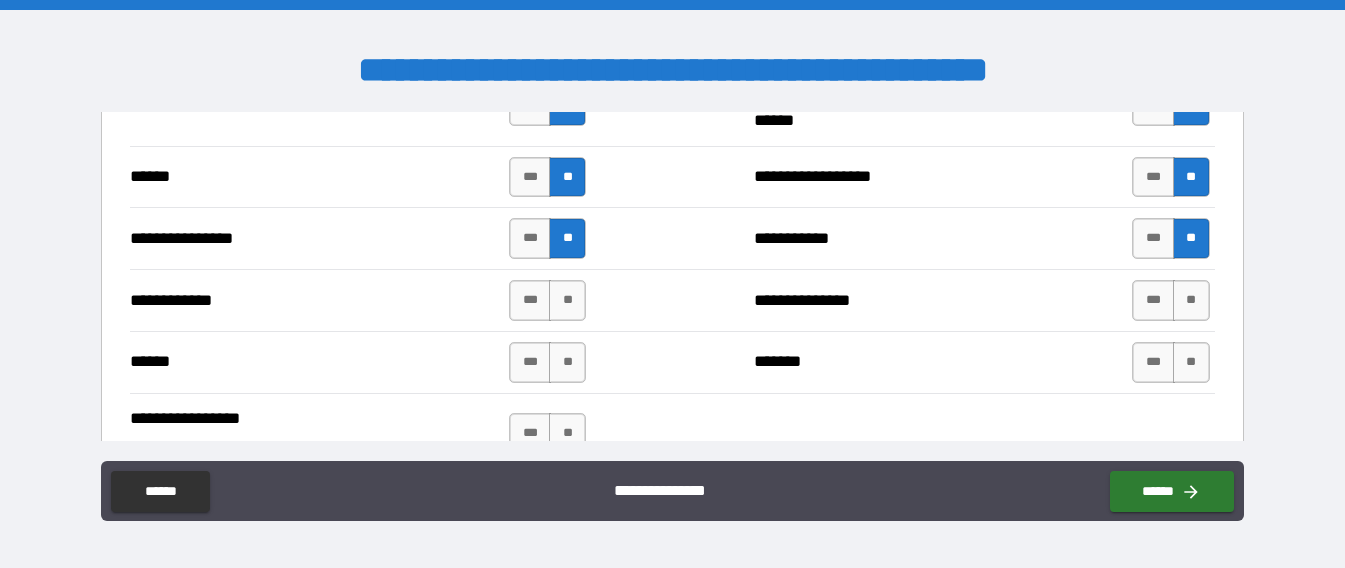 scroll, scrollTop: 4687, scrollLeft: 0, axis: vertical 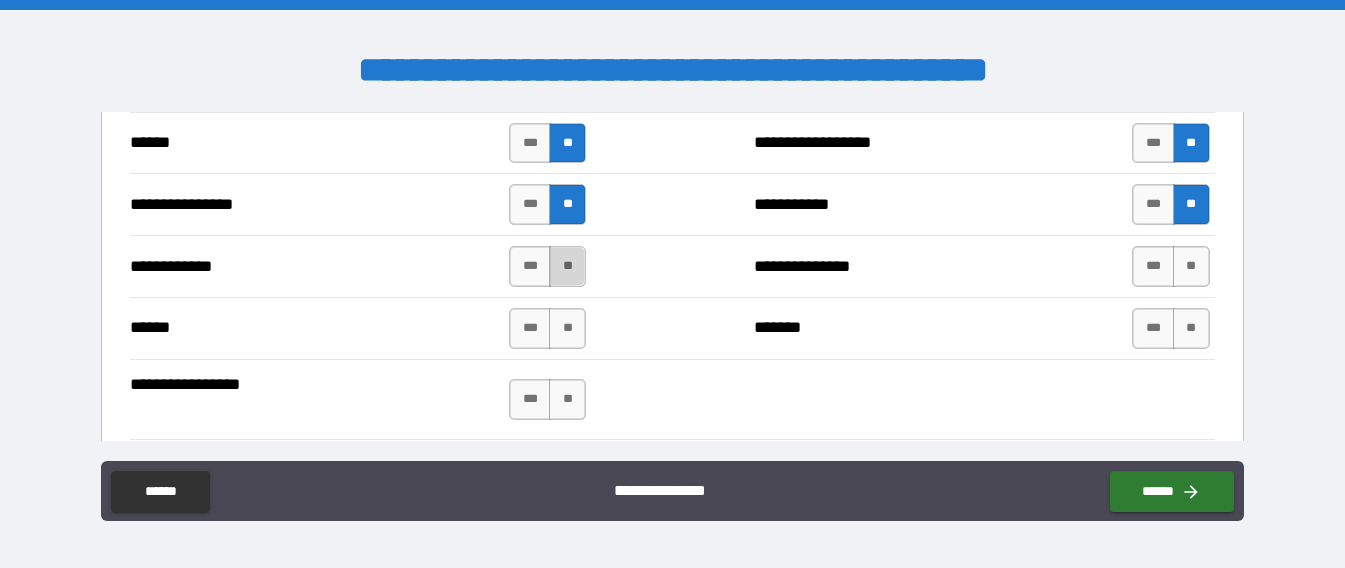click on "**" at bounding box center (567, 266) 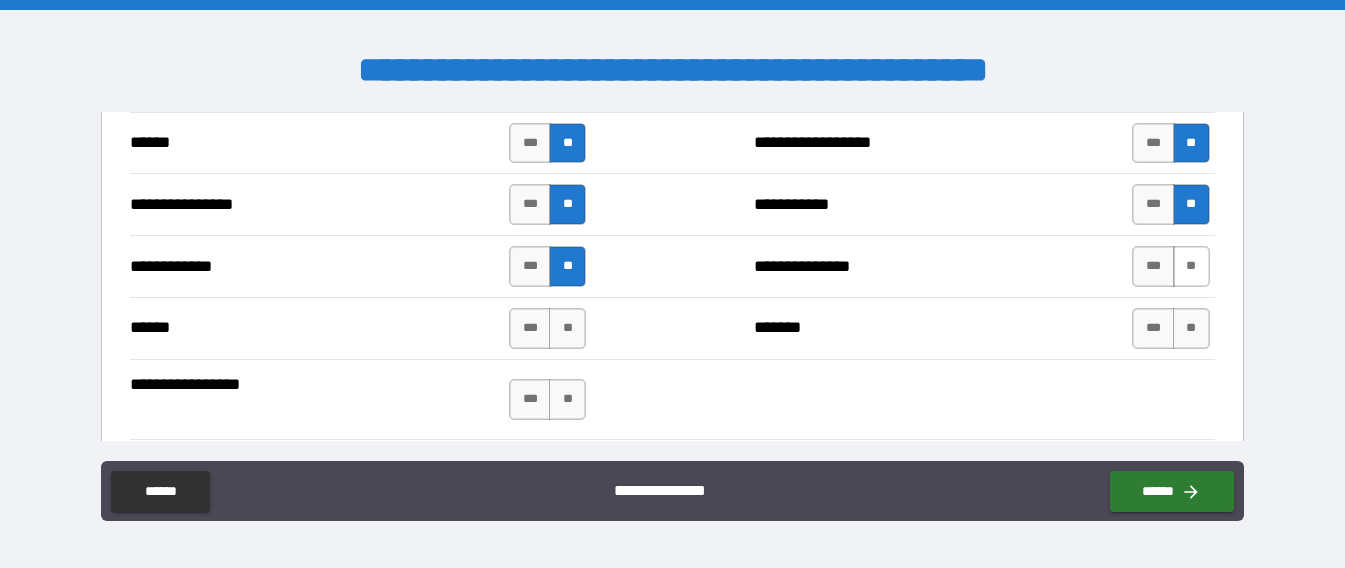 click on "**" at bounding box center [1191, 266] 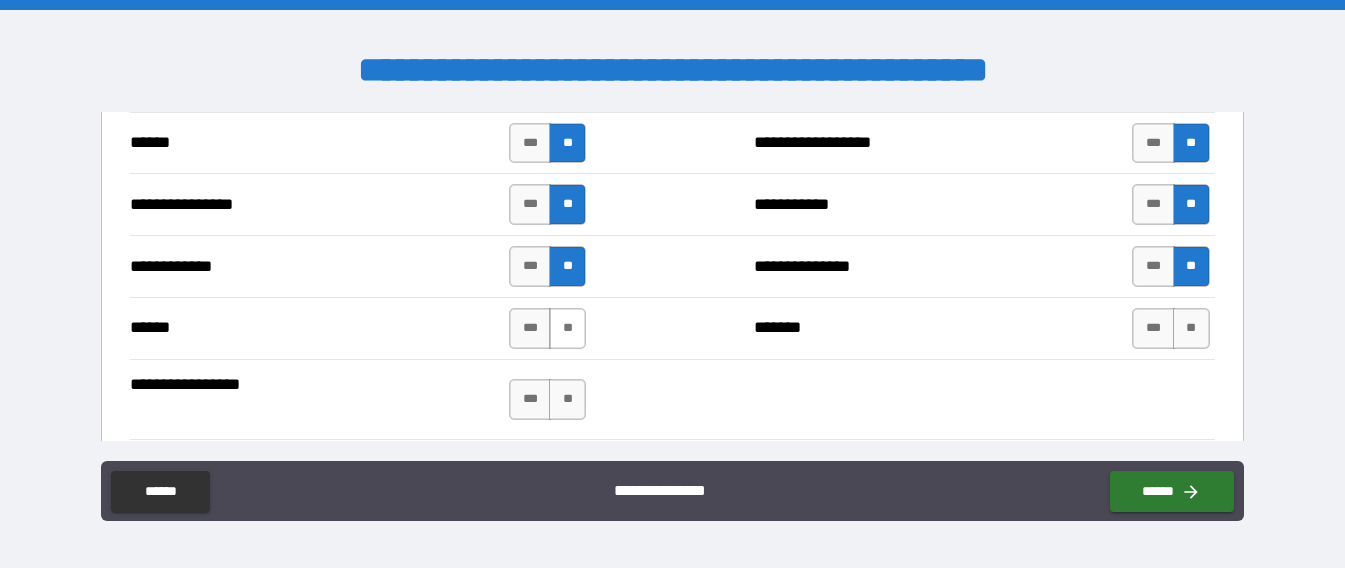 click on "**" at bounding box center [567, 328] 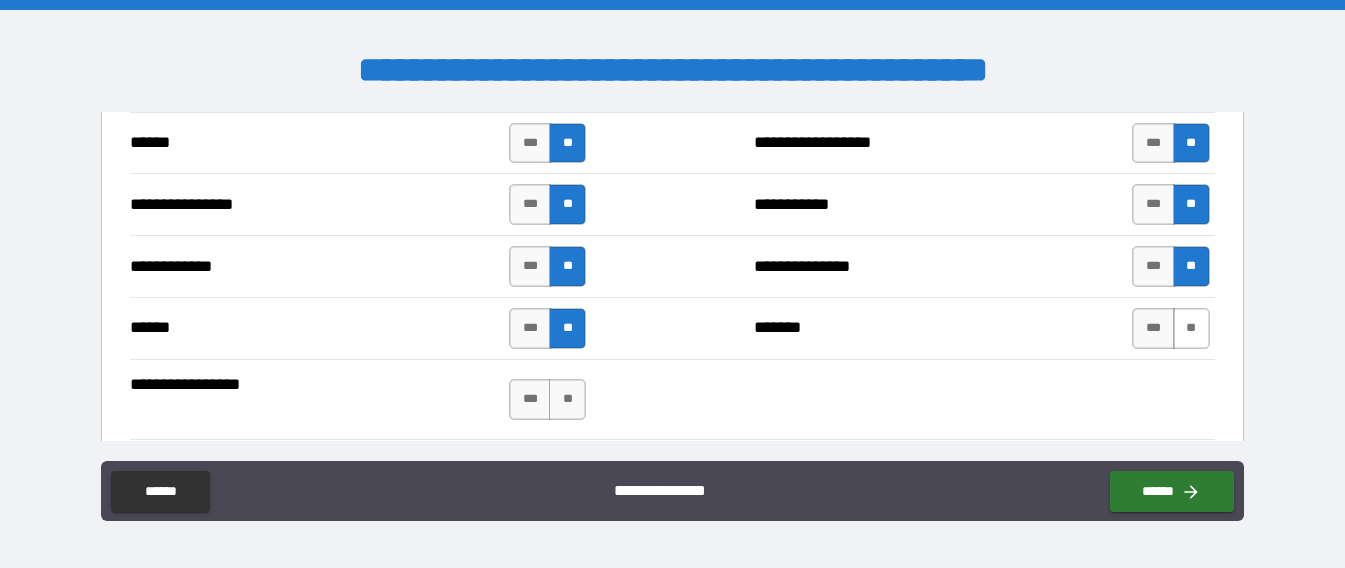 click on "**" at bounding box center (1191, 328) 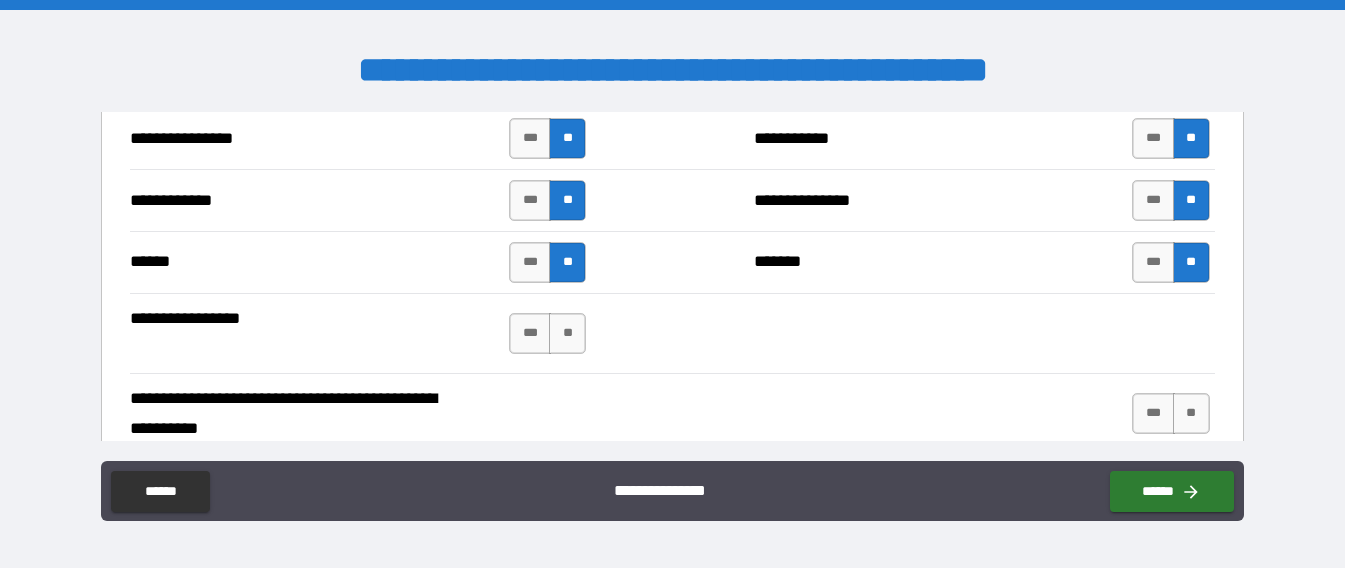 scroll, scrollTop: 4787, scrollLeft: 0, axis: vertical 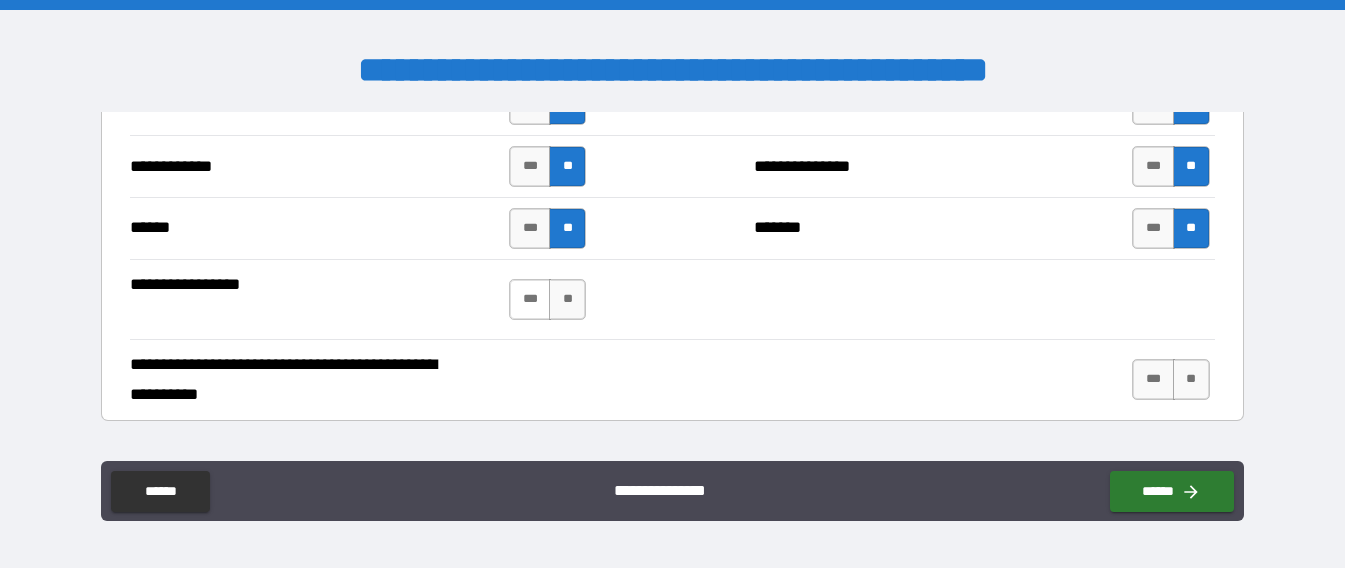 click on "***" at bounding box center (530, 299) 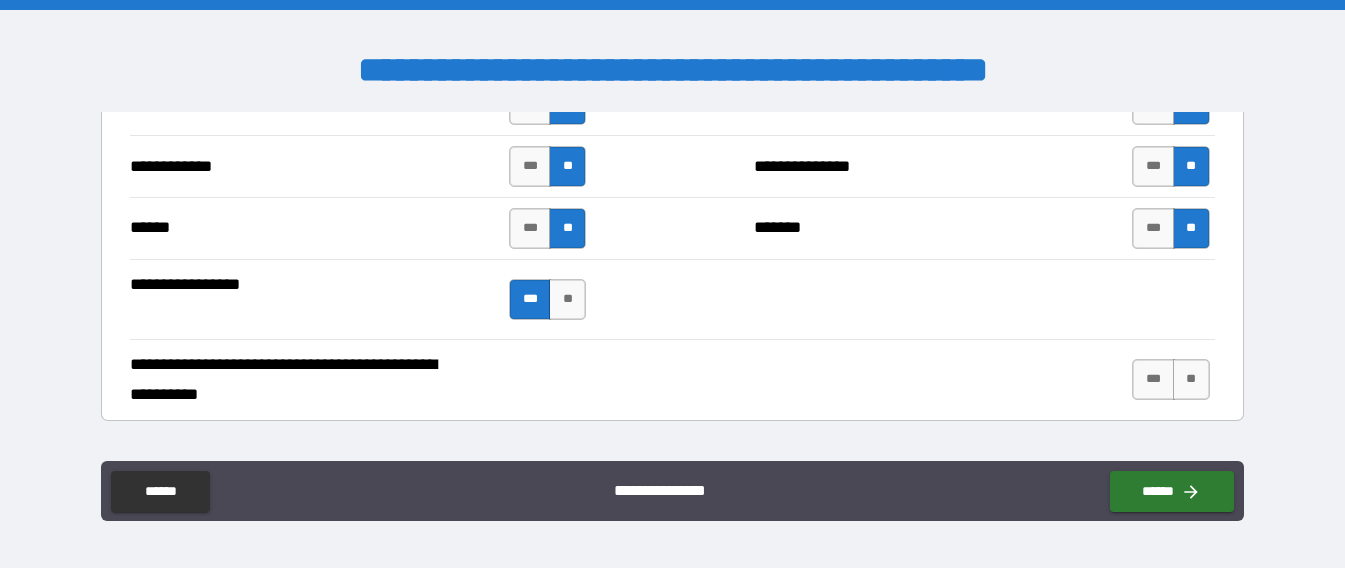 scroll, scrollTop: 4887, scrollLeft: 0, axis: vertical 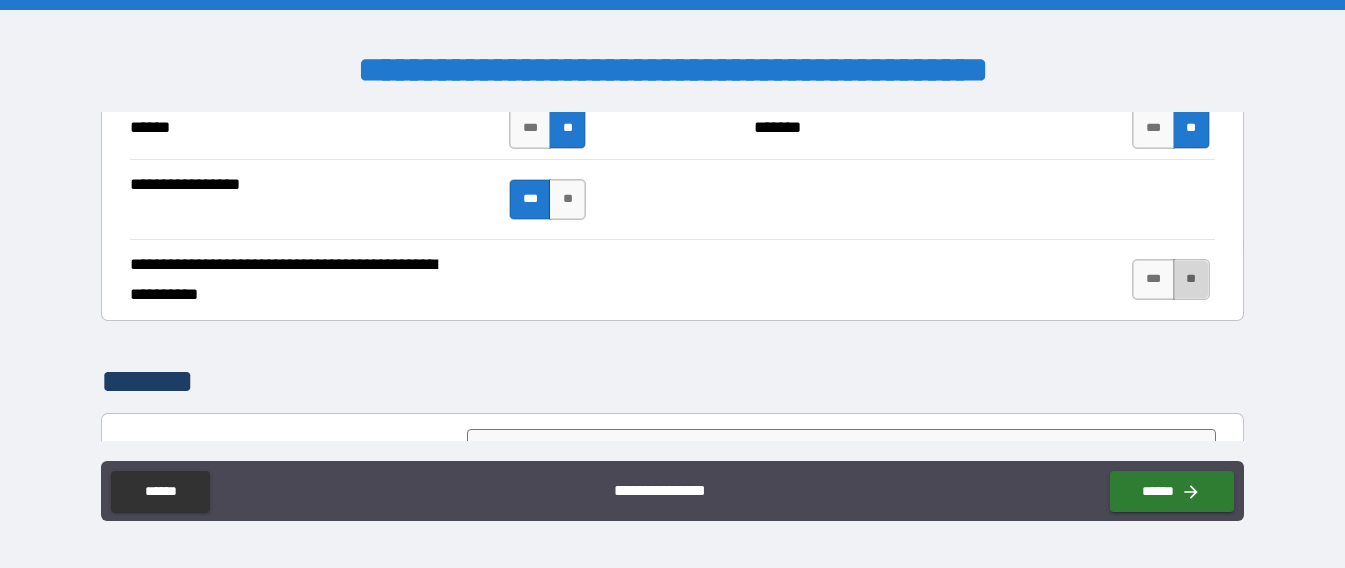 click on "**" at bounding box center (1191, 279) 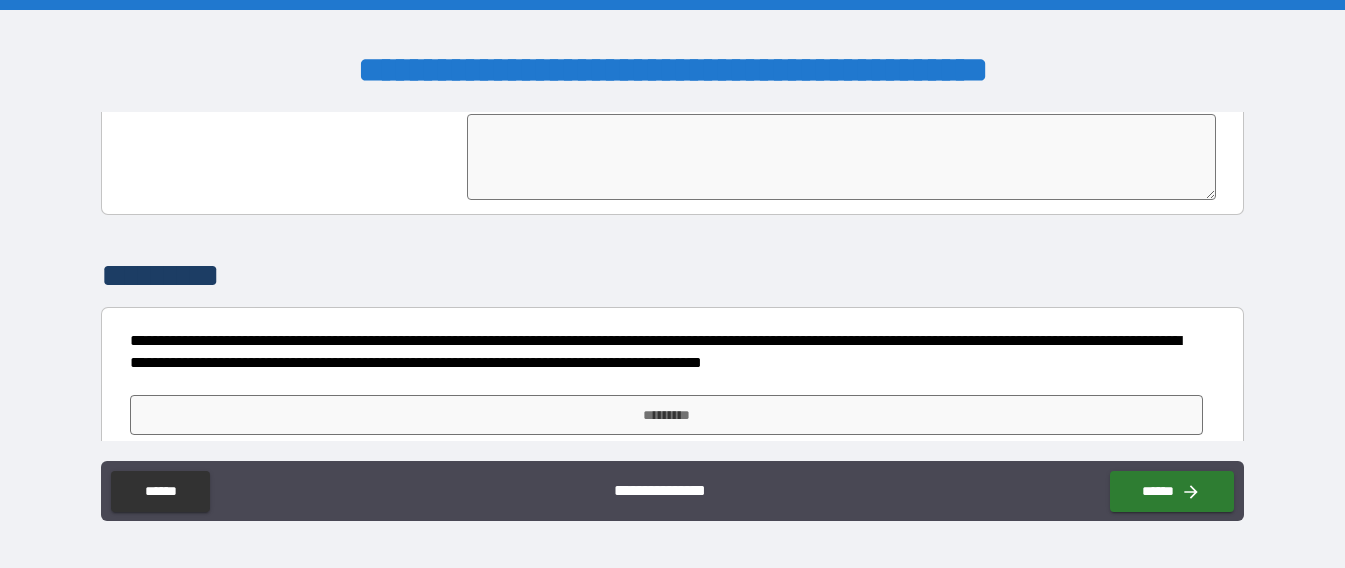 scroll, scrollTop: 5227, scrollLeft: 0, axis: vertical 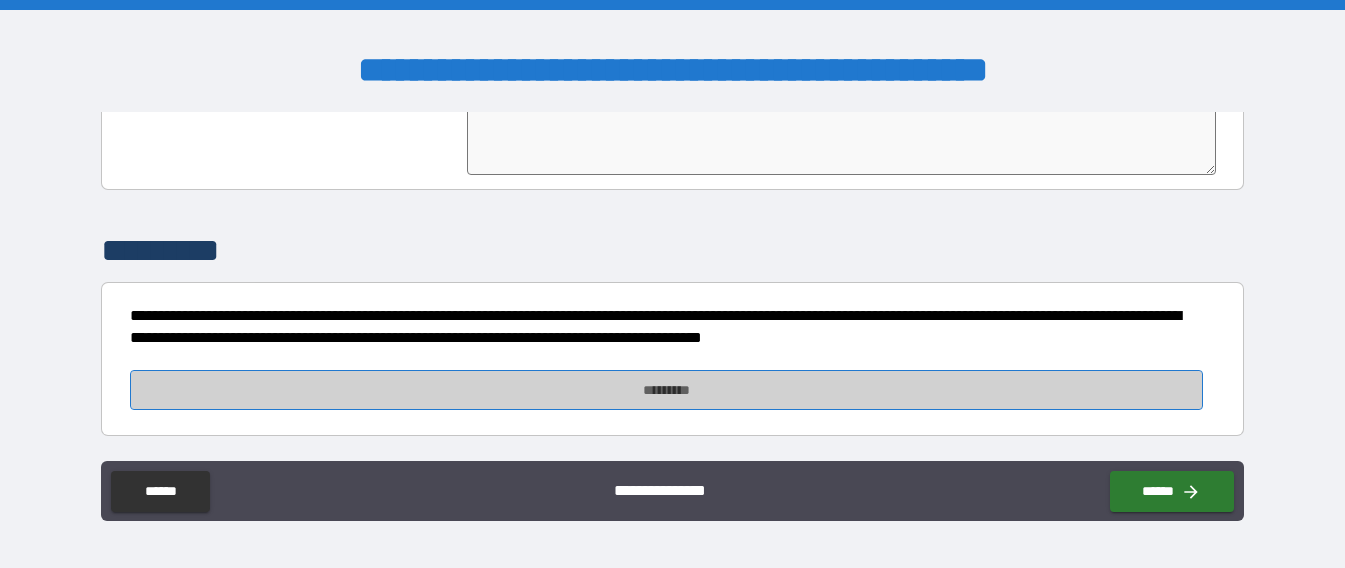 click on "*********" at bounding box center [666, 390] 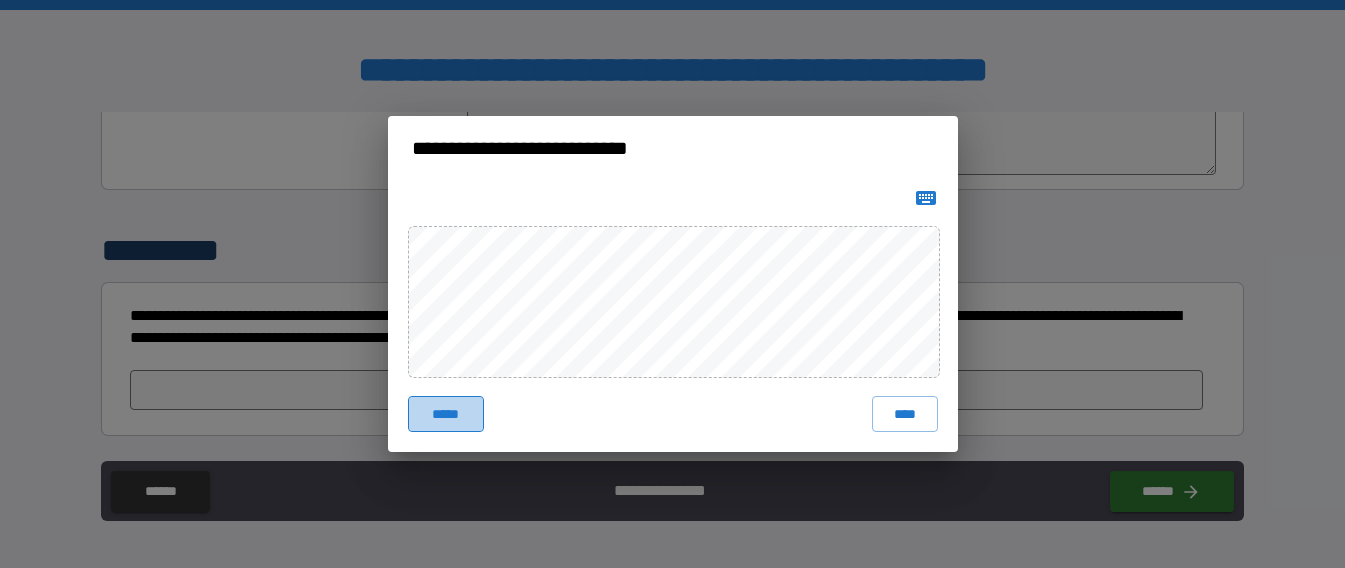 click on "*****" at bounding box center (446, 414) 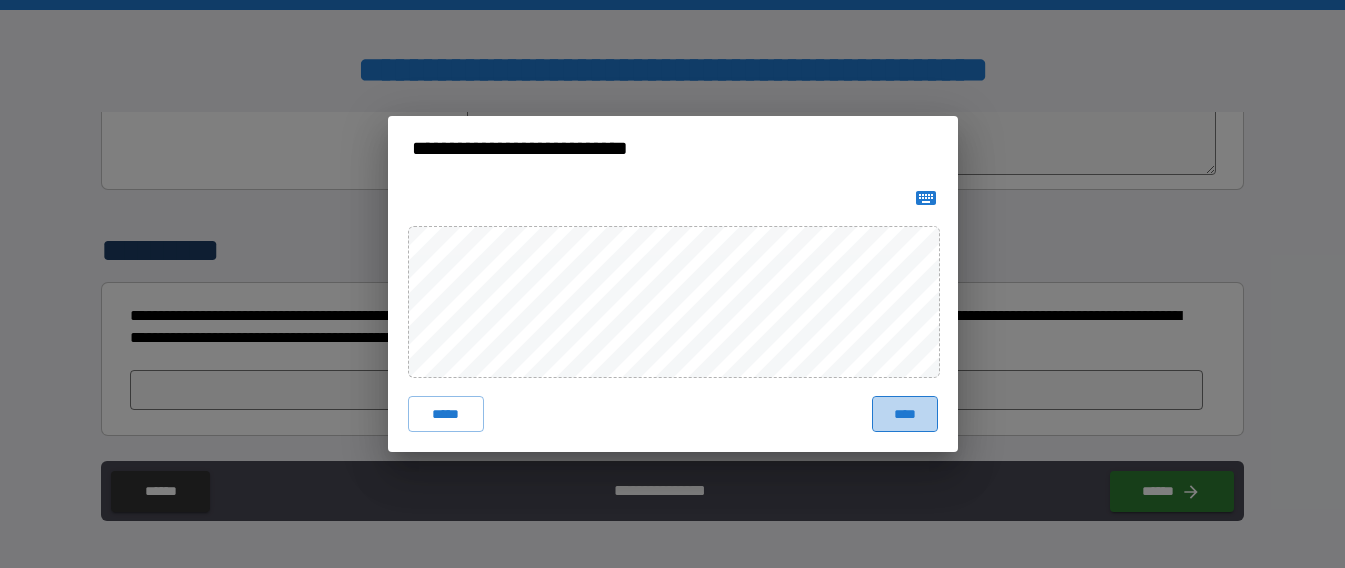 click on "****" at bounding box center (905, 414) 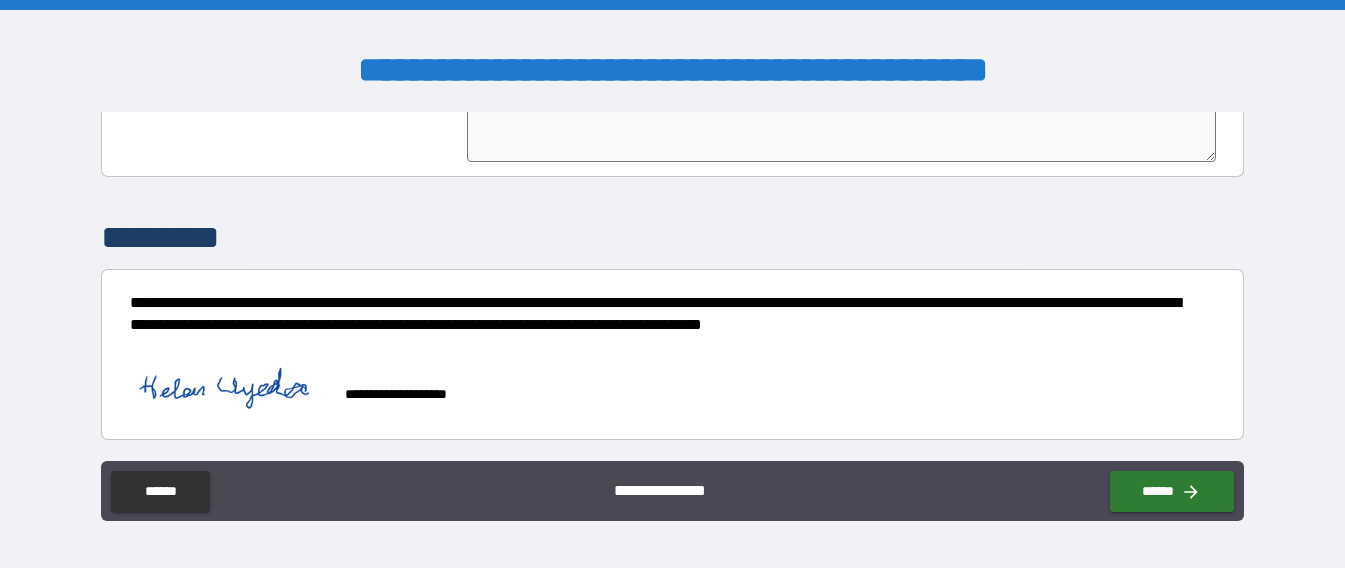 scroll, scrollTop: 5244, scrollLeft: 0, axis: vertical 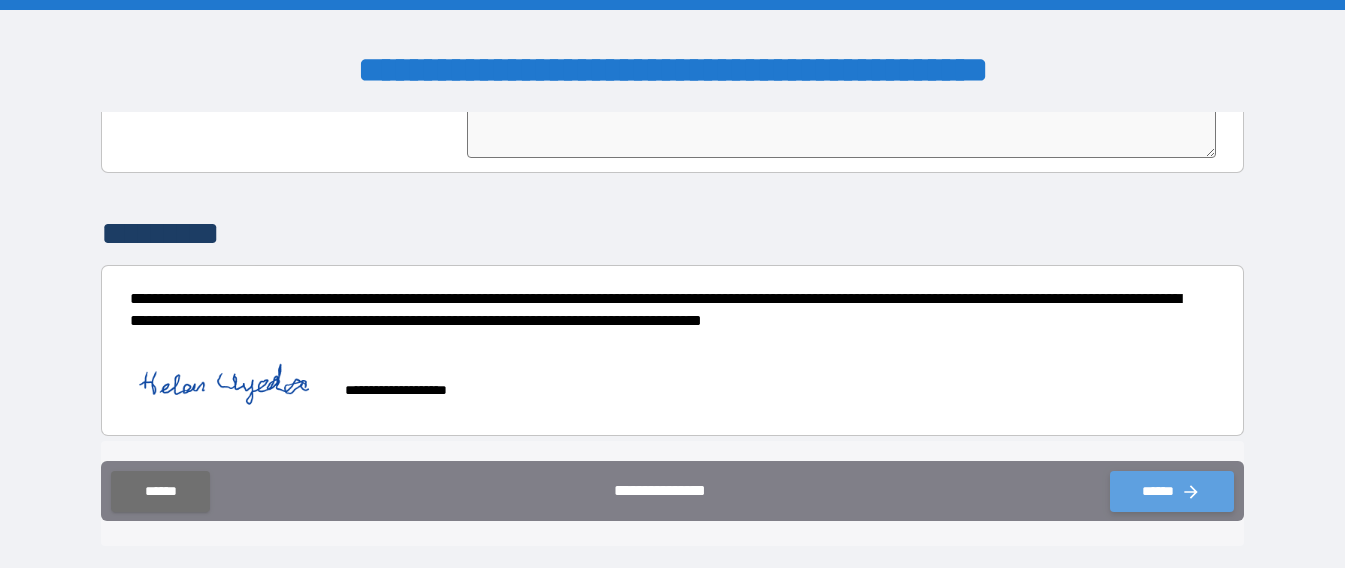 click on "******" at bounding box center [1172, 491] 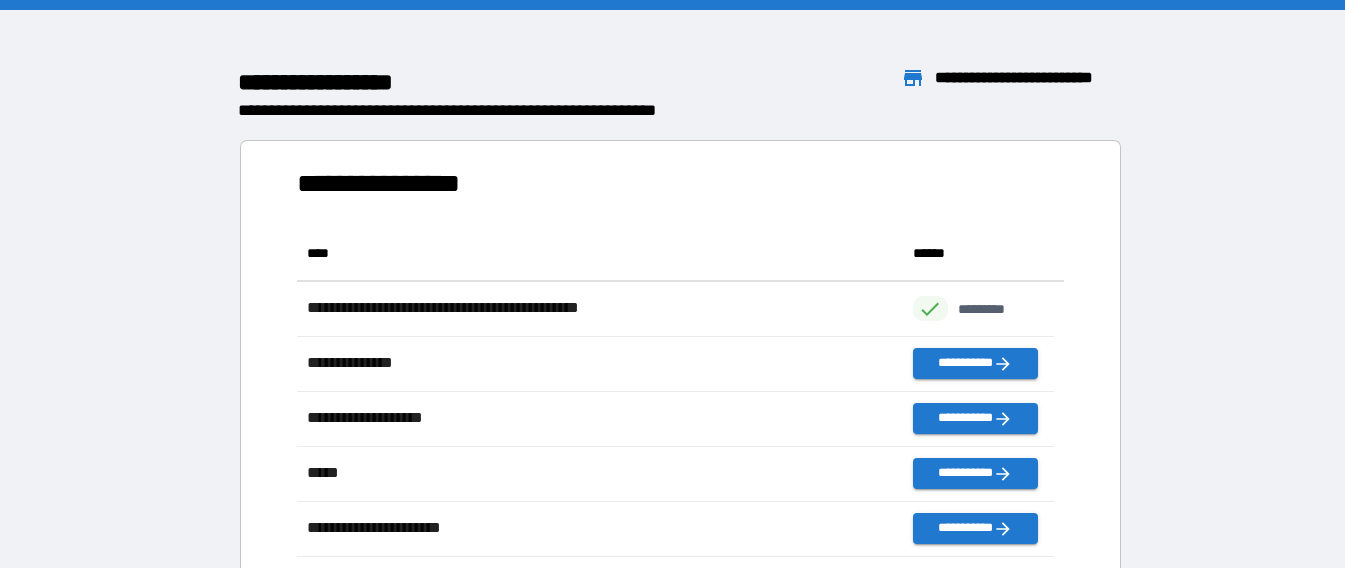 scroll, scrollTop: 16, scrollLeft: 16, axis: both 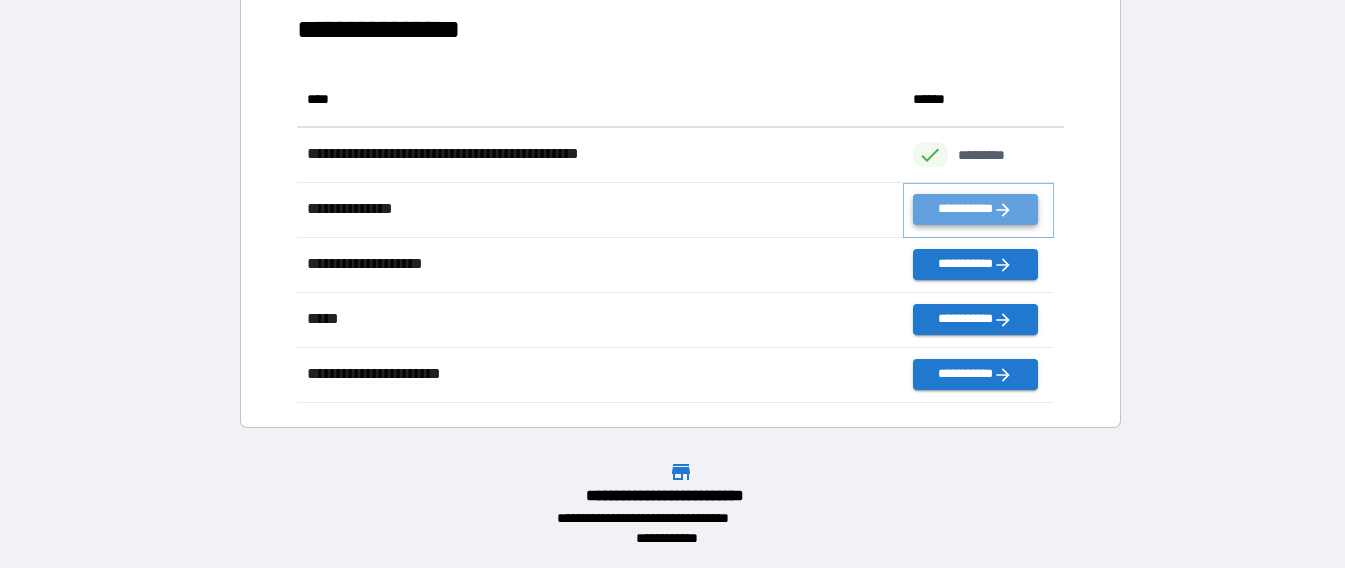 click on "**********" at bounding box center [975, 209] 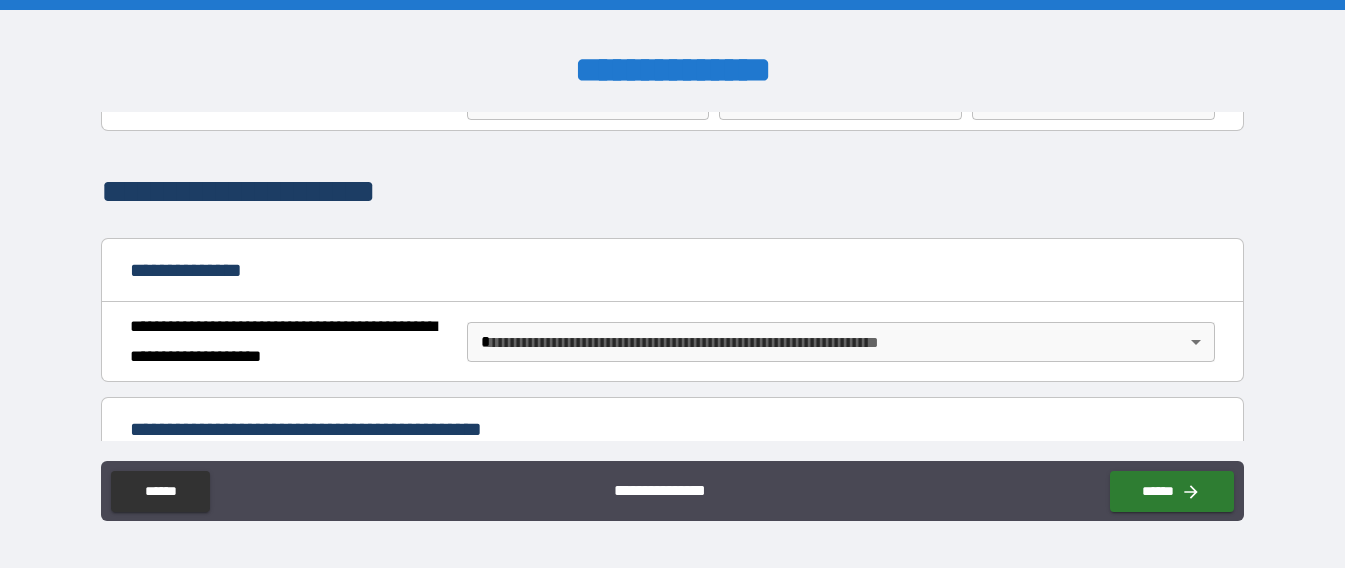 scroll, scrollTop: 100, scrollLeft: 0, axis: vertical 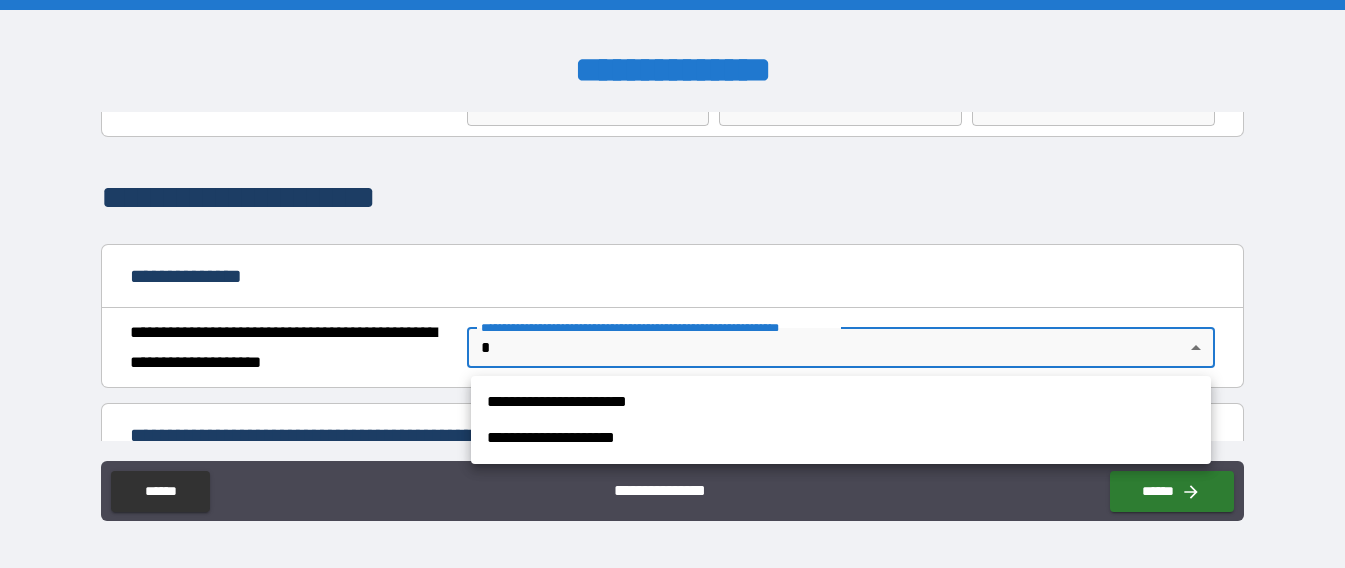 click on "**********" at bounding box center (672, 284) 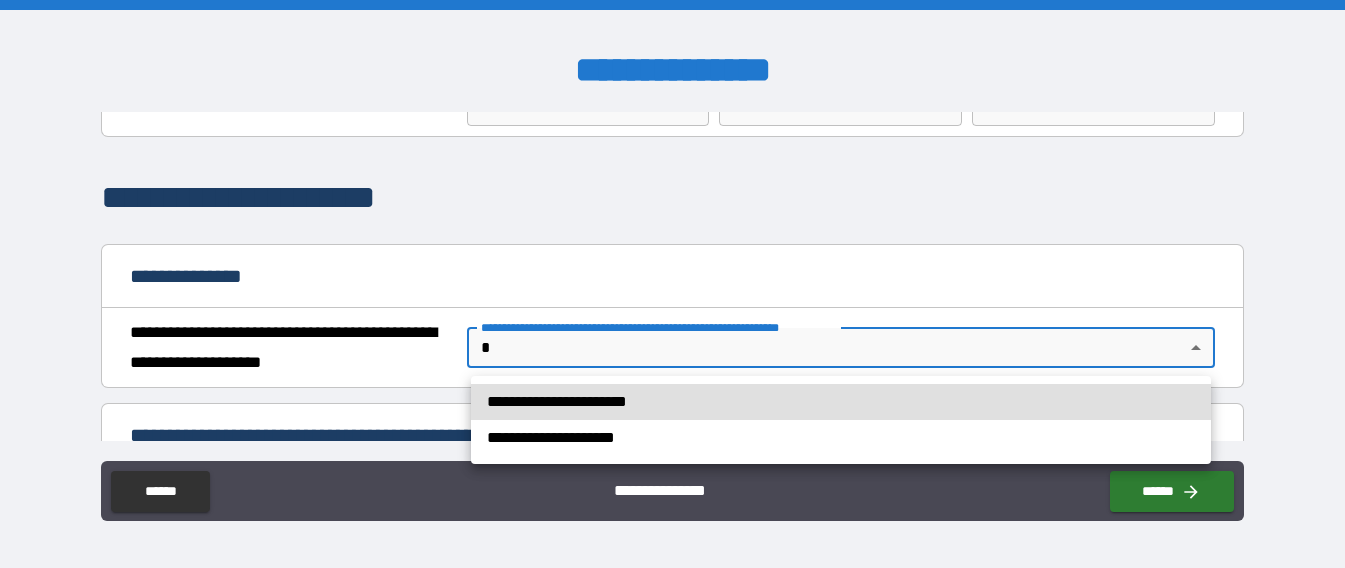 click on "**********" at bounding box center [672, 284] 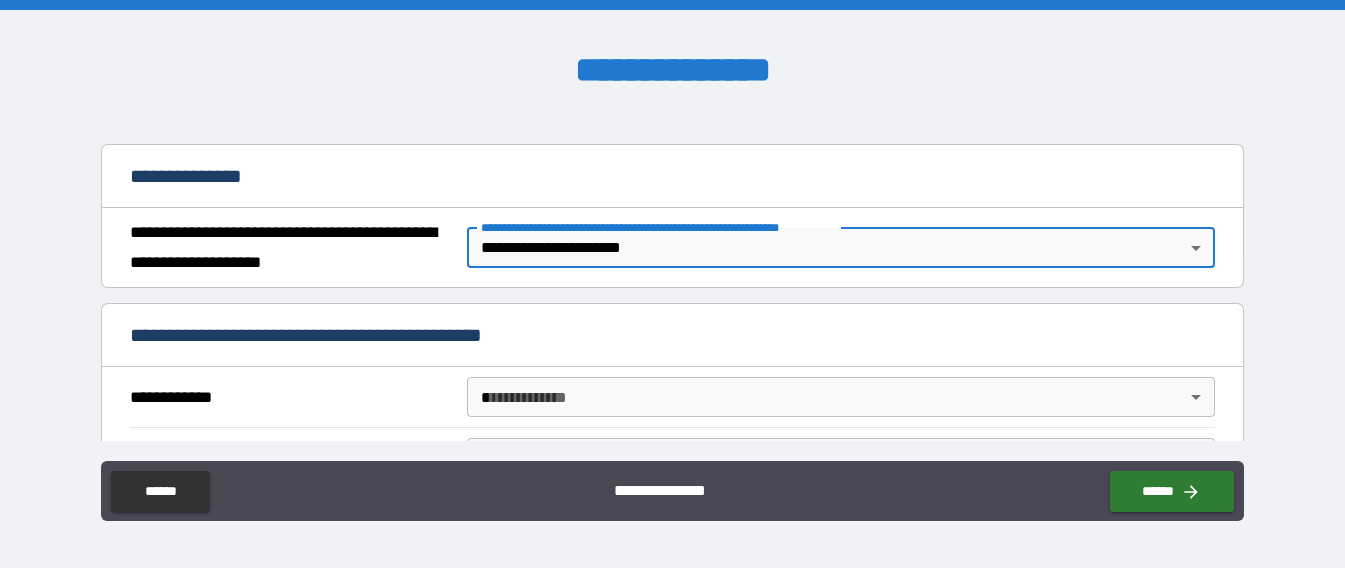 scroll, scrollTop: 300, scrollLeft: 0, axis: vertical 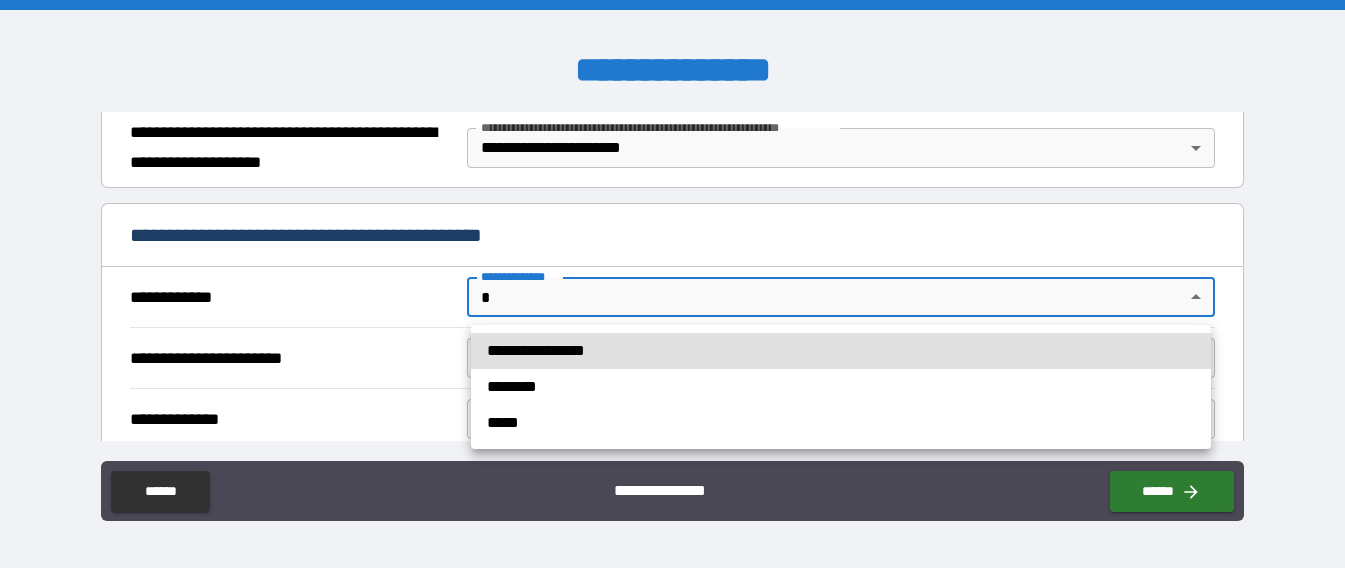 click on "**********" at bounding box center (672, 284) 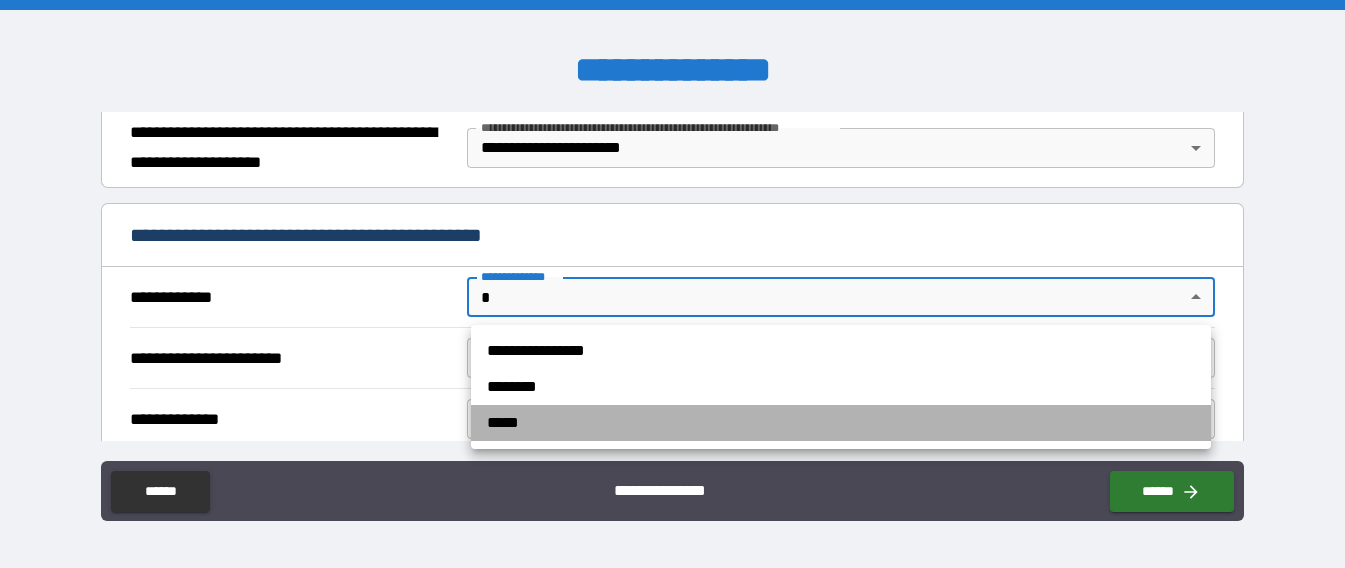 click on "*****" at bounding box center (841, 423) 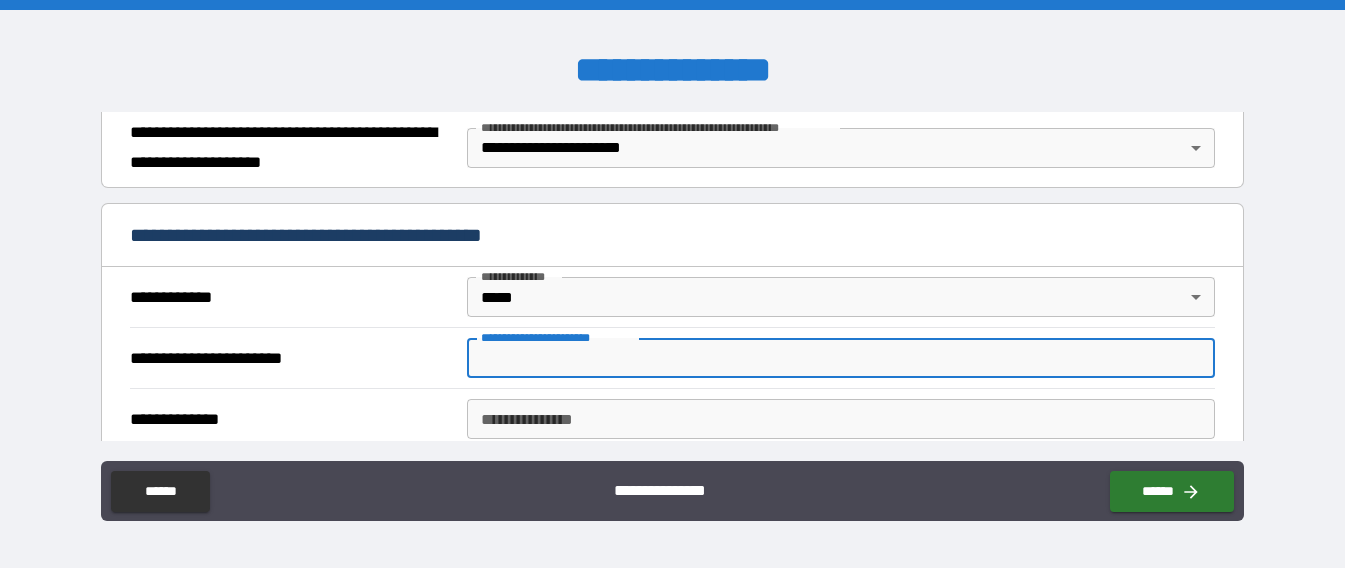 click on "**********" at bounding box center [841, 358] 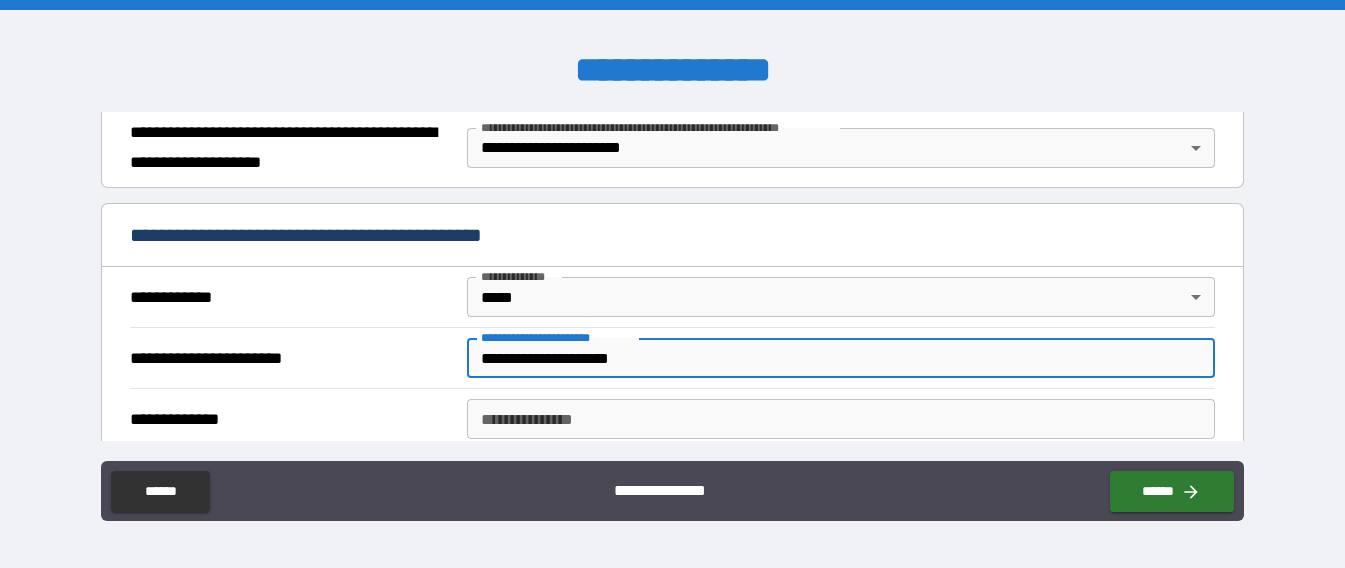click on "**********" at bounding box center [841, 358] 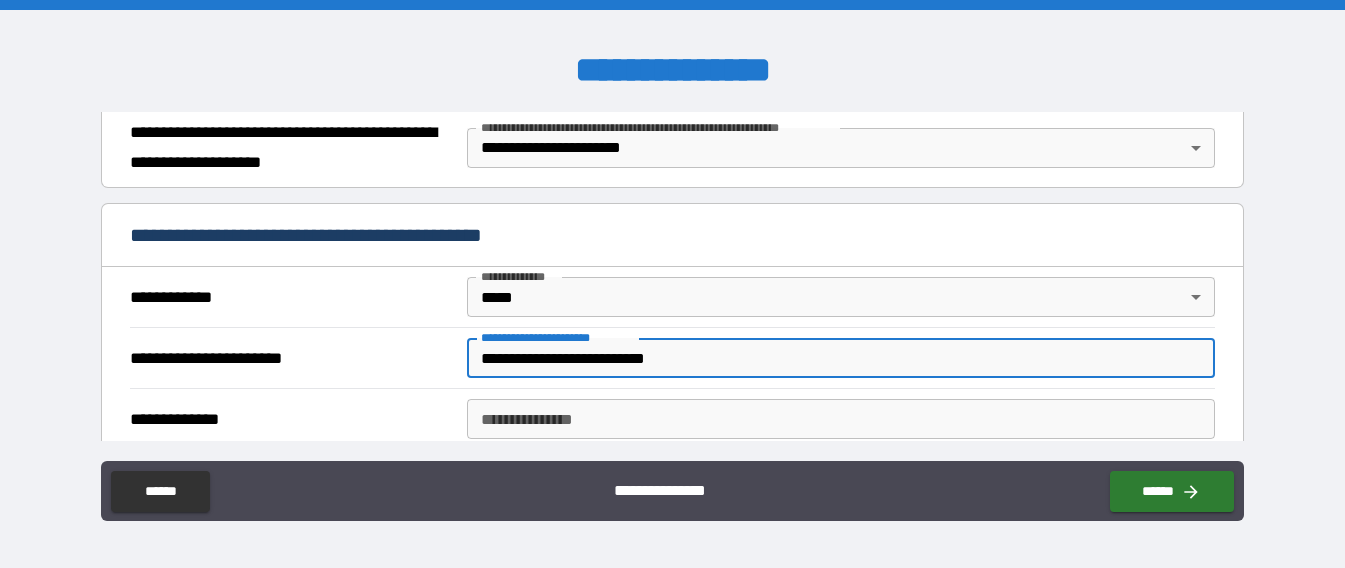 click on "**********" at bounding box center [841, 358] 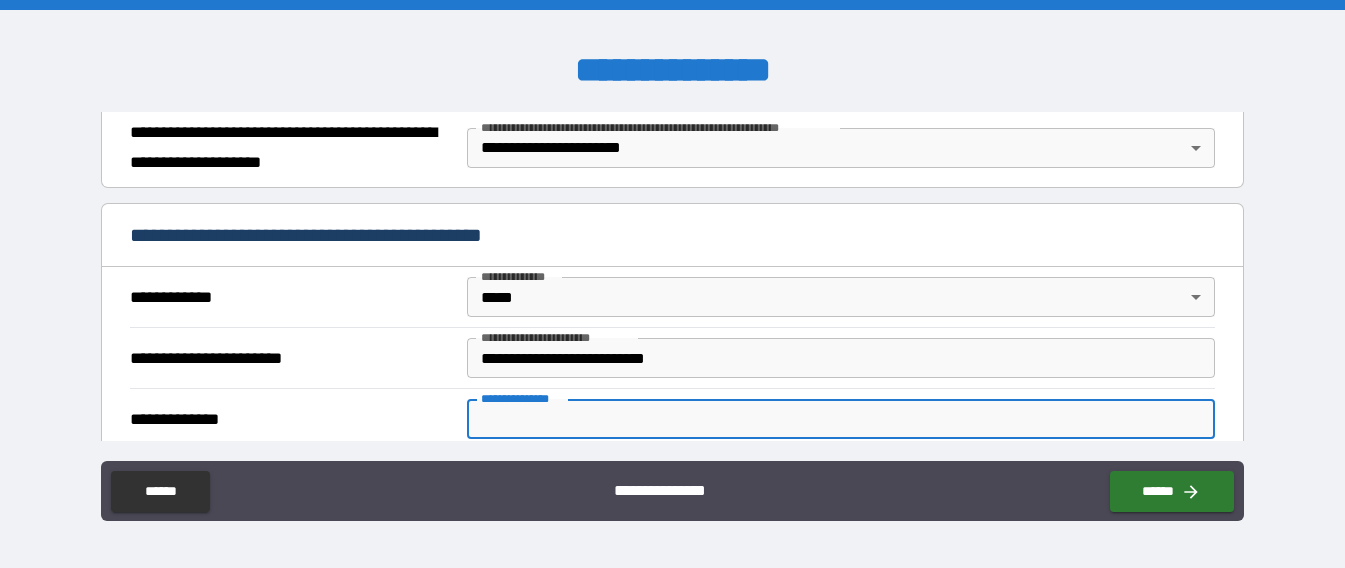 click on "**********" at bounding box center (841, 419) 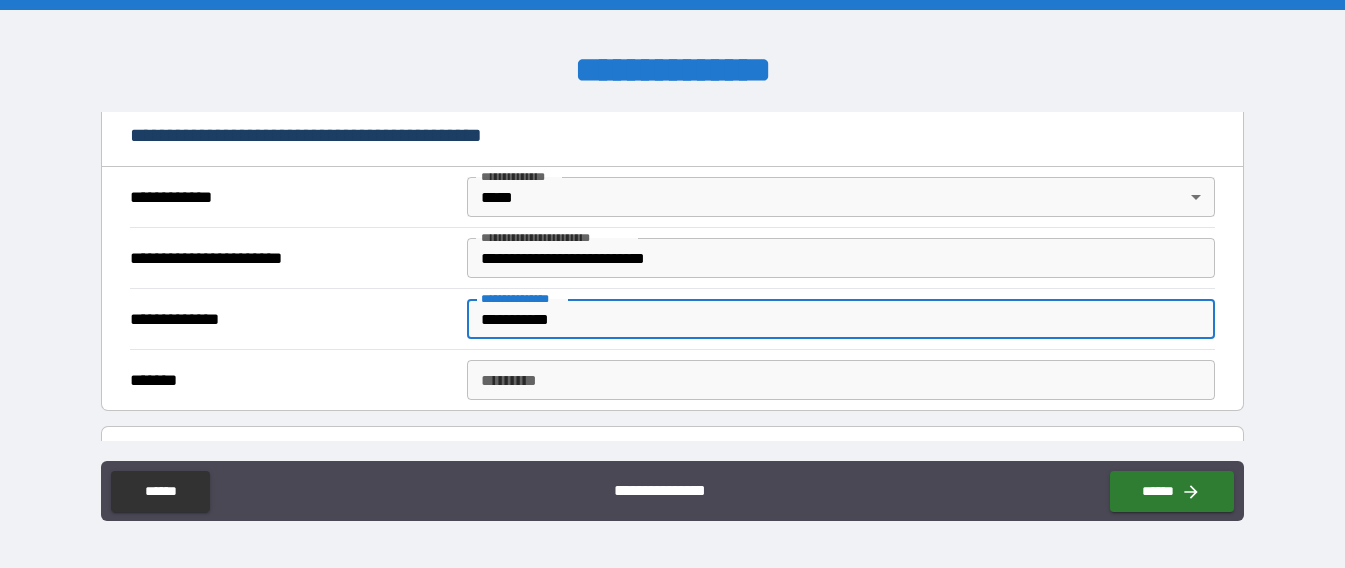 scroll, scrollTop: 500, scrollLeft: 0, axis: vertical 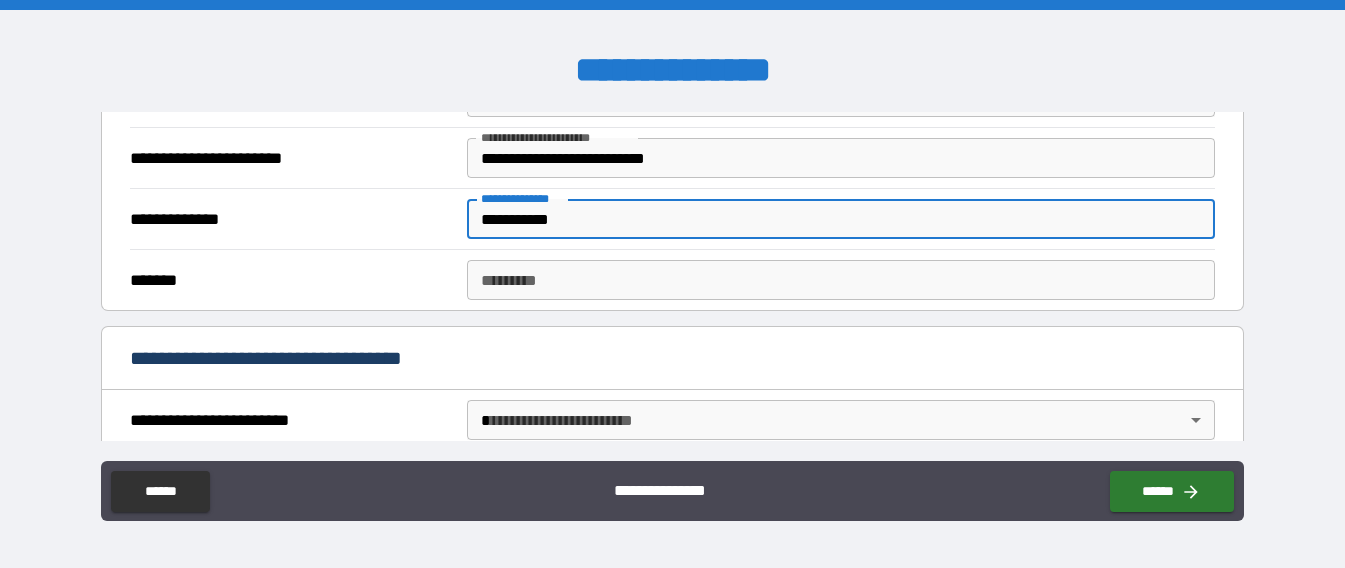 type on "**********" 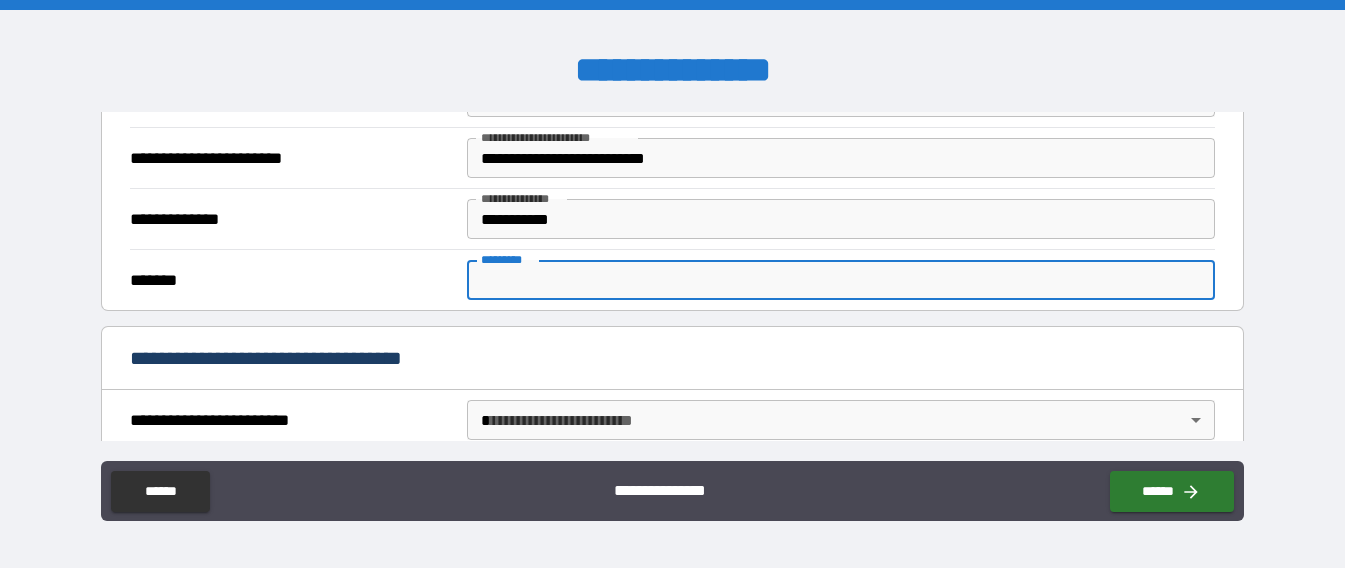 click on "*******   *" at bounding box center [841, 280] 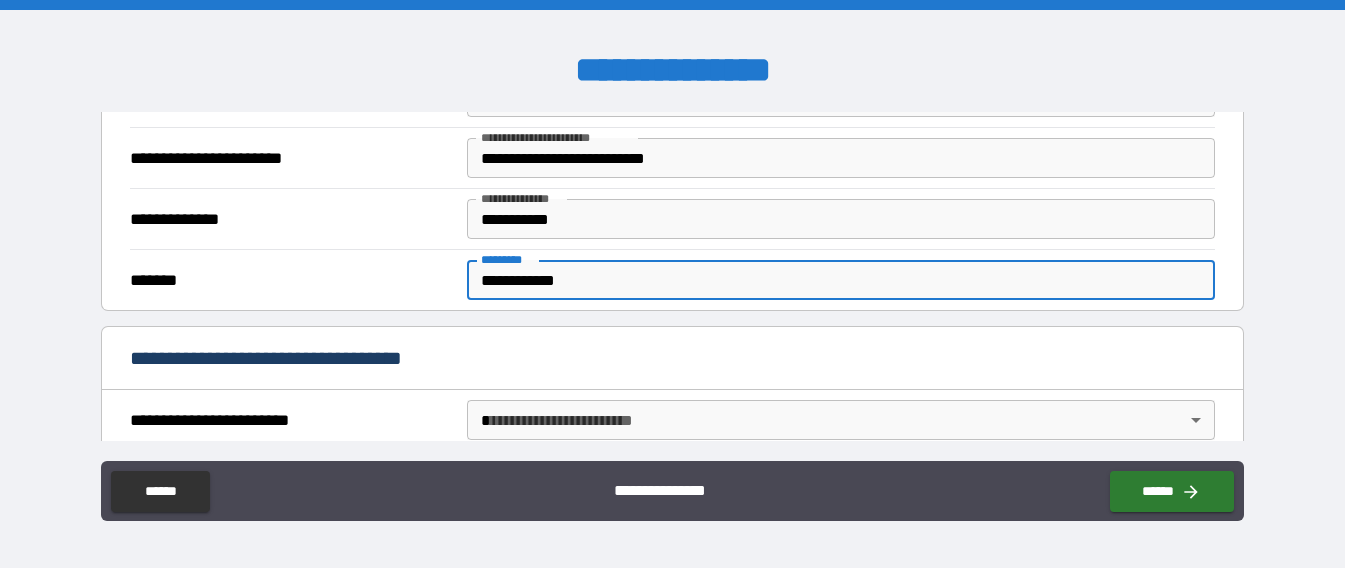 click on "**********" at bounding box center [841, 280] 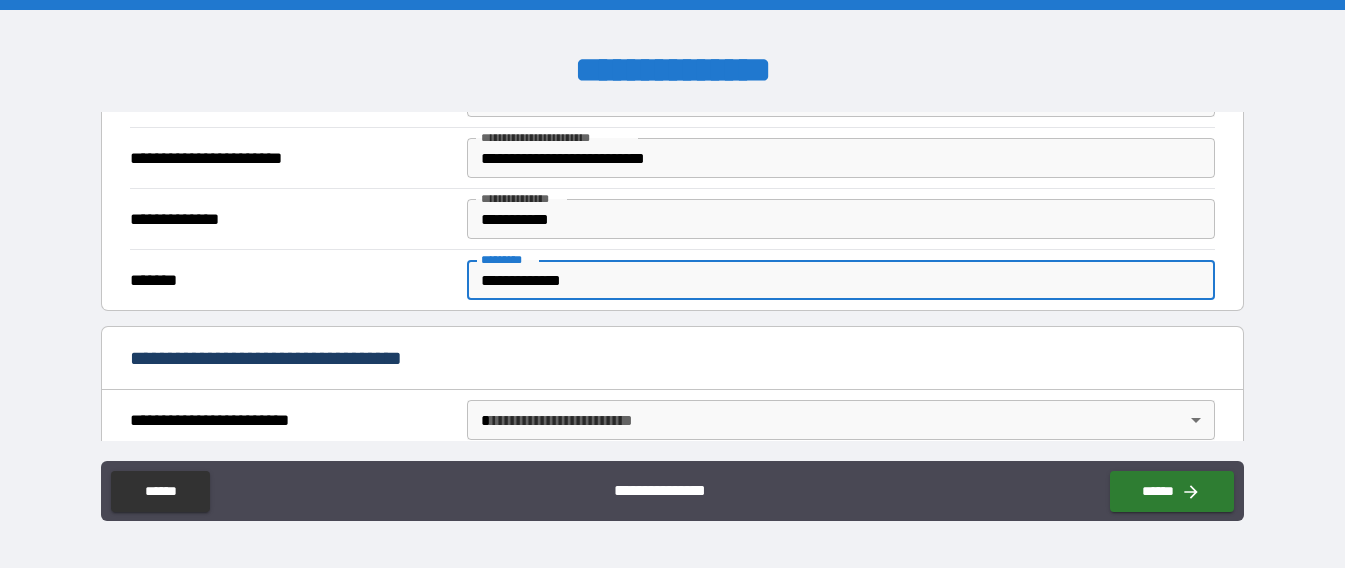 scroll, scrollTop: 700, scrollLeft: 0, axis: vertical 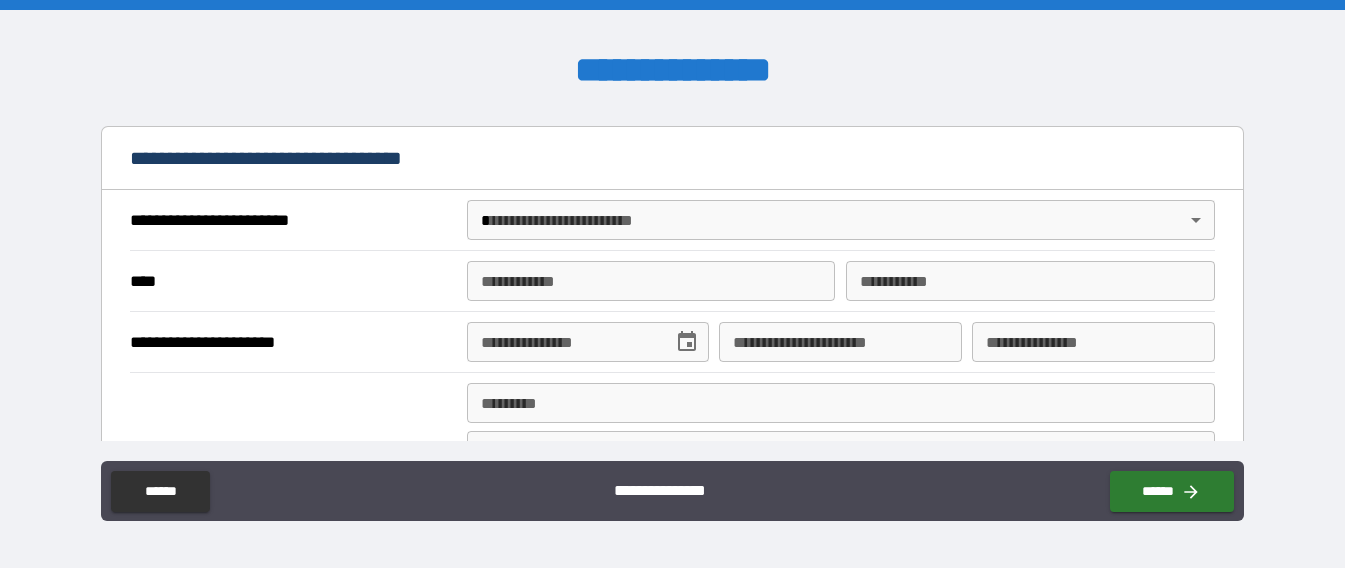 type on "**********" 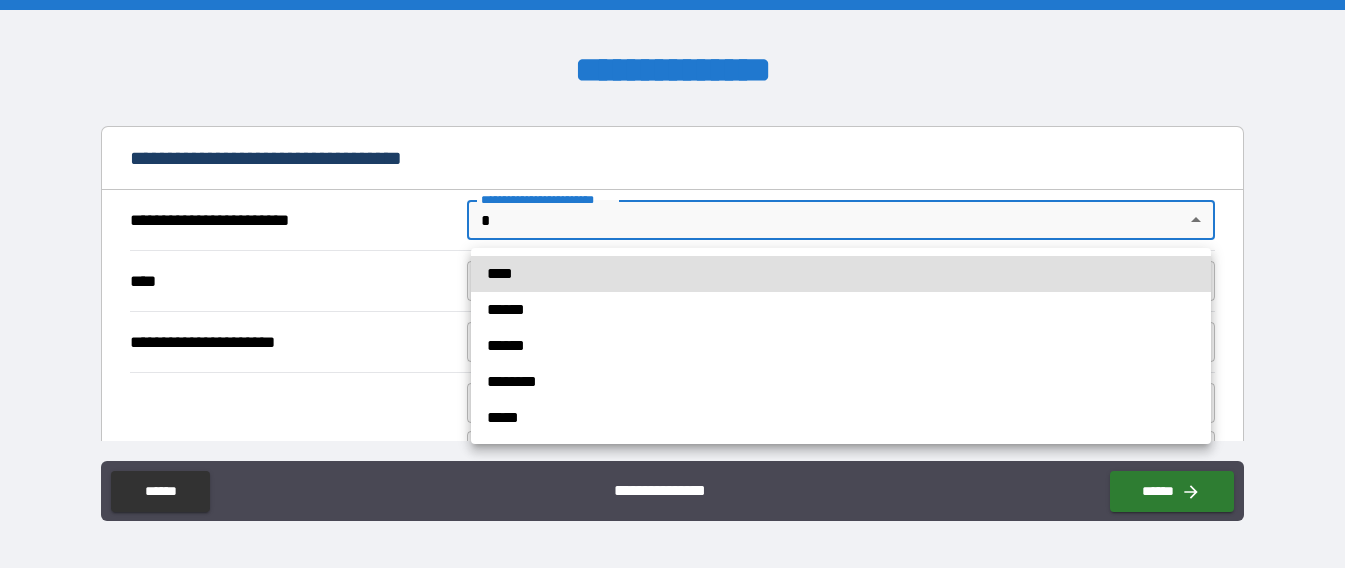 click on "**********" at bounding box center (672, 284) 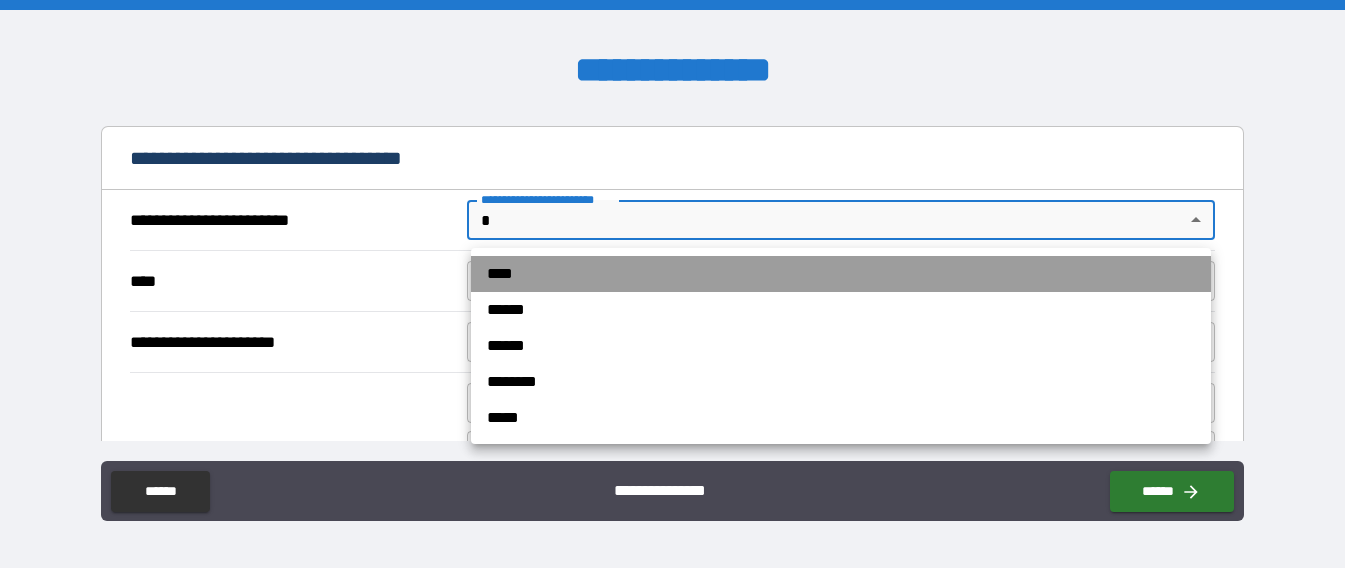 click on "****" at bounding box center [841, 274] 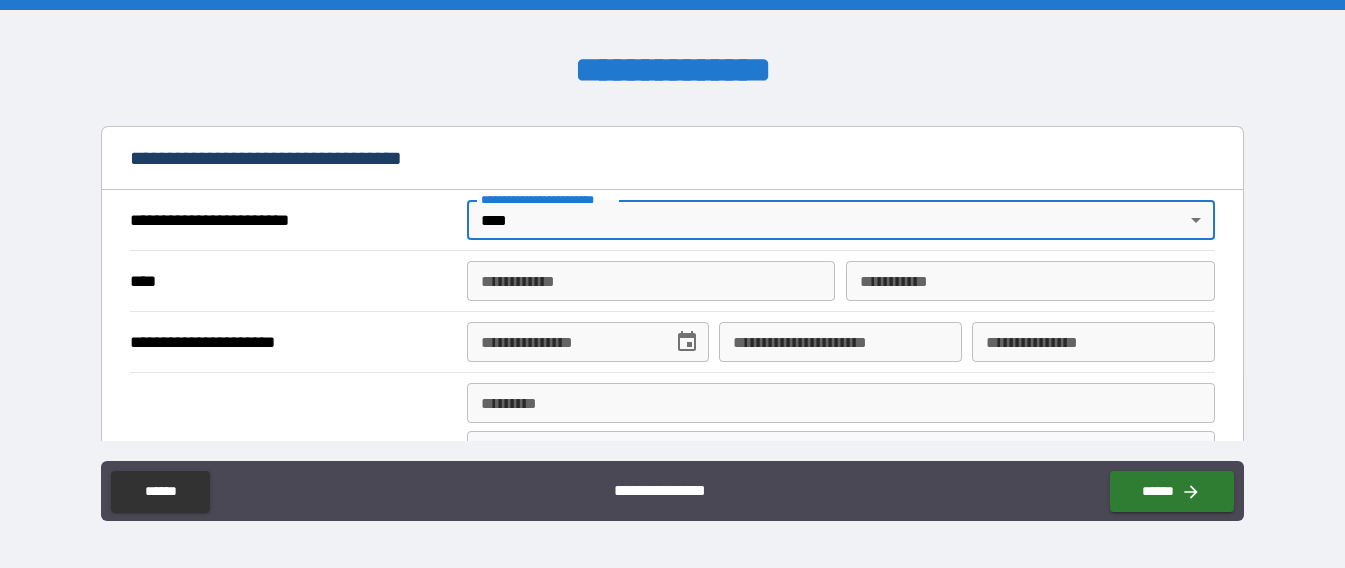 click on "**********" at bounding box center (651, 281) 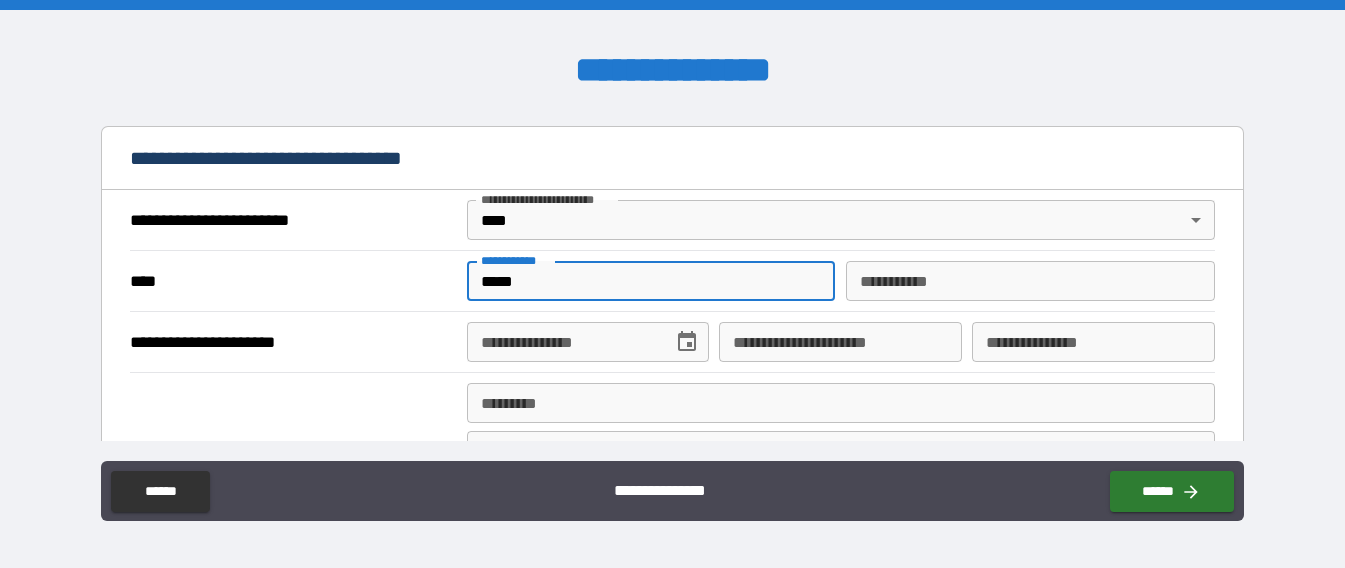 type on "*****" 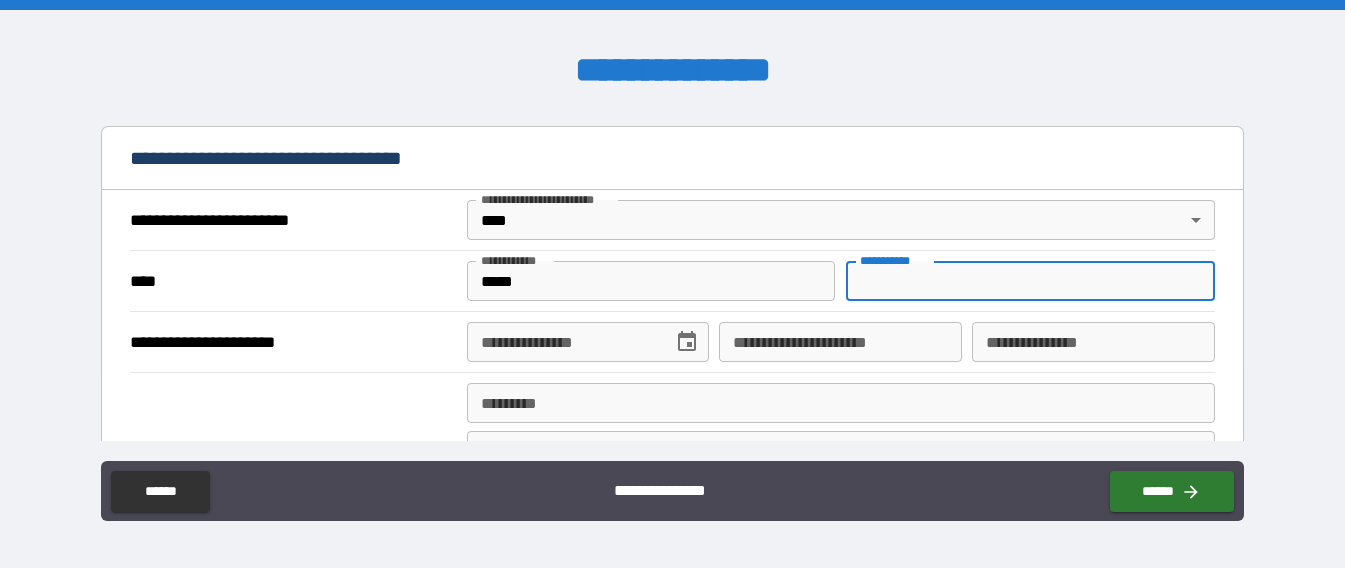 click on "*********   *" at bounding box center (1030, 281) 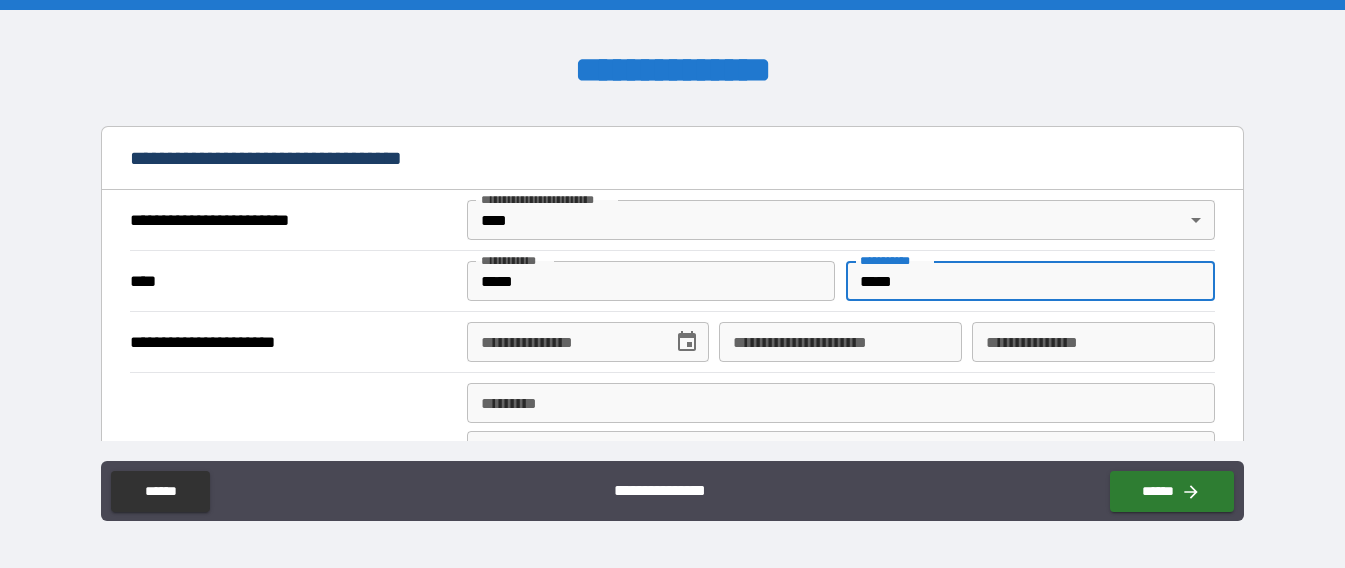 type on "*****" 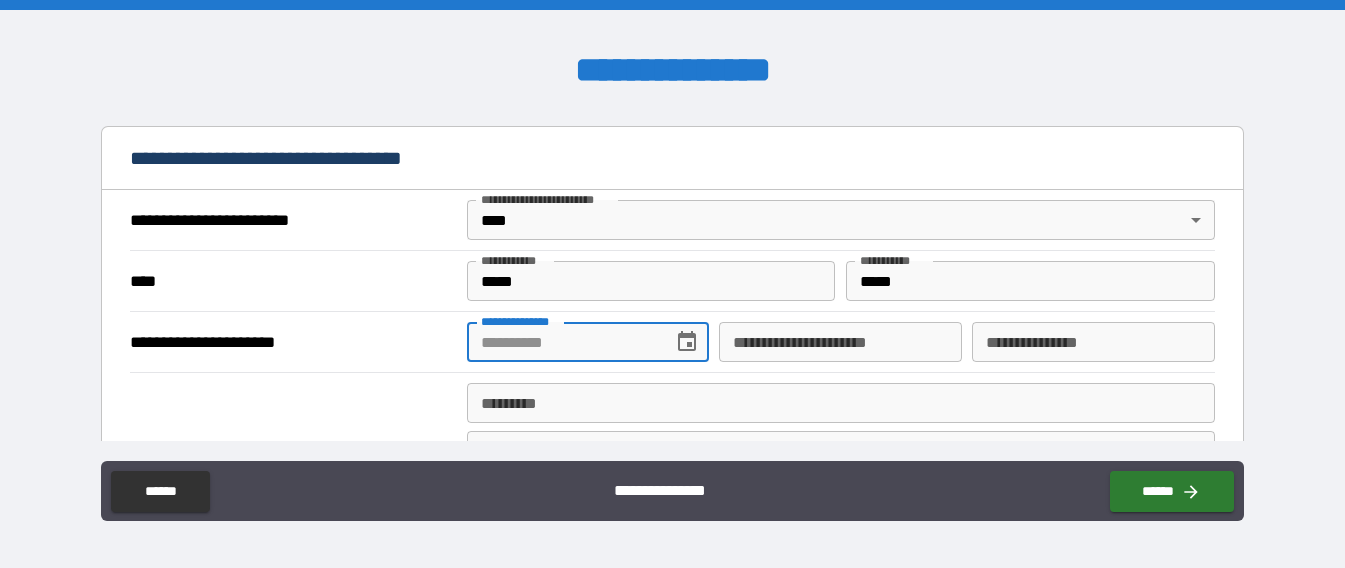 click on "**********" at bounding box center (563, 342) 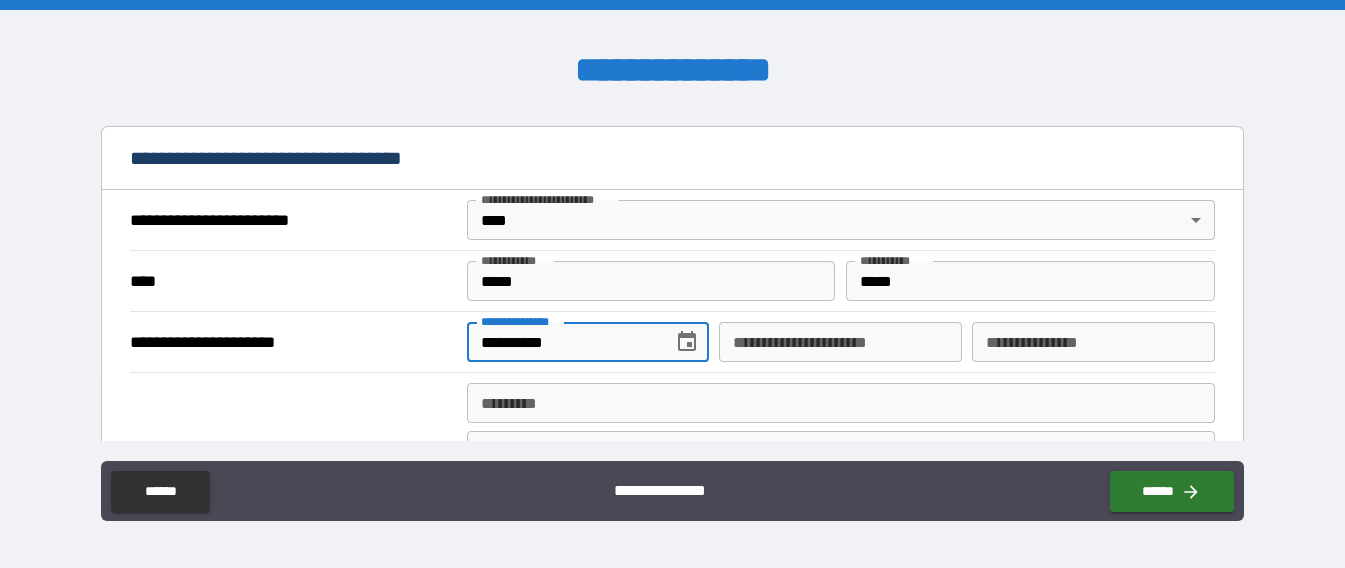 type on "**********" 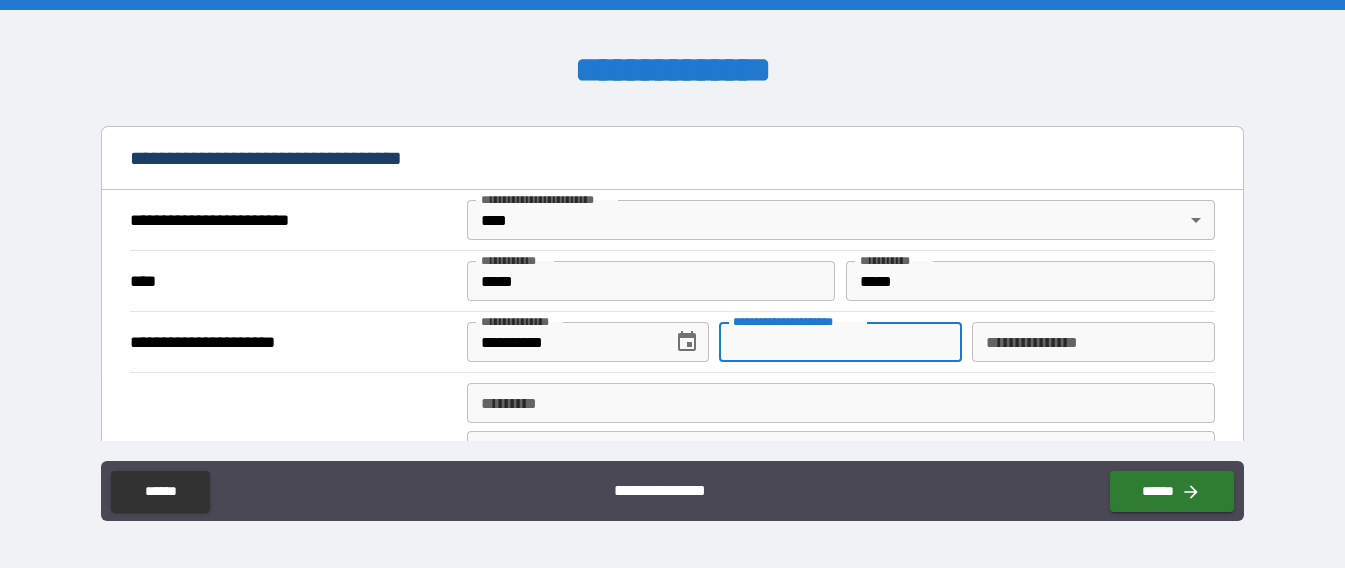 click on "**********" at bounding box center (840, 342) 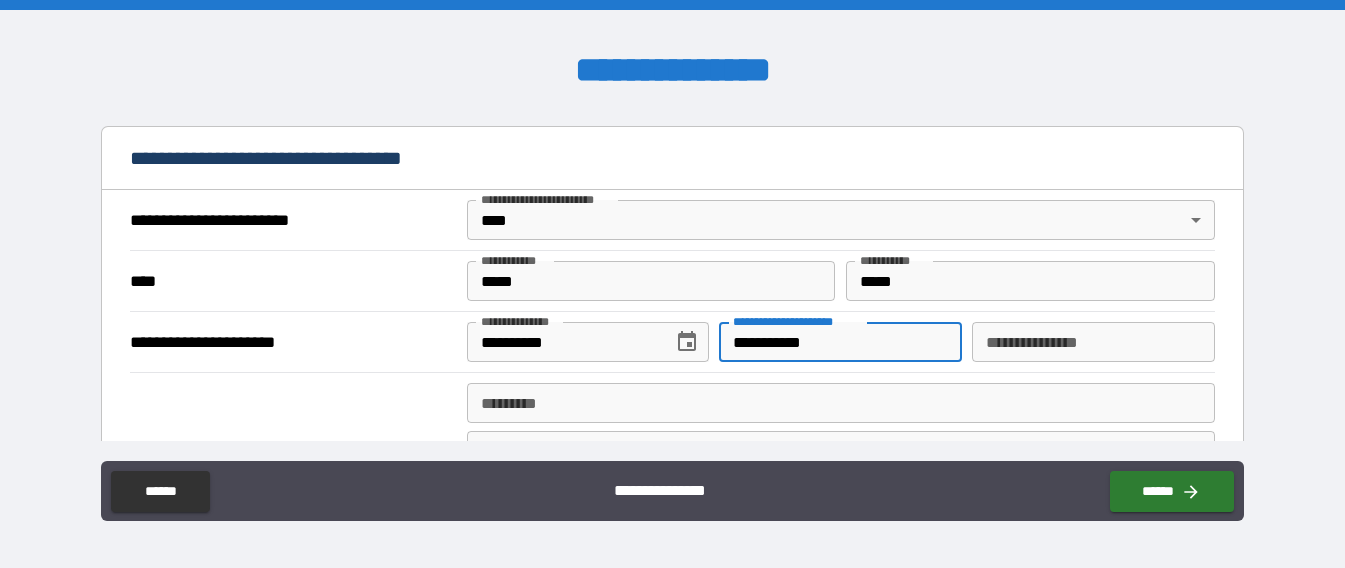 type on "**********" 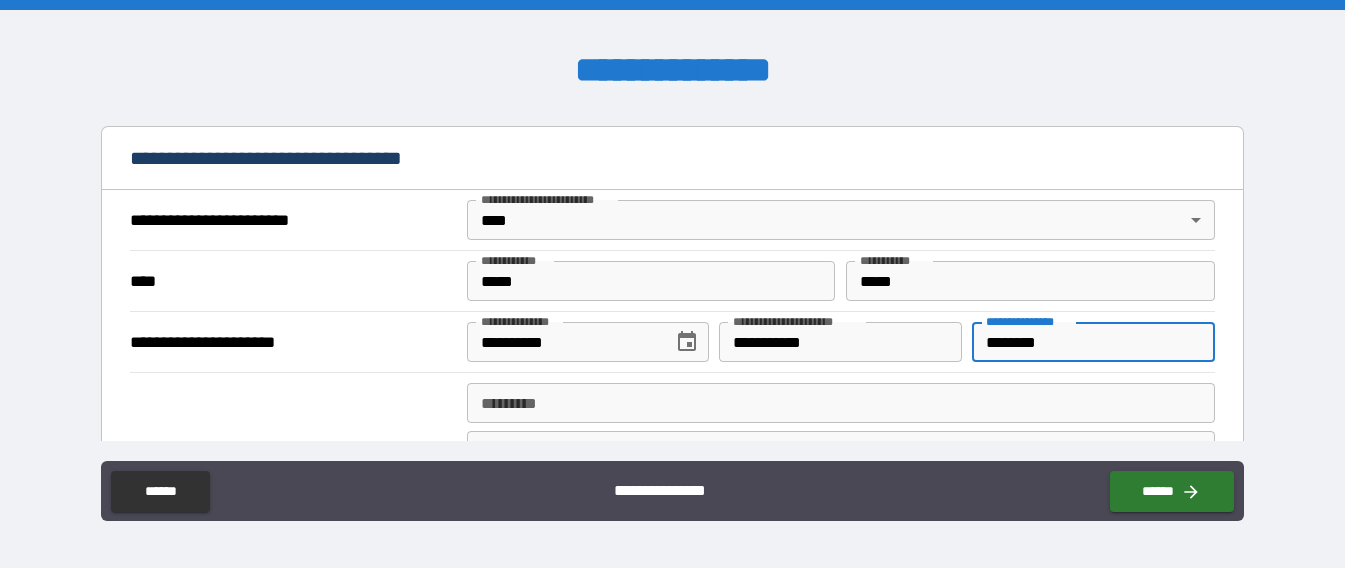 type on "********" 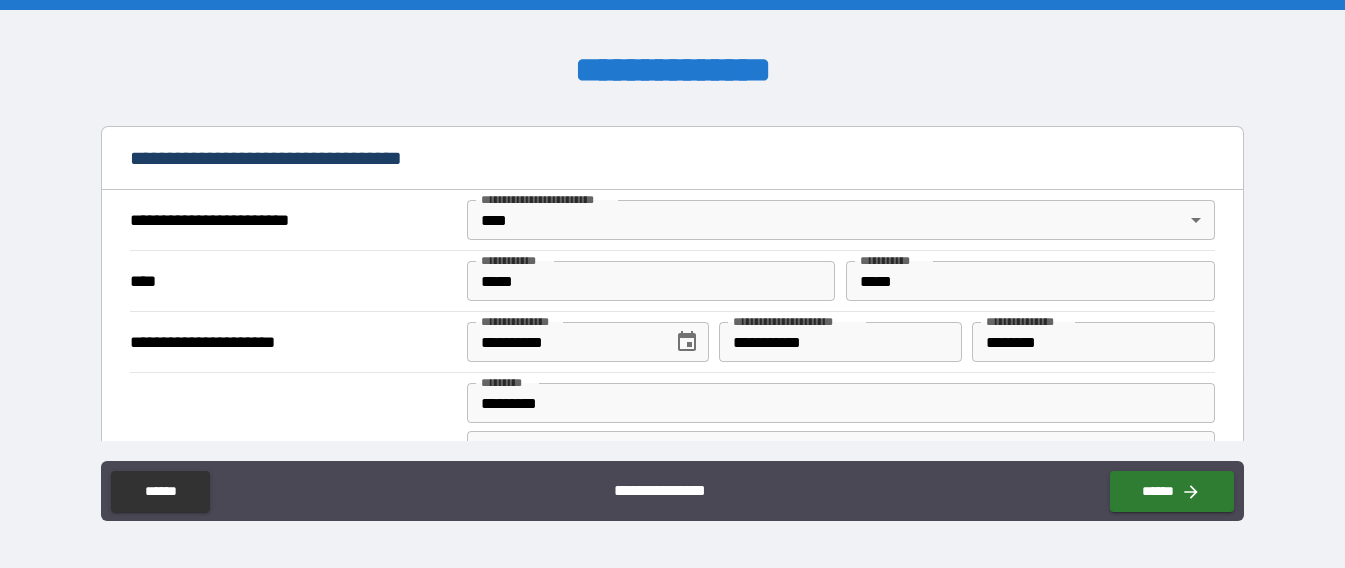 type on "**********" 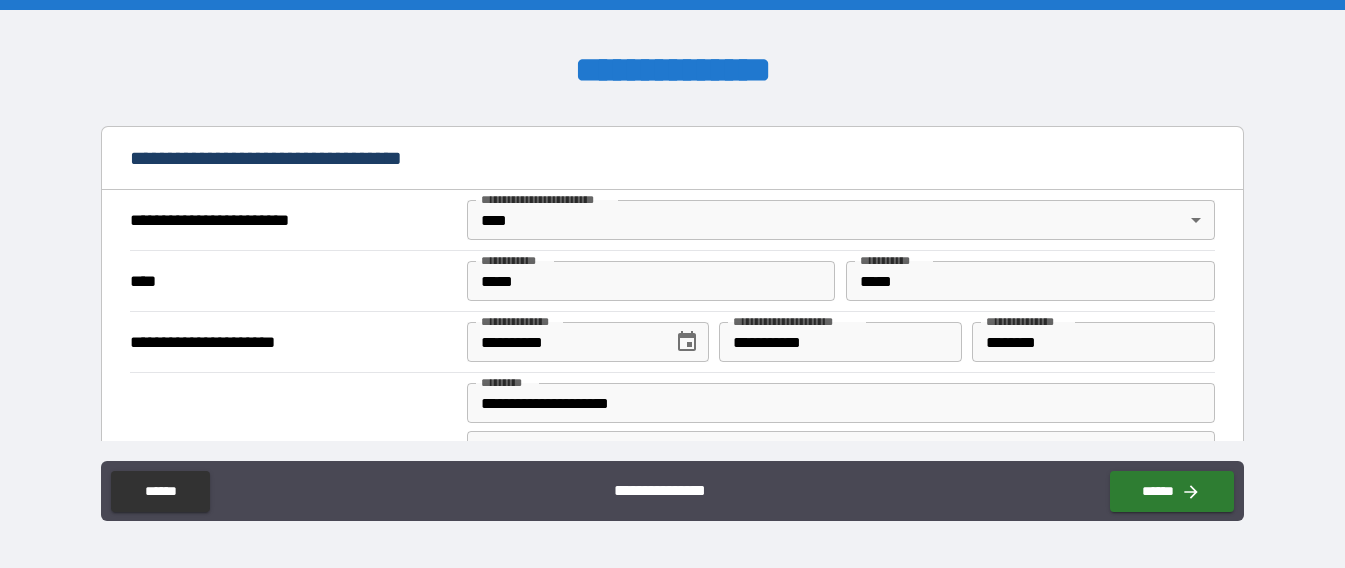 click on "**********" at bounding box center (841, 403) 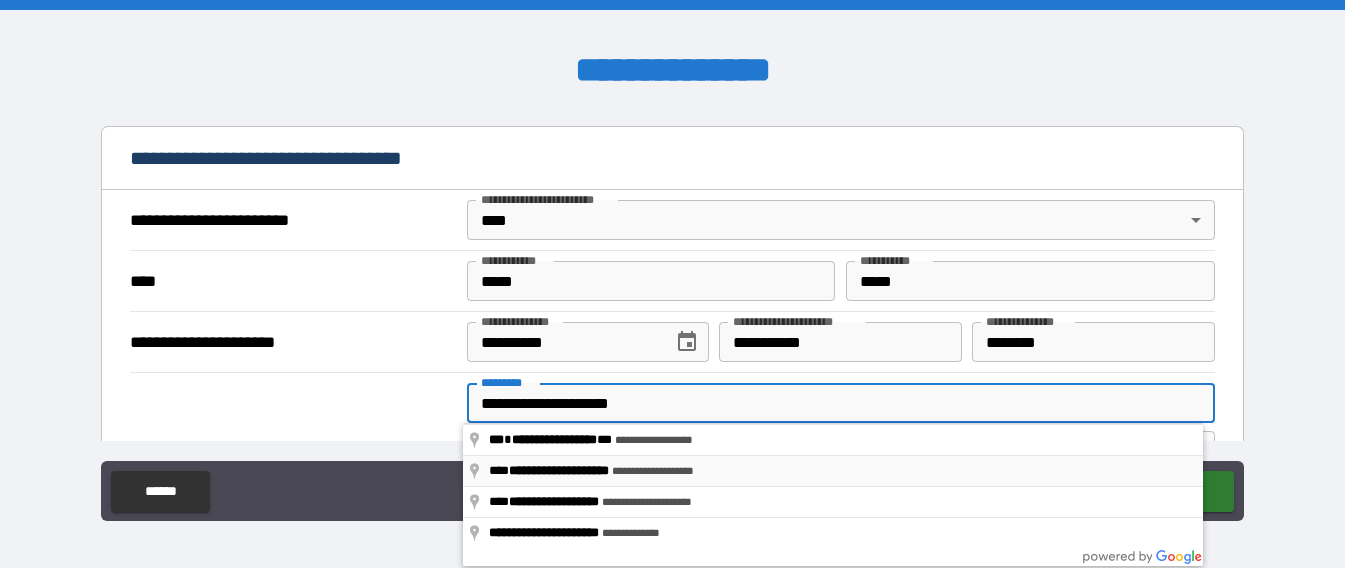 type on "**********" 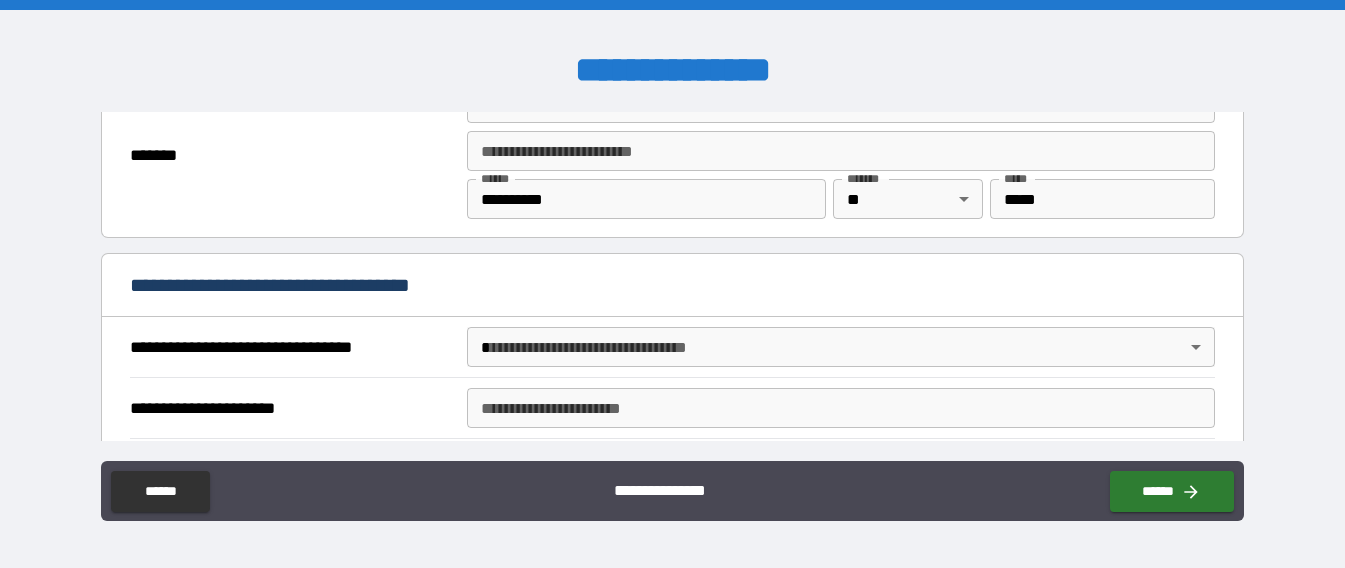 scroll, scrollTop: 1100, scrollLeft: 0, axis: vertical 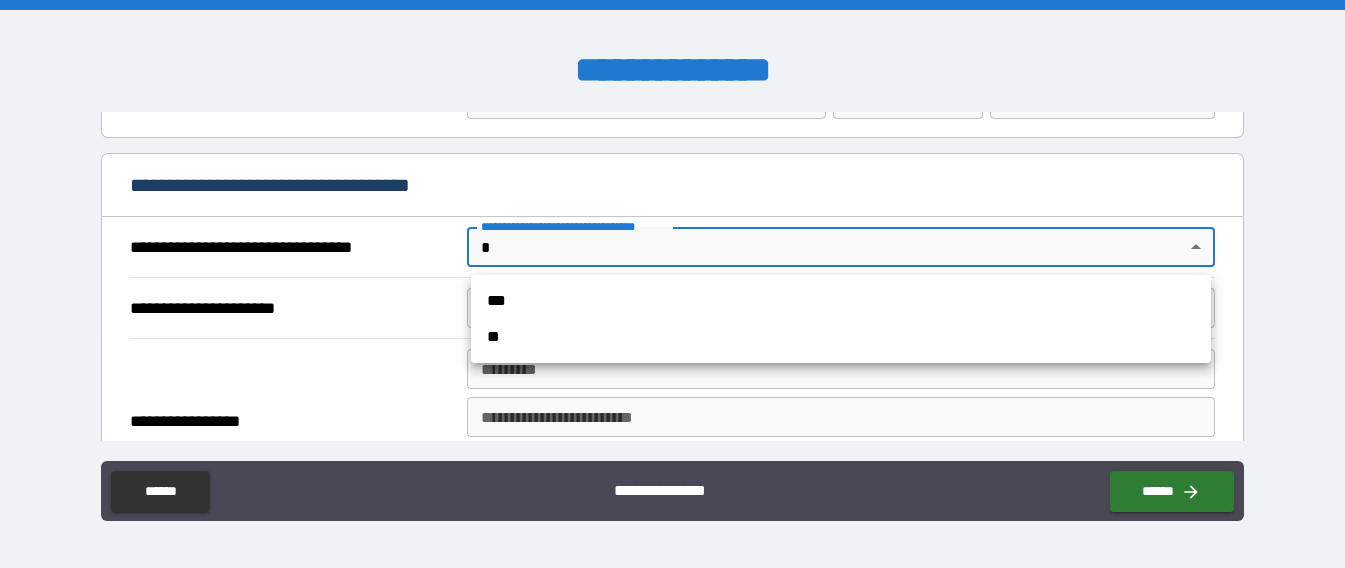 click on "**********" at bounding box center [672, 284] 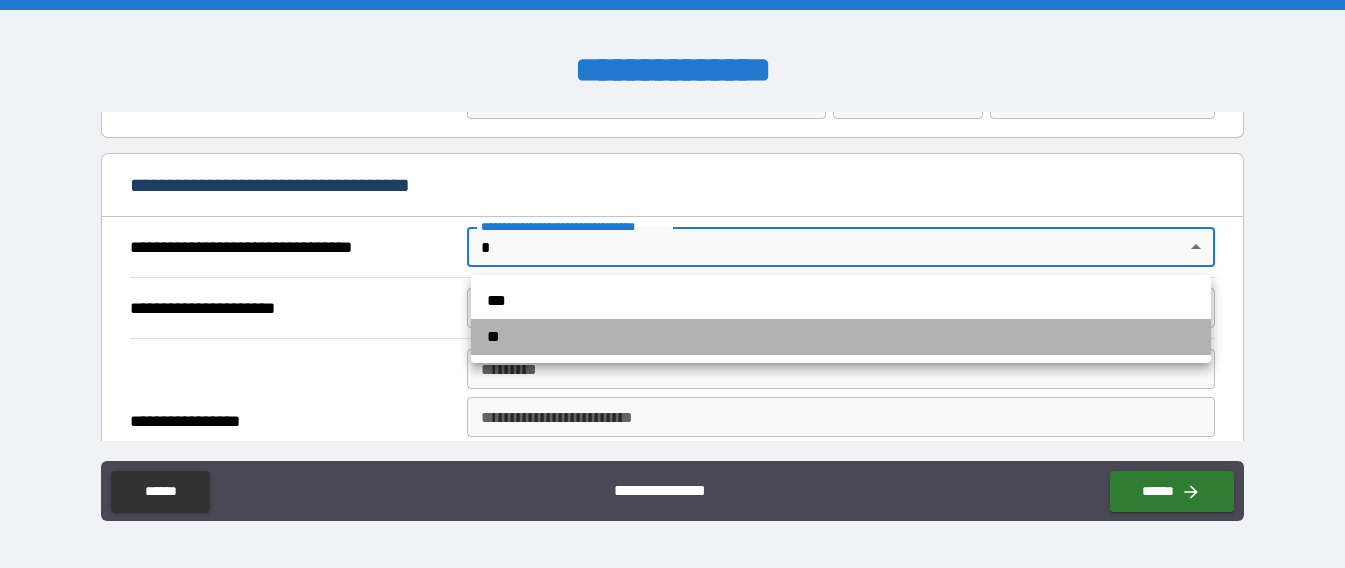 click on "**" at bounding box center [841, 337] 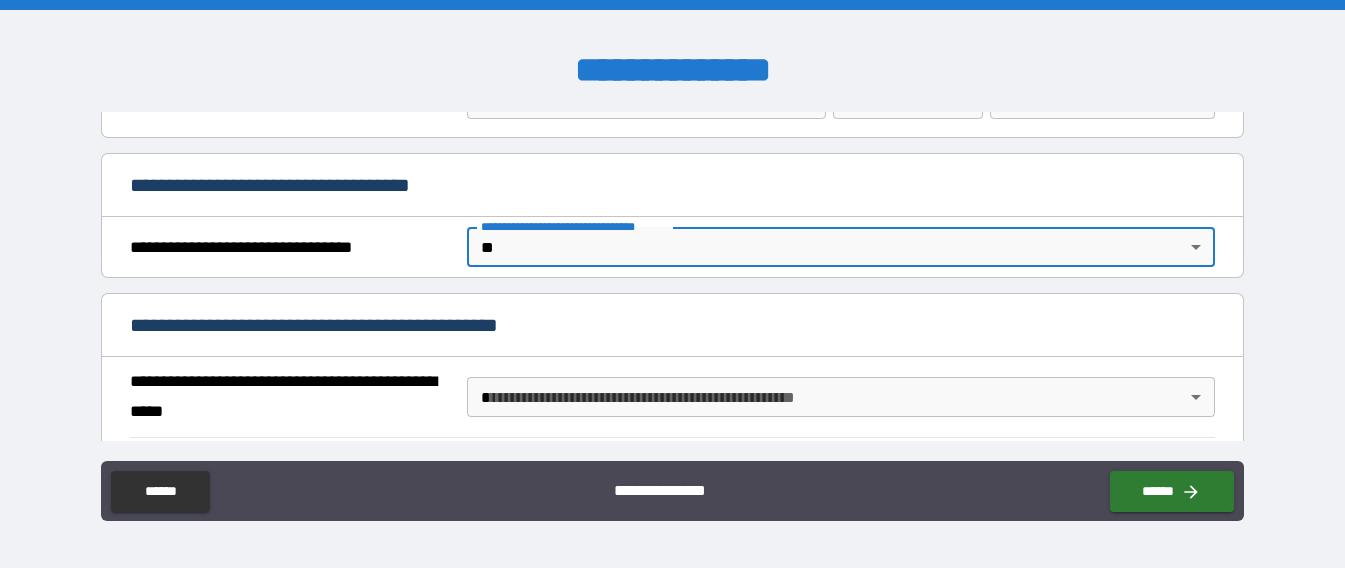 scroll, scrollTop: 1200, scrollLeft: 0, axis: vertical 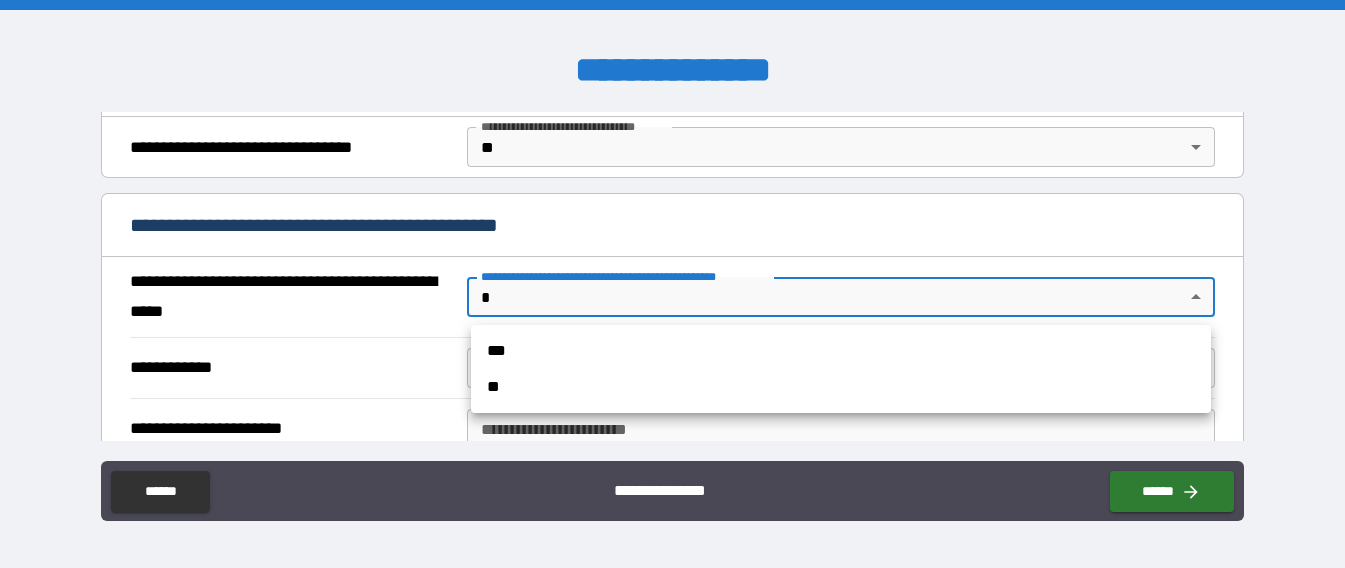 click on "**********" at bounding box center (672, 284) 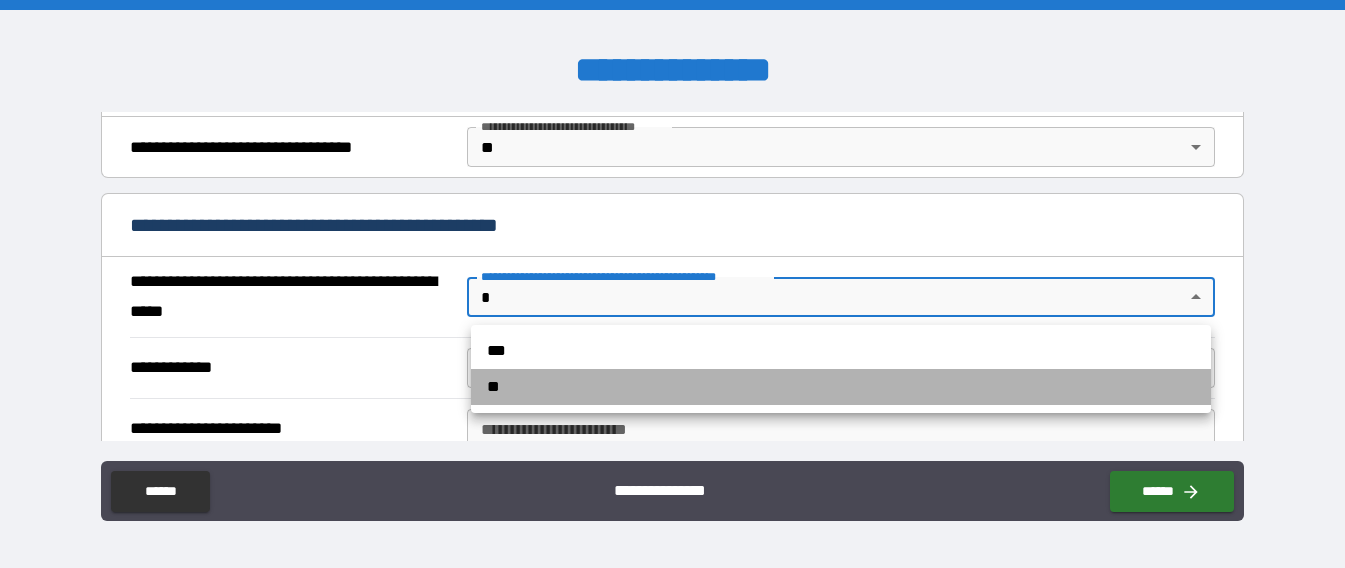 click on "**" at bounding box center (841, 387) 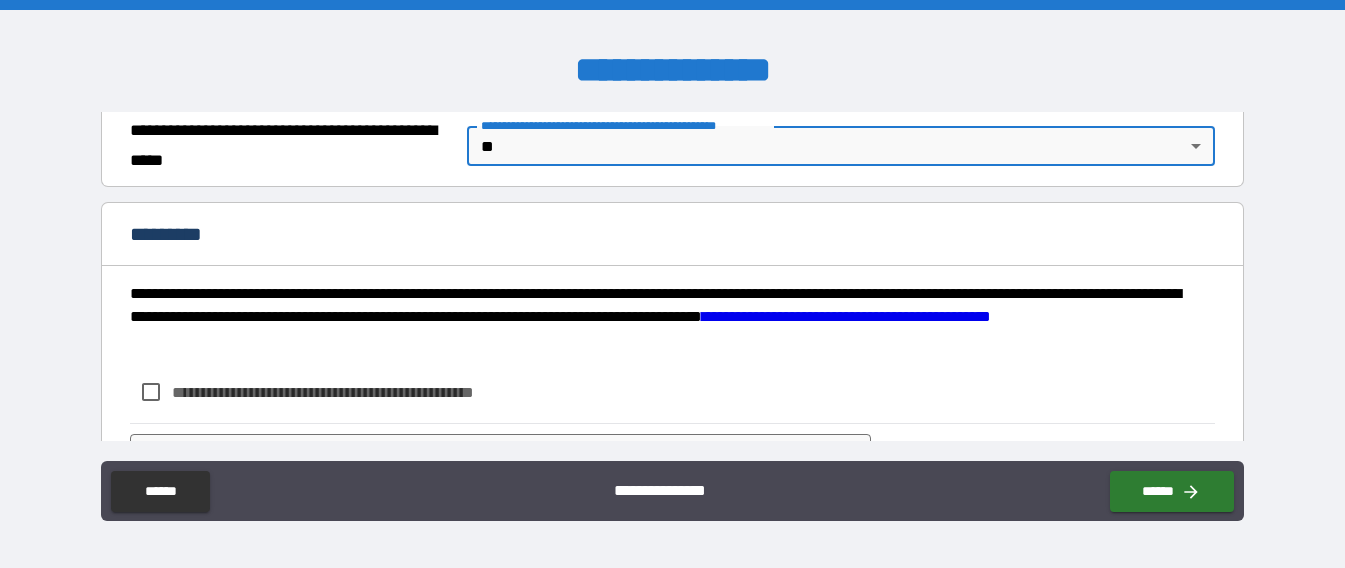 scroll, scrollTop: 1400, scrollLeft: 0, axis: vertical 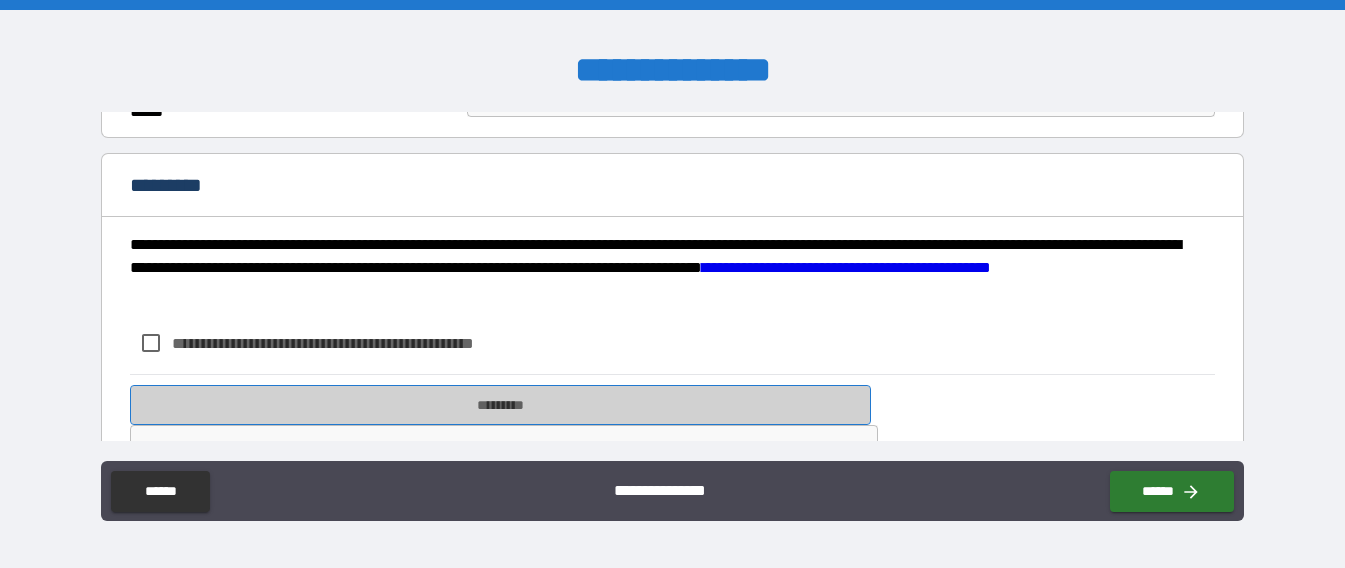 click on "*********" at bounding box center (500, 405) 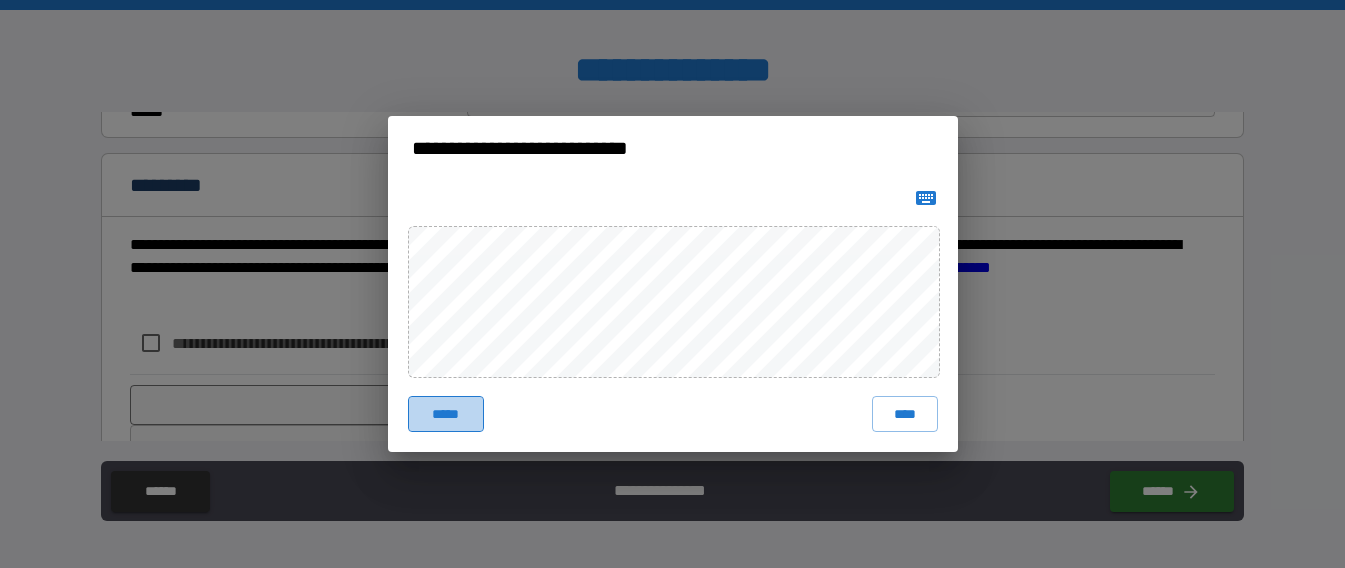 click on "*****" at bounding box center (446, 414) 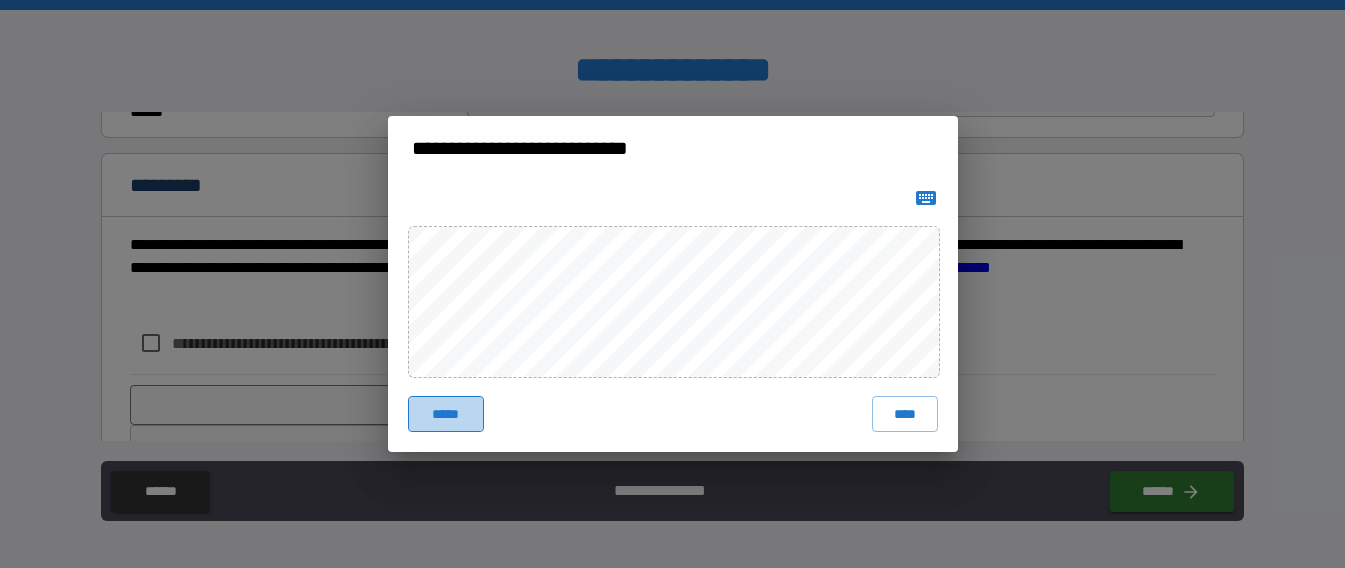 click on "*****" at bounding box center [446, 414] 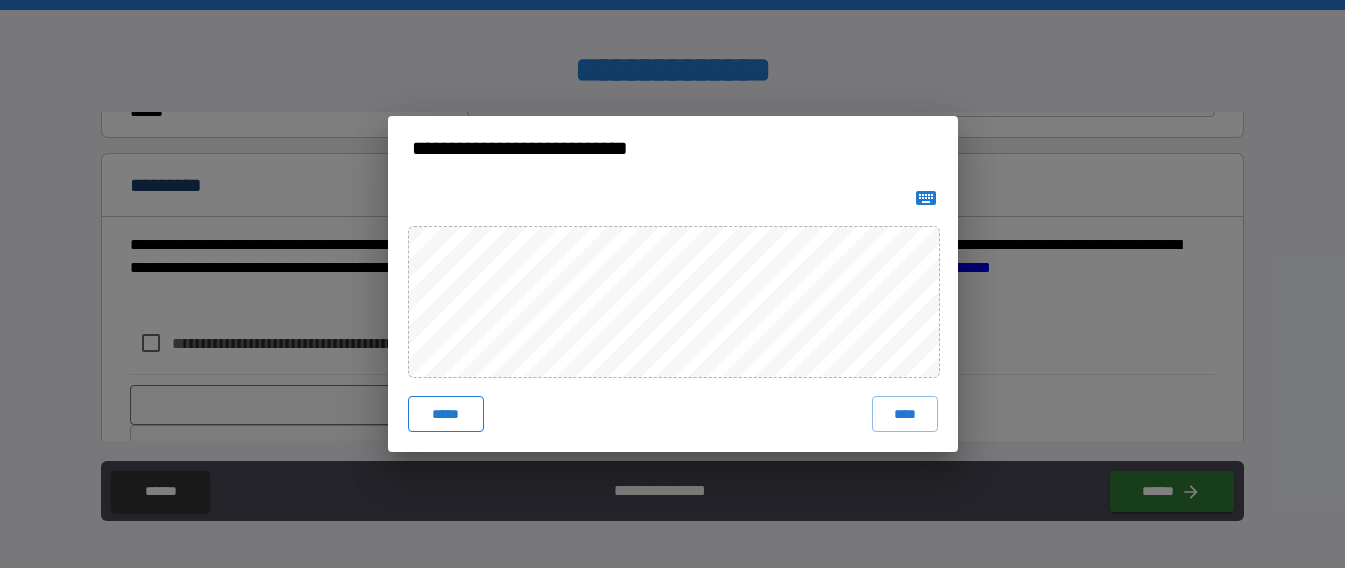 click on "*****" at bounding box center [446, 414] 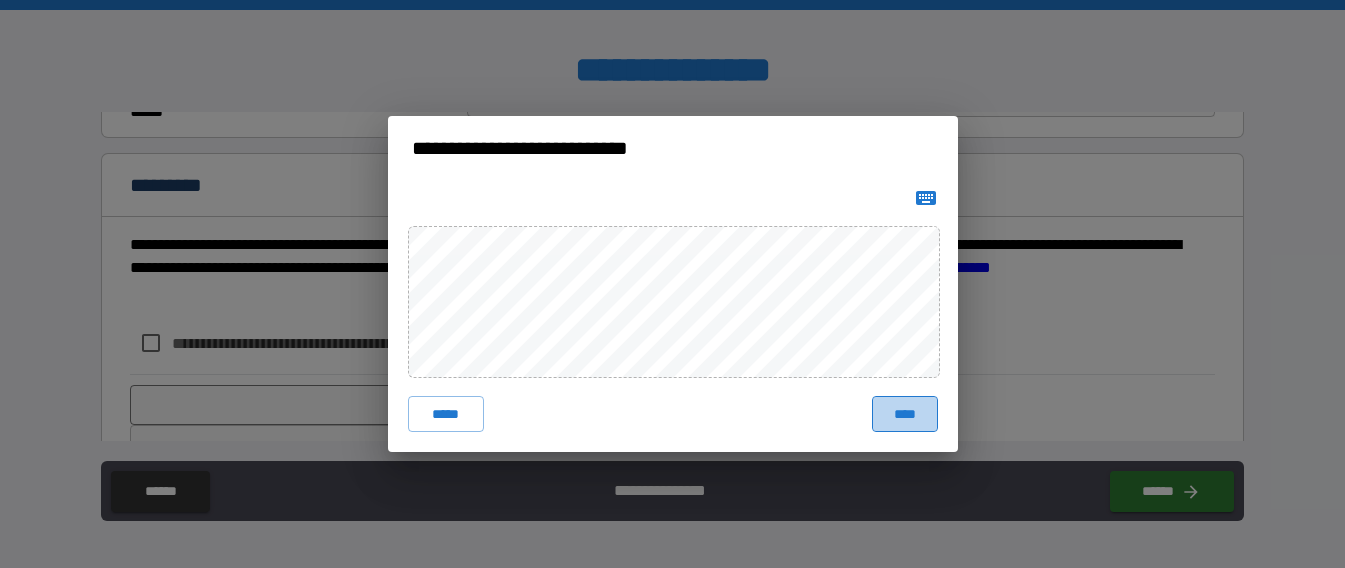 click on "****" at bounding box center [905, 414] 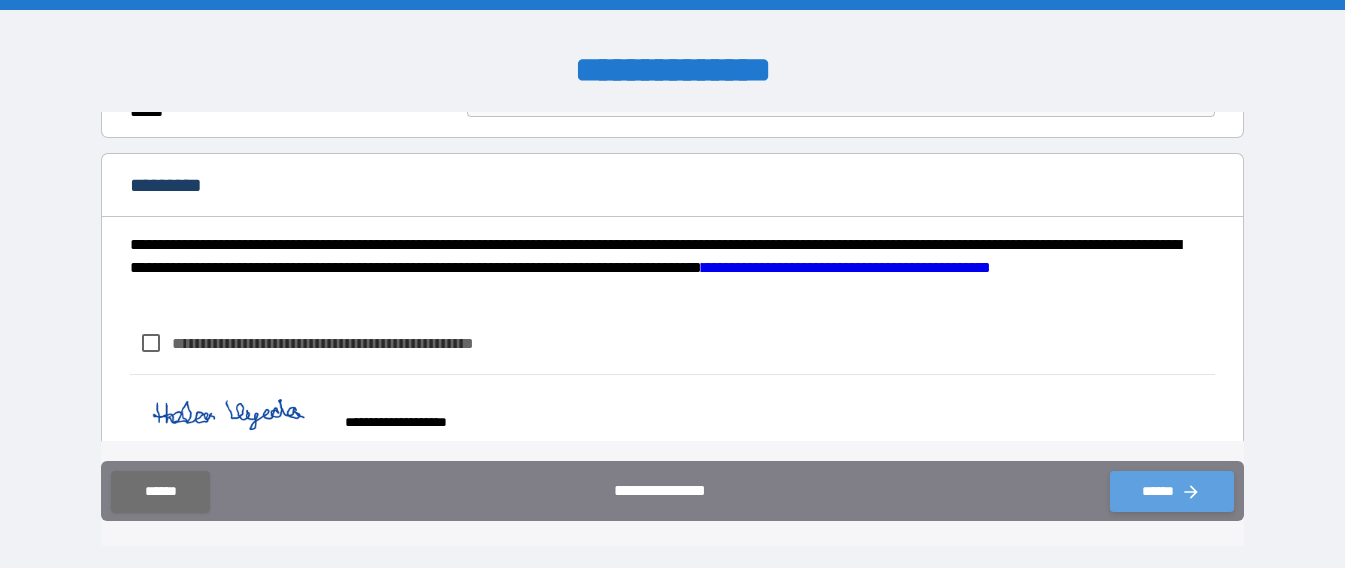 click on "******" at bounding box center (1172, 491) 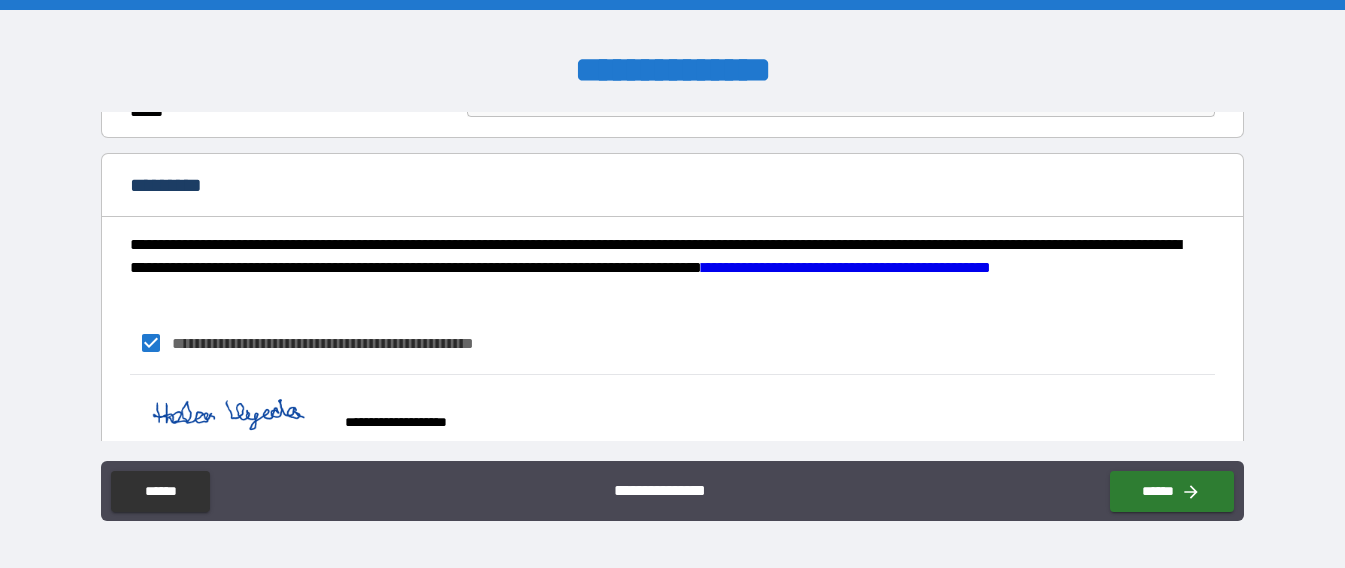 click on "**********" at bounding box center [672, 343] 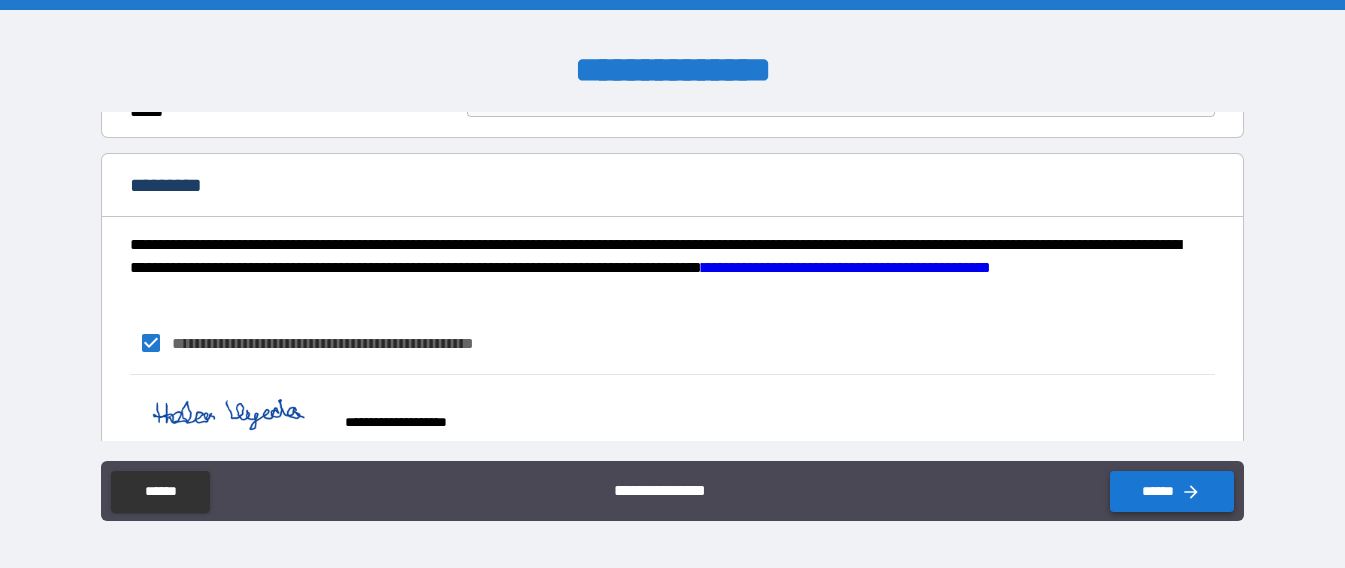 click 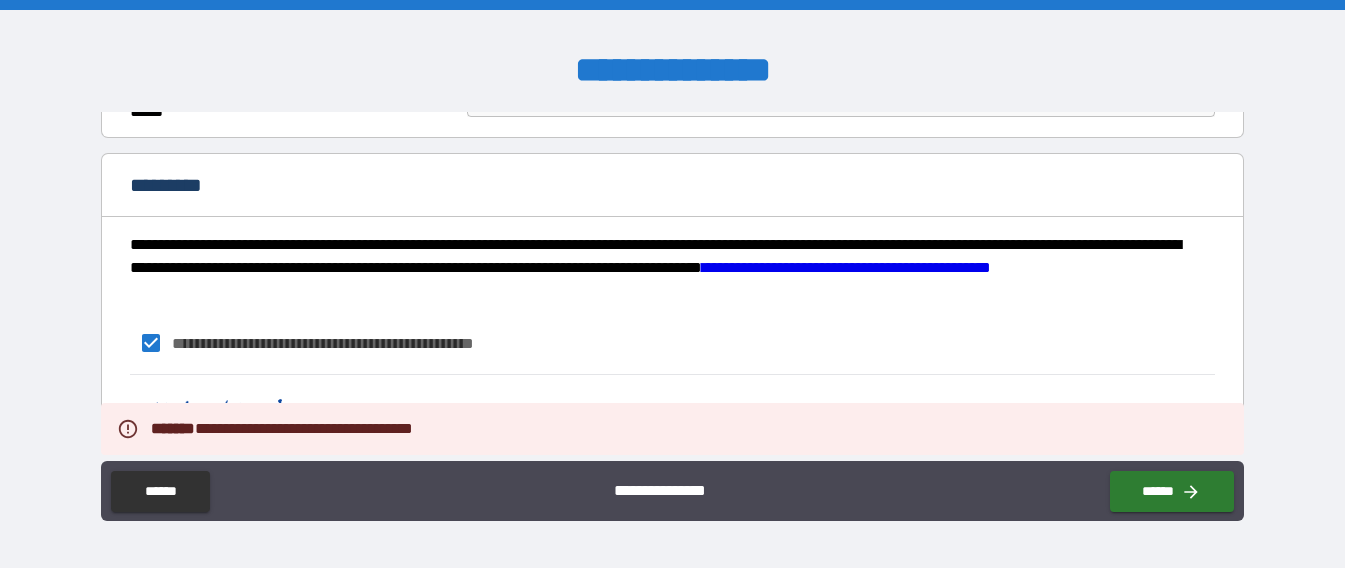 scroll, scrollTop: 1472, scrollLeft: 0, axis: vertical 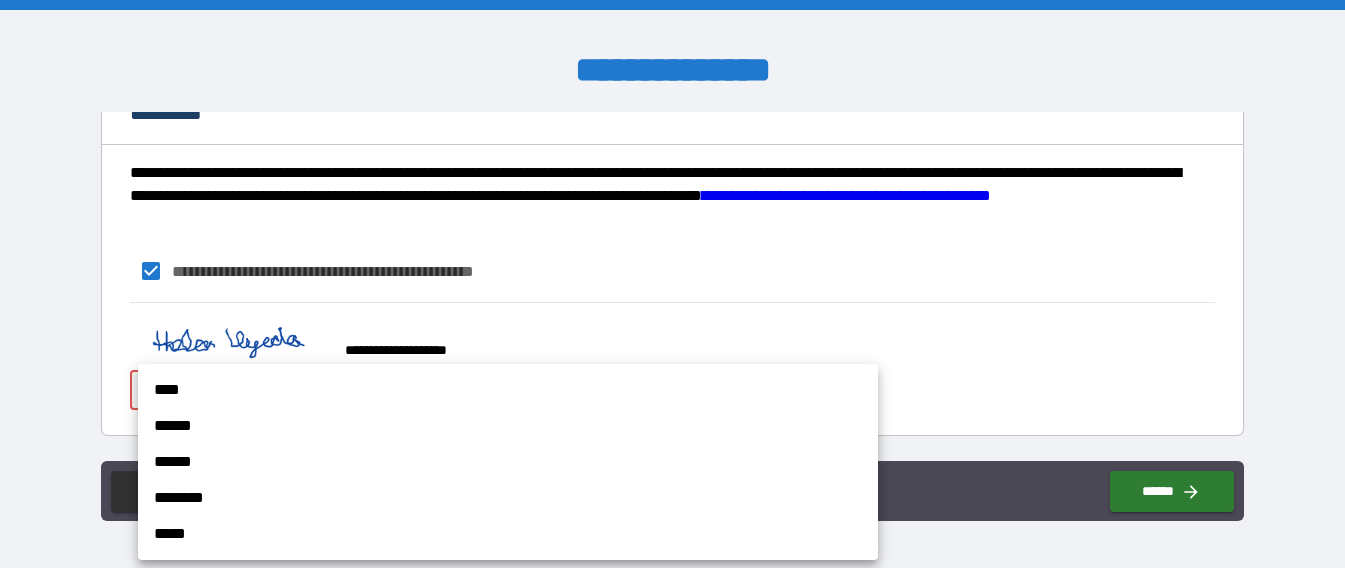 click on "**********" at bounding box center [672, 284] 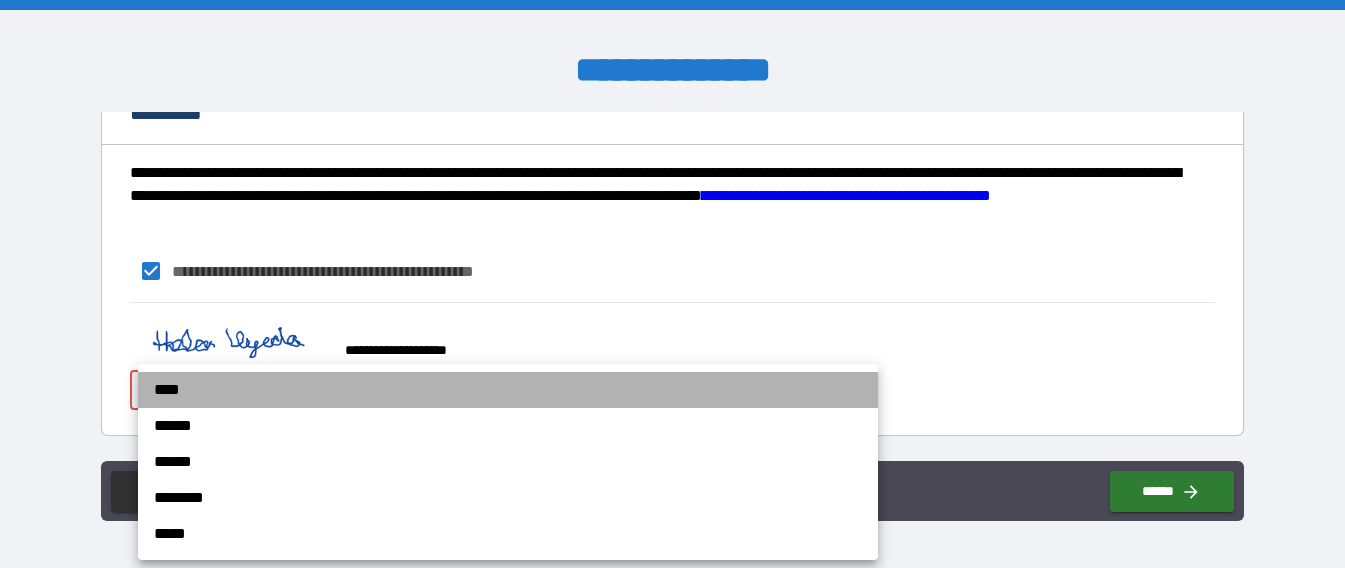 click on "****" at bounding box center [508, 390] 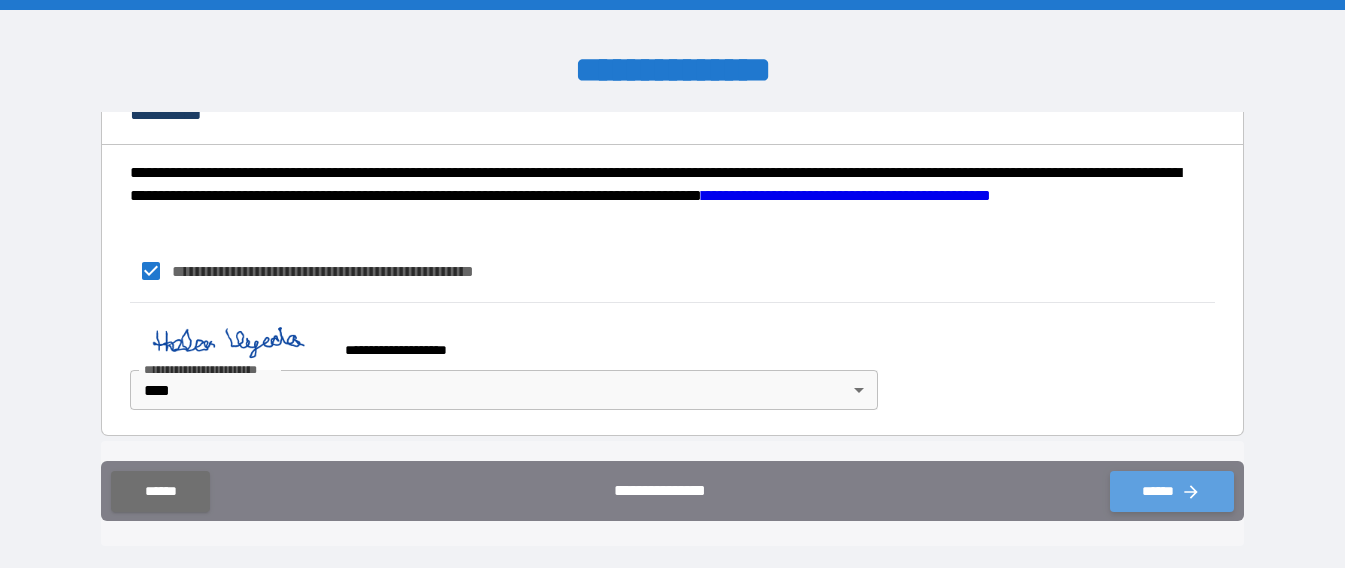 click on "******" at bounding box center [1172, 491] 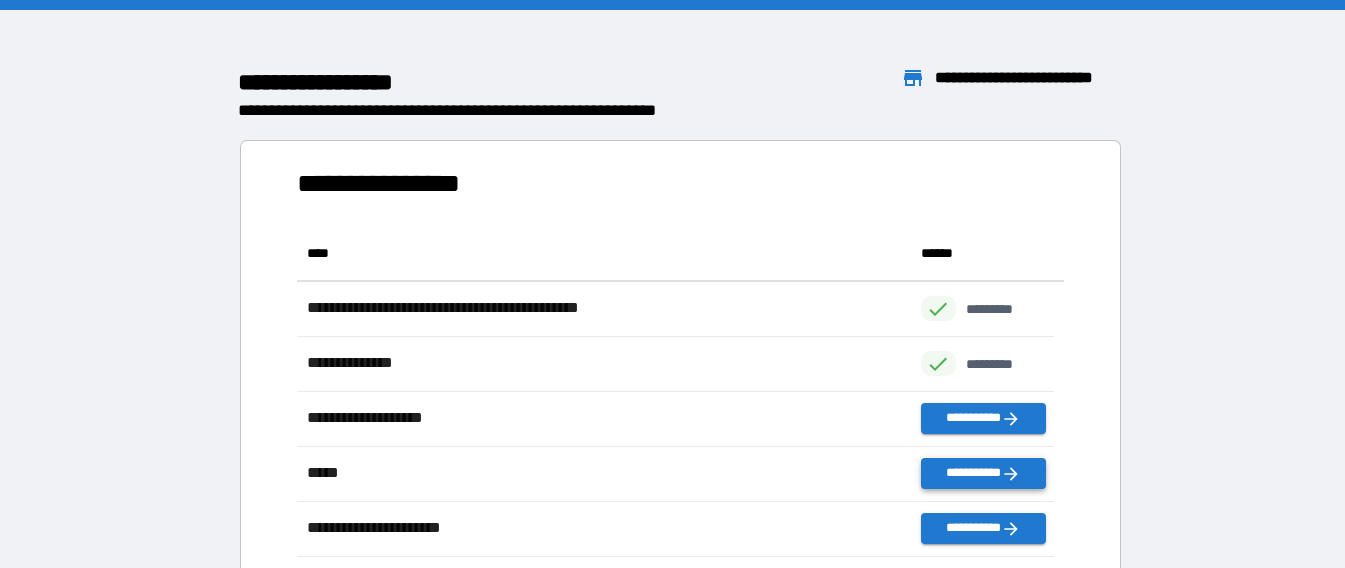 scroll, scrollTop: 16, scrollLeft: 16, axis: both 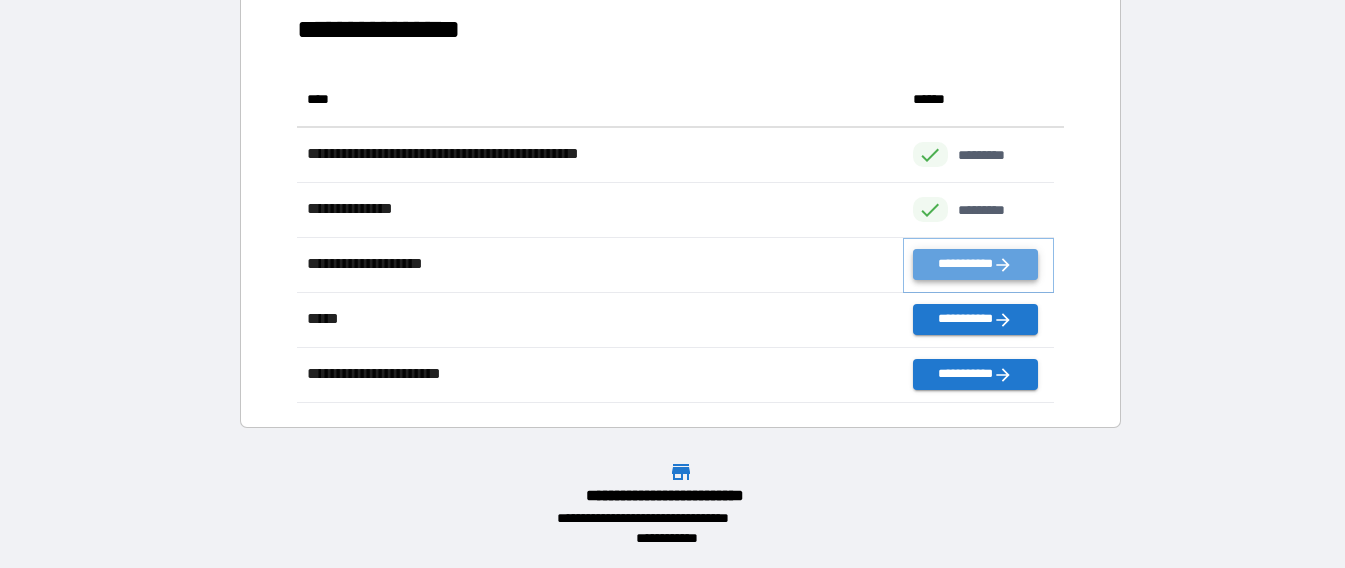 click on "**********" at bounding box center [975, 264] 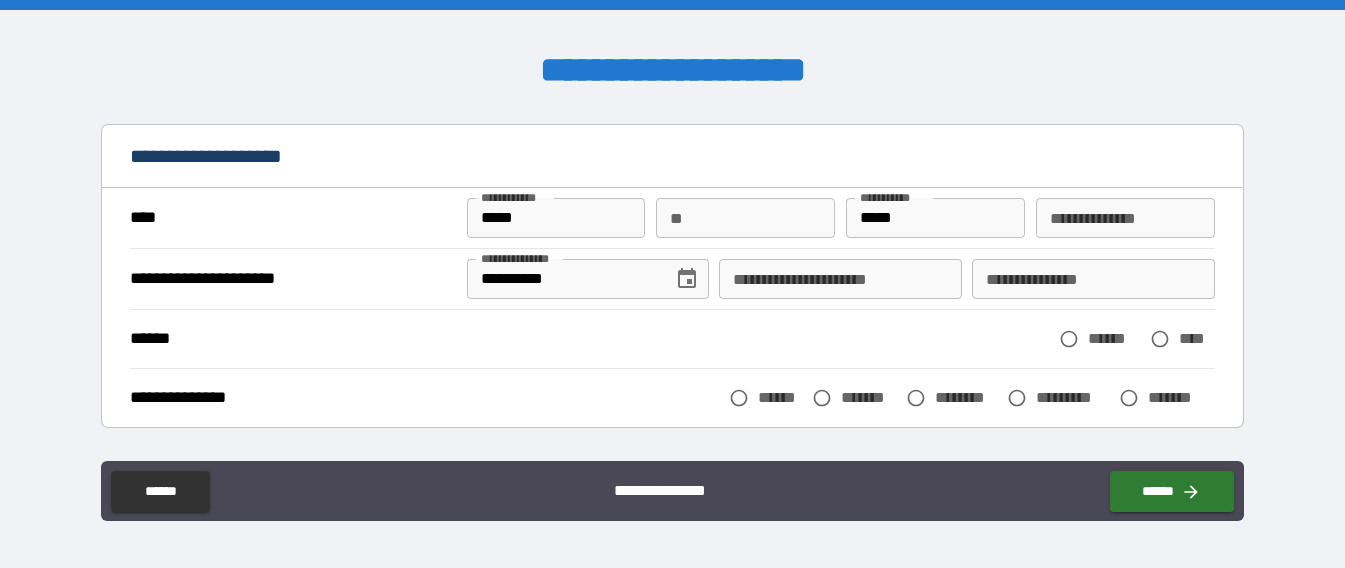scroll, scrollTop: 100, scrollLeft: 0, axis: vertical 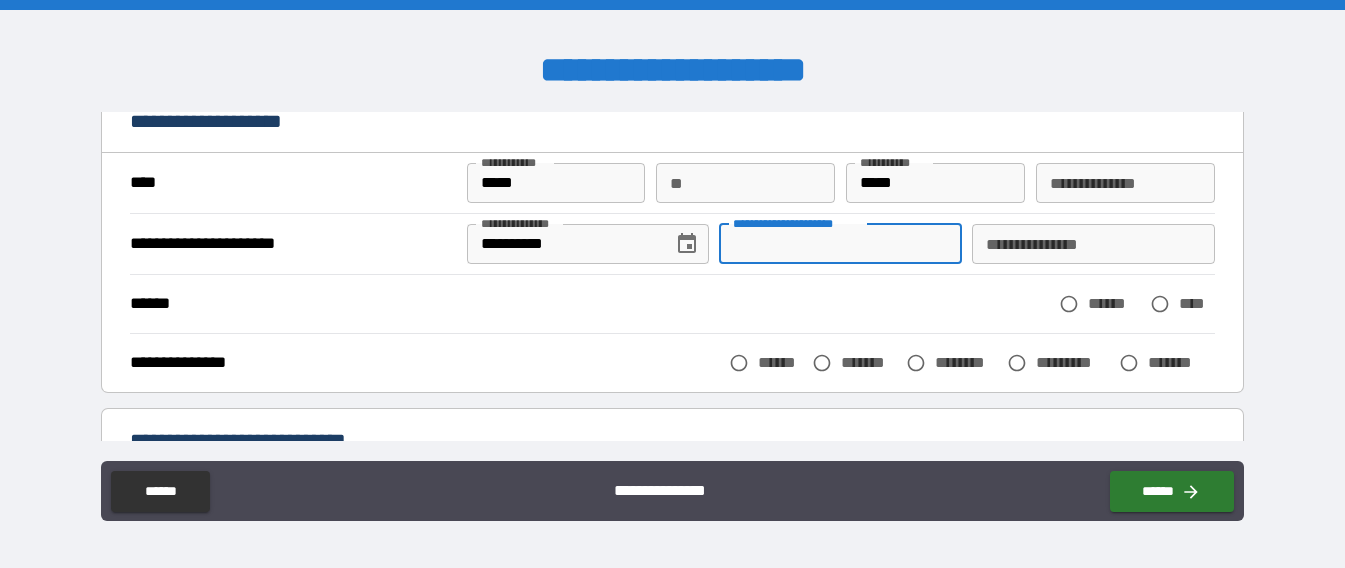 click on "**********" at bounding box center [840, 244] 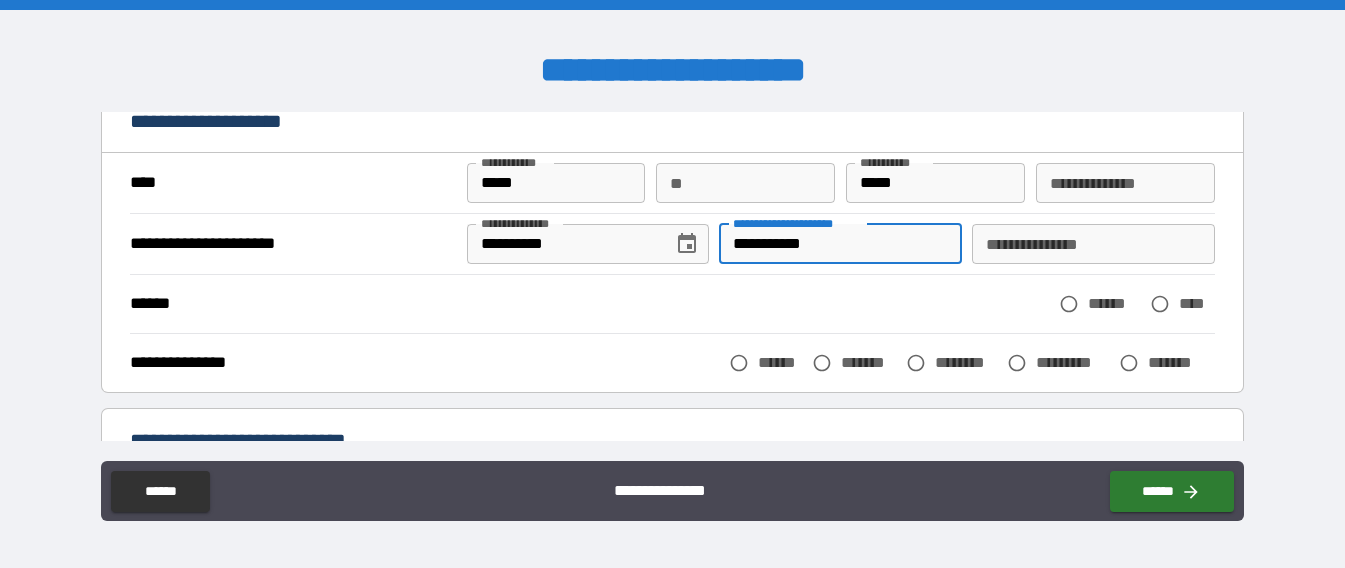 type on "**********" 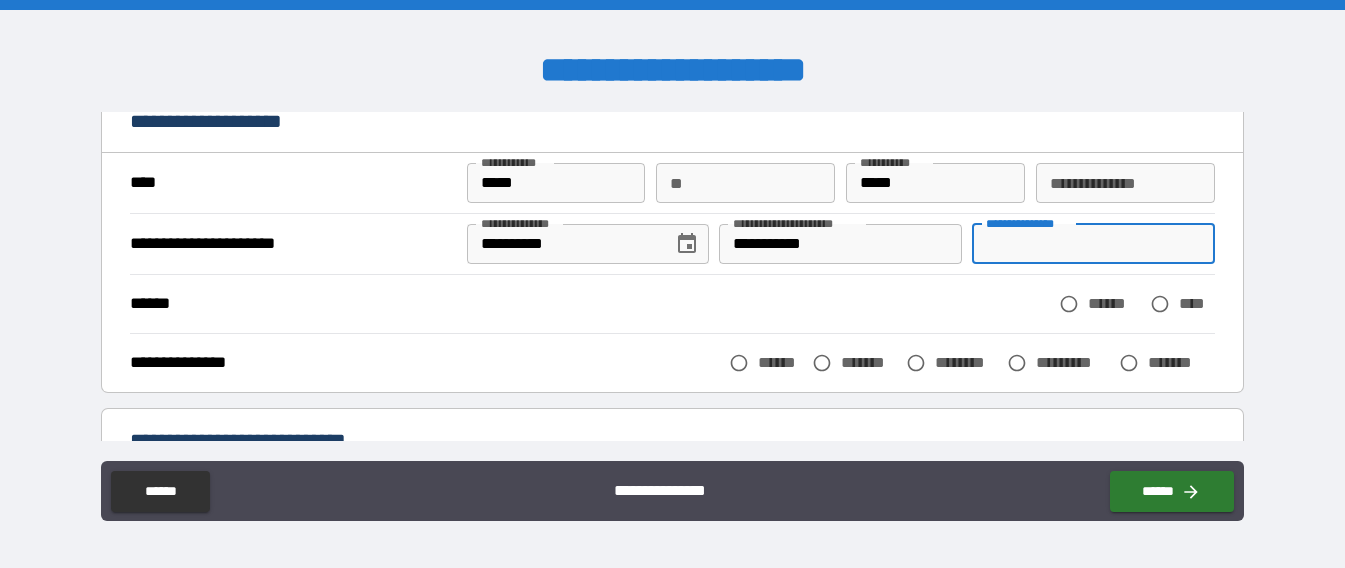 click on "**********" at bounding box center [1093, 244] 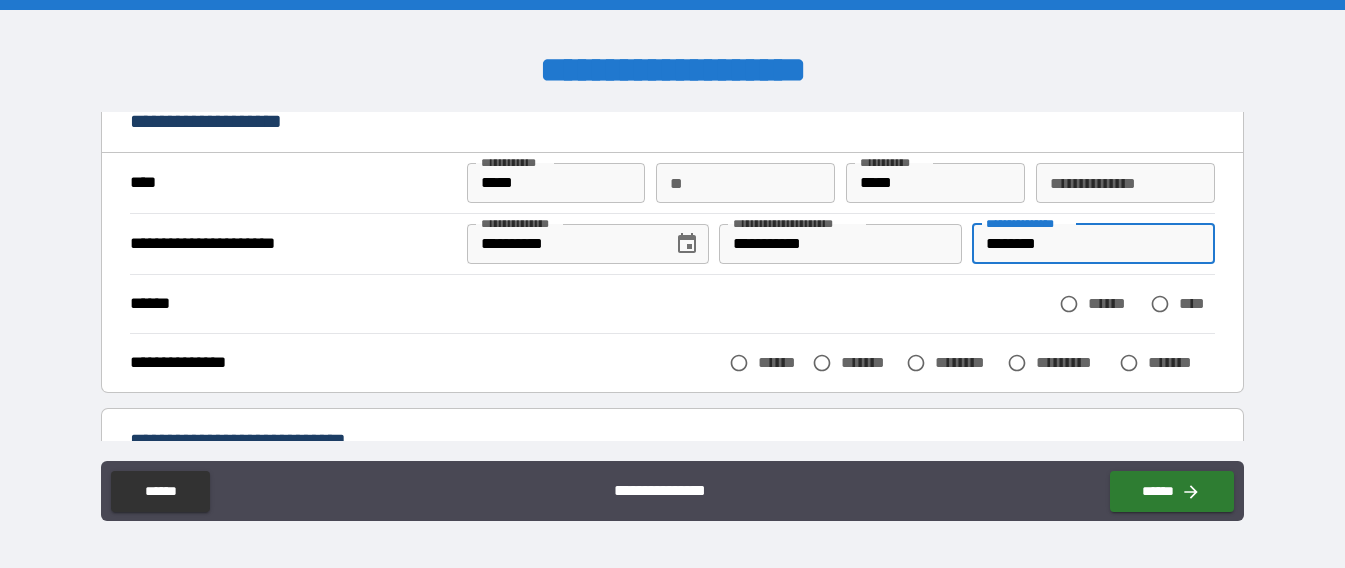 type on "********" 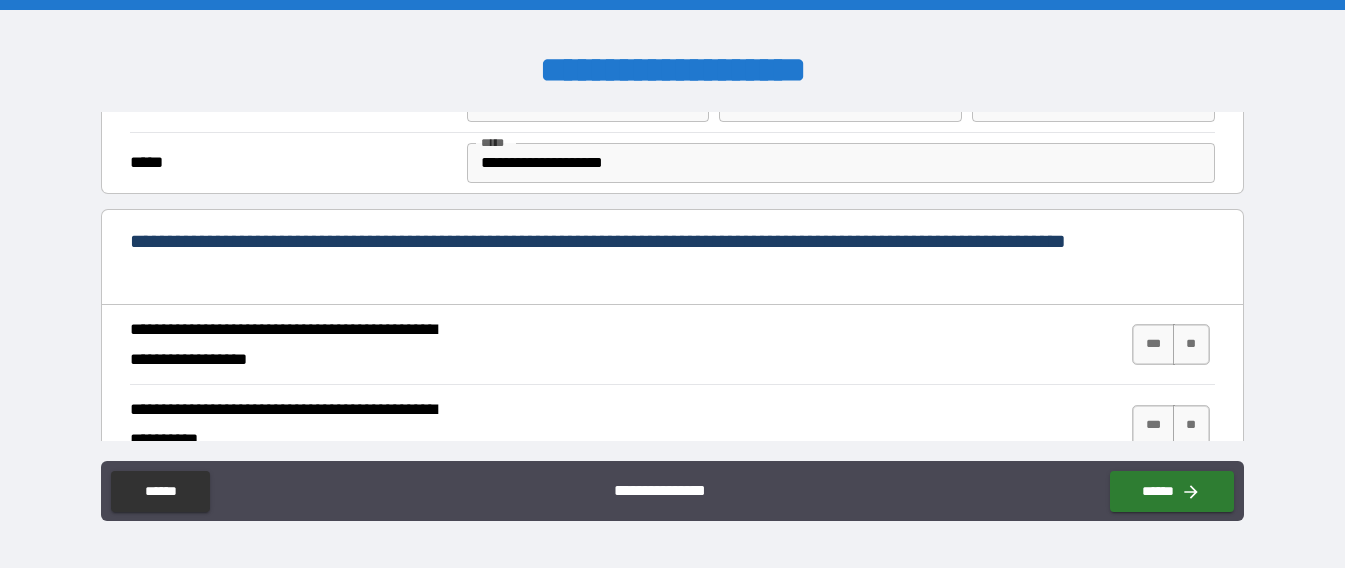 scroll, scrollTop: 700, scrollLeft: 0, axis: vertical 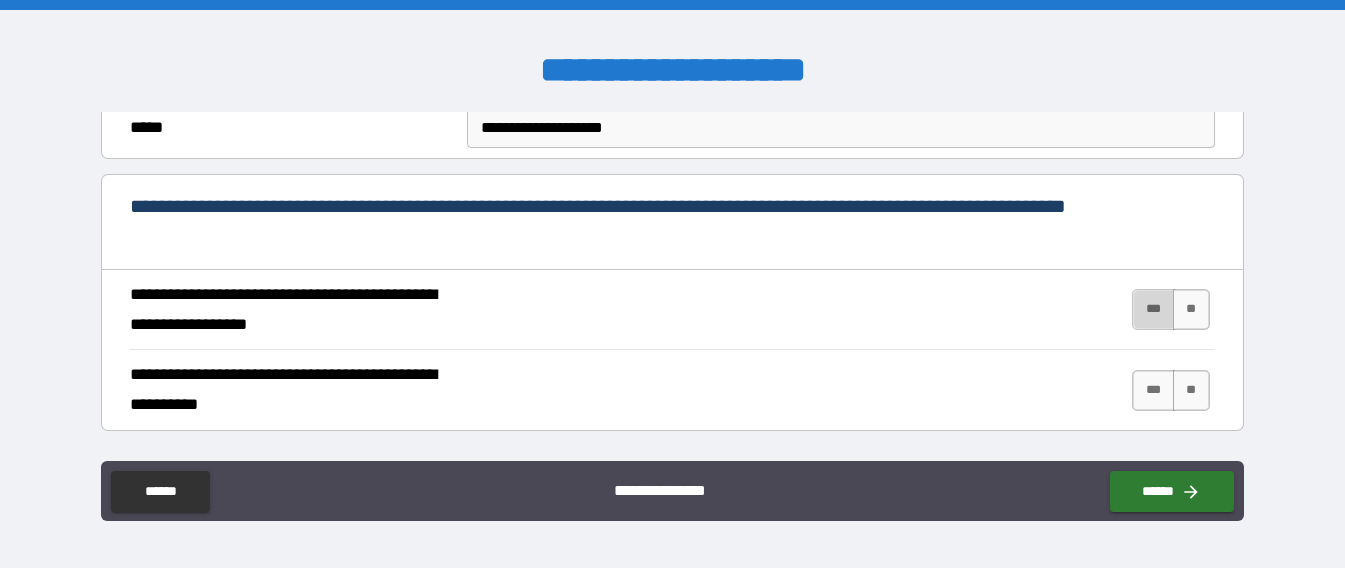 click on "***" at bounding box center (1153, 309) 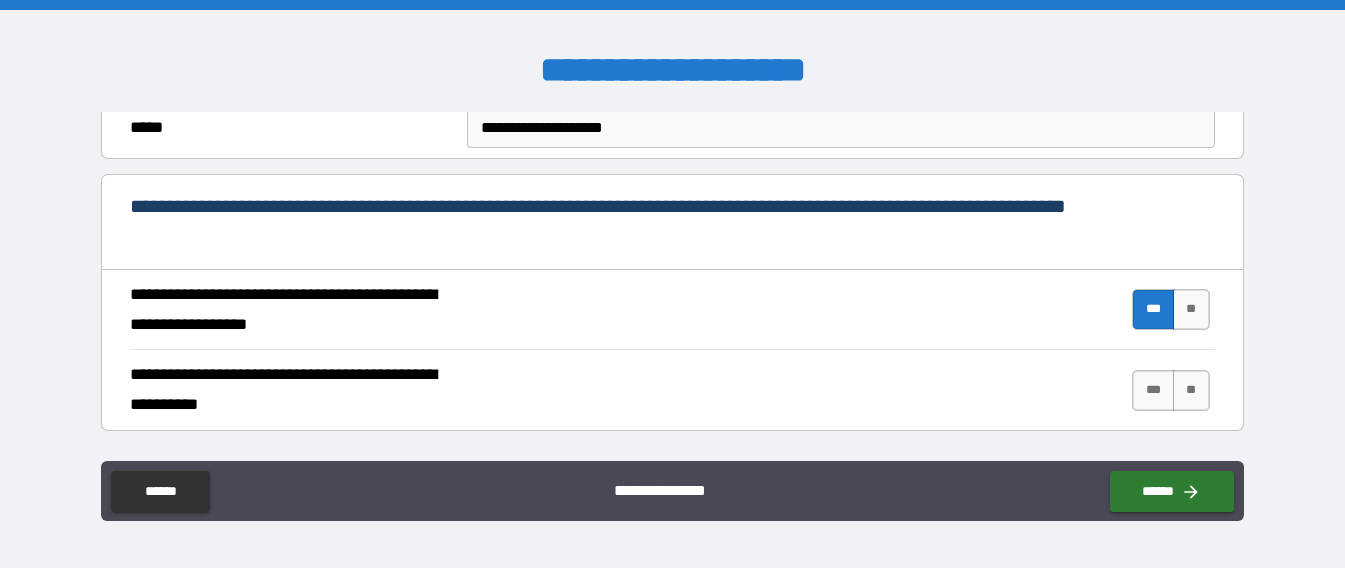 scroll, scrollTop: 800, scrollLeft: 0, axis: vertical 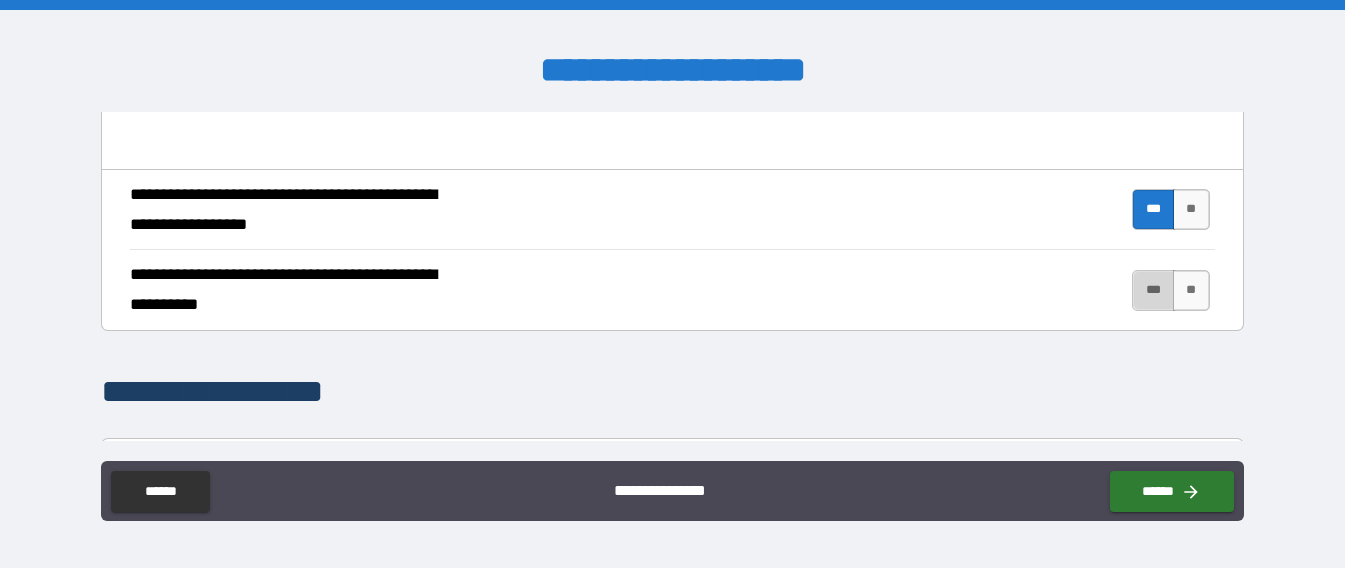 click on "***" at bounding box center (1153, 290) 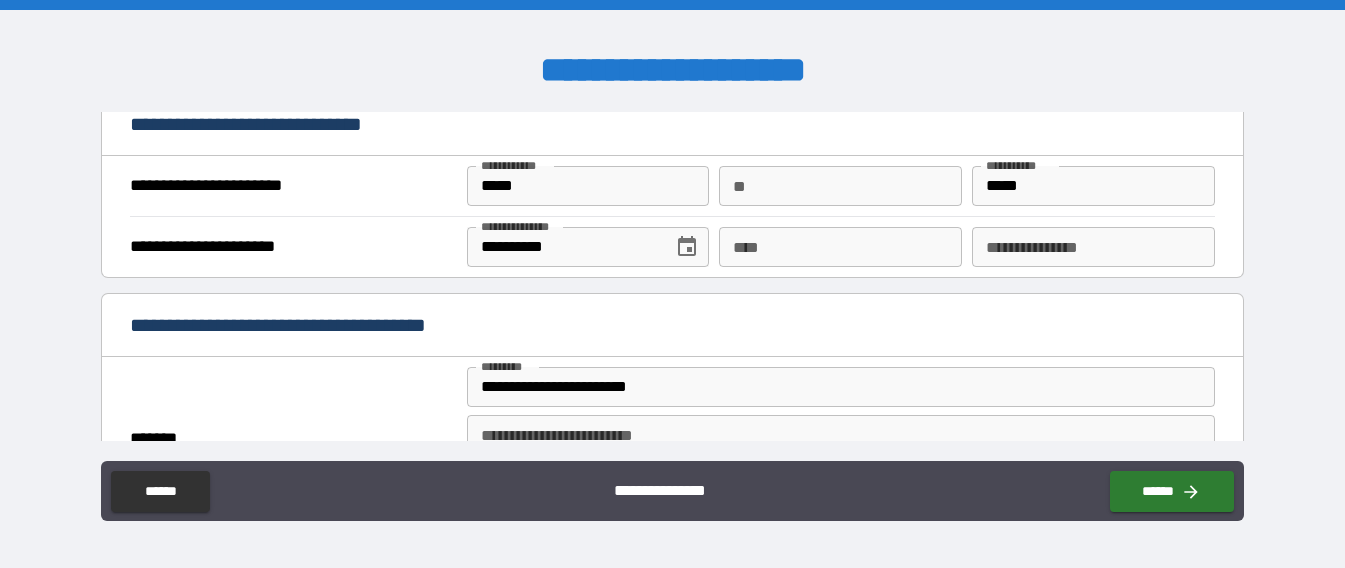 scroll, scrollTop: 1300, scrollLeft: 0, axis: vertical 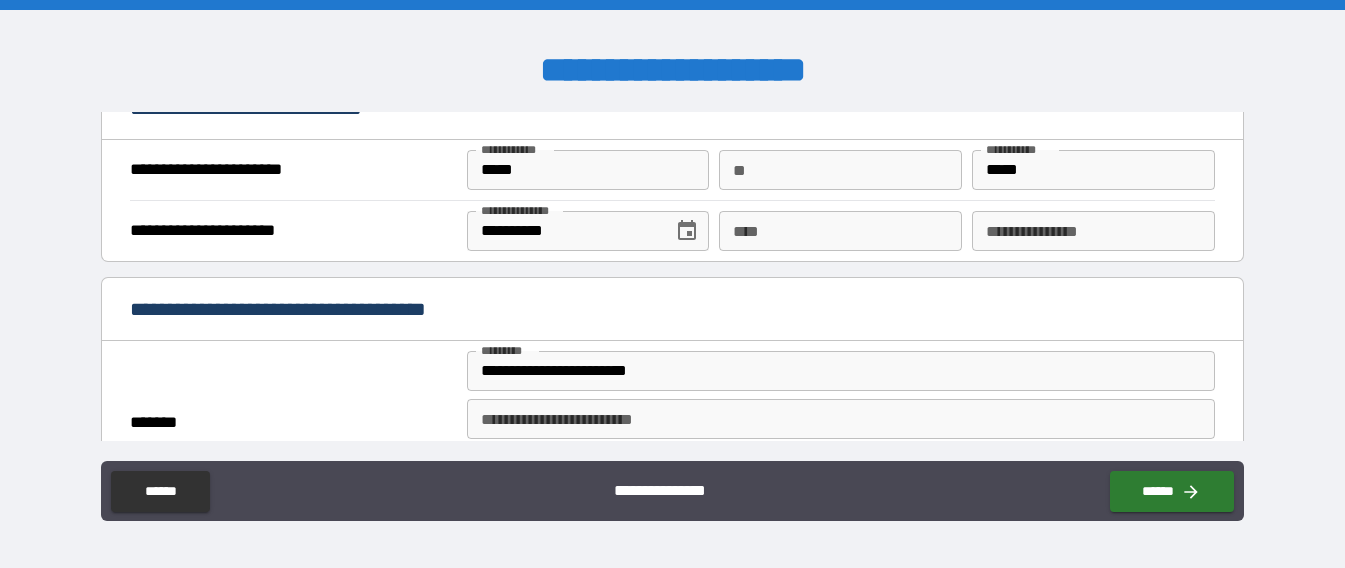 click on "****" at bounding box center (840, 231) 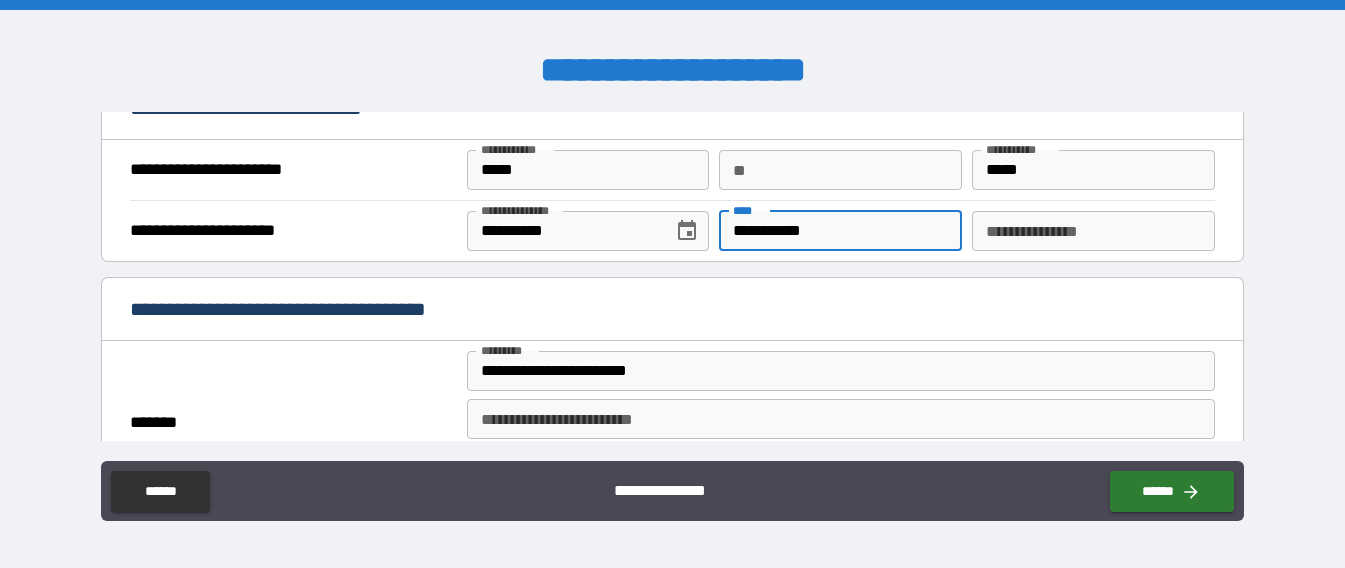 type on "**********" 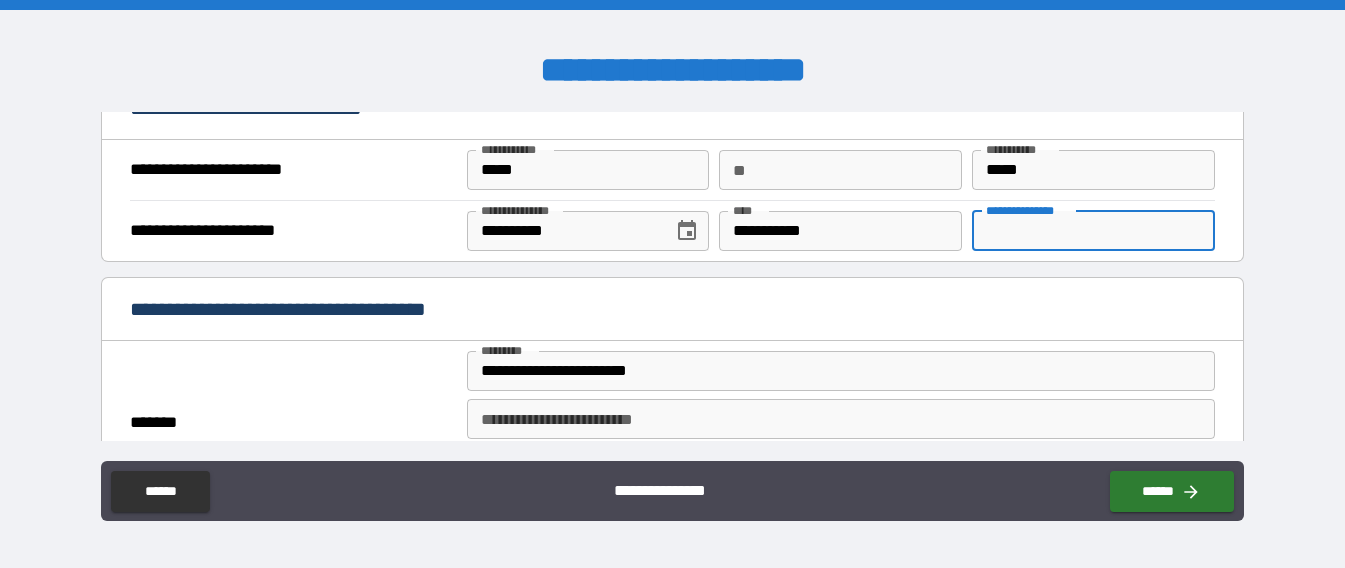 click on "**********" at bounding box center [1093, 231] 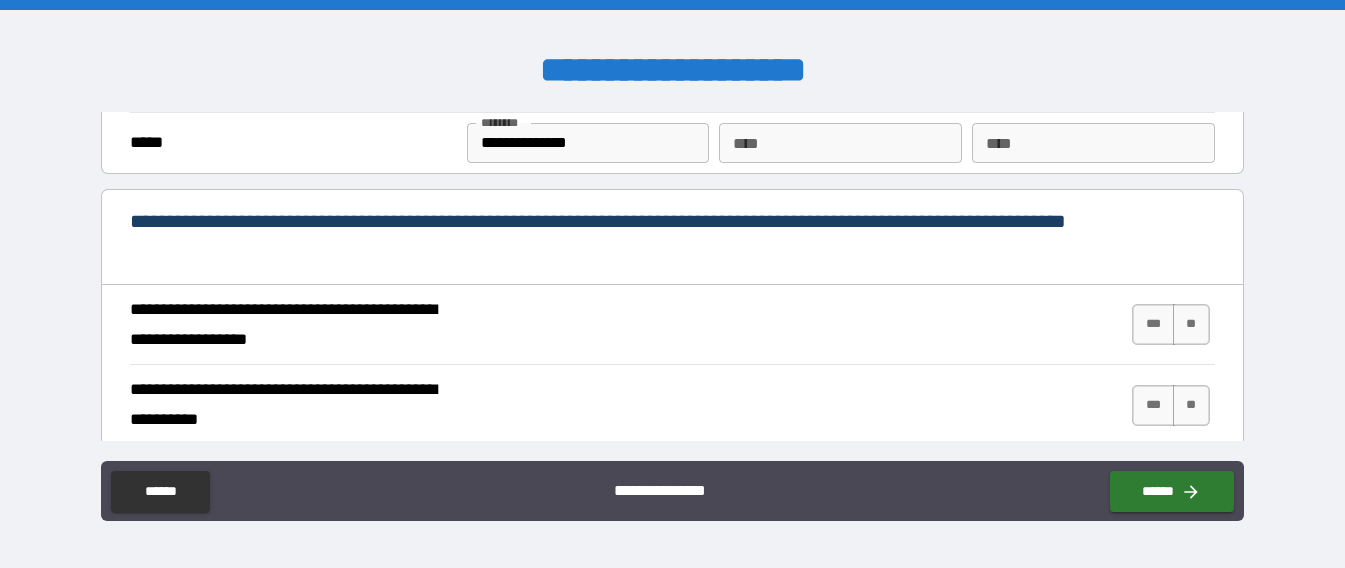 scroll, scrollTop: 1800, scrollLeft: 0, axis: vertical 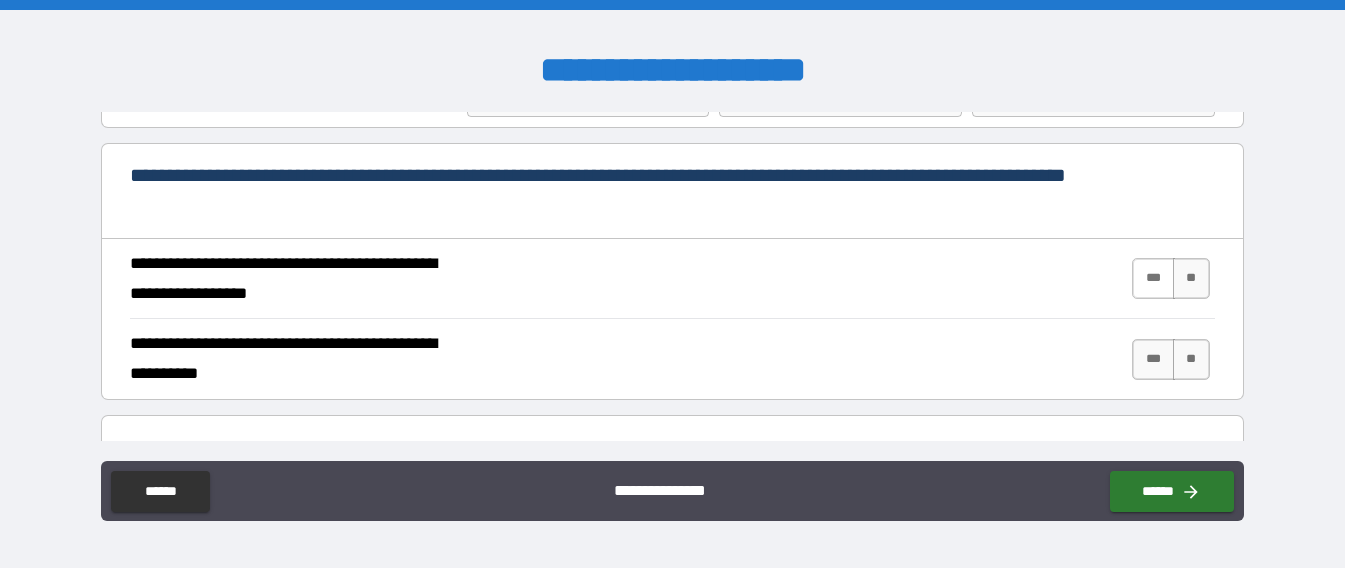 type on "********" 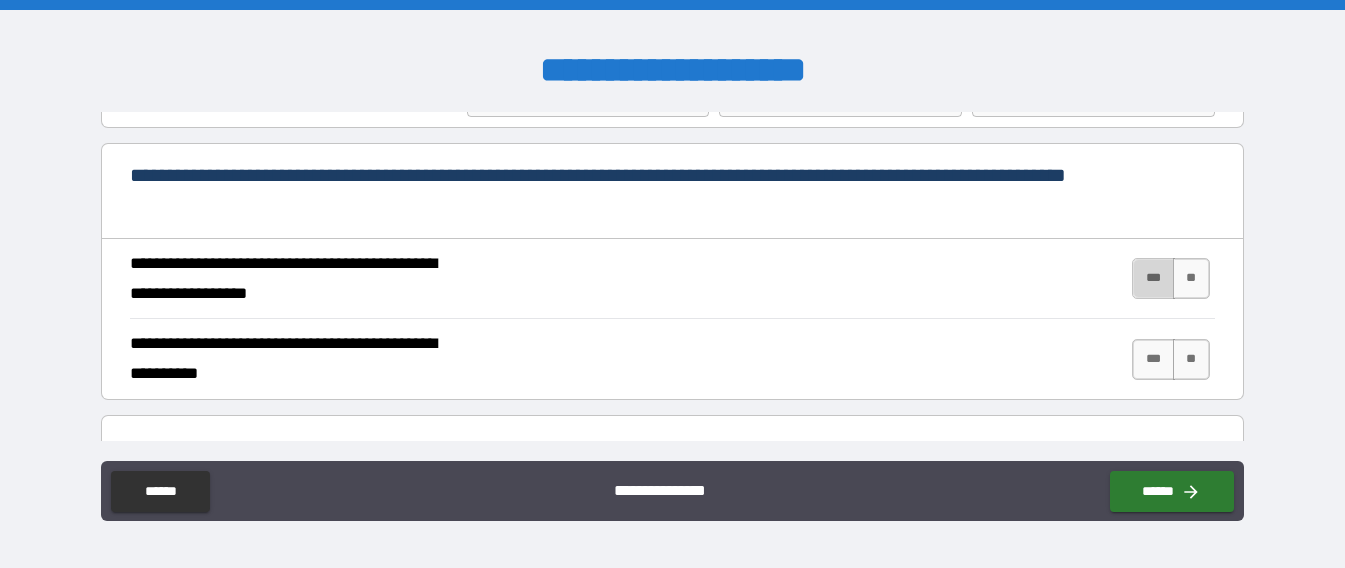 click on "***" at bounding box center (1153, 278) 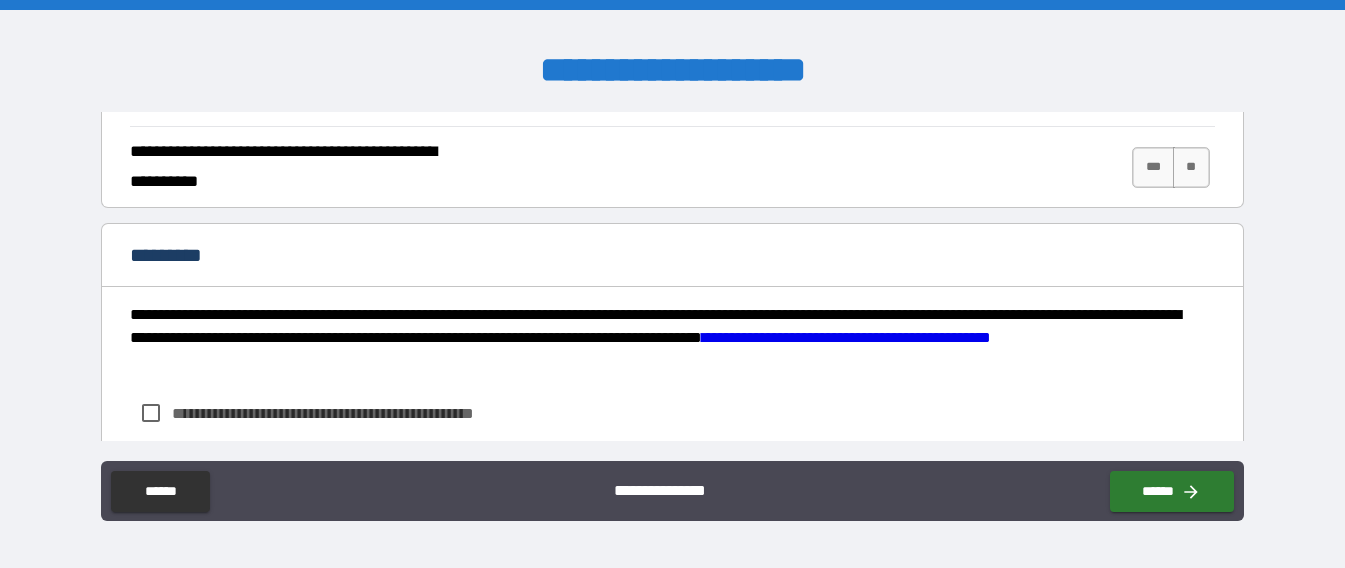 scroll, scrollTop: 2000, scrollLeft: 0, axis: vertical 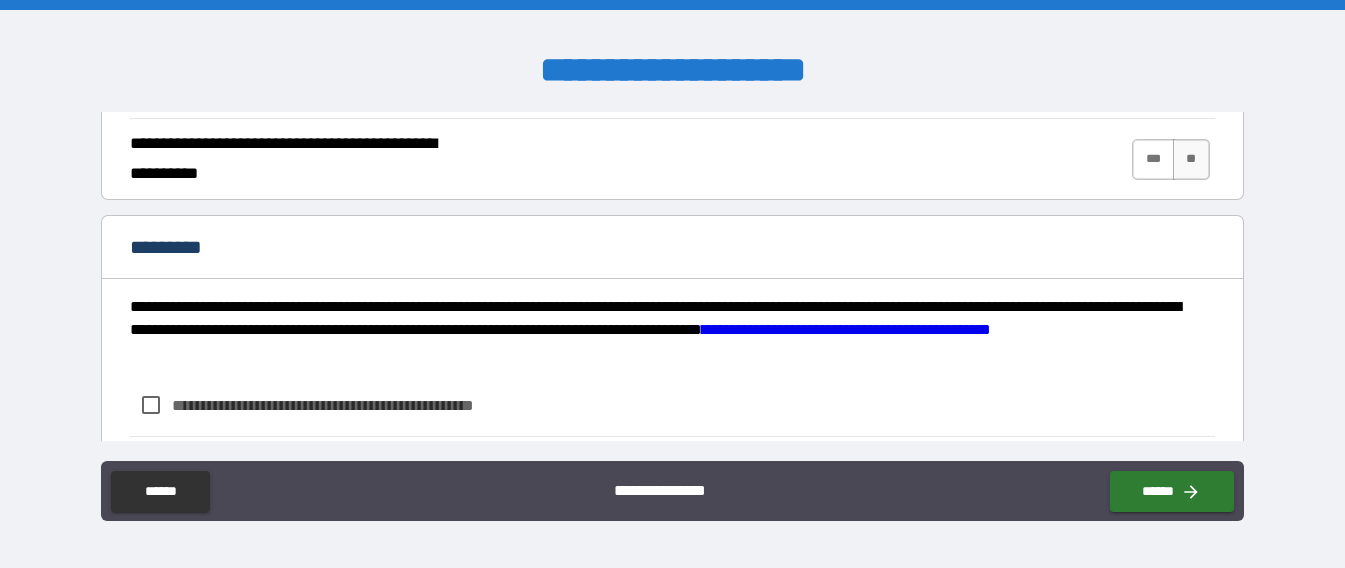 click on "***" at bounding box center [1153, 159] 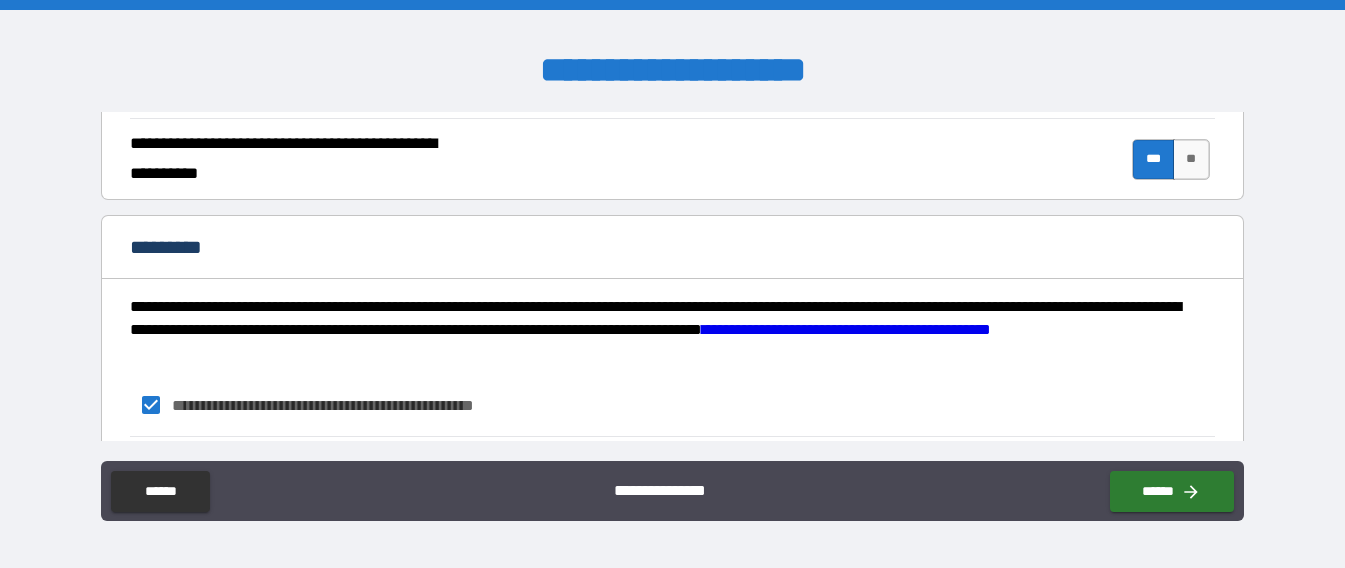 click on "*********" at bounding box center (176, 247) 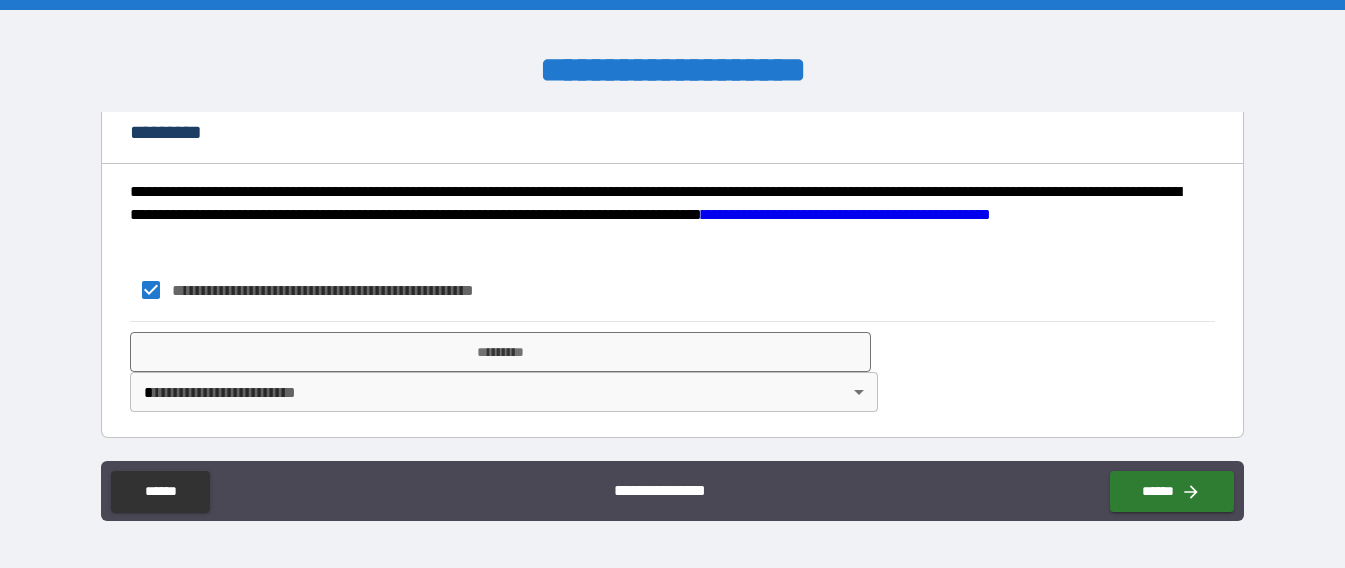 scroll, scrollTop: 2117, scrollLeft: 0, axis: vertical 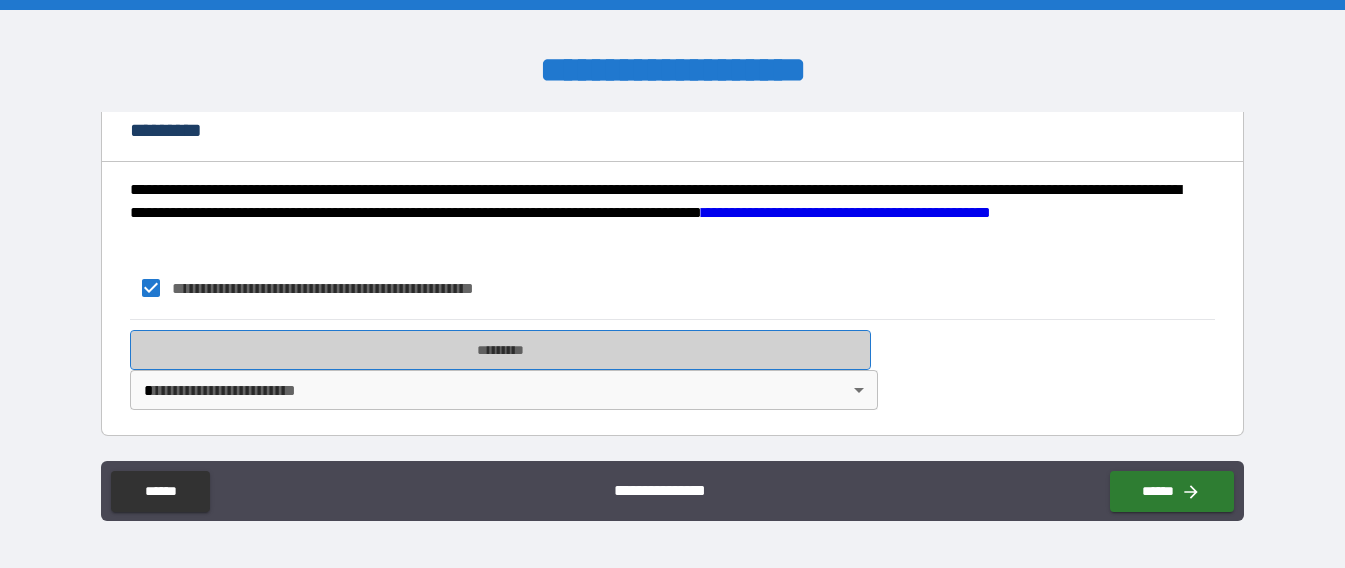 click on "*********" at bounding box center [500, 350] 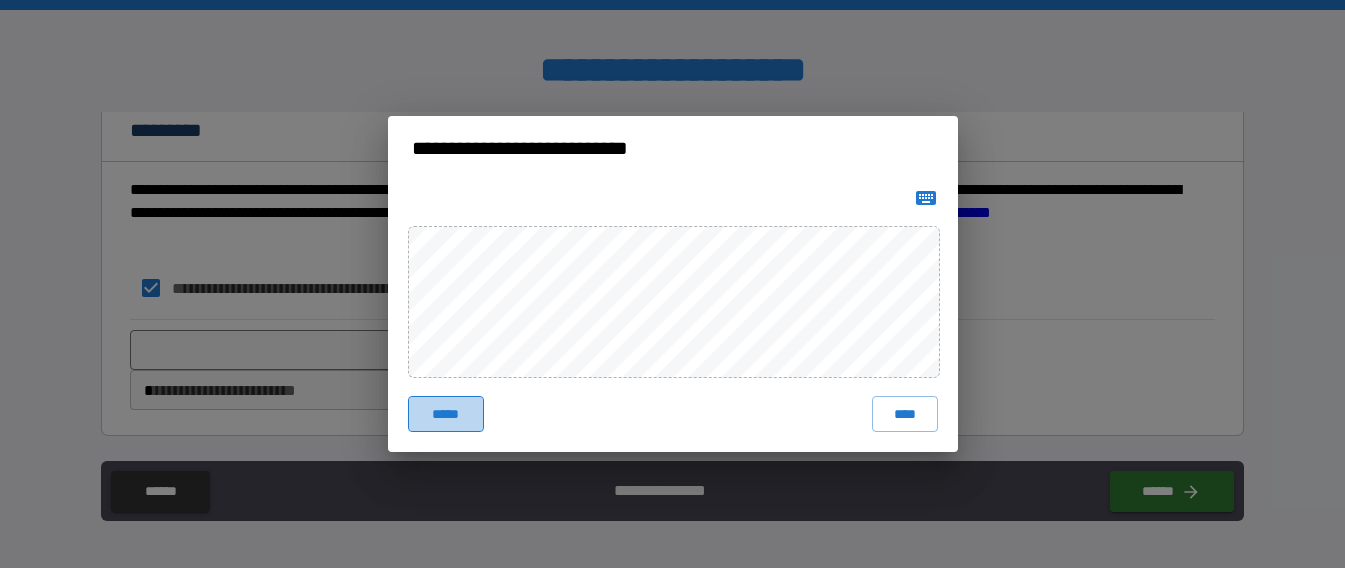 drag, startPoint x: 435, startPoint y: 424, endPoint x: 458, endPoint y: 395, distance: 37.01351 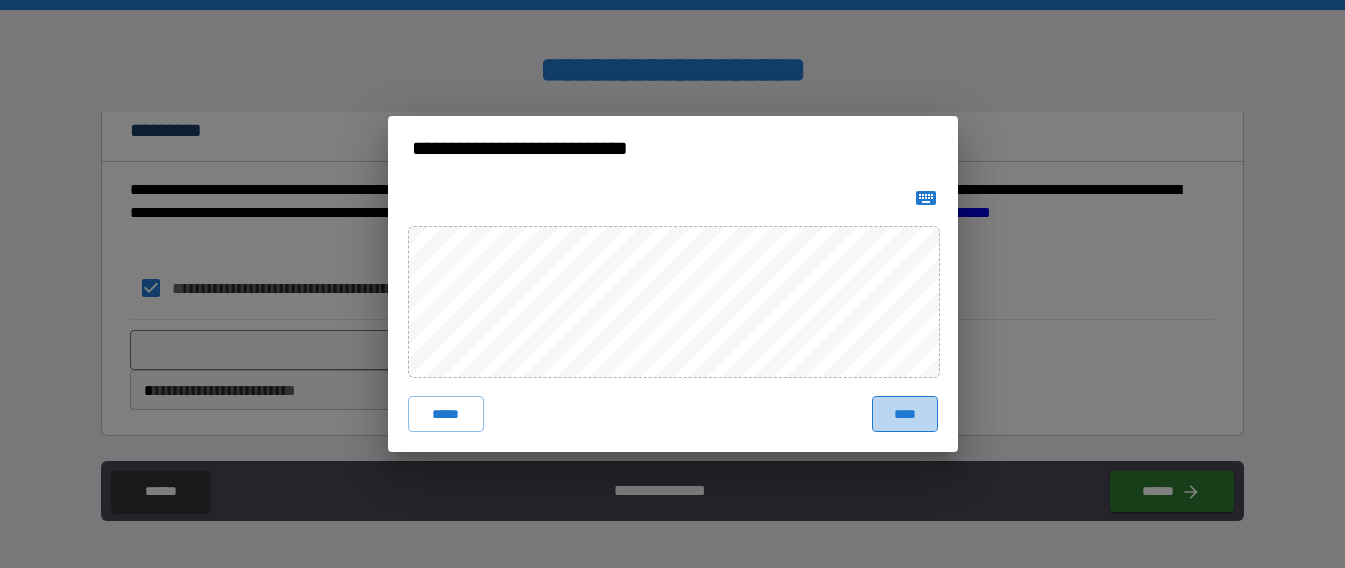 click on "****" at bounding box center [905, 414] 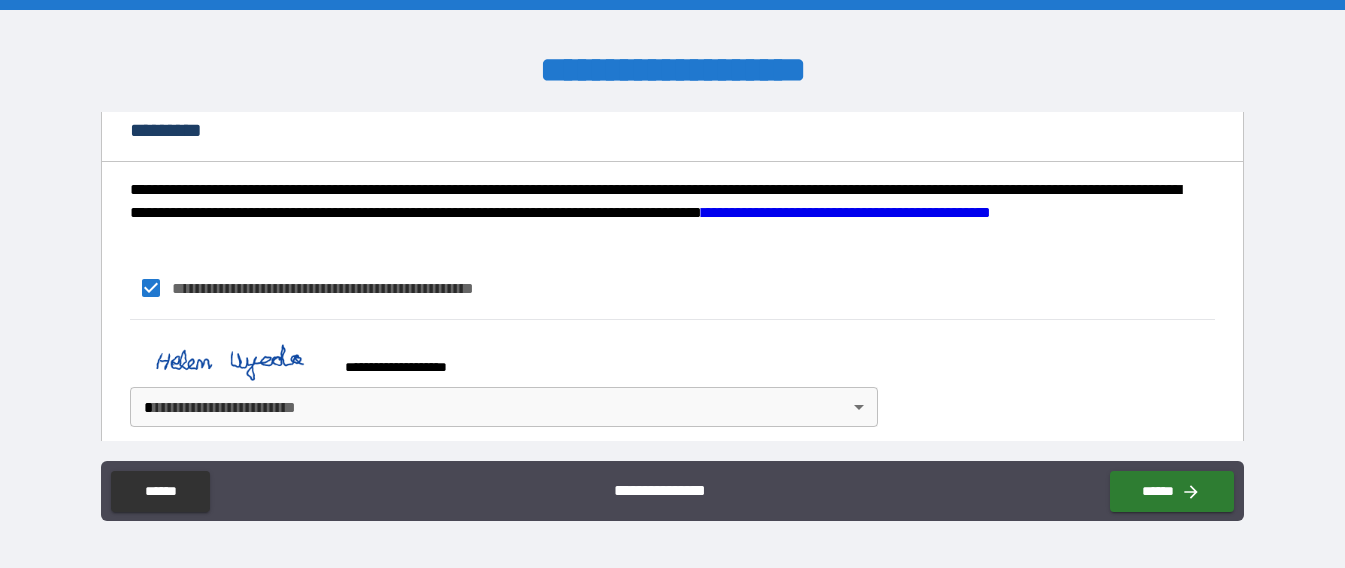 click on "**********" at bounding box center [672, 284] 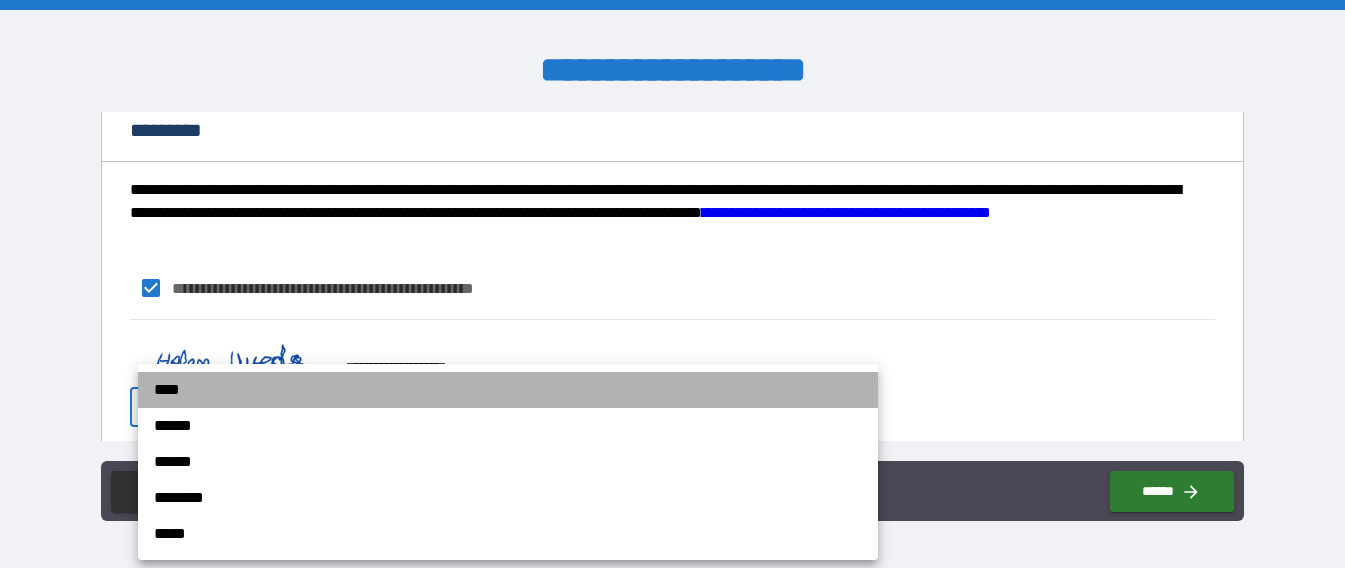 click on "****" at bounding box center [508, 390] 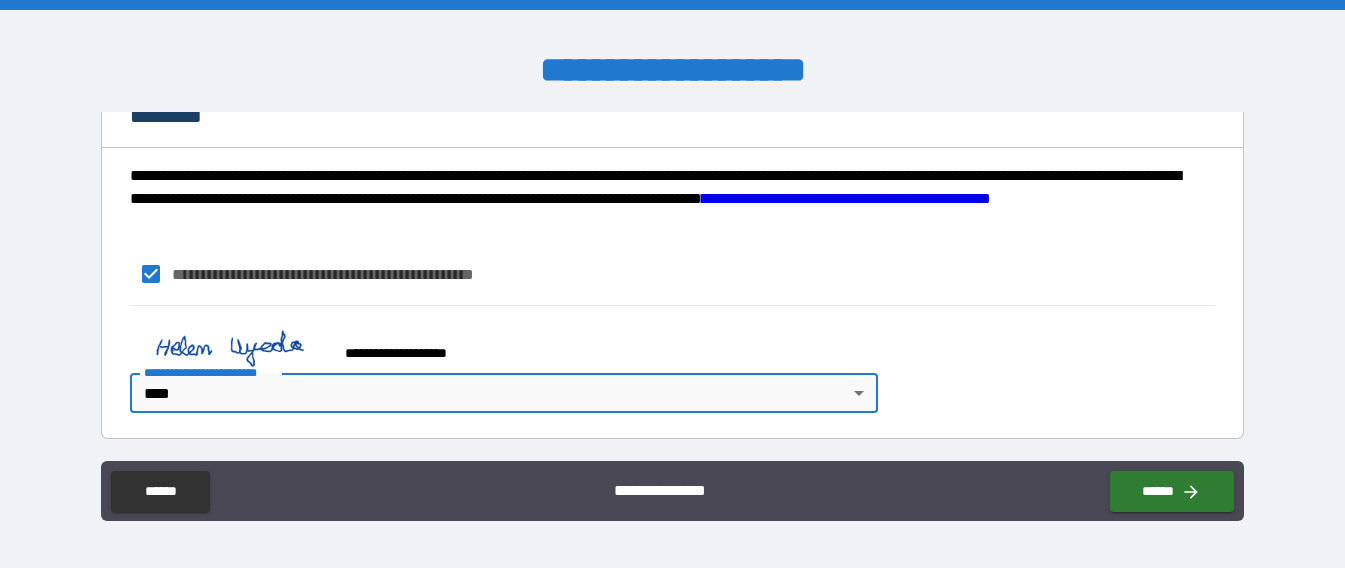scroll, scrollTop: 2134, scrollLeft: 0, axis: vertical 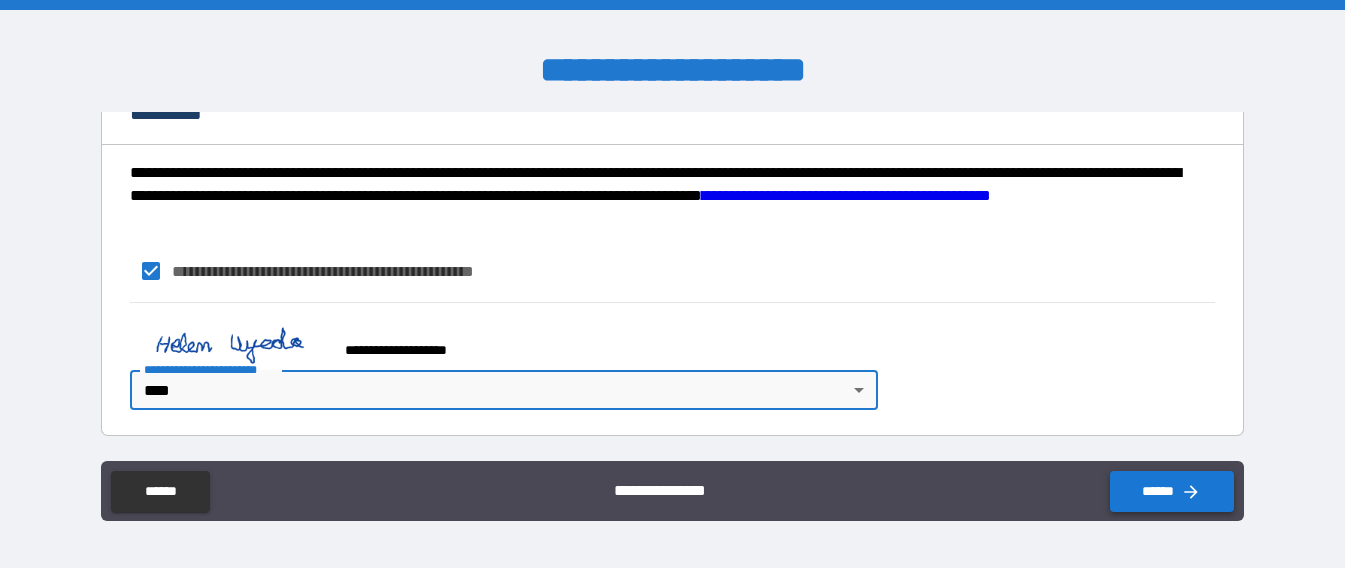 click on "******" at bounding box center (1172, 491) 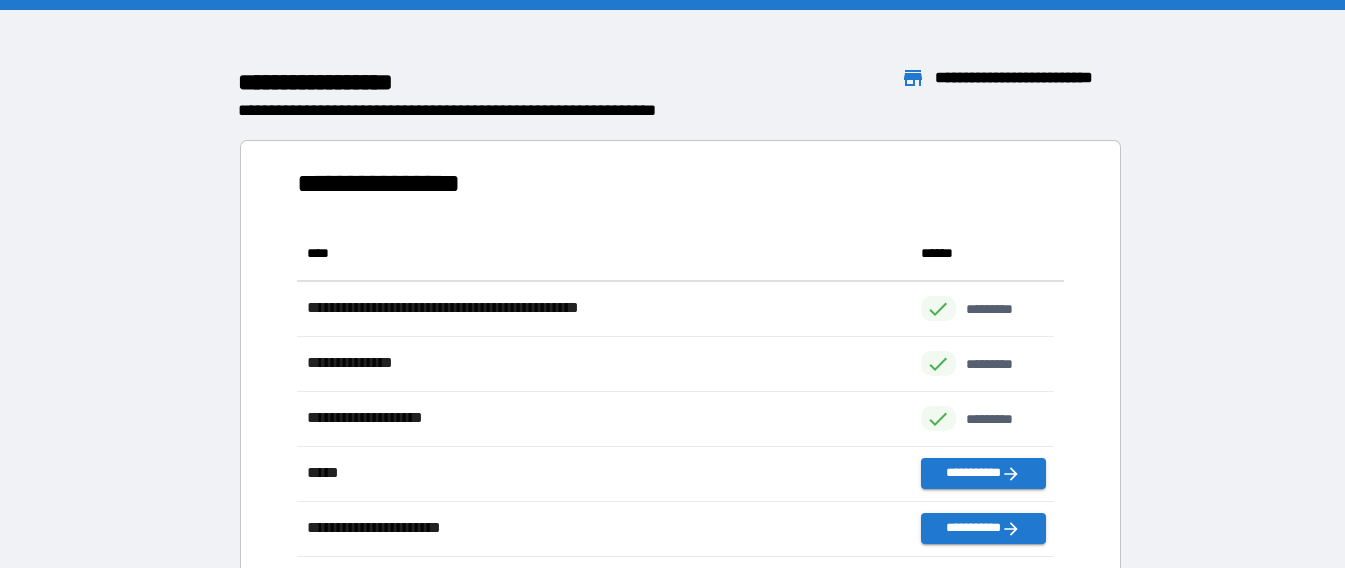 scroll, scrollTop: 16, scrollLeft: 16, axis: both 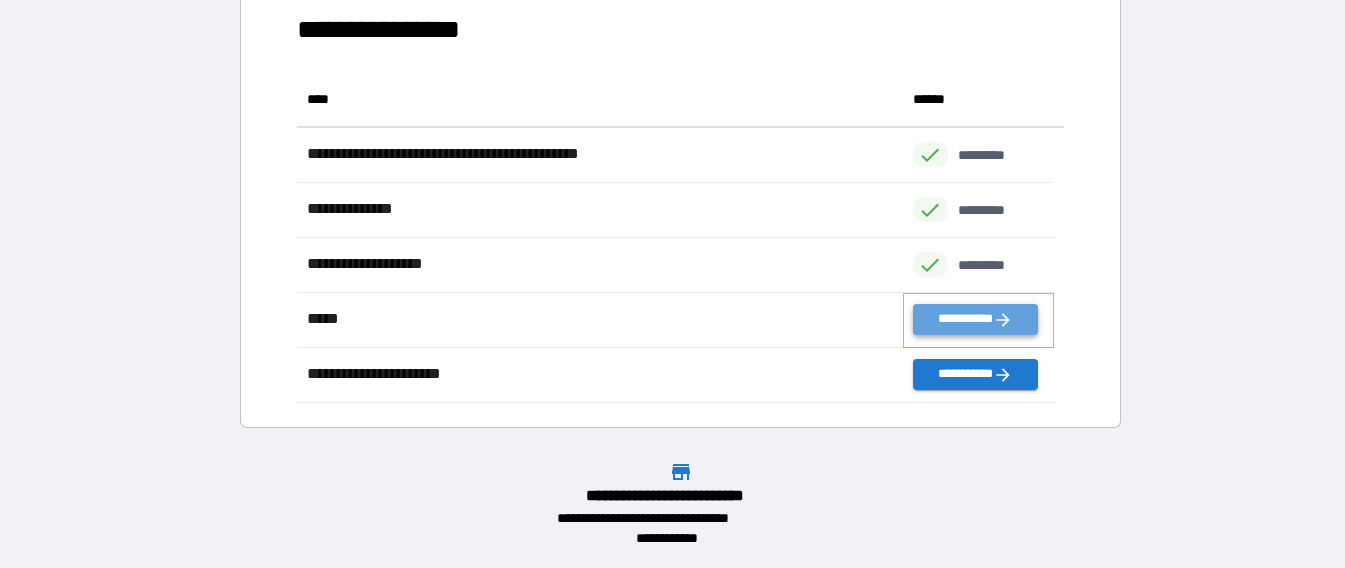 click on "**********" at bounding box center (975, 319) 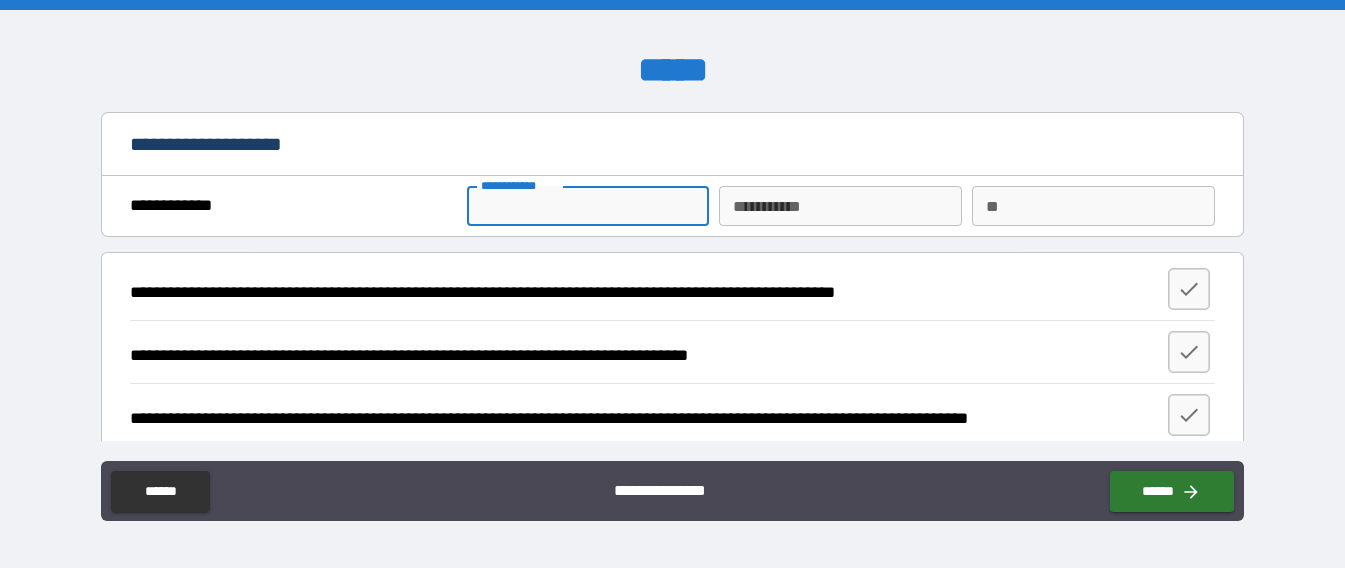 click on "**********" at bounding box center [588, 206] 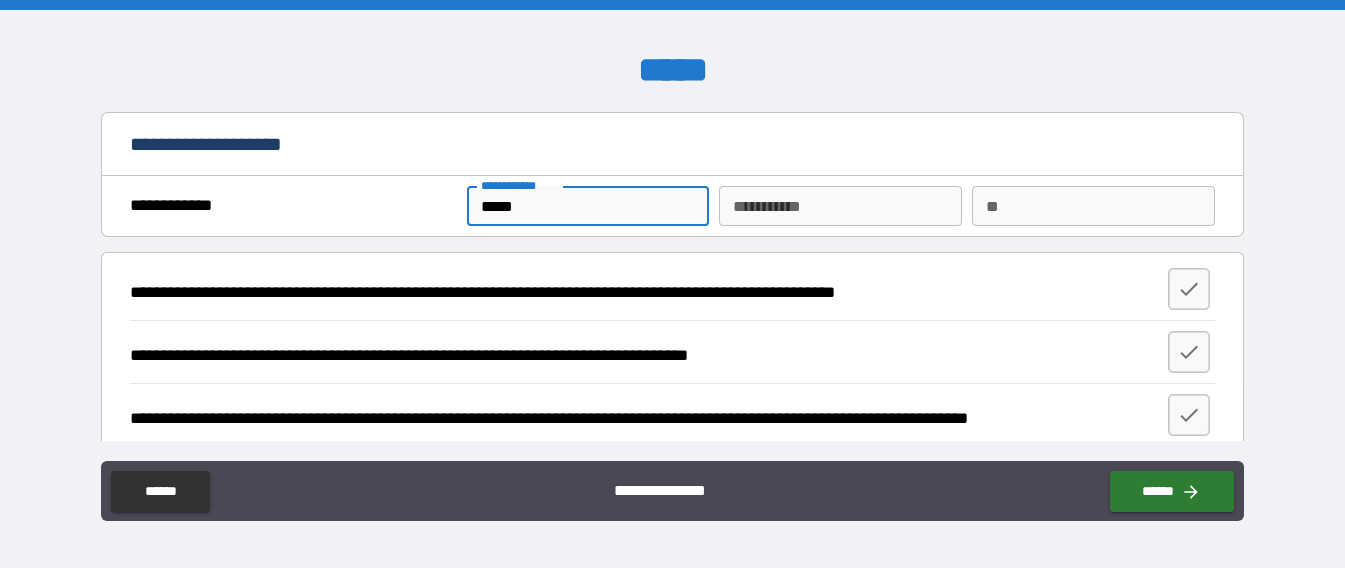 type on "*****" 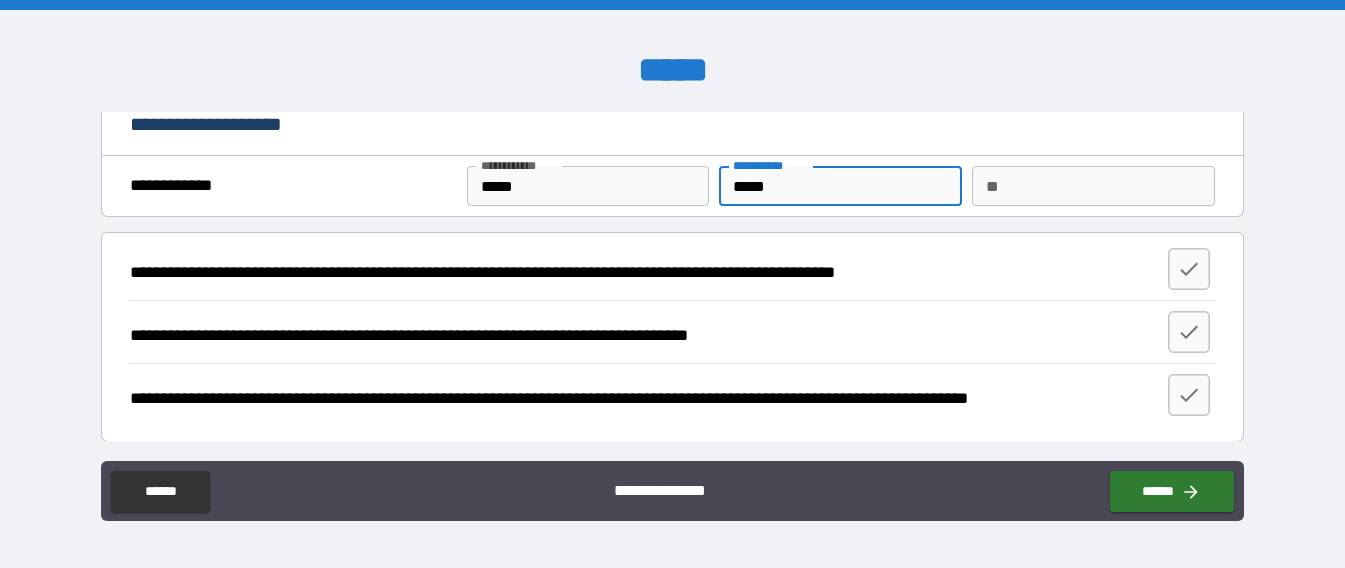 scroll, scrollTop: 26, scrollLeft: 0, axis: vertical 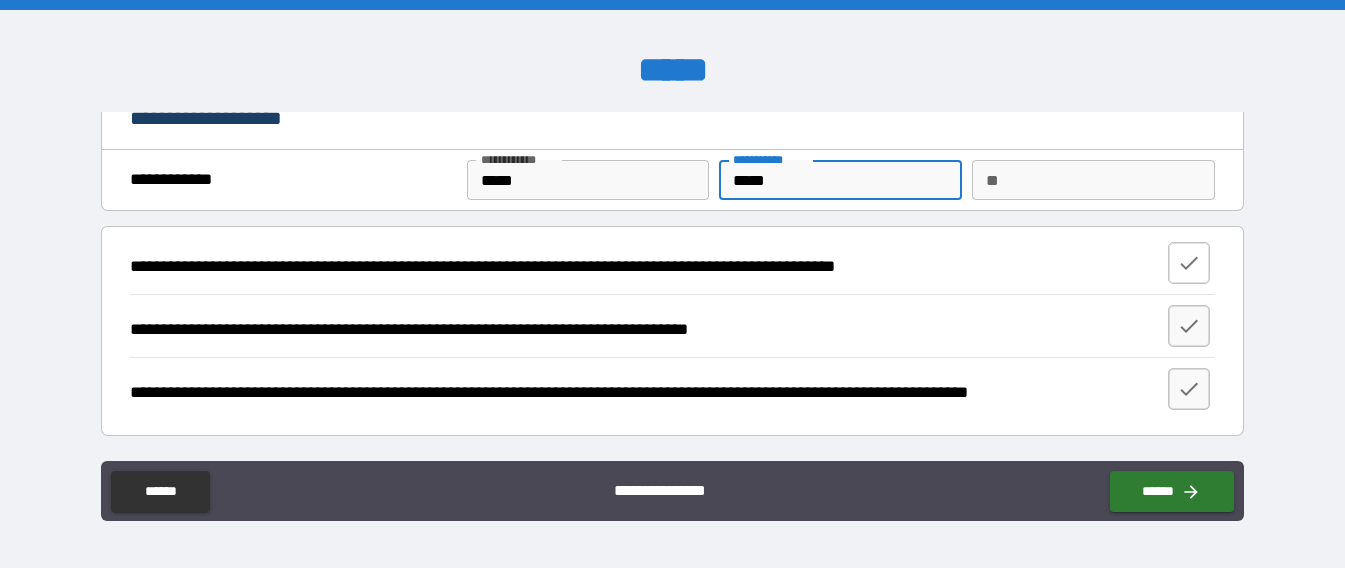 type on "*****" 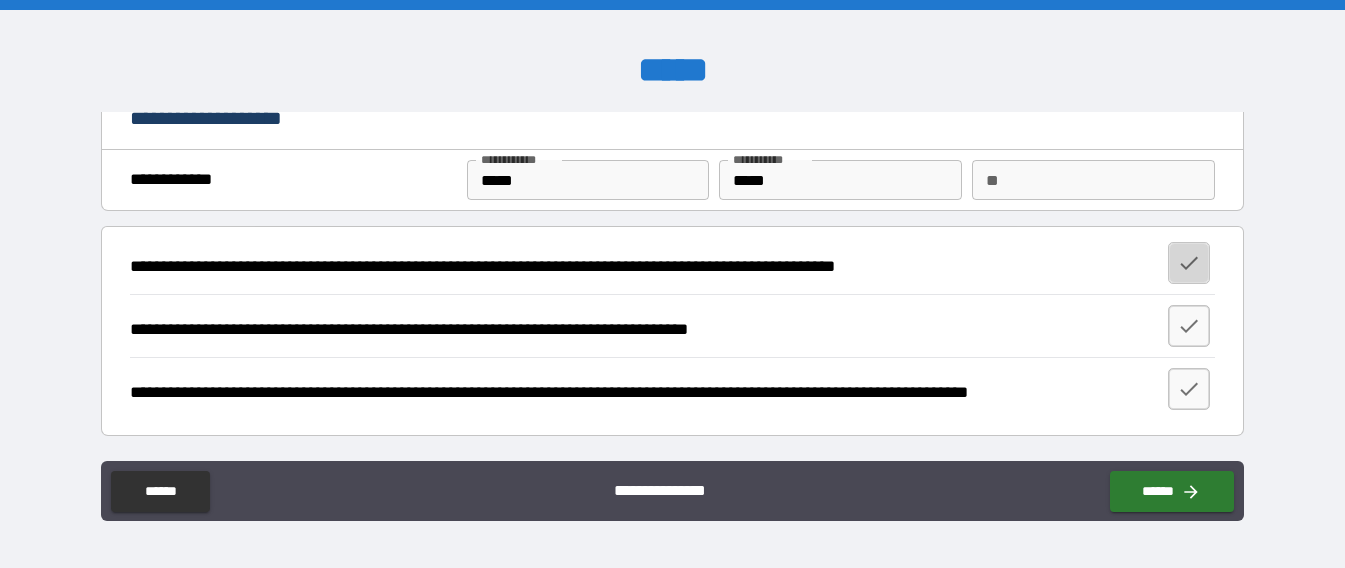 click 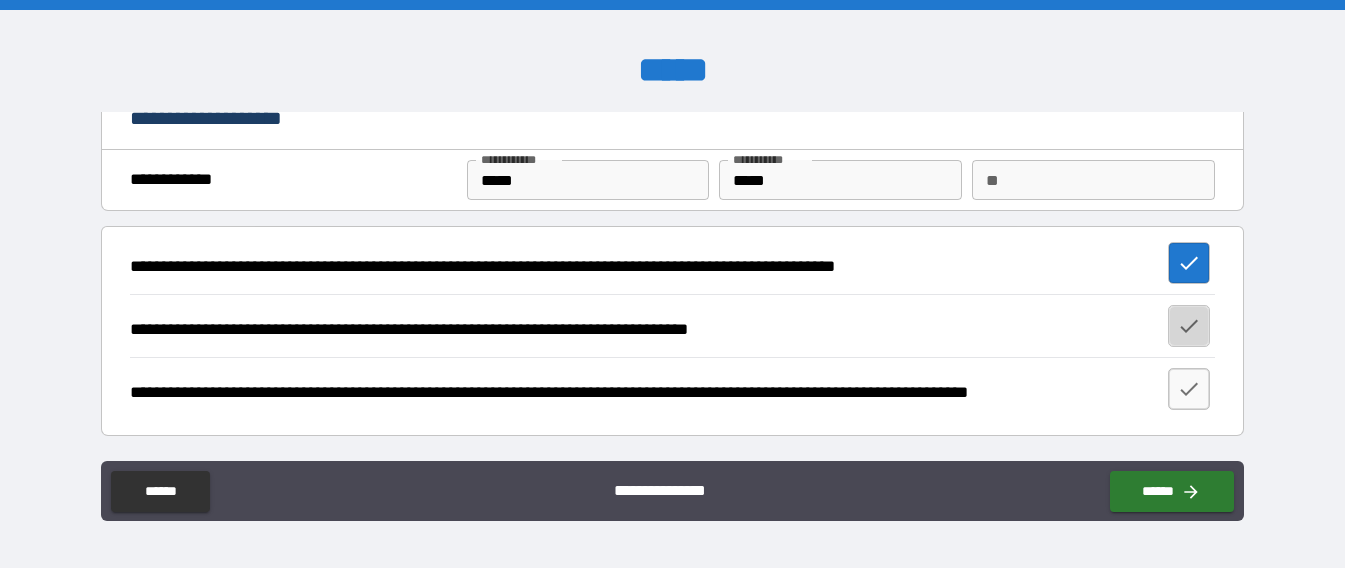 click 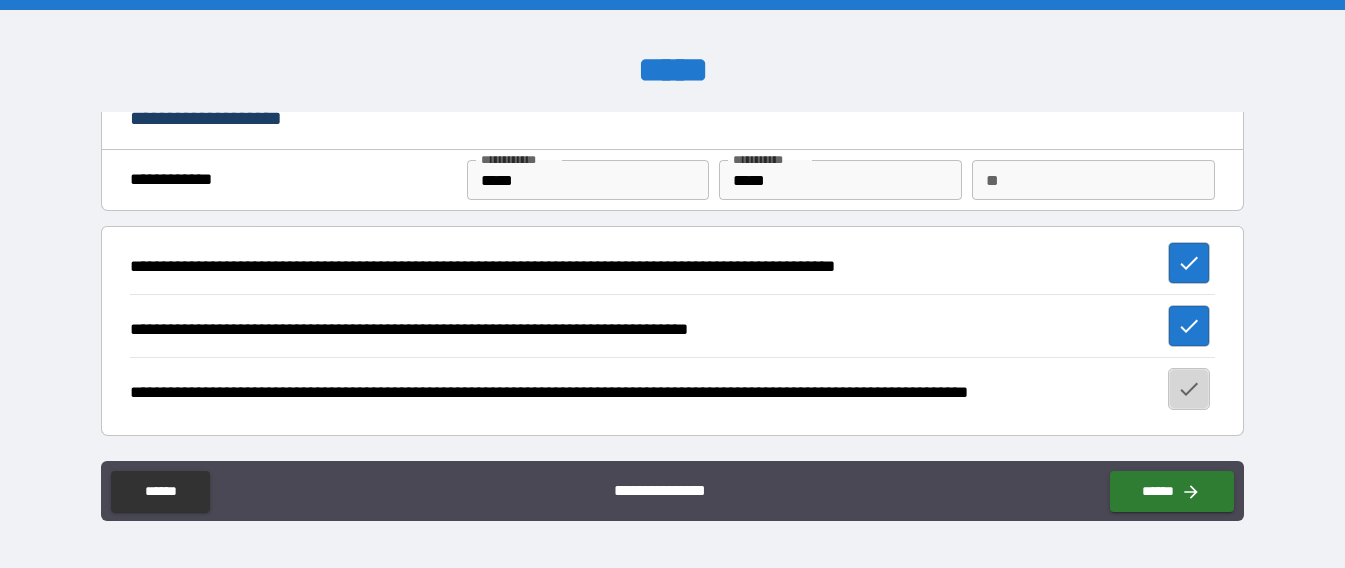 click 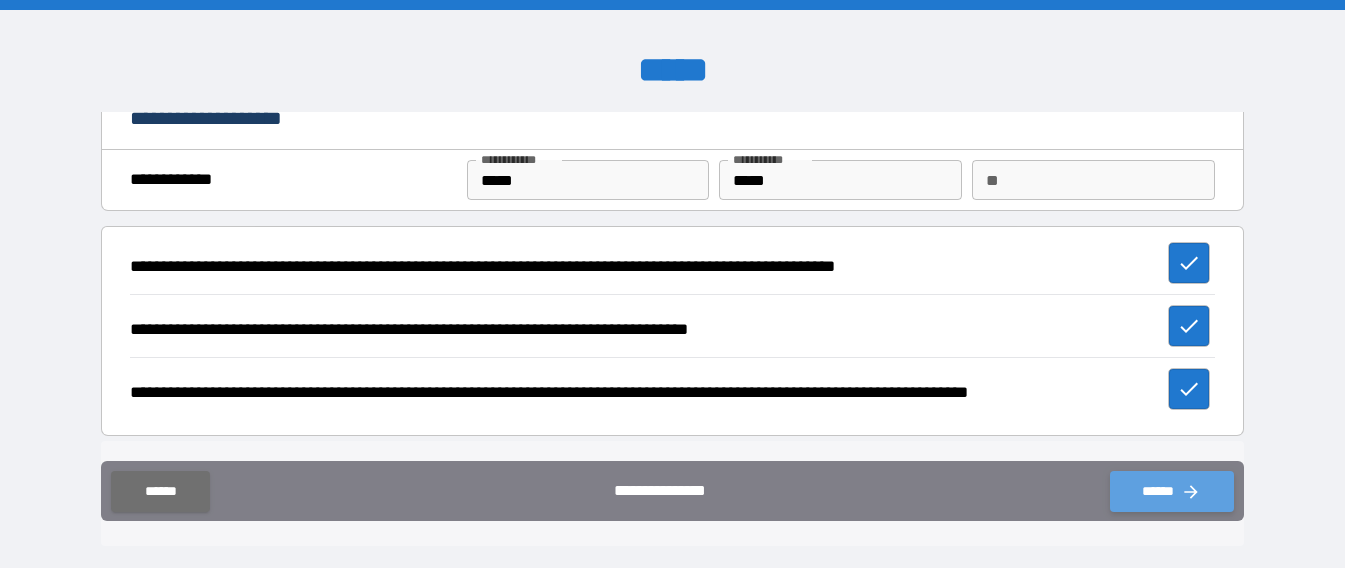 click on "******" at bounding box center (1172, 491) 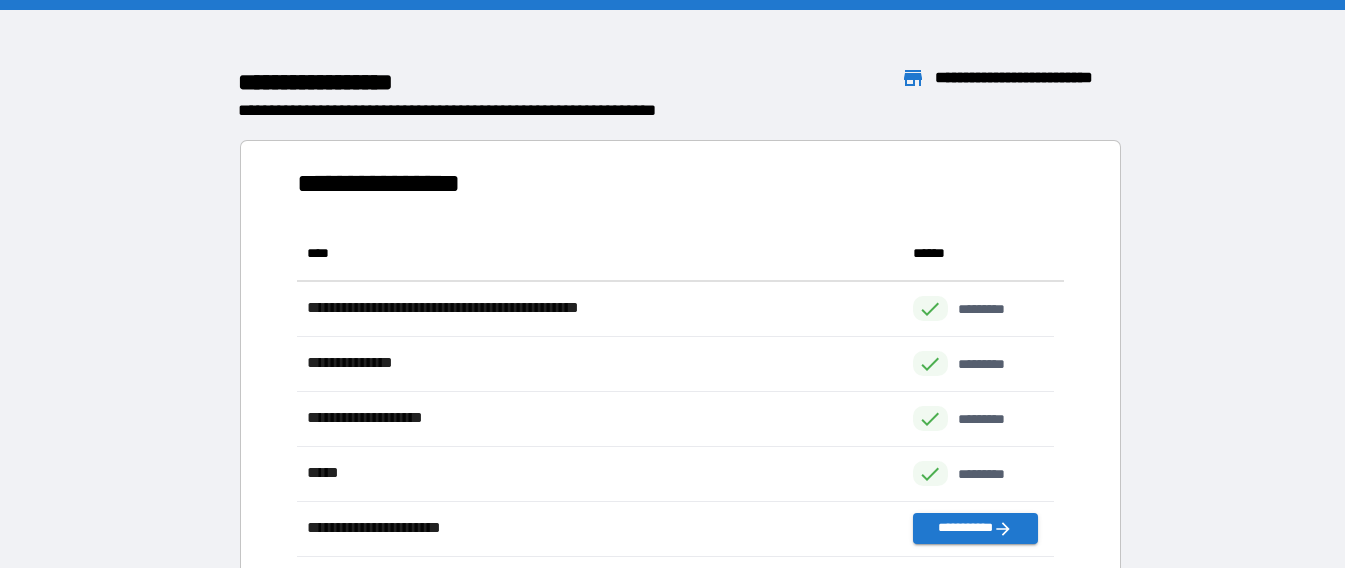 scroll, scrollTop: 16, scrollLeft: 16, axis: both 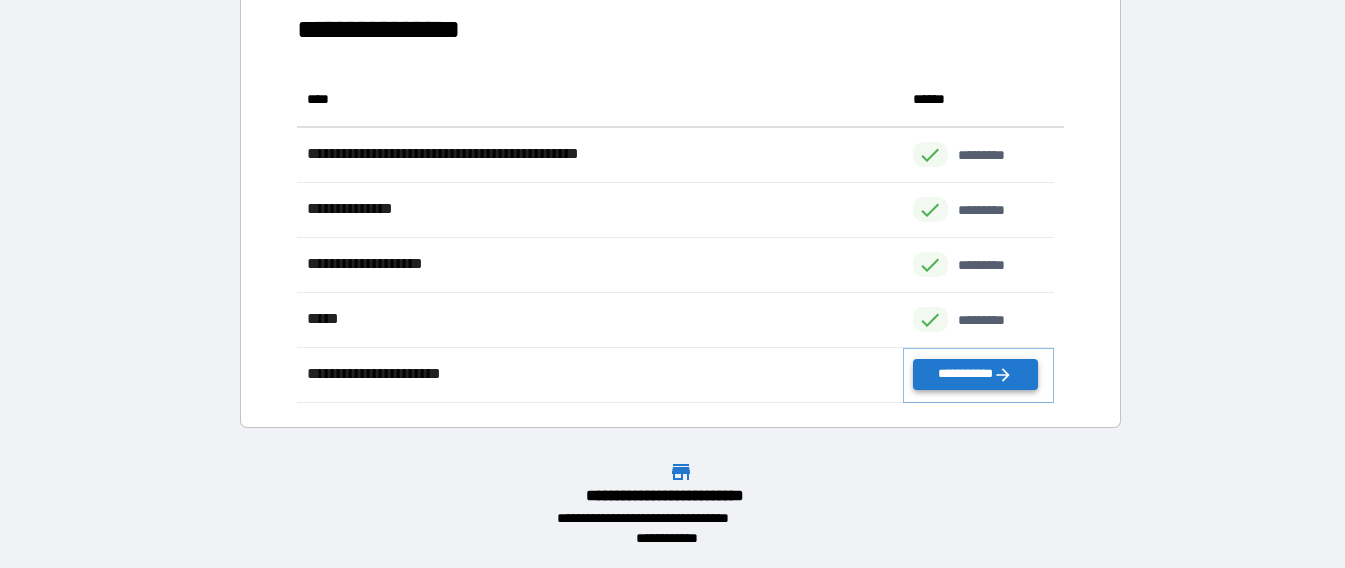 click on "**********" at bounding box center [975, 374] 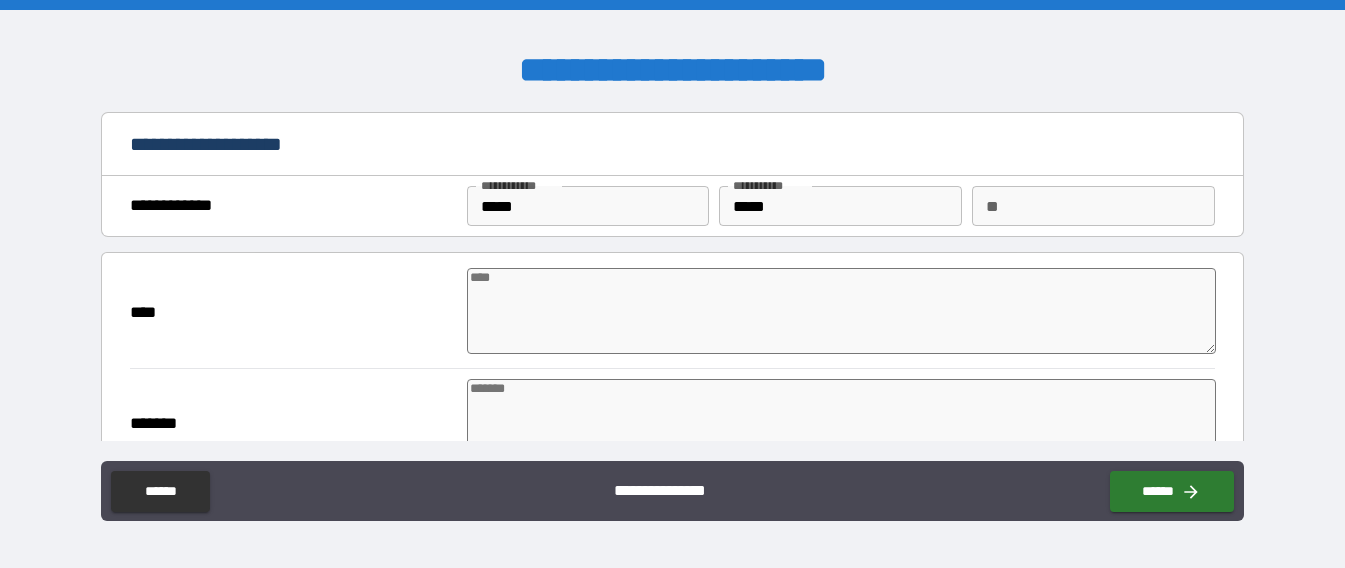 type on "*" 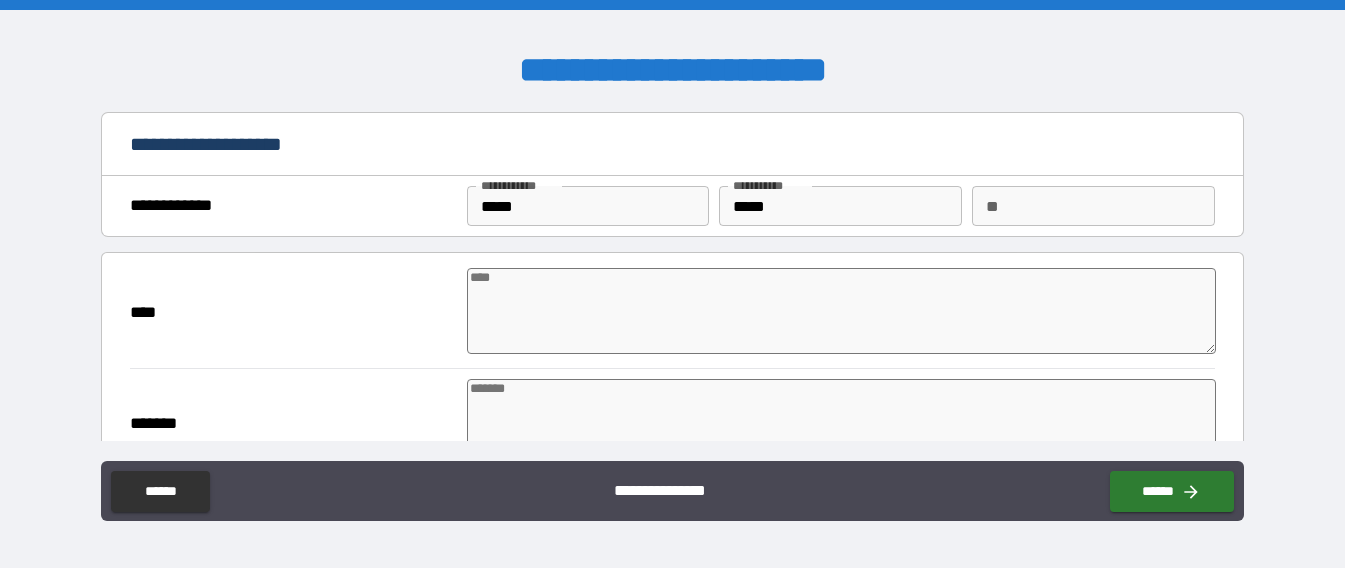 type on "*" 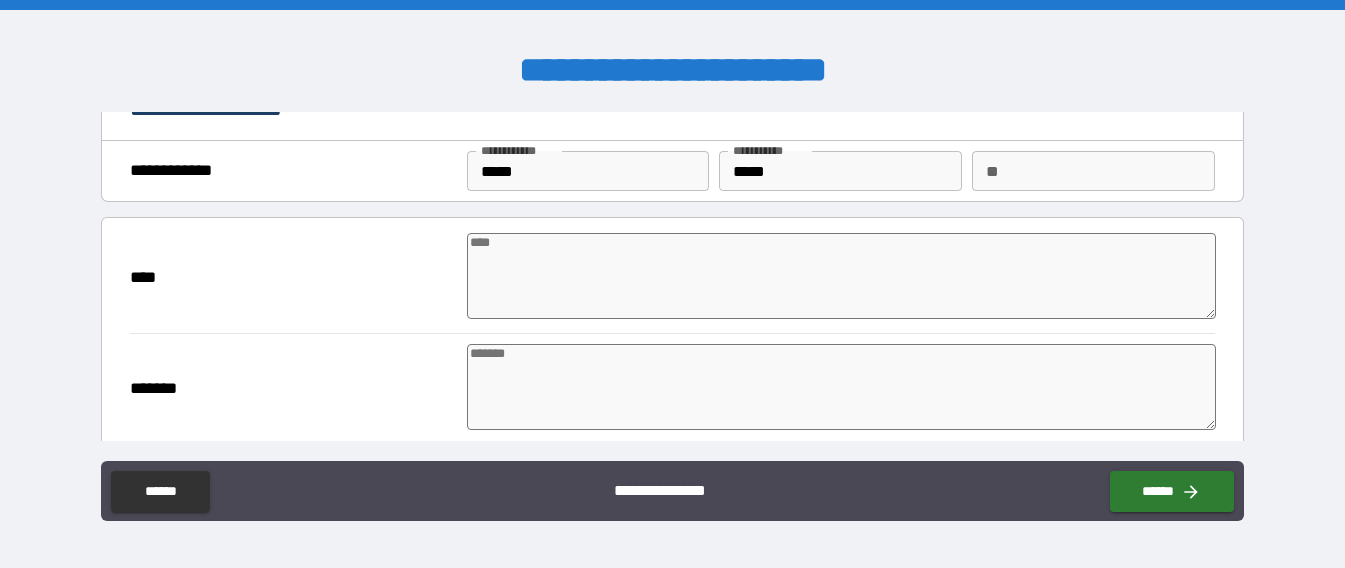 scroll, scrollTop: 0, scrollLeft: 0, axis: both 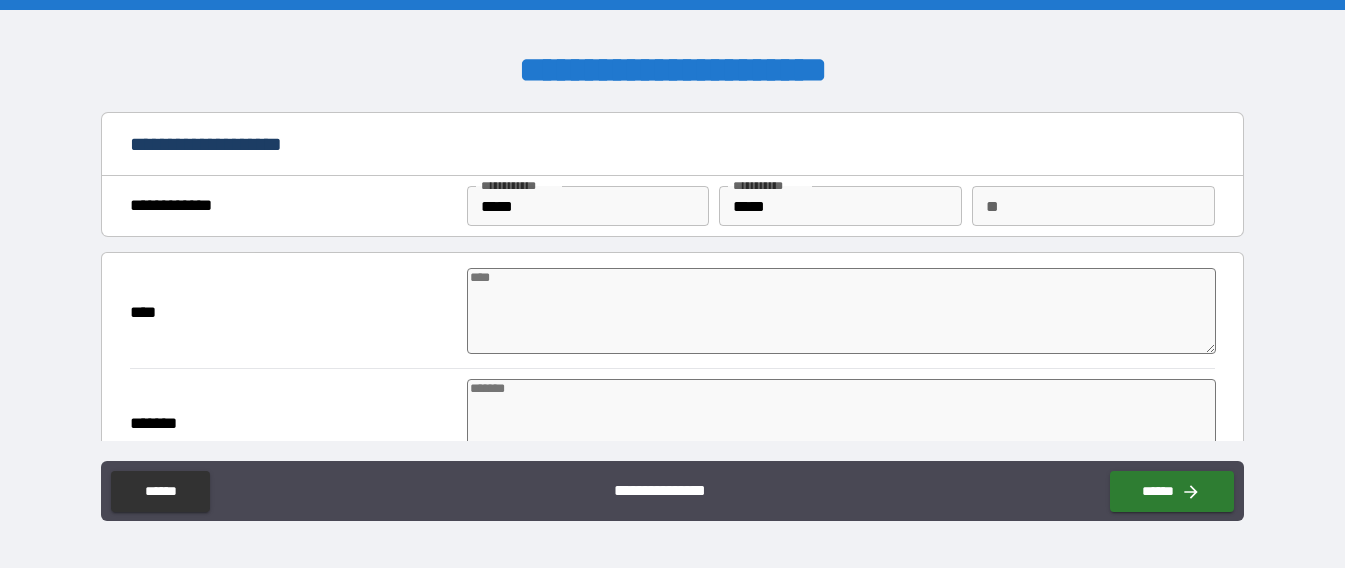 click at bounding box center (841, 311) 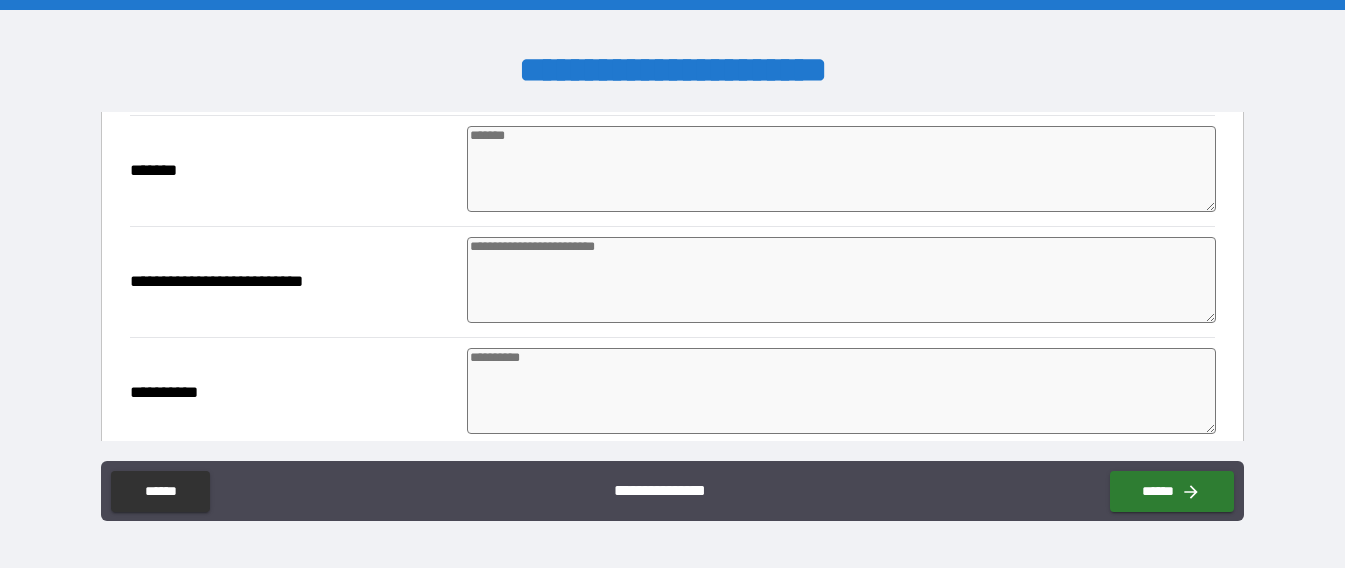 scroll, scrollTop: 300, scrollLeft: 0, axis: vertical 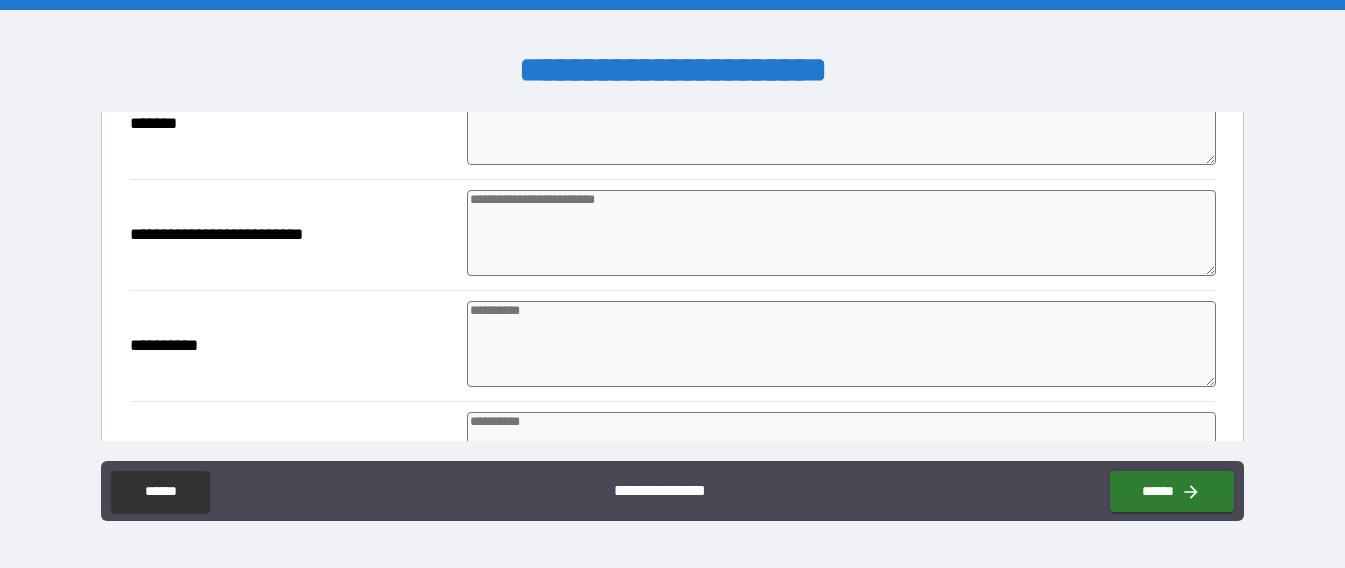 click at bounding box center (841, 233) 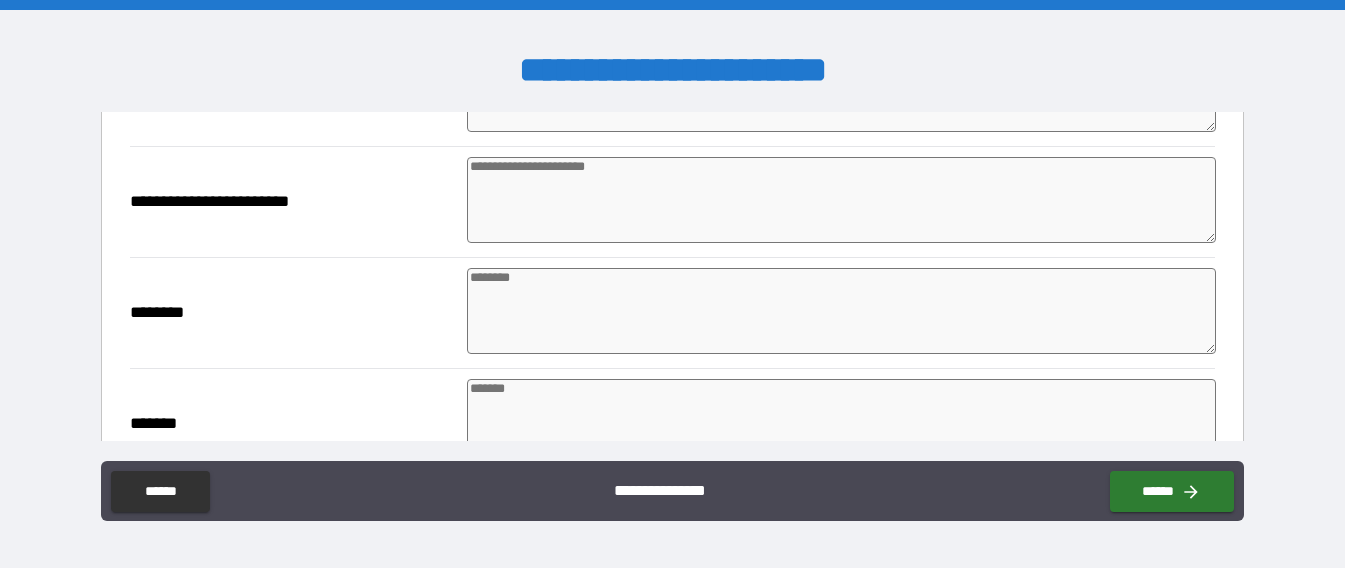scroll, scrollTop: 1000, scrollLeft: 0, axis: vertical 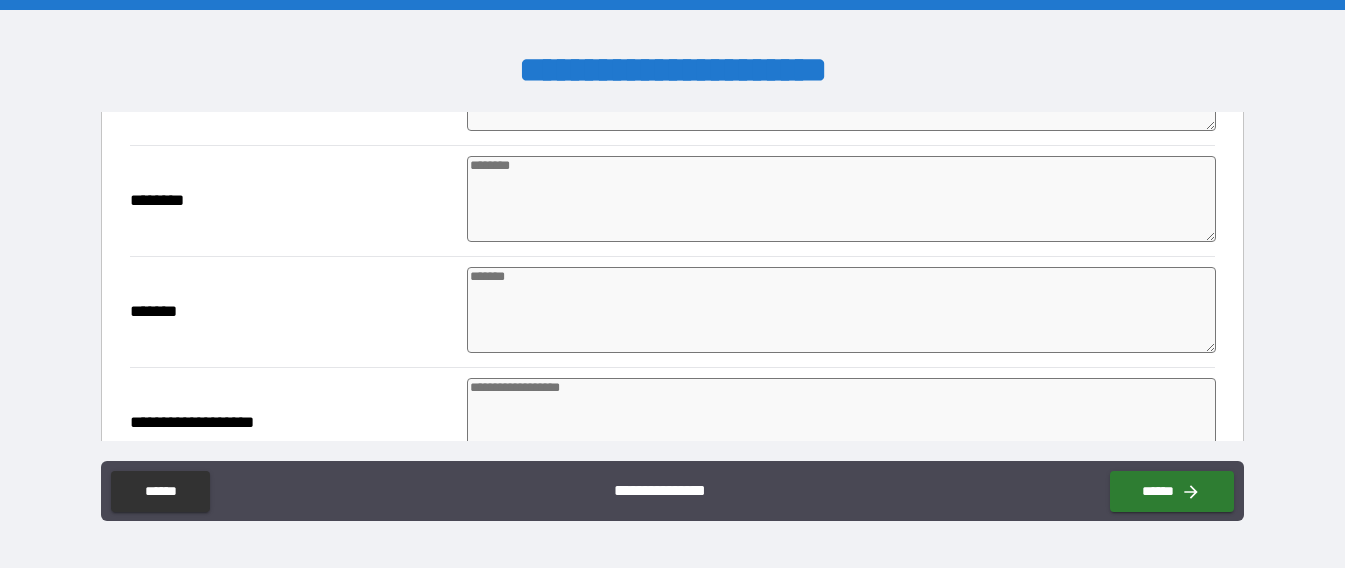 click at bounding box center (841, 199) 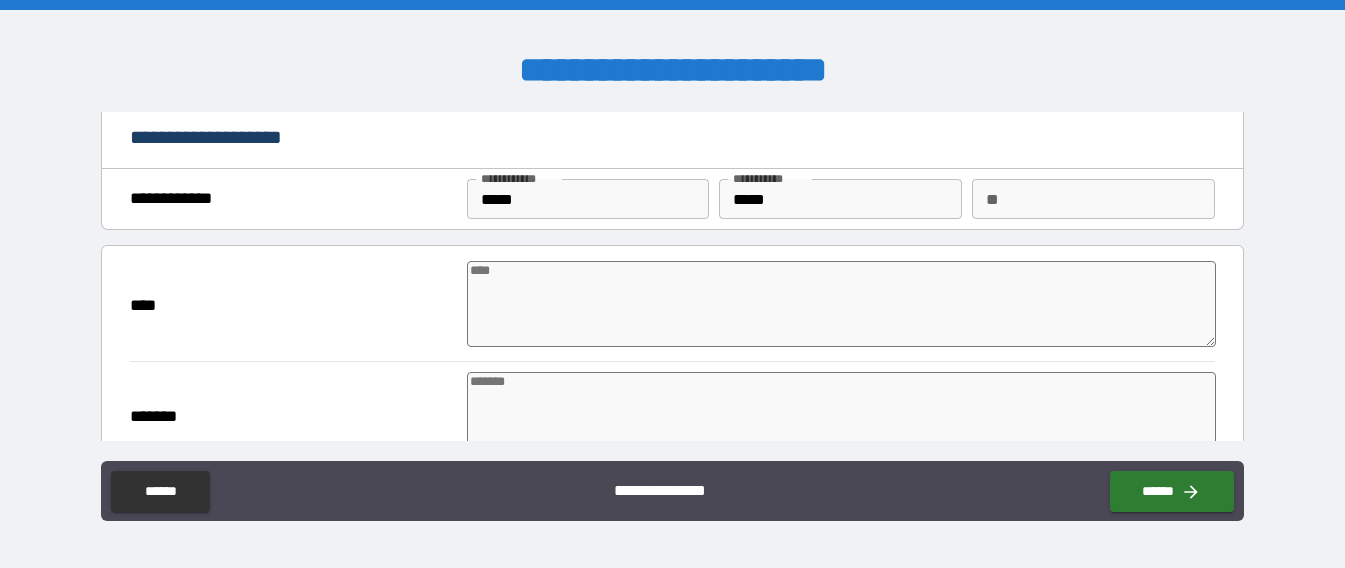 scroll, scrollTop: 0, scrollLeft: 0, axis: both 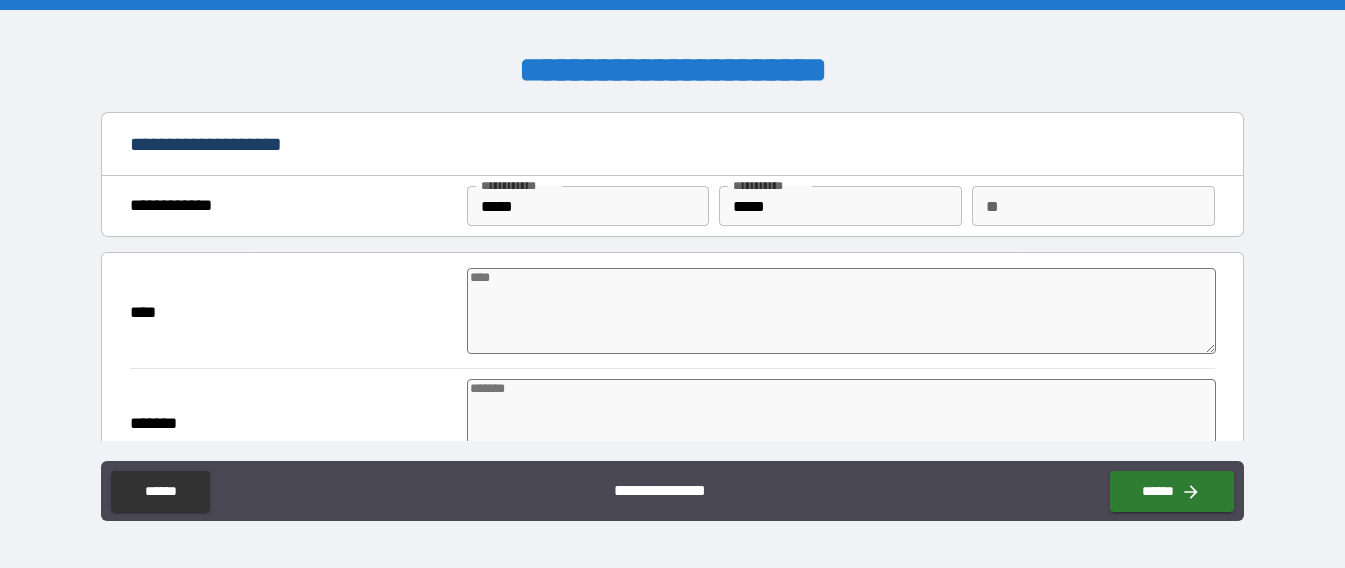 drag, startPoint x: 519, startPoint y: 306, endPoint x: 507, endPoint y: 306, distance: 12 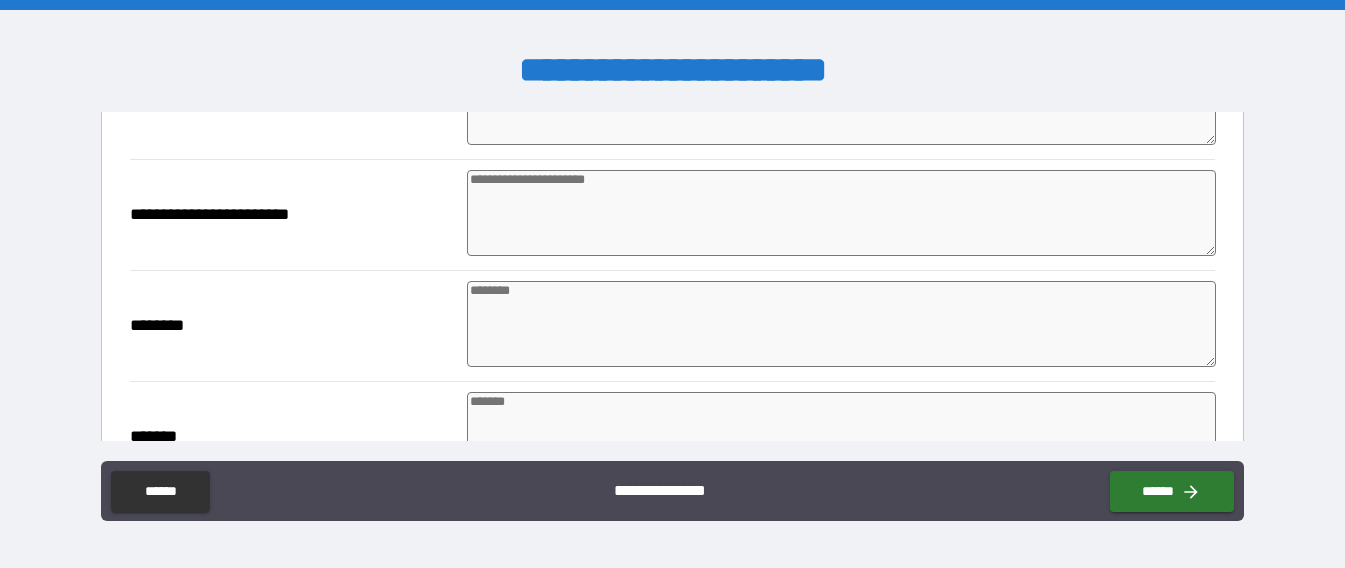 scroll, scrollTop: 1600, scrollLeft: 0, axis: vertical 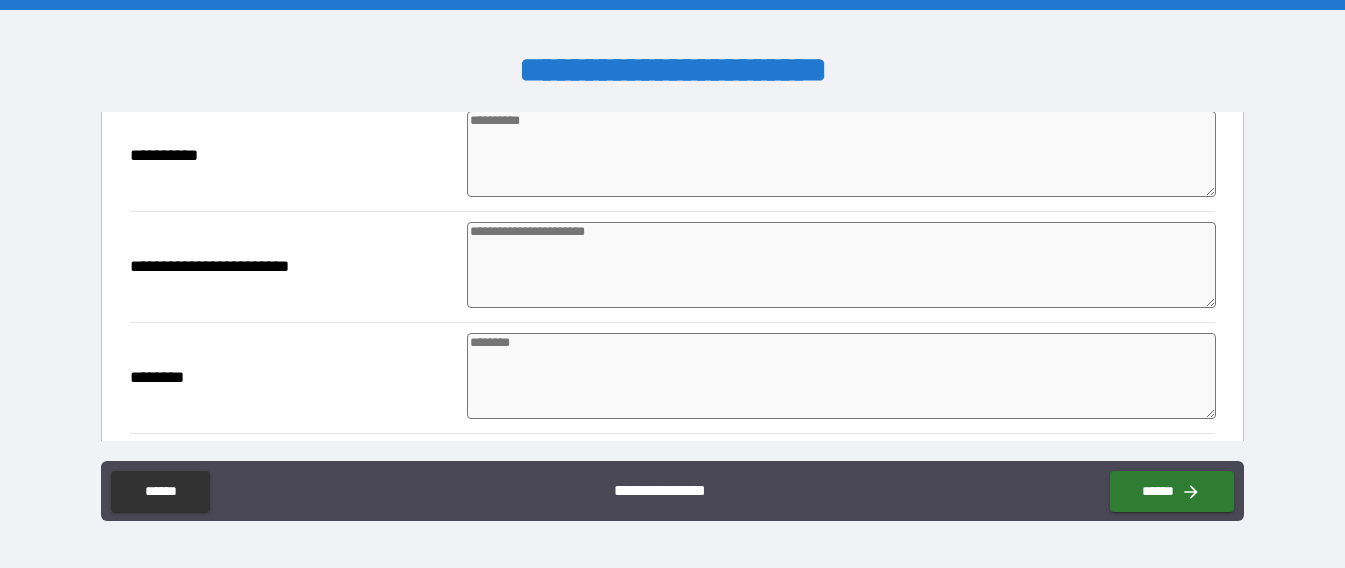 click at bounding box center [841, 376] 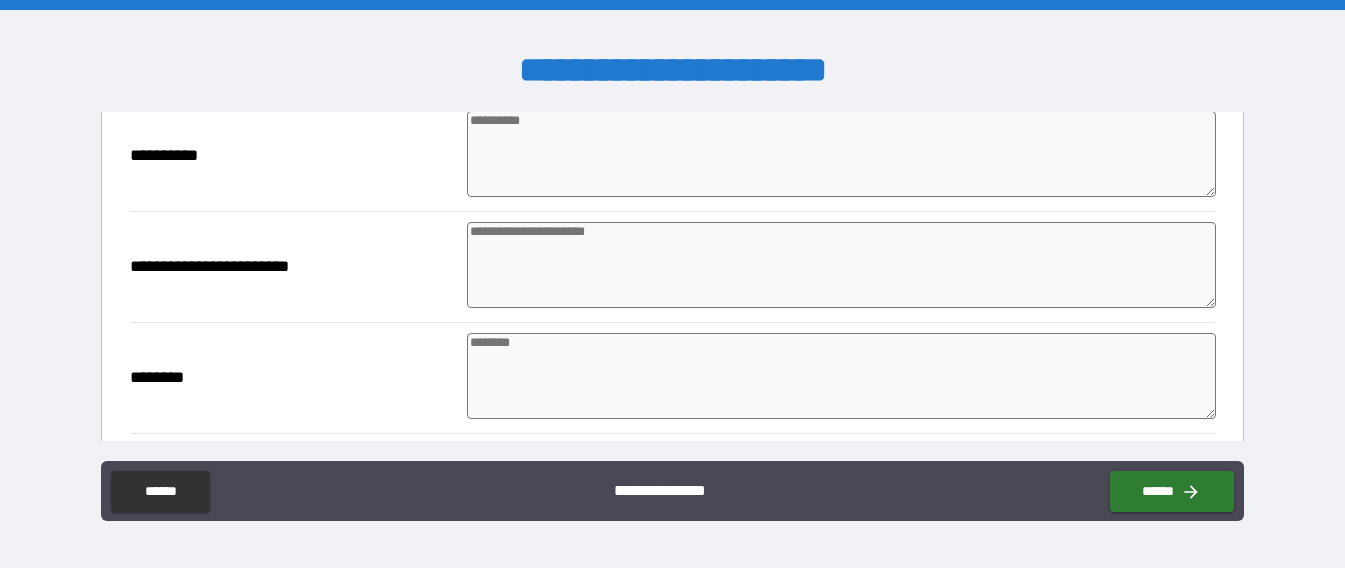 type on "*" 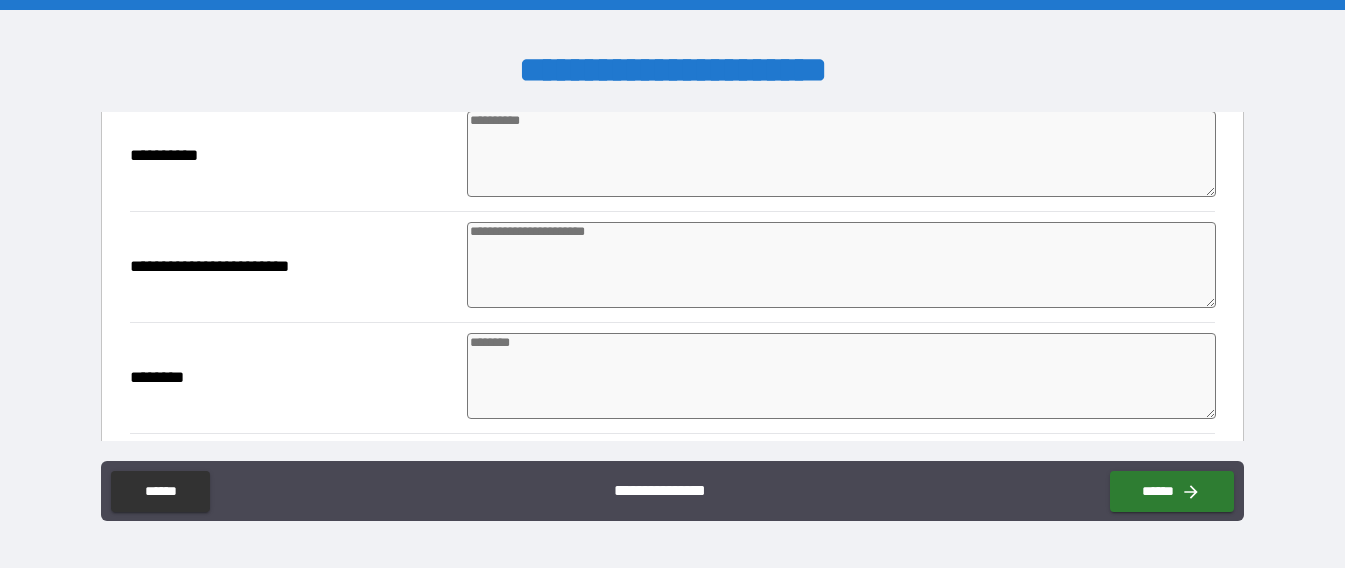type on "*" 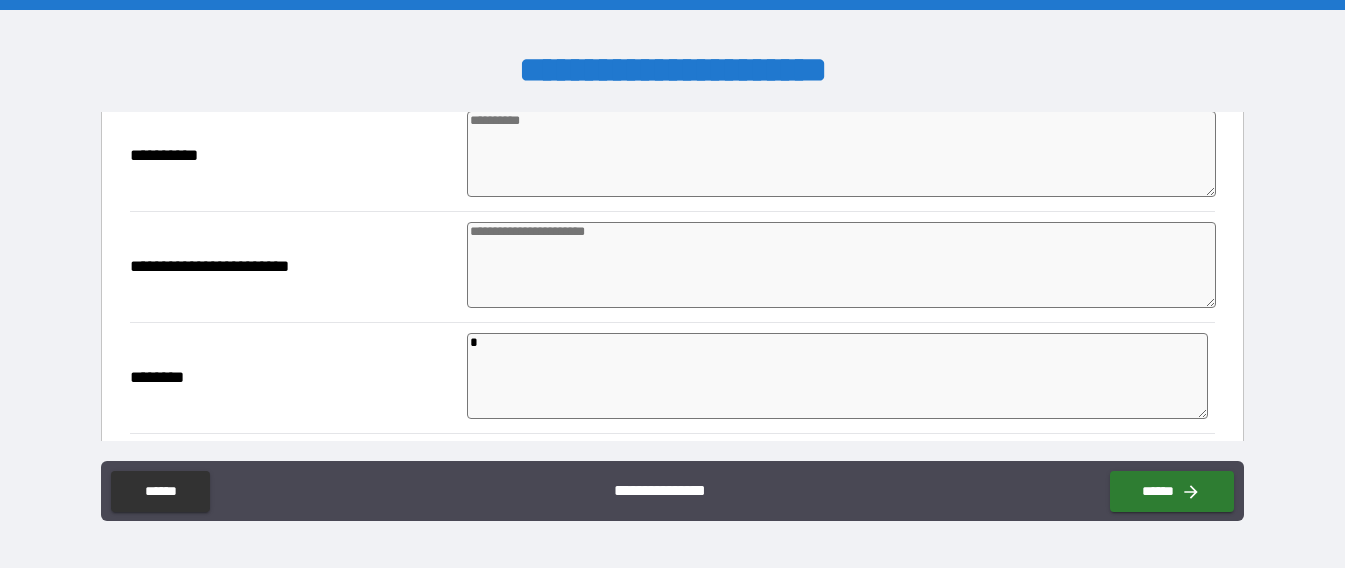 type on "*" 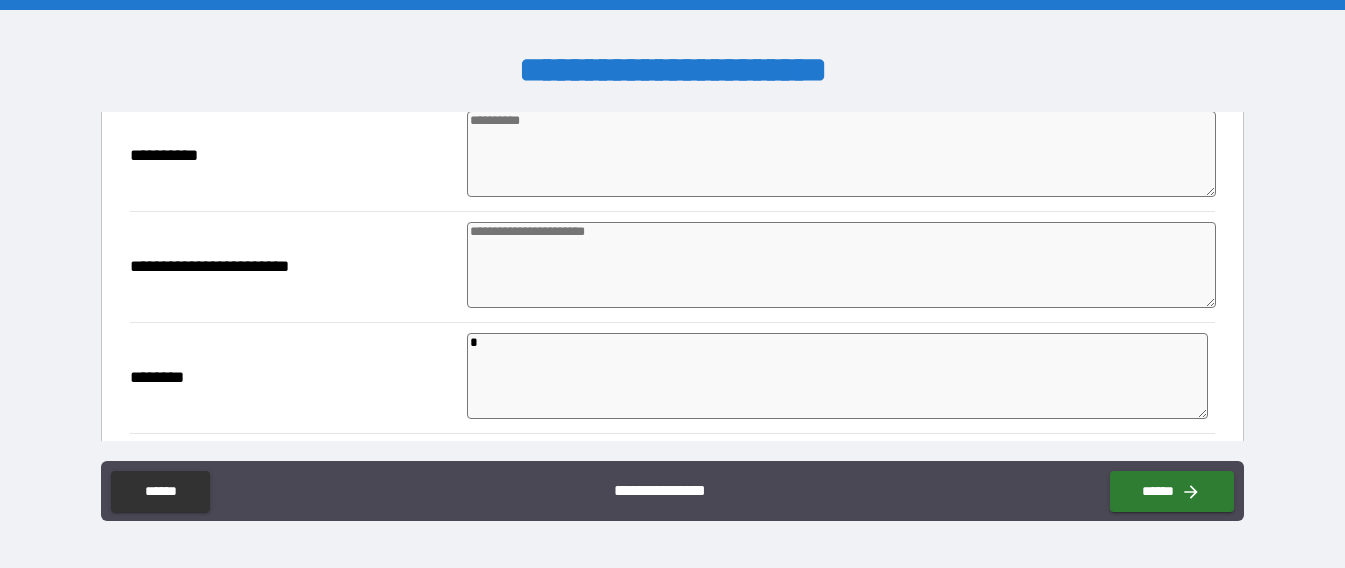 type on "*" 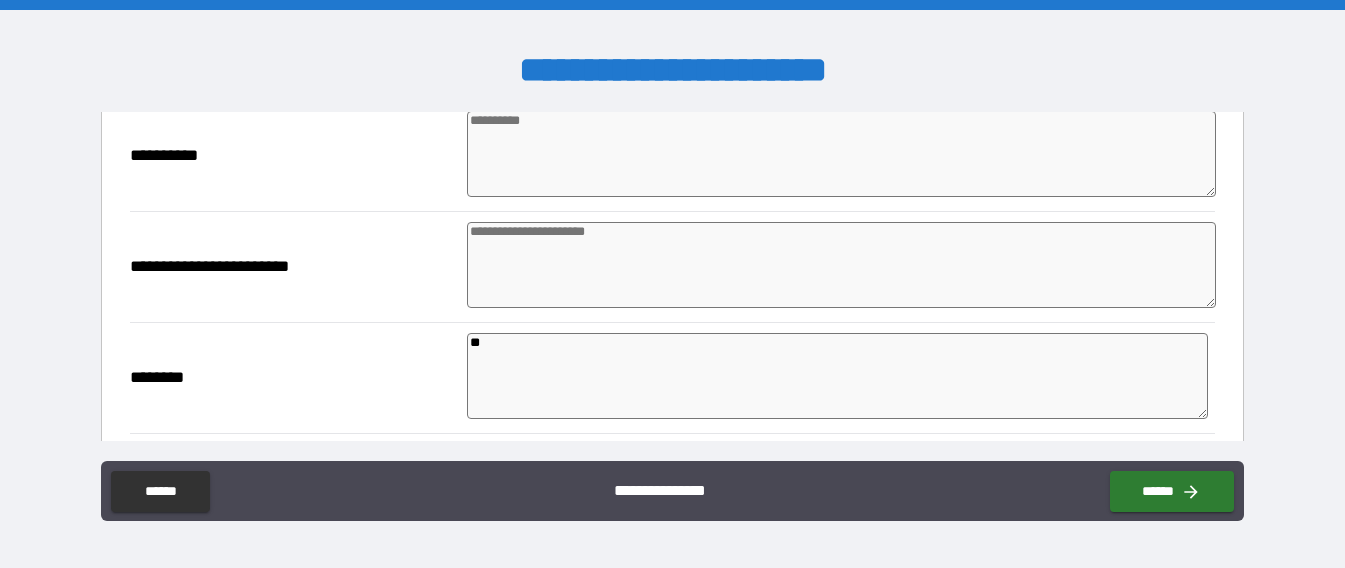 type on "*" 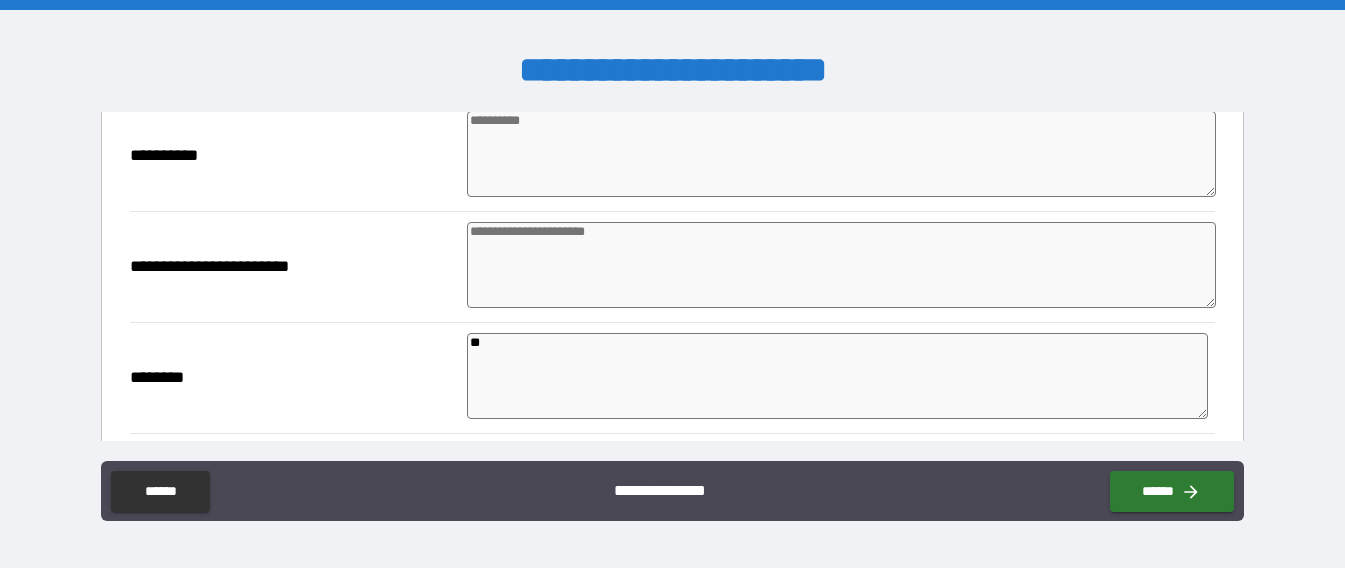 type on "*" 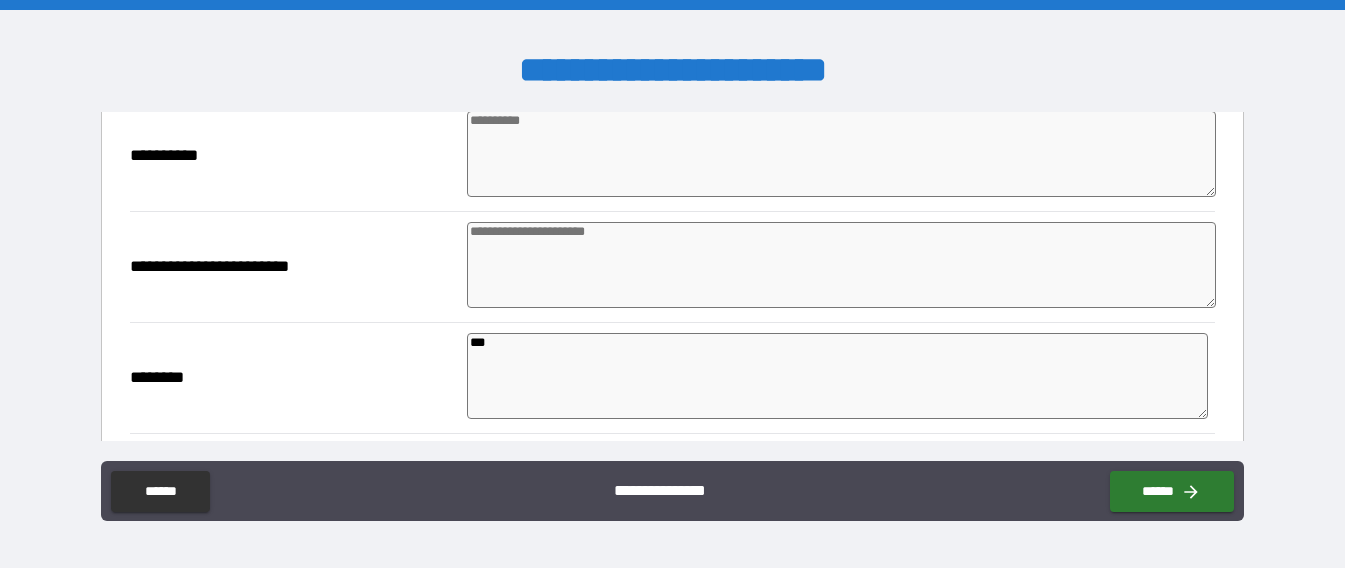 type on "*" 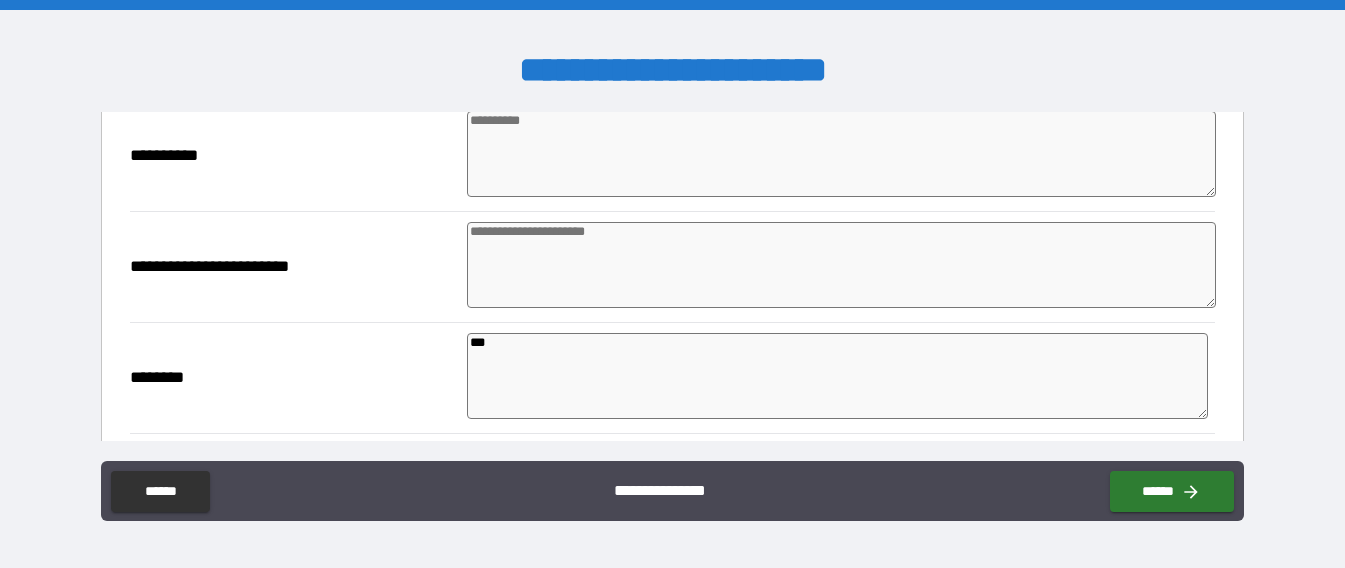 type on "*" 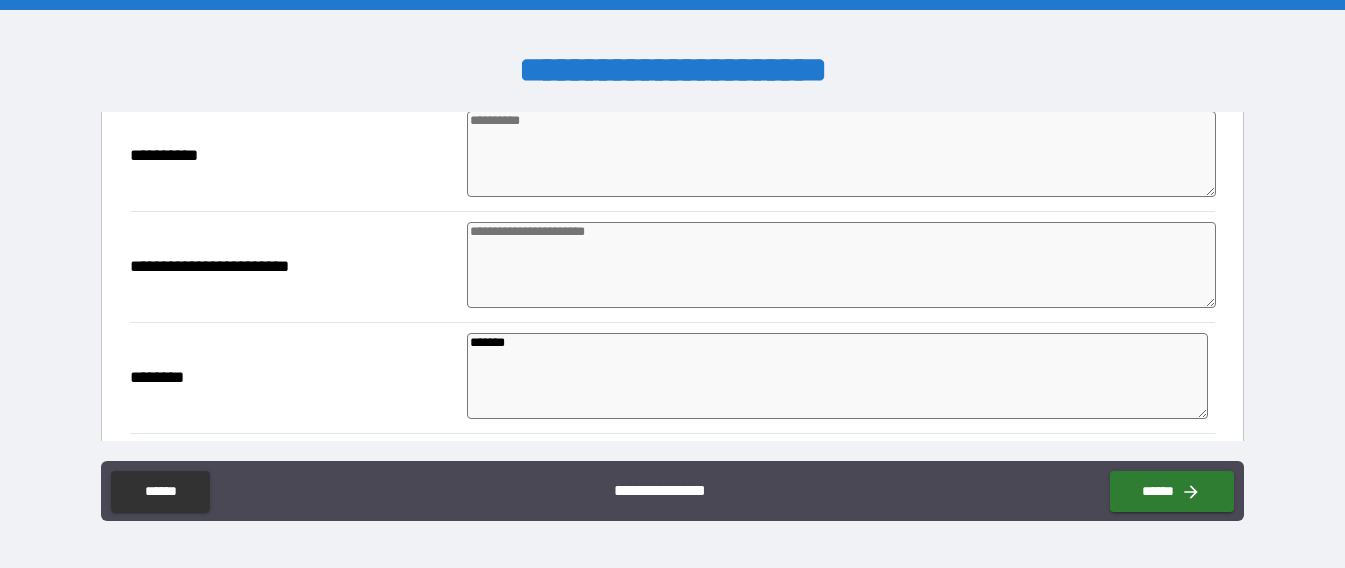 click on "*******" at bounding box center [837, 376] 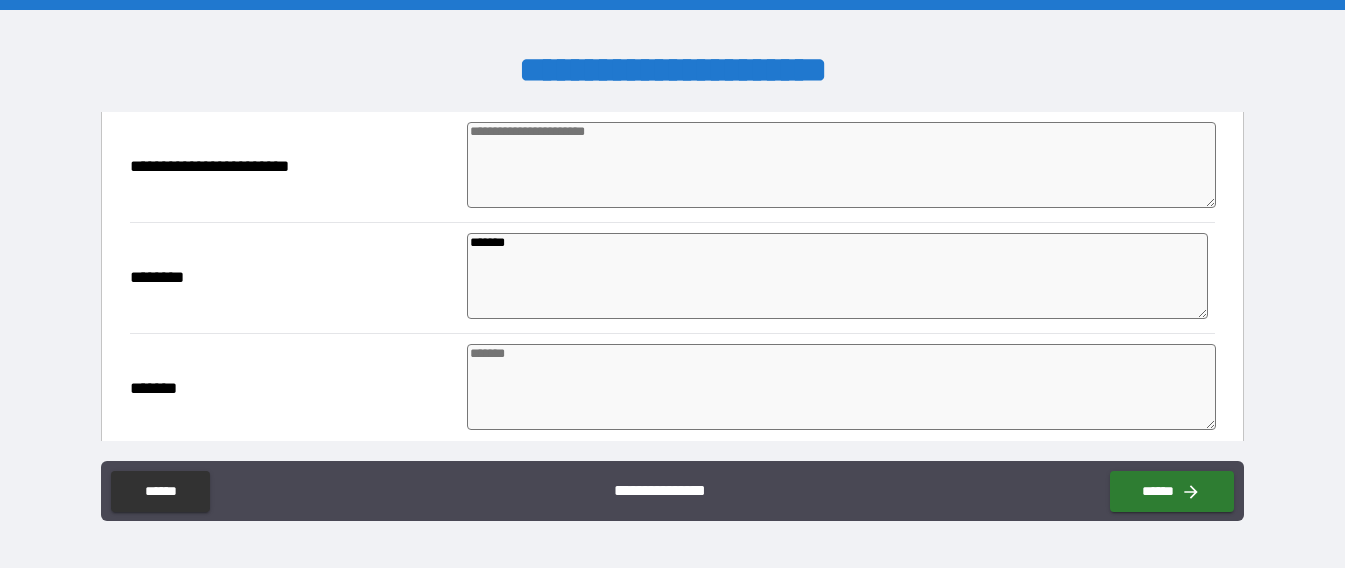 scroll, scrollTop: 1800, scrollLeft: 0, axis: vertical 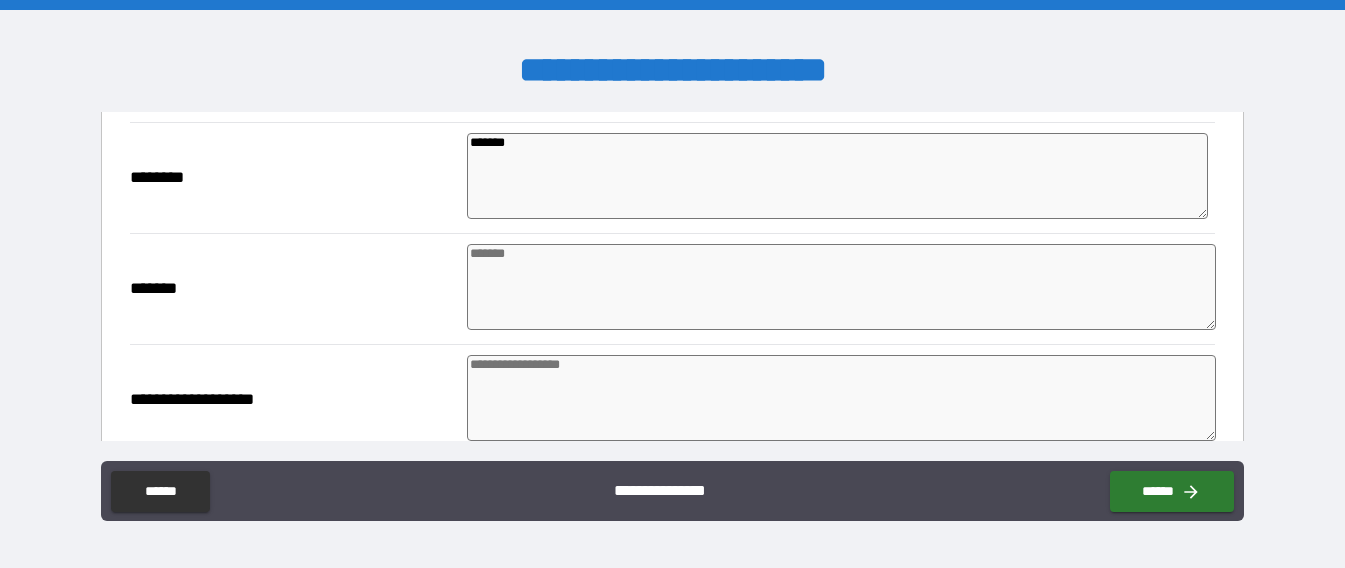 click at bounding box center [841, 287] 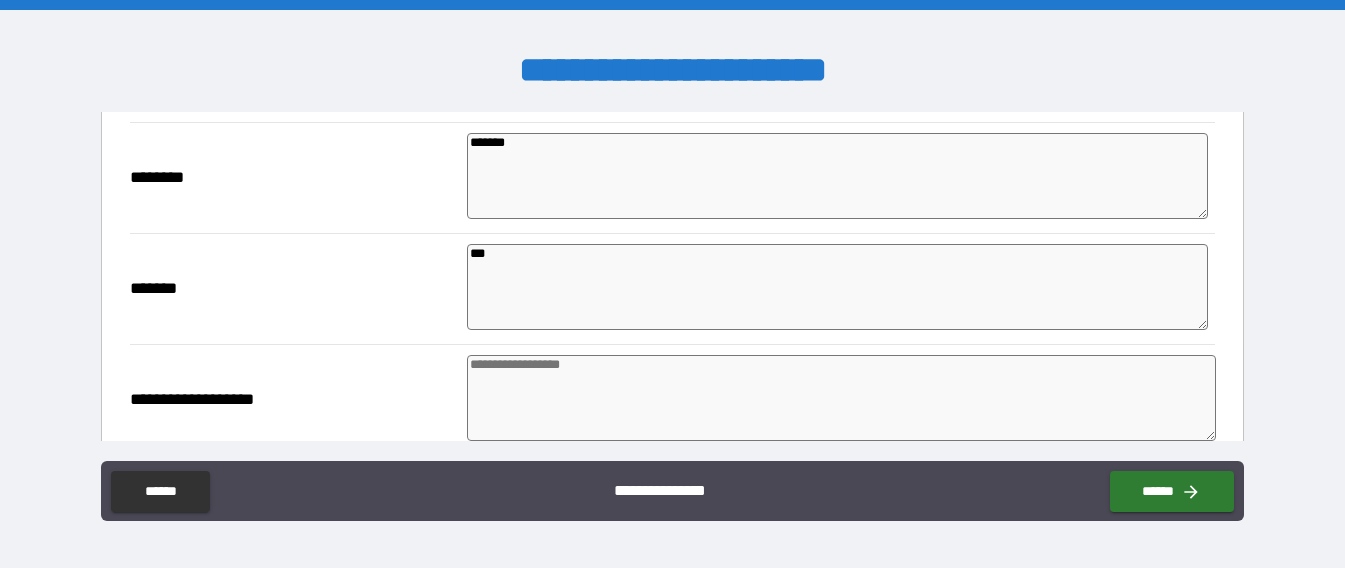 click at bounding box center (841, 398) 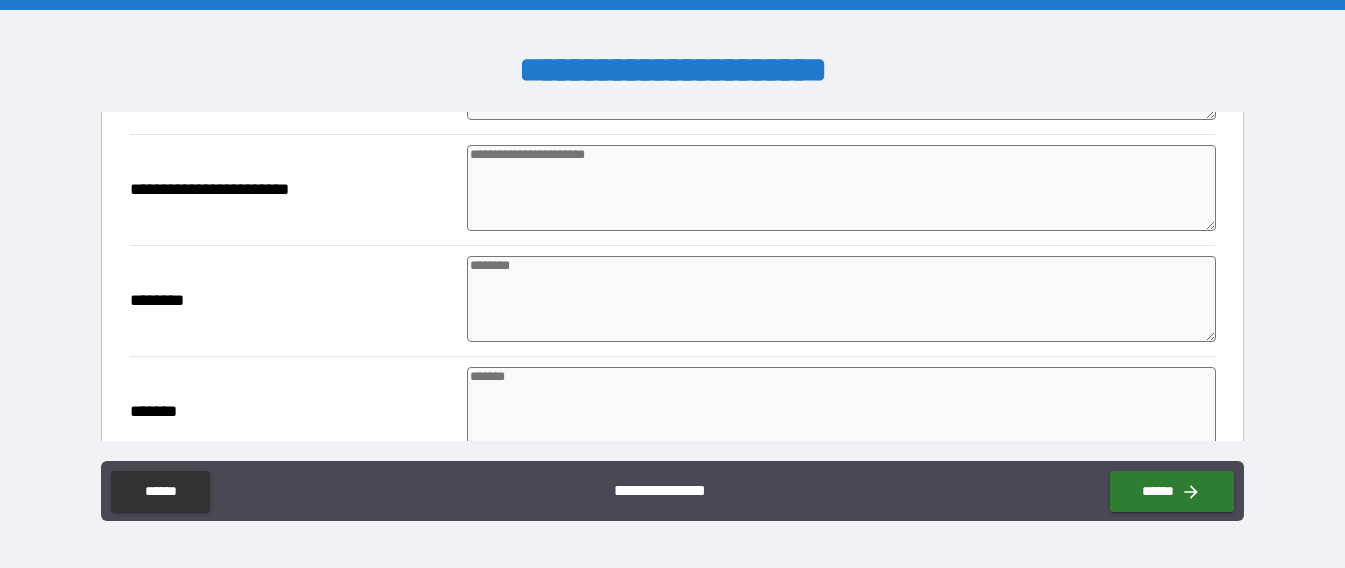 scroll, scrollTop: 800, scrollLeft: 0, axis: vertical 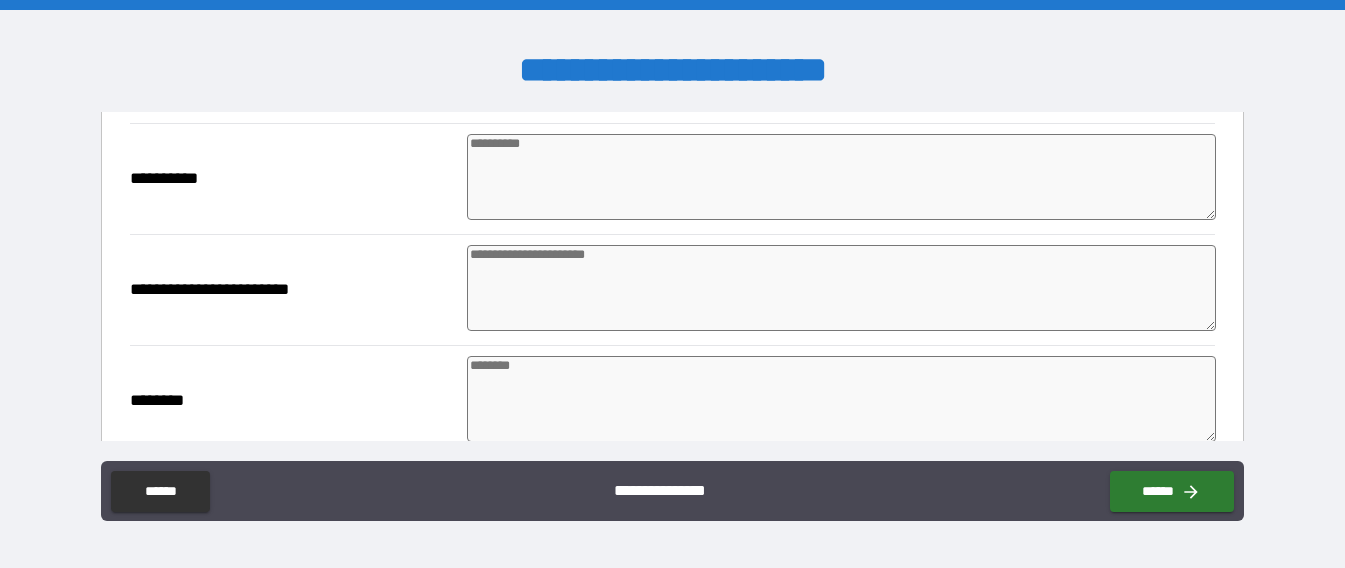 click at bounding box center (841, 399) 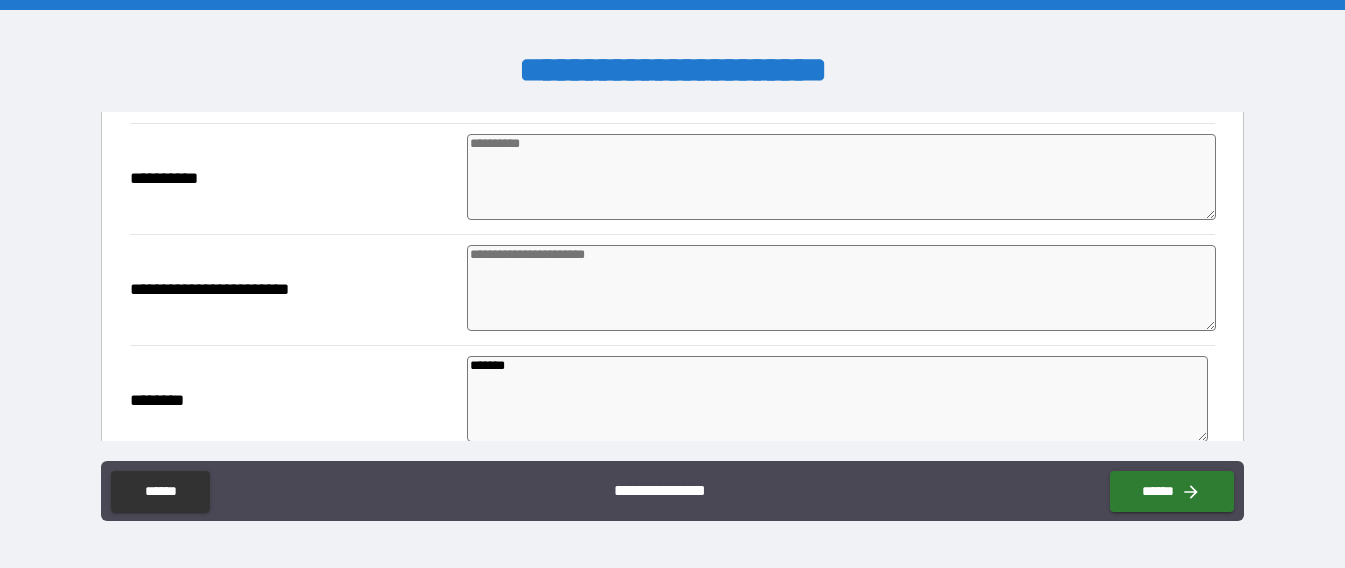 click on "*******" at bounding box center (837, 399) 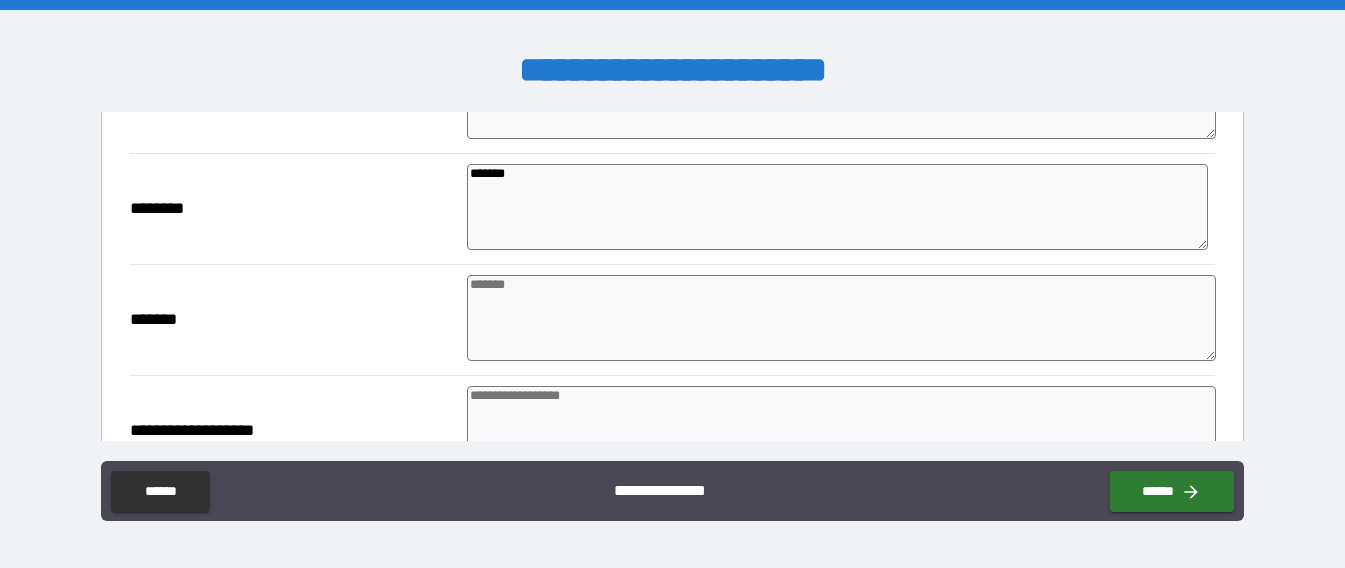 scroll, scrollTop: 1000, scrollLeft: 0, axis: vertical 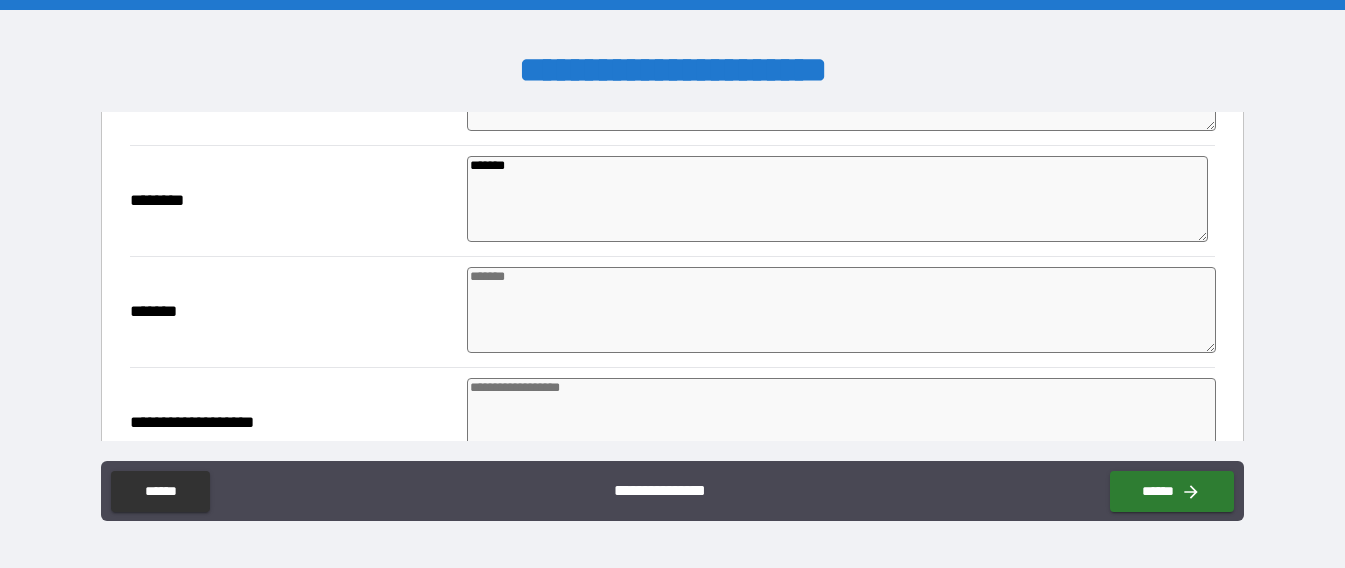 click at bounding box center [841, 310] 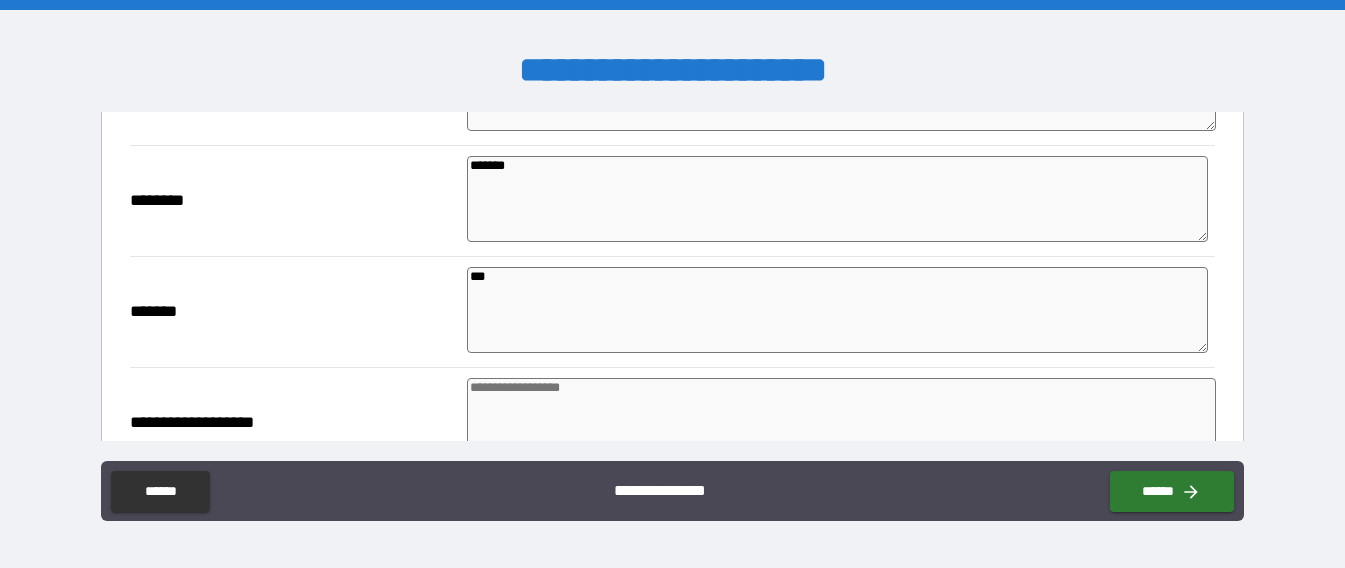click at bounding box center [841, 421] 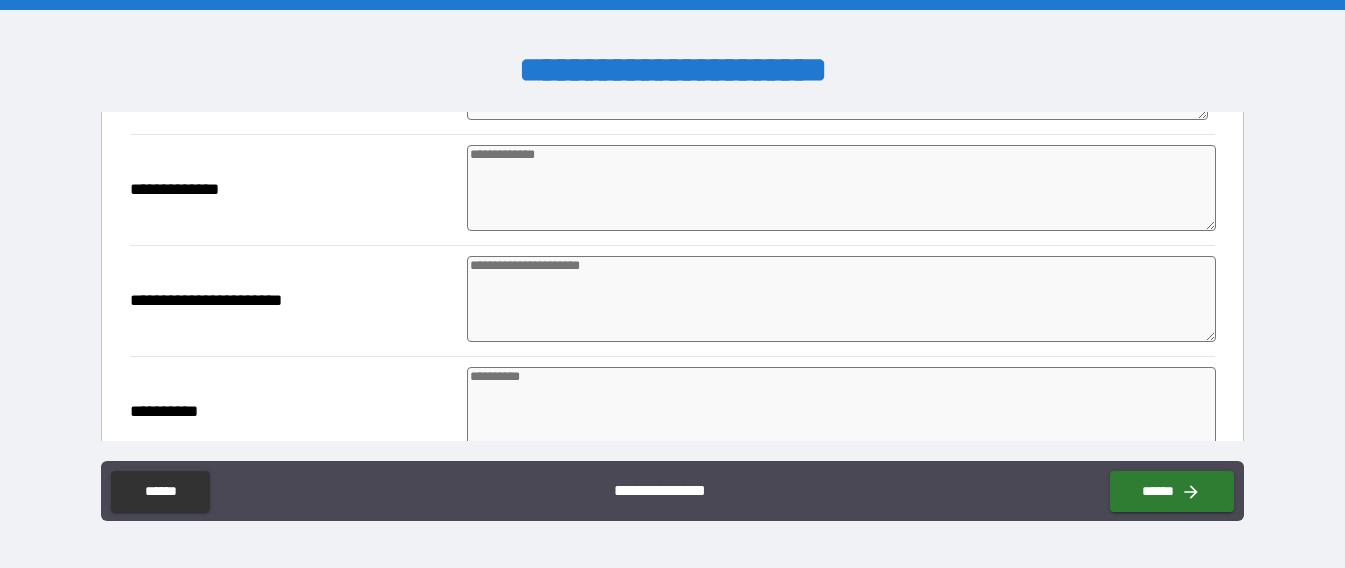 scroll, scrollTop: 1300, scrollLeft: 0, axis: vertical 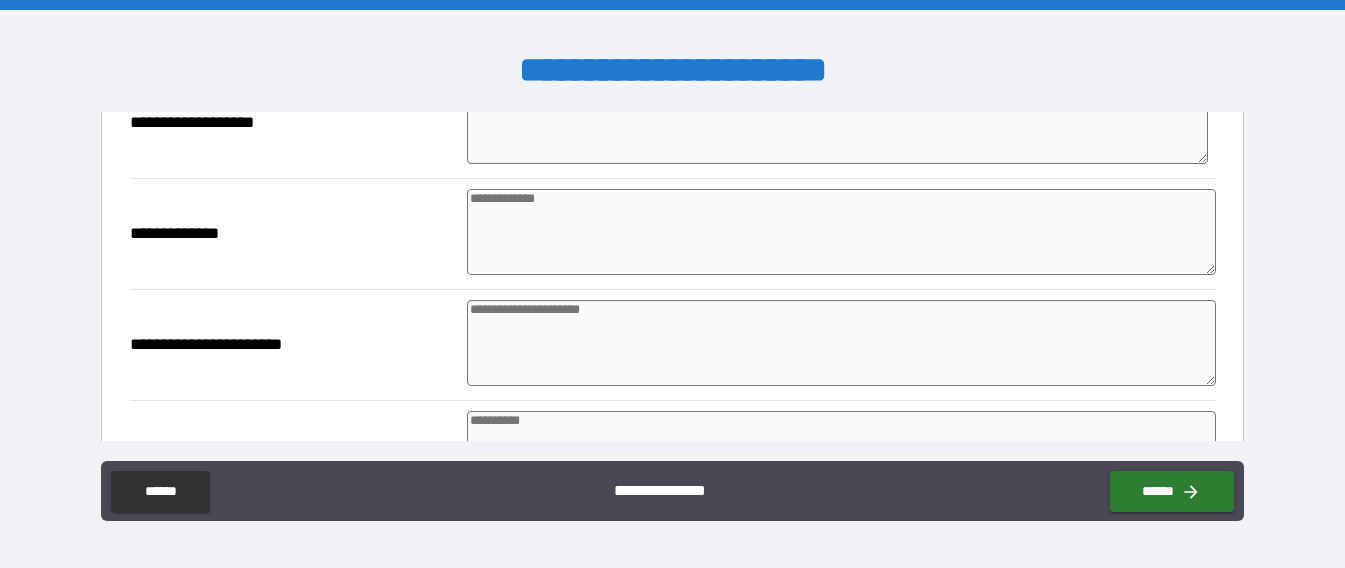 click at bounding box center [841, 232] 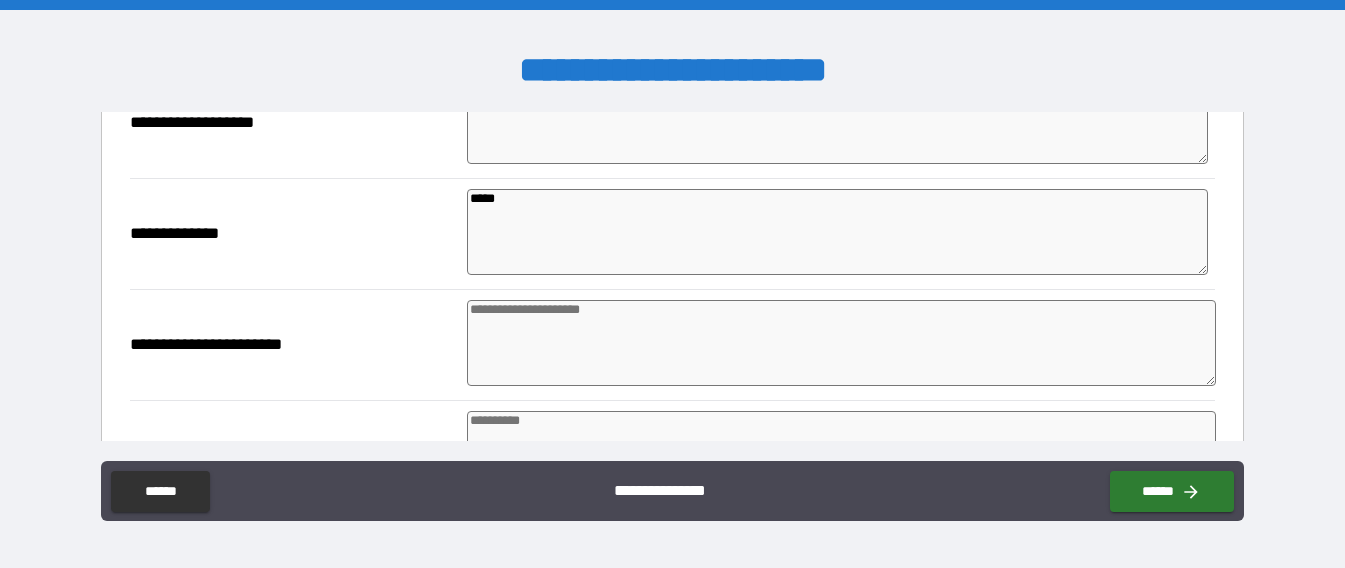 click at bounding box center (841, 343) 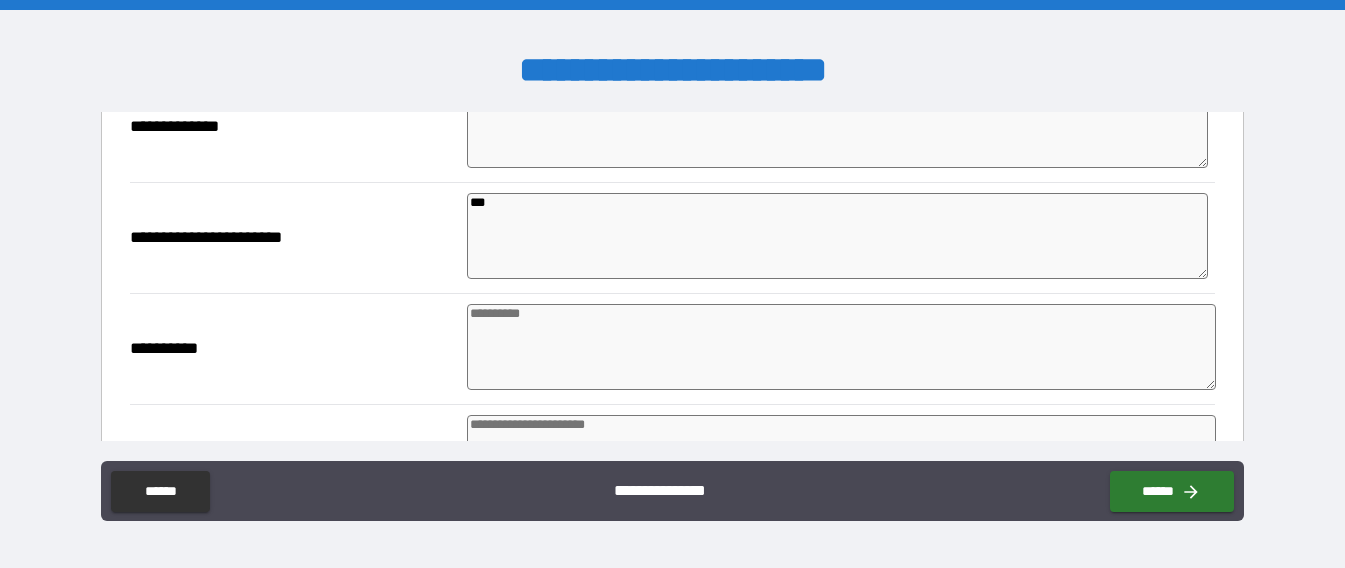 scroll, scrollTop: 1600, scrollLeft: 0, axis: vertical 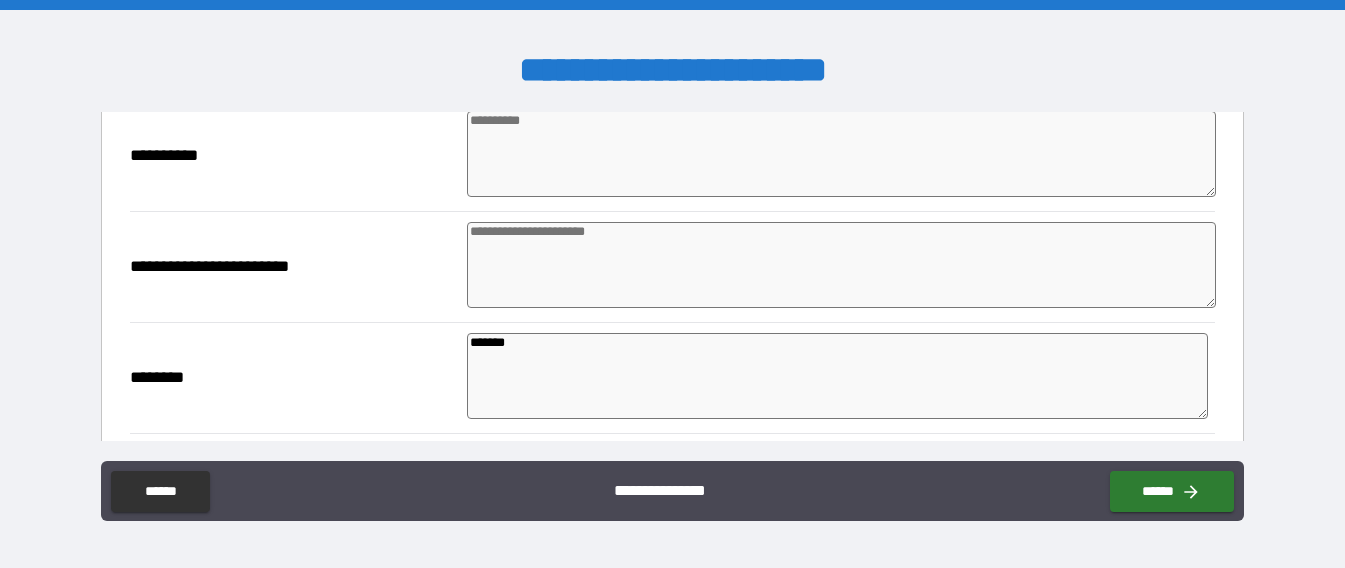 click at bounding box center (841, 154) 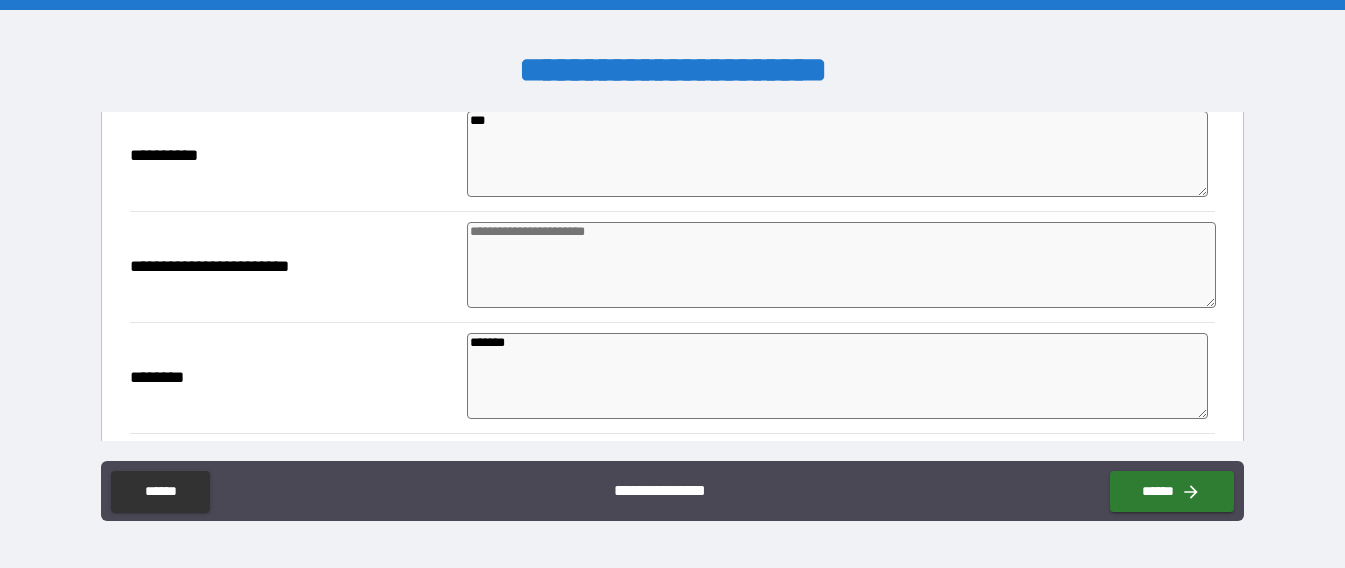 click at bounding box center [841, 265] 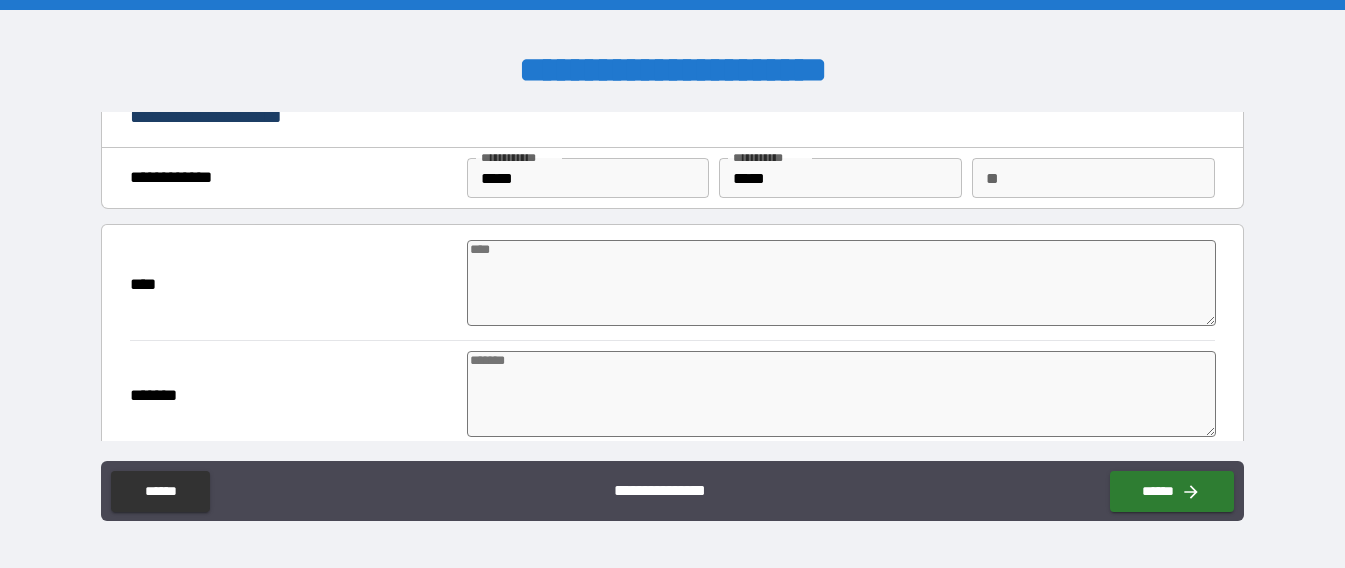 scroll, scrollTop: 0, scrollLeft: 0, axis: both 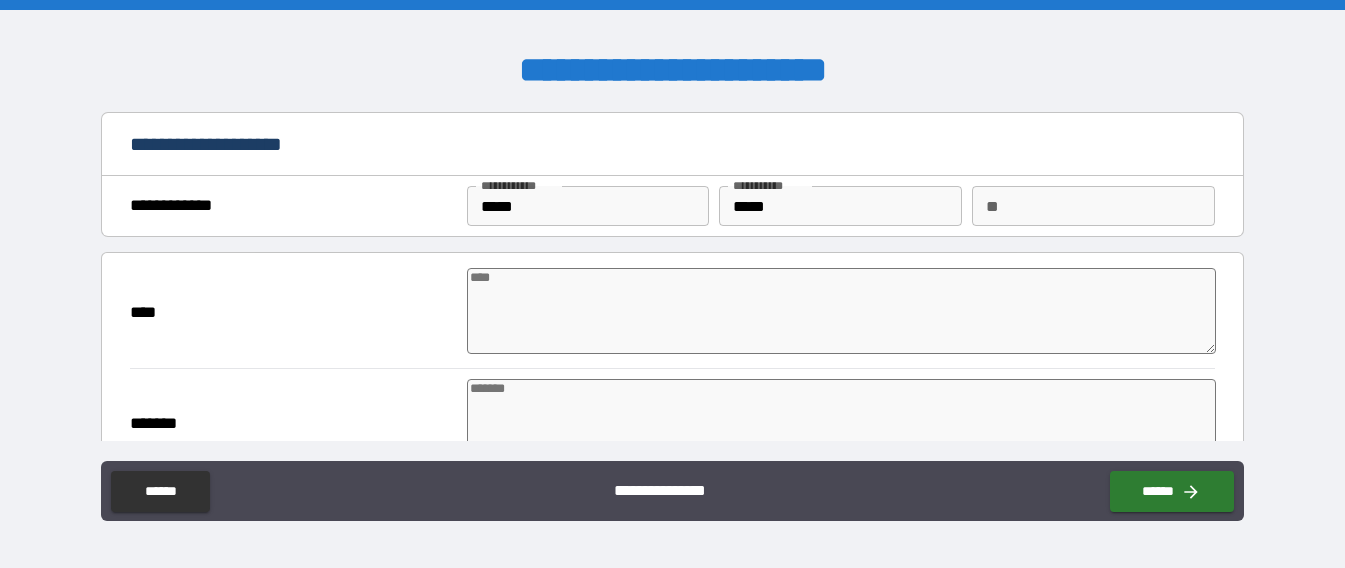 click at bounding box center [841, 311] 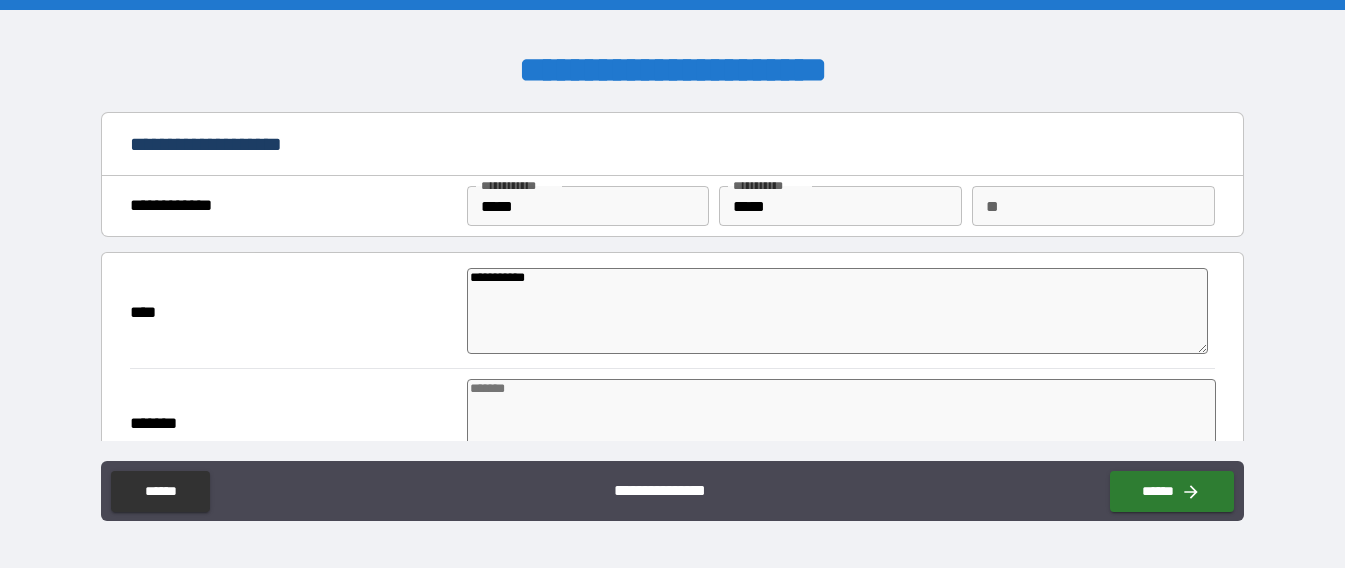 click at bounding box center (841, 422) 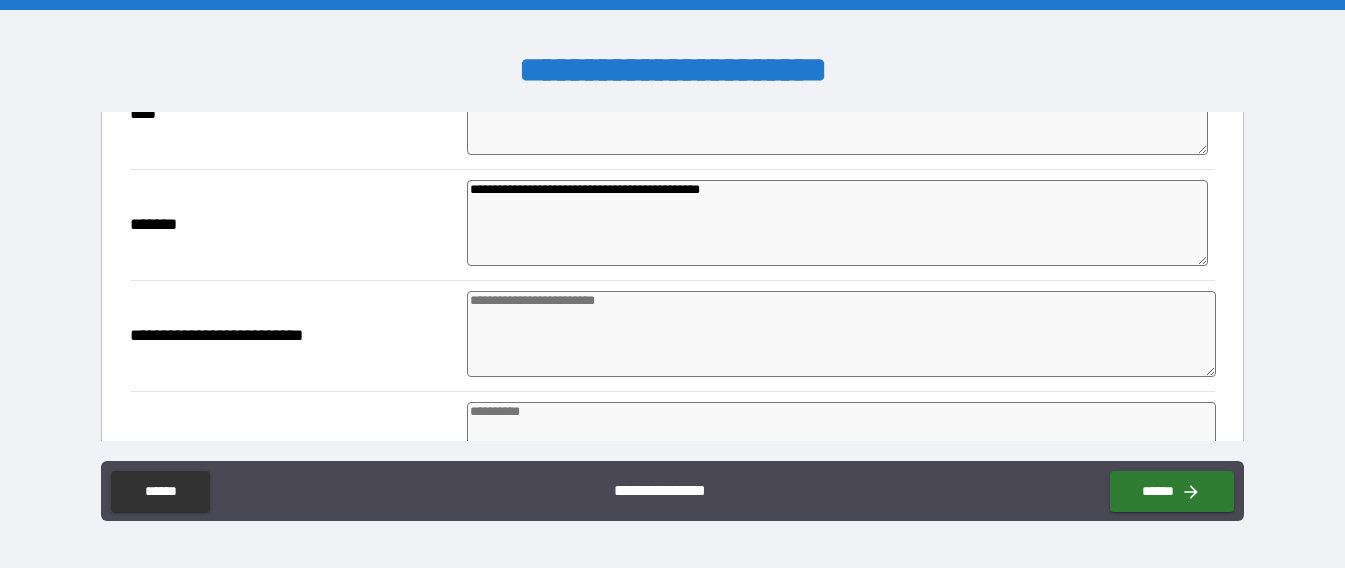 scroll, scrollTop: 200, scrollLeft: 0, axis: vertical 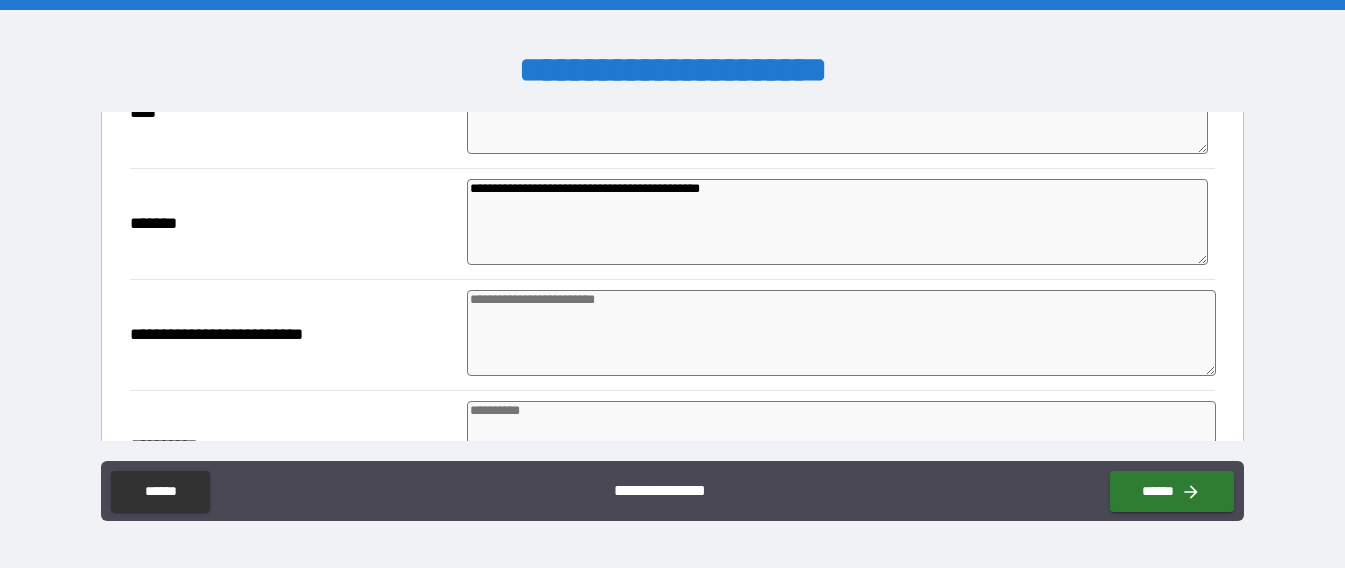 click at bounding box center [841, 333] 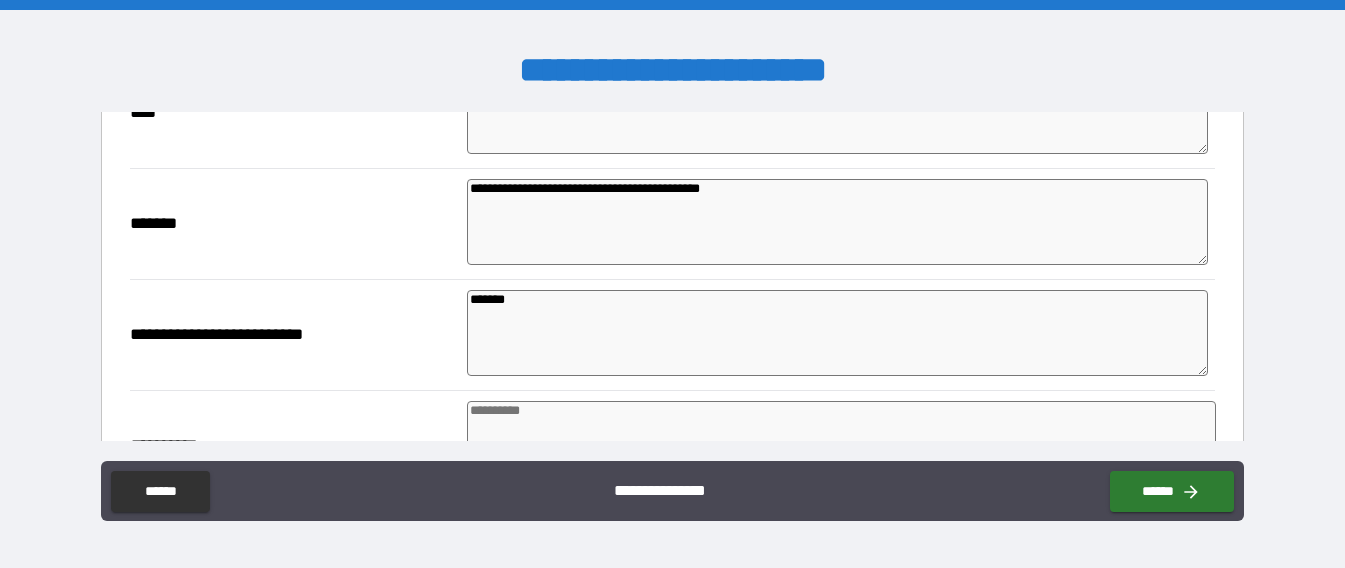 click at bounding box center (841, 444) 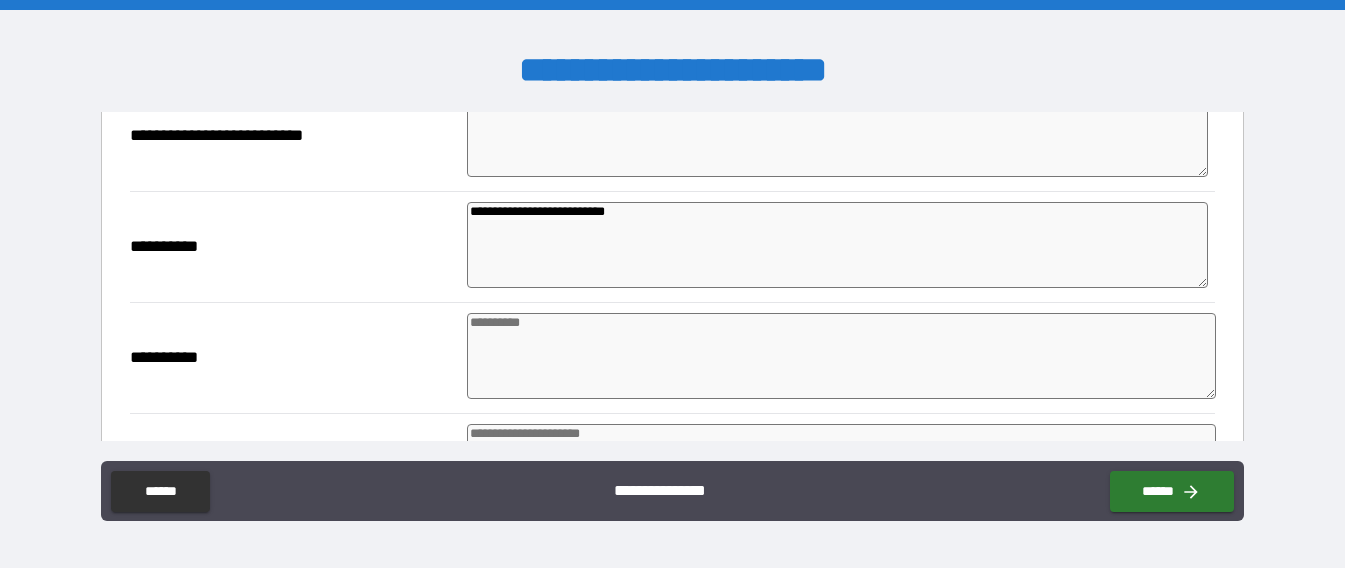 scroll, scrollTop: 400, scrollLeft: 0, axis: vertical 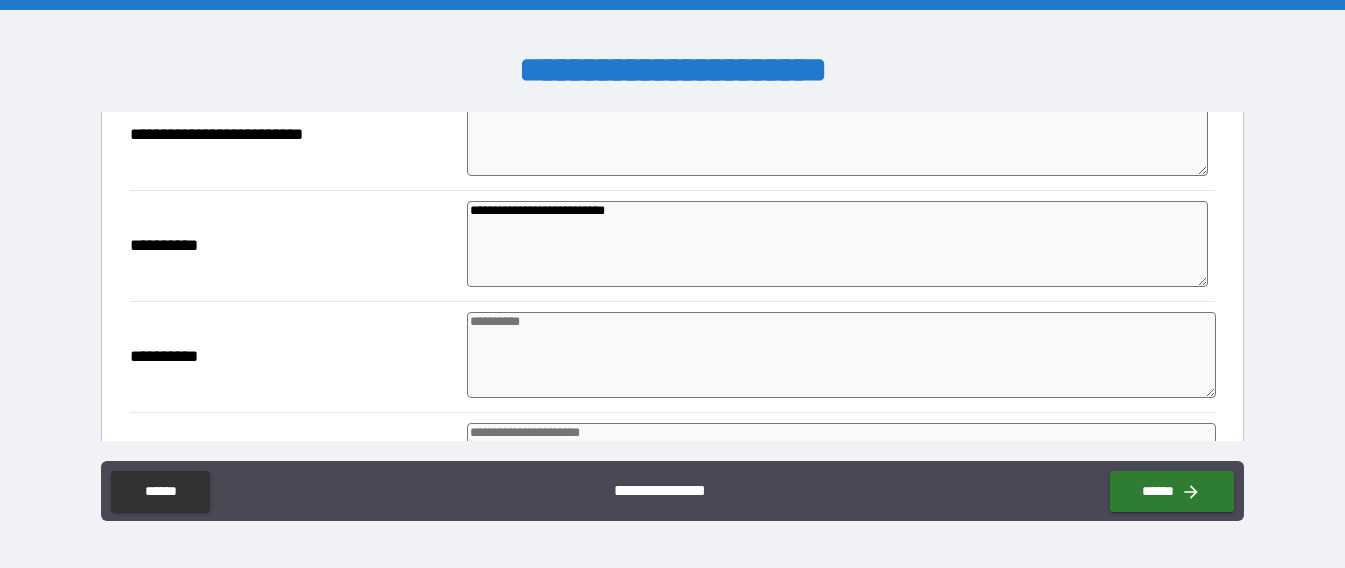 click at bounding box center (841, 355) 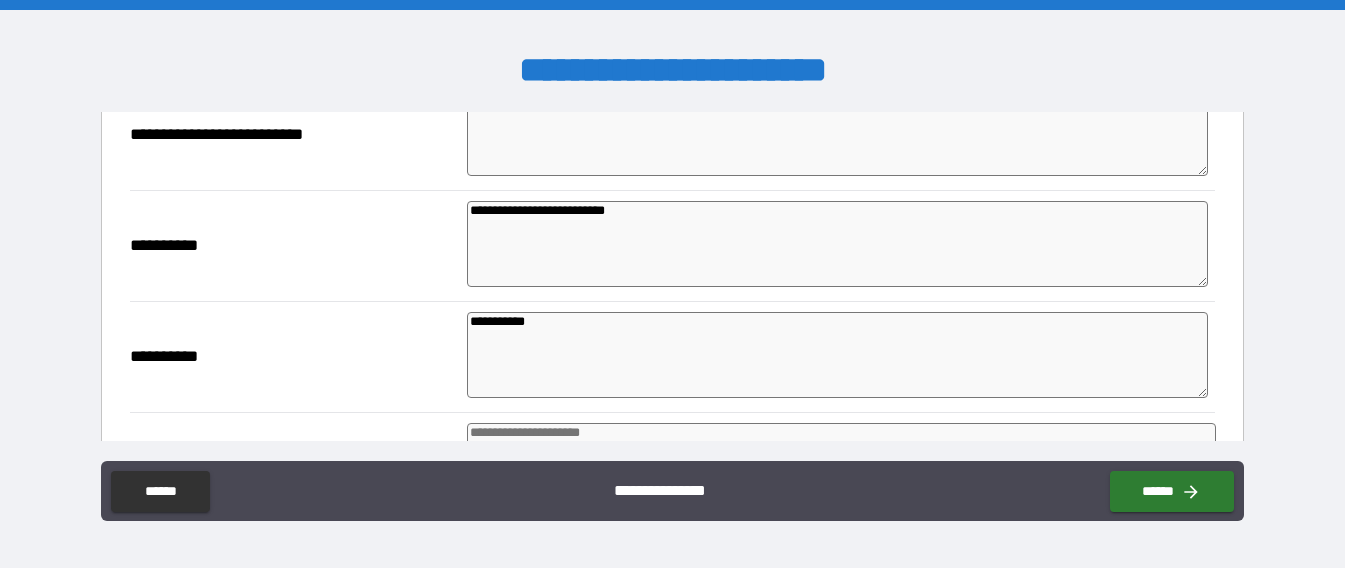 click at bounding box center [841, 466] 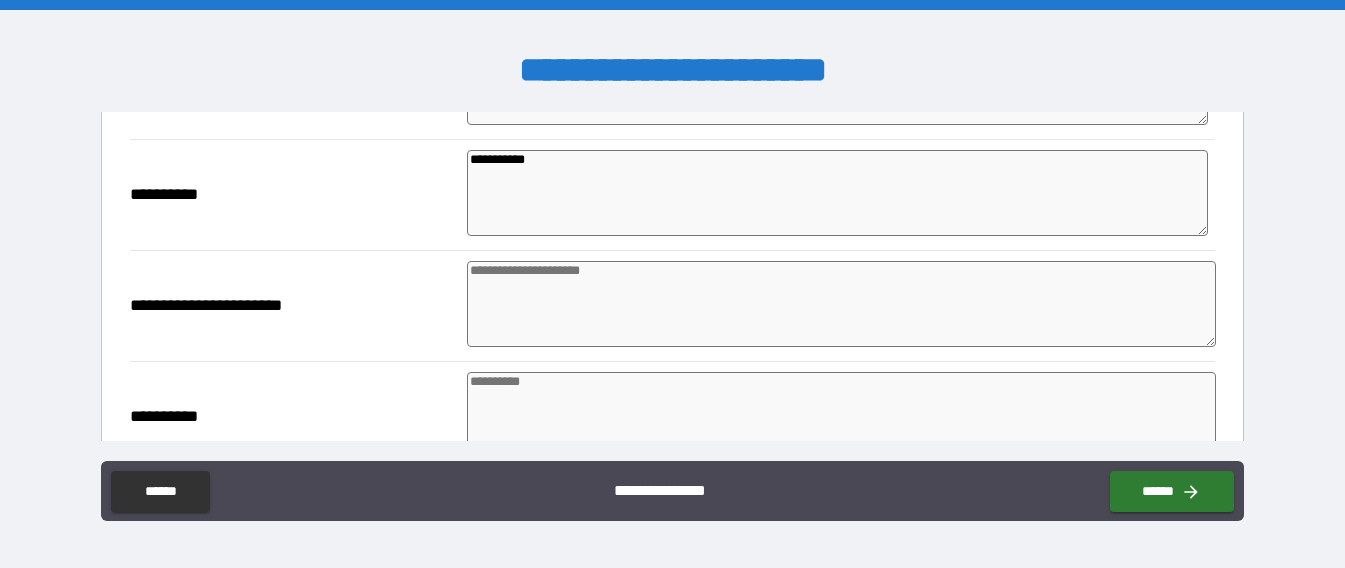 scroll, scrollTop: 600, scrollLeft: 0, axis: vertical 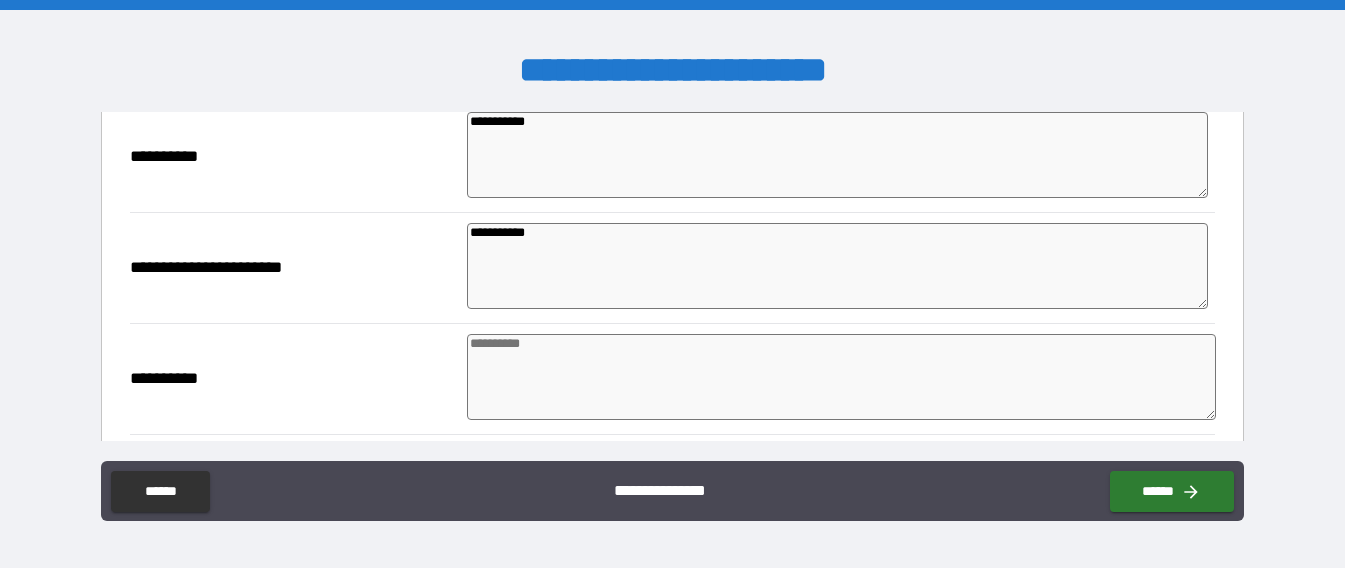 click at bounding box center [841, 377] 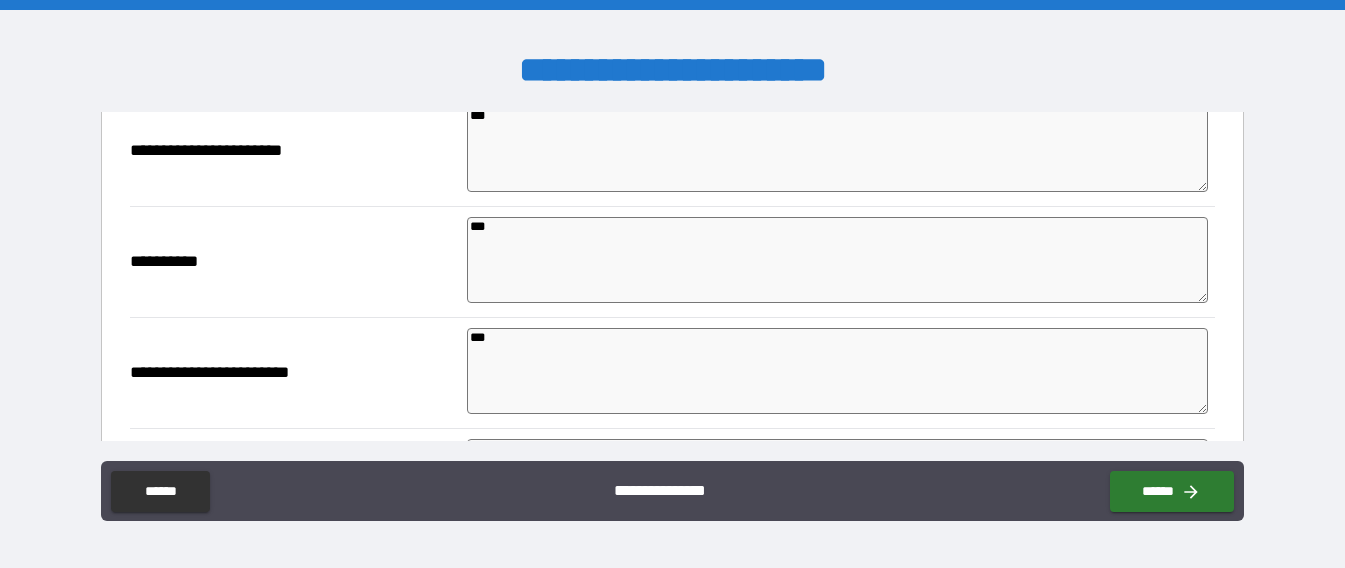 scroll, scrollTop: 1500, scrollLeft: 0, axis: vertical 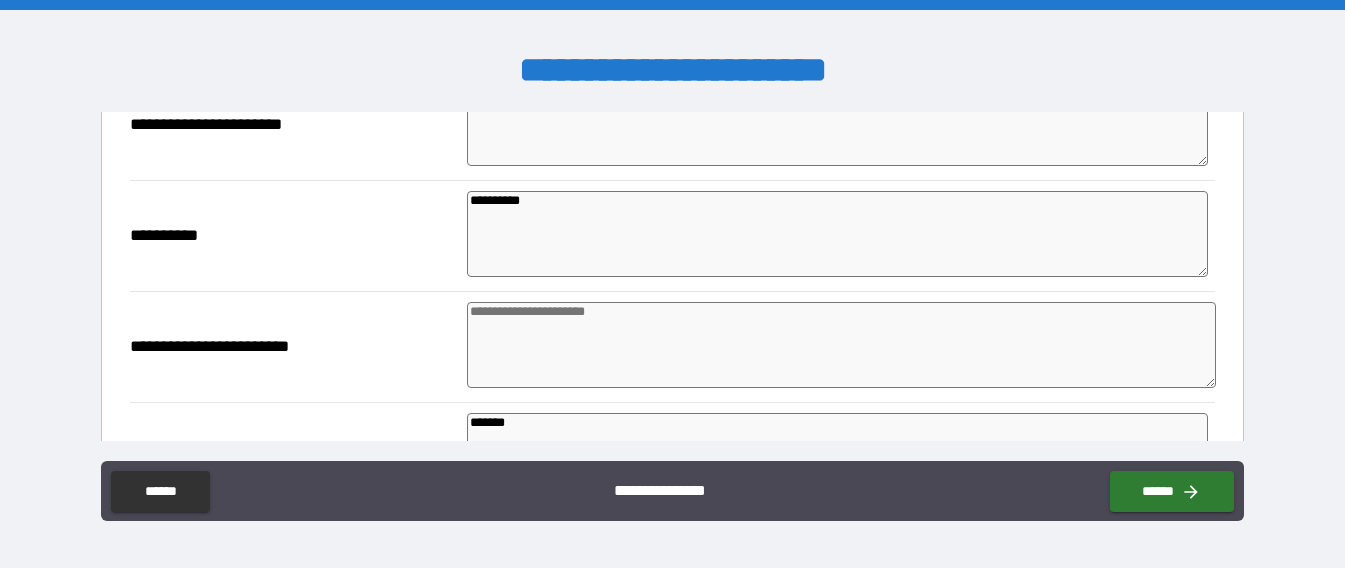 click at bounding box center (841, 345) 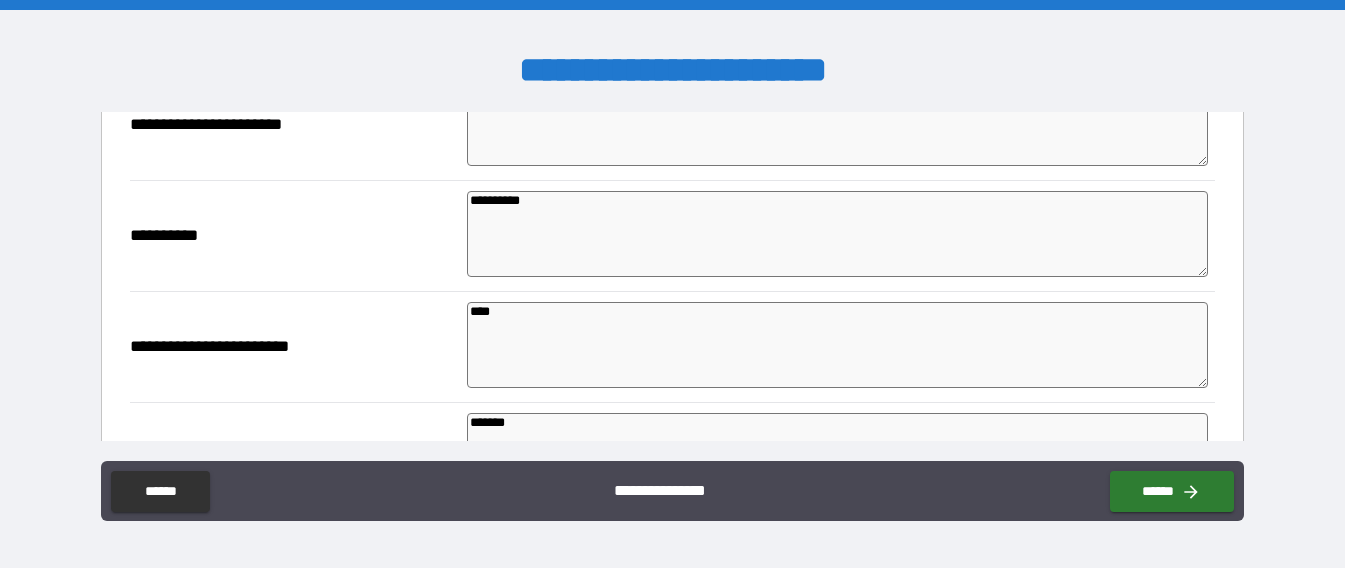 scroll, scrollTop: 843, scrollLeft: 0, axis: vertical 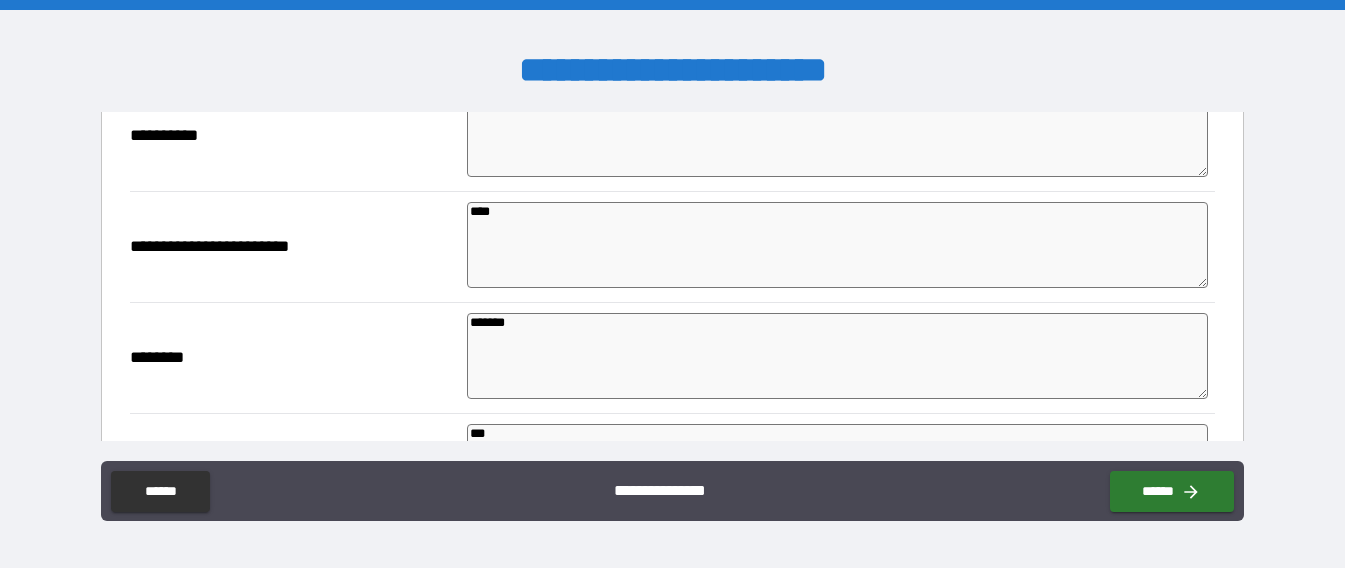 click on "*******" at bounding box center [837, 356] 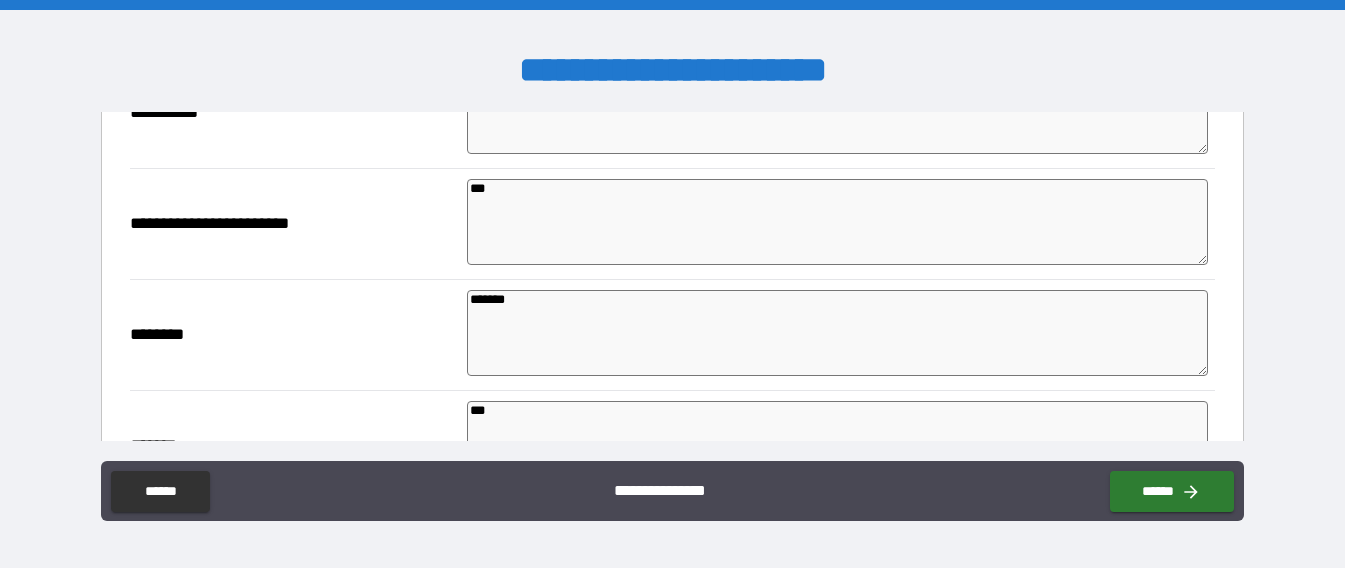 scroll, scrollTop: 1743, scrollLeft: 0, axis: vertical 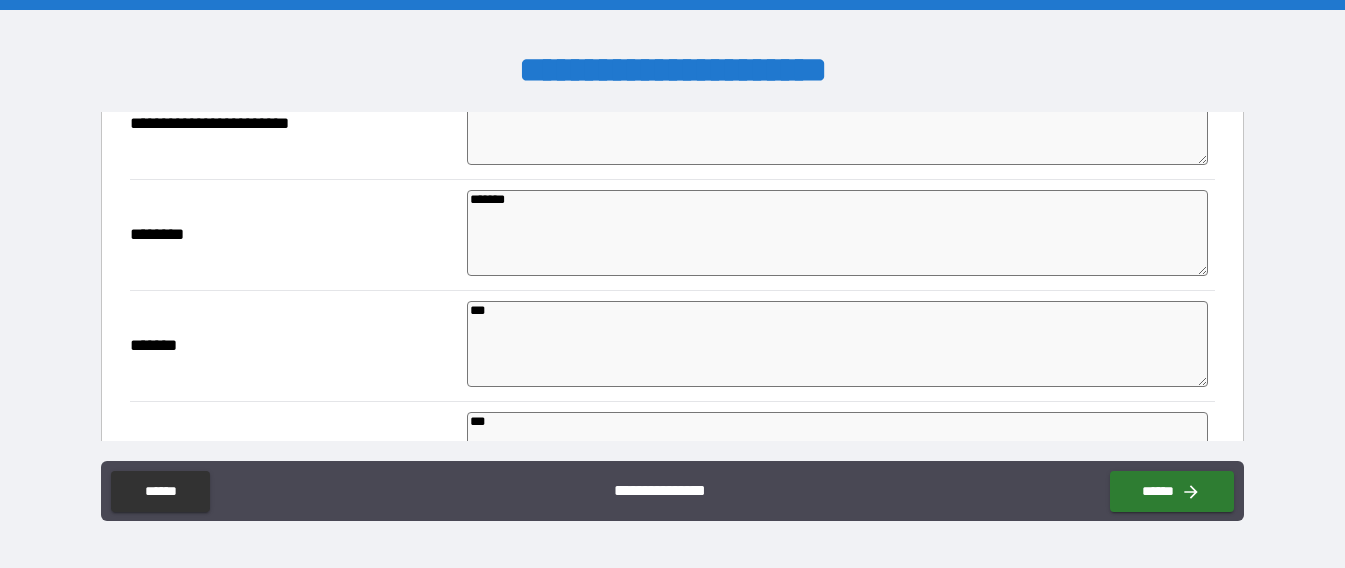 click on "*******" at bounding box center (837, 233) 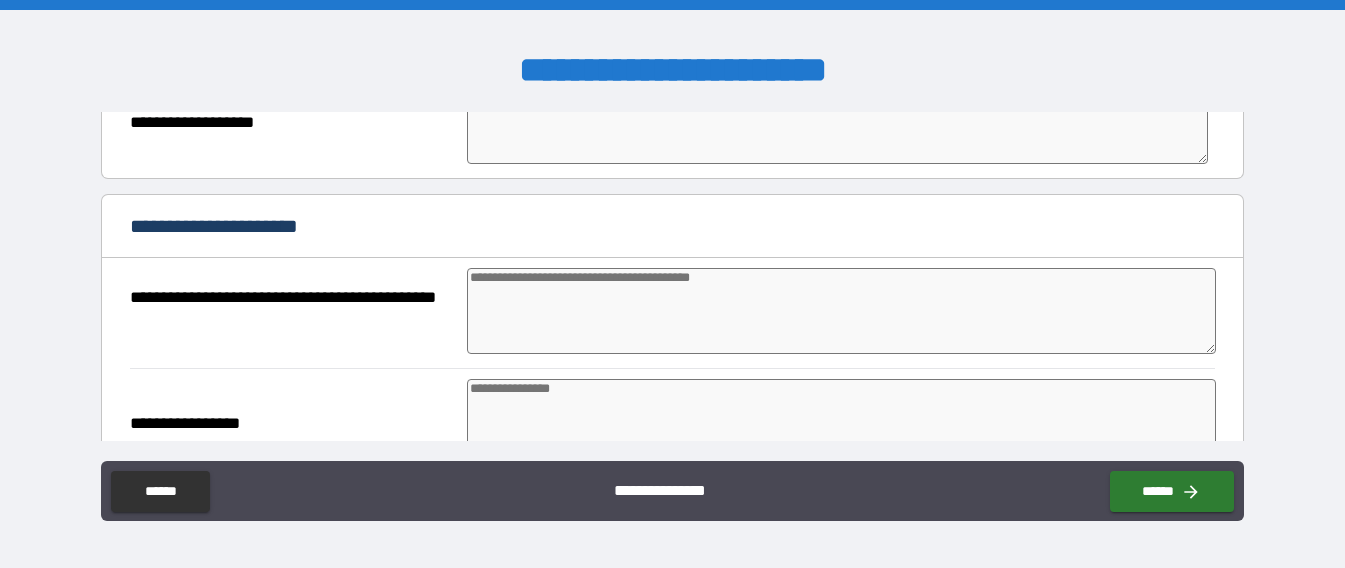 scroll, scrollTop: 2043, scrollLeft: 0, axis: vertical 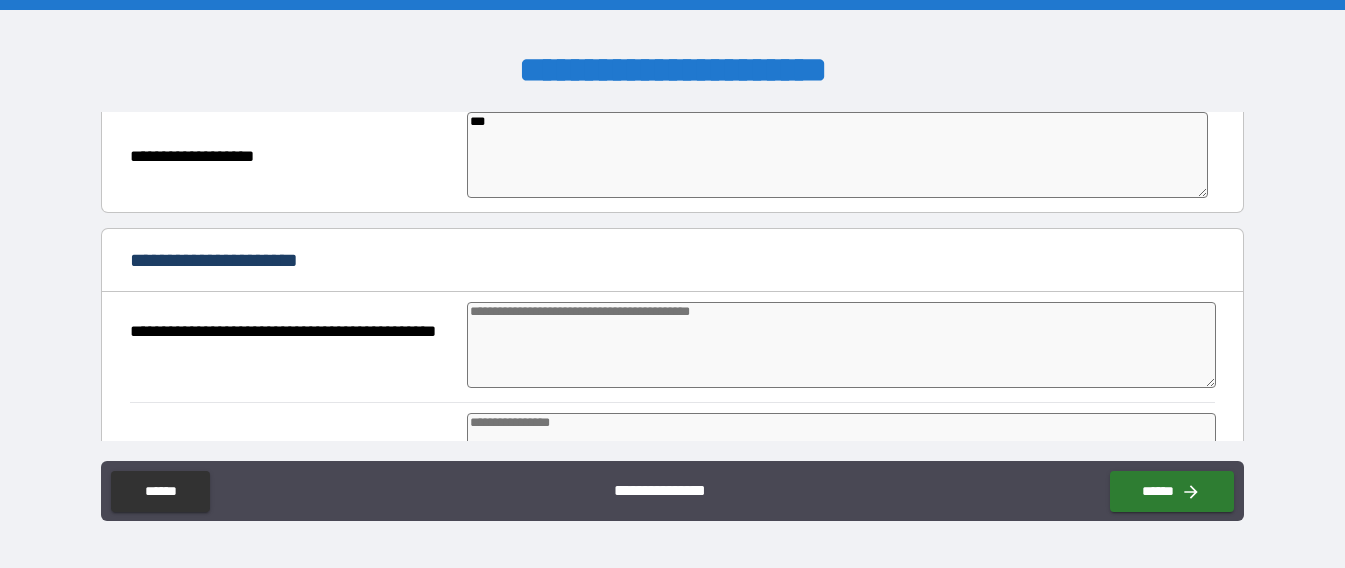click at bounding box center [841, 345] 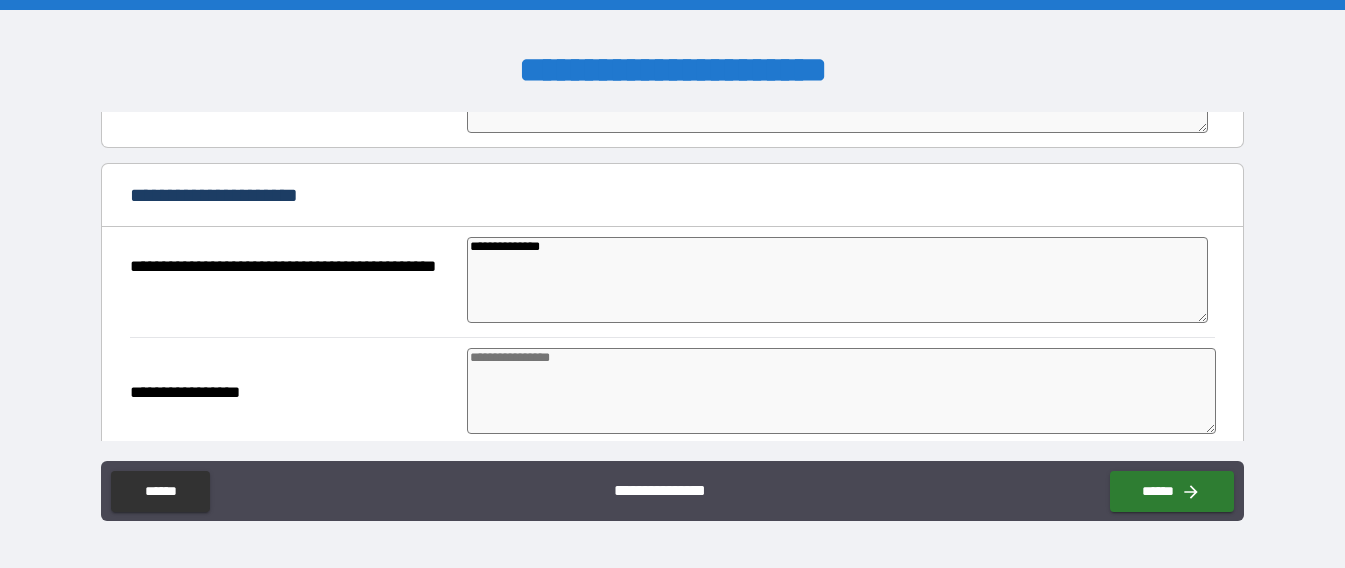 scroll, scrollTop: 2143, scrollLeft: 0, axis: vertical 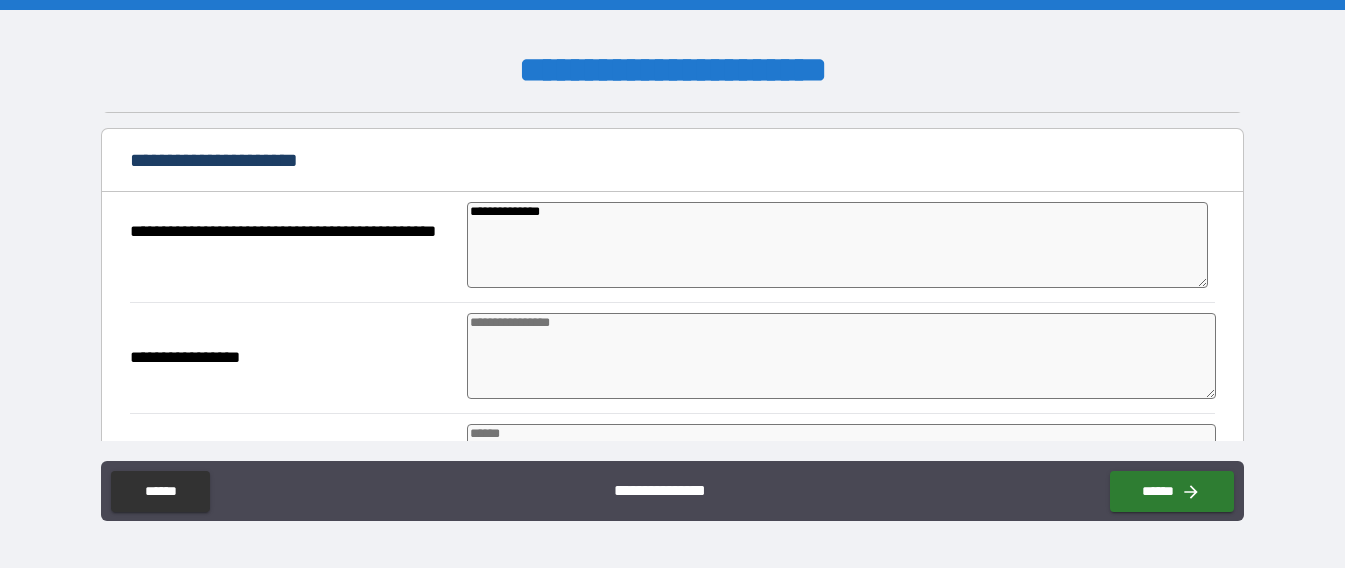 click at bounding box center [841, 356] 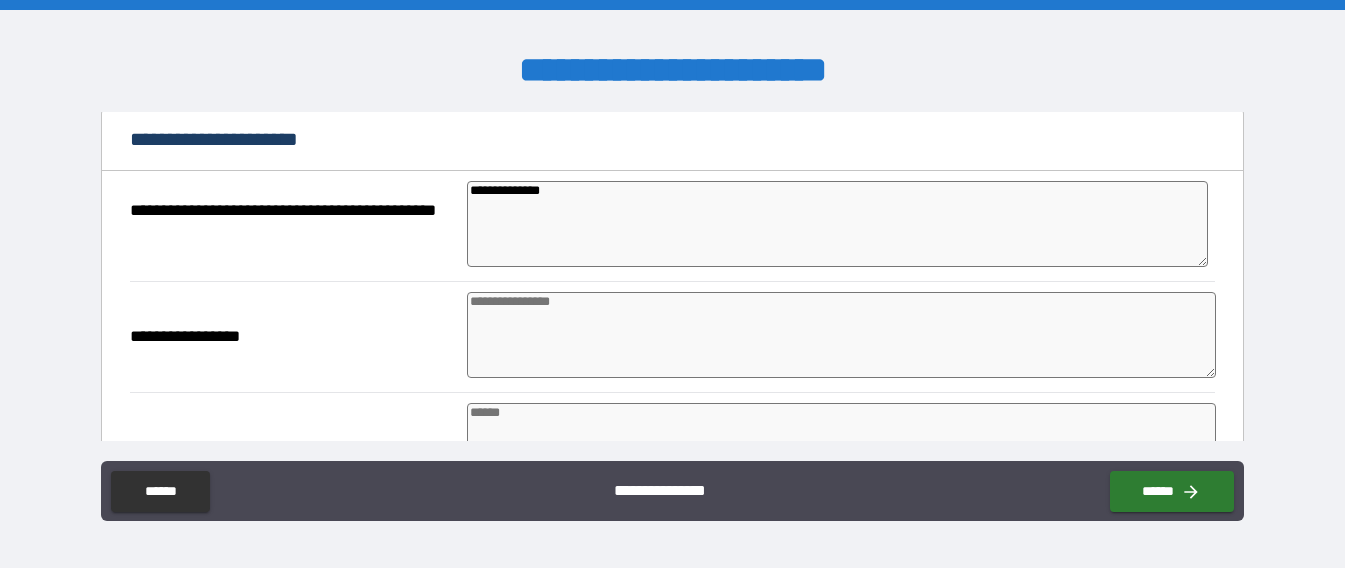 scroll, scrollTop: 2143, scrollLeft: 0, axis: vertical 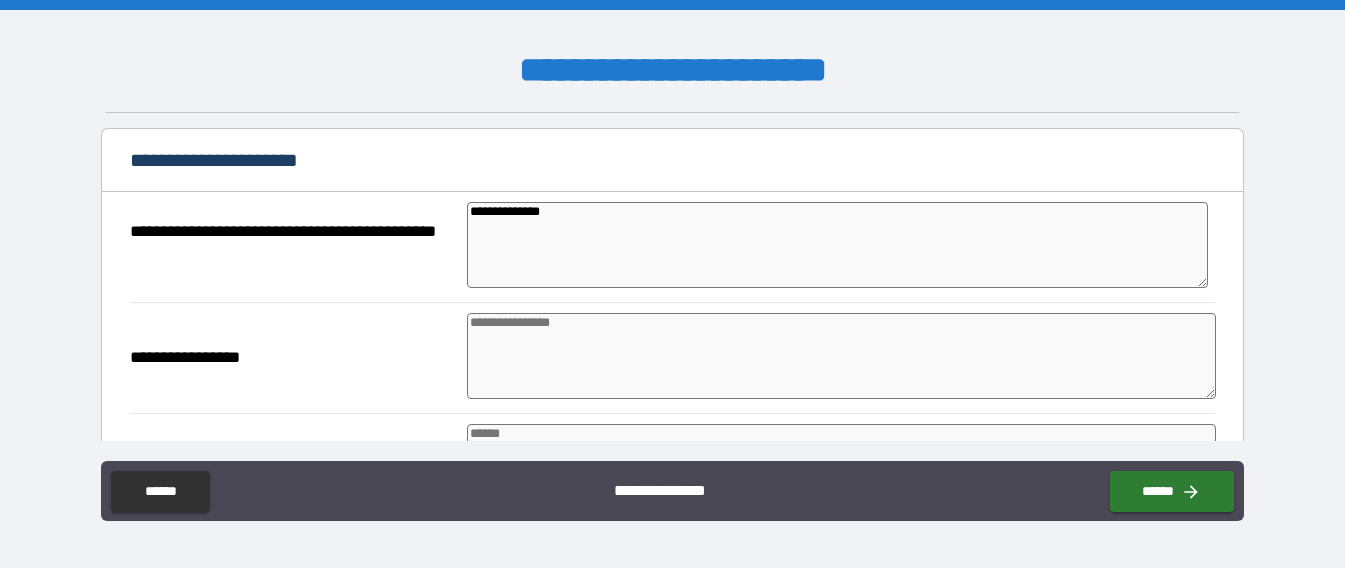 click on "**********" at bounding box center [837, 245] 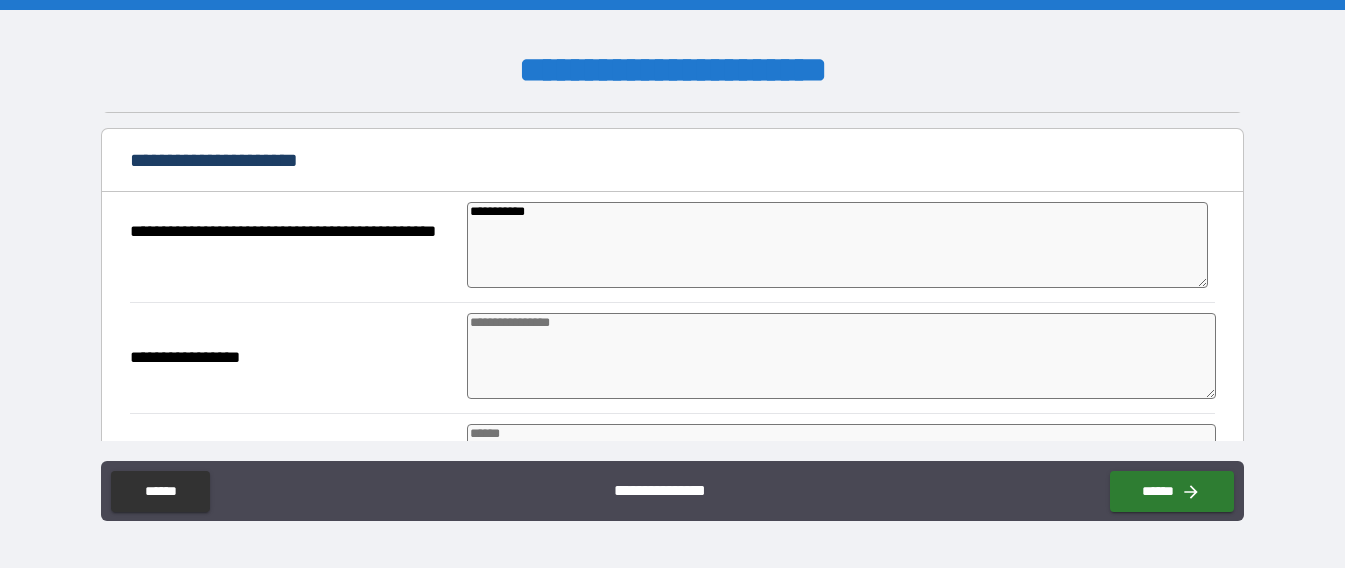 click at bounding box center (841, 356) 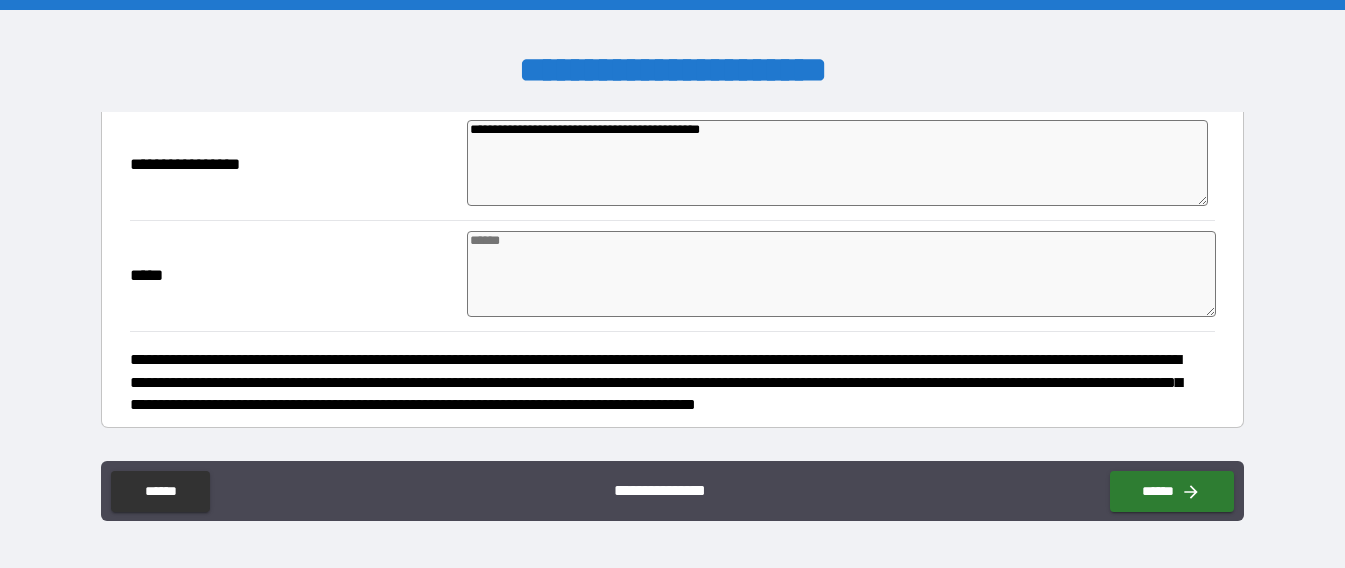 scroll, scrollTop: 2343, scrollLeft: 0, axis: vertical 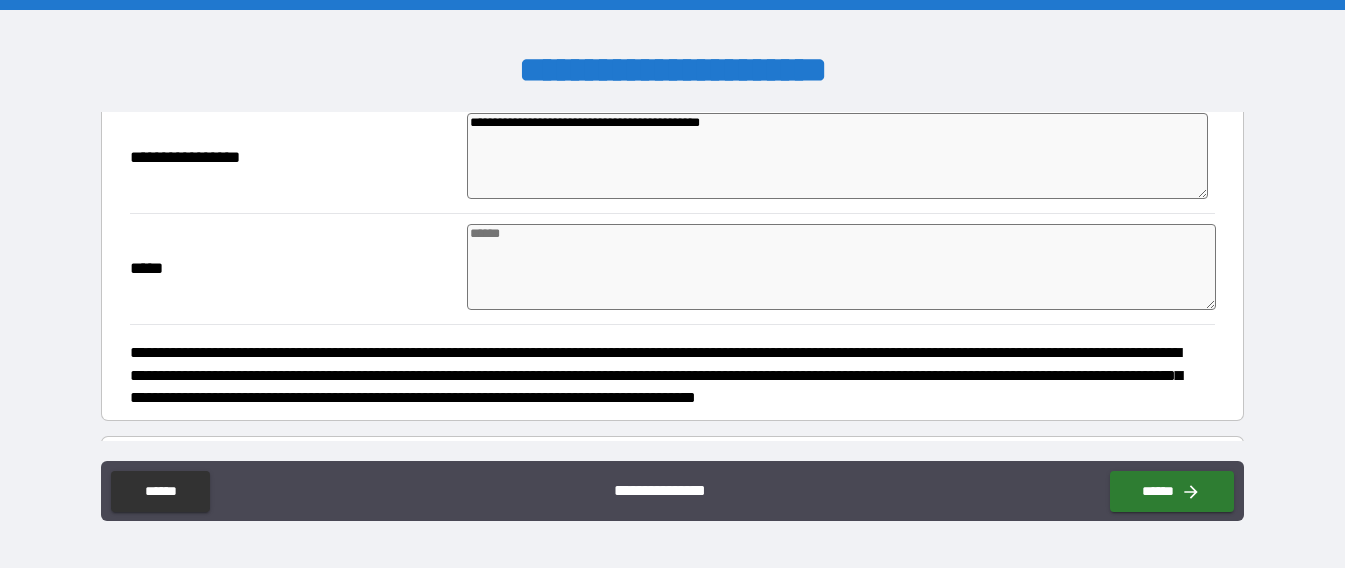 click at bounding box center (841, 267) 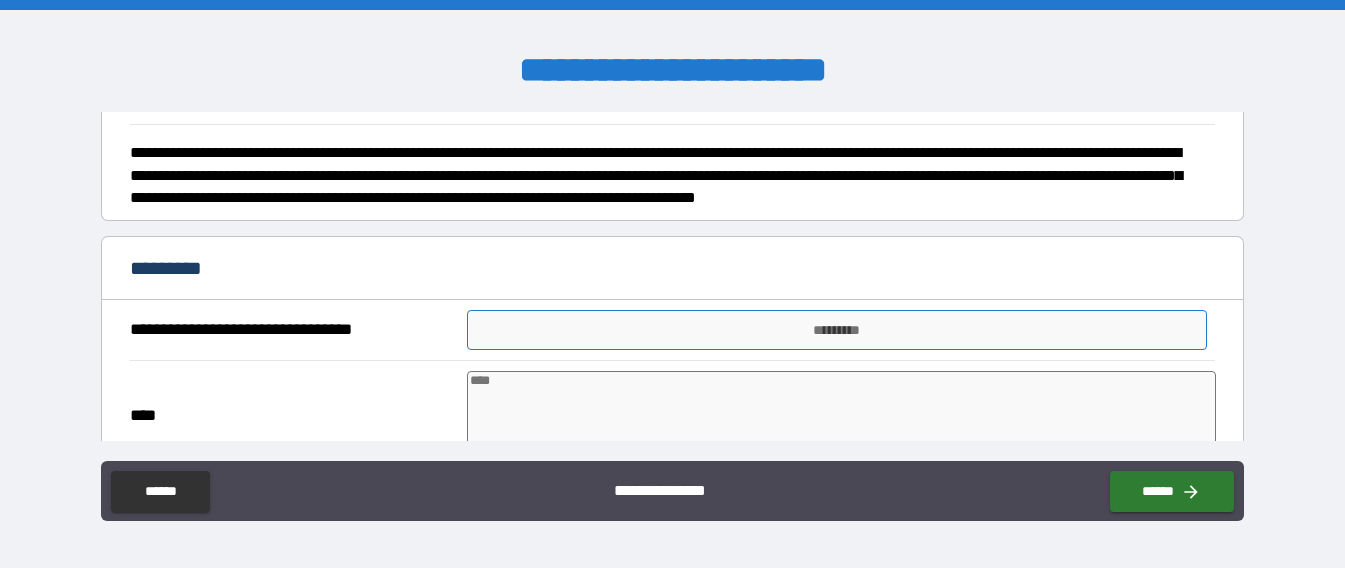 scroll, scrollTop: 2643, scrollLeft: 0, axis: vertical 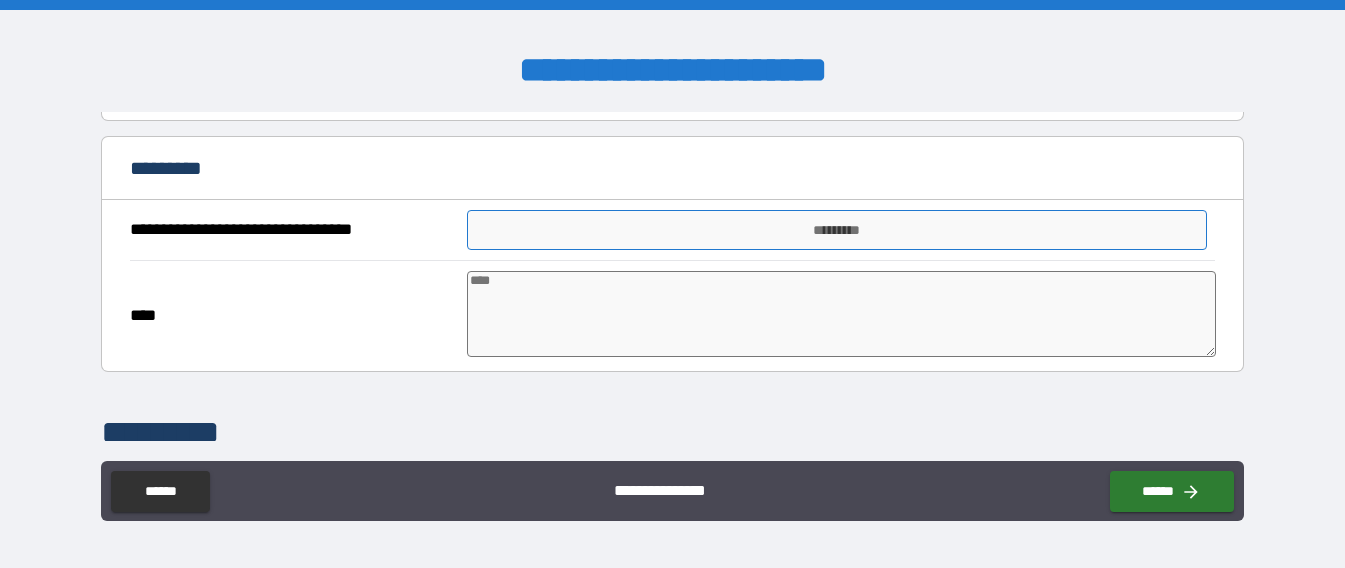 click on "*********" at bounding box center [837, 230] 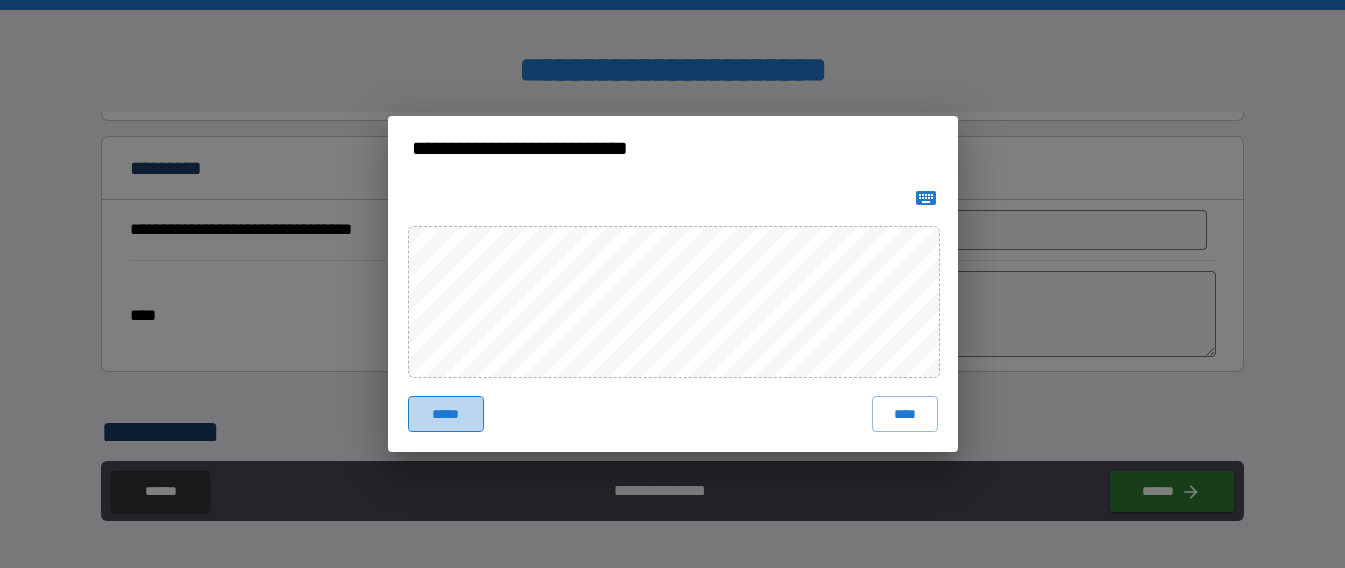 click on "*****" at bounding box center [446, 414] 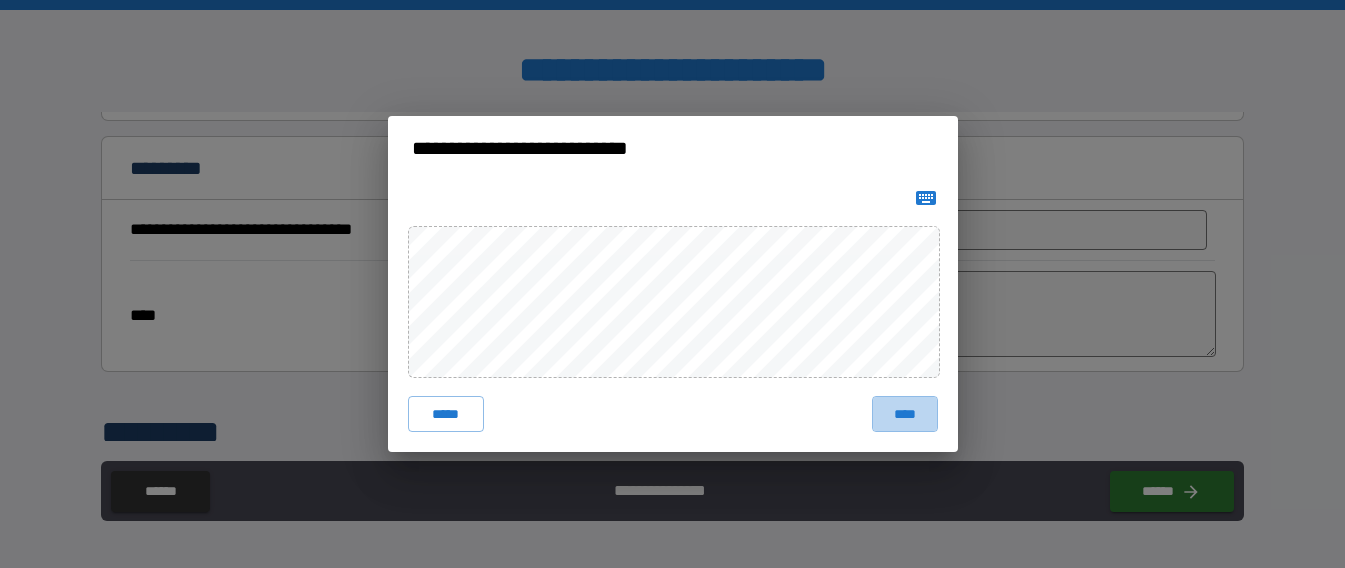 click on "****" at bounding box center [905, 414] 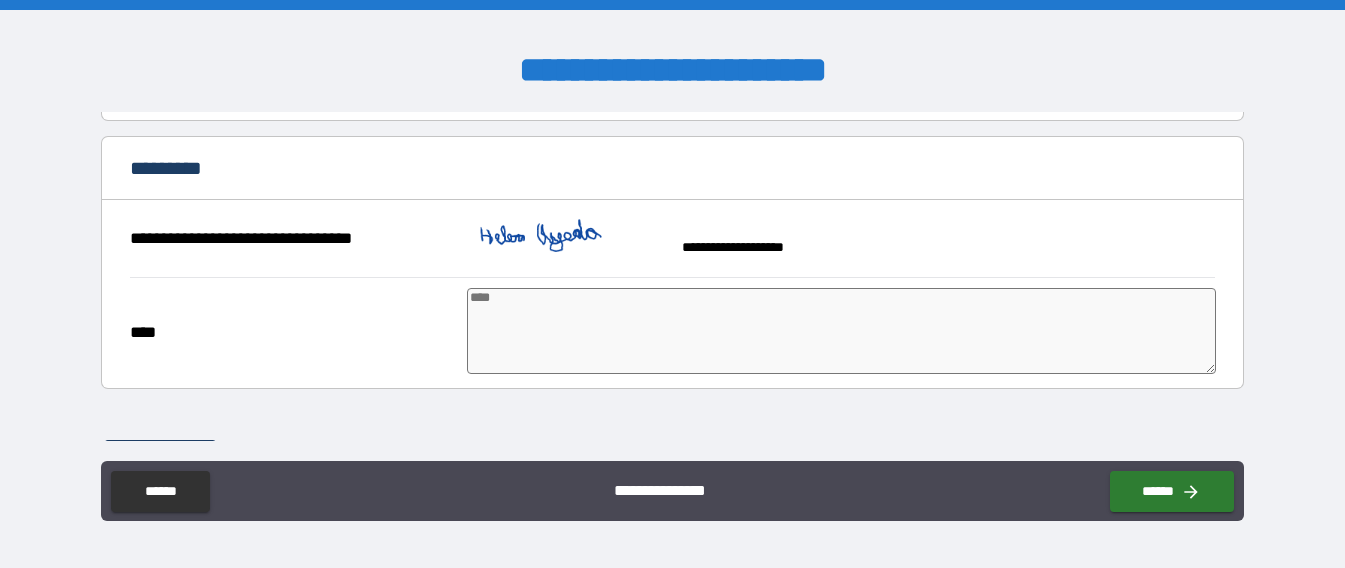 click at bounding box center (841, 331) 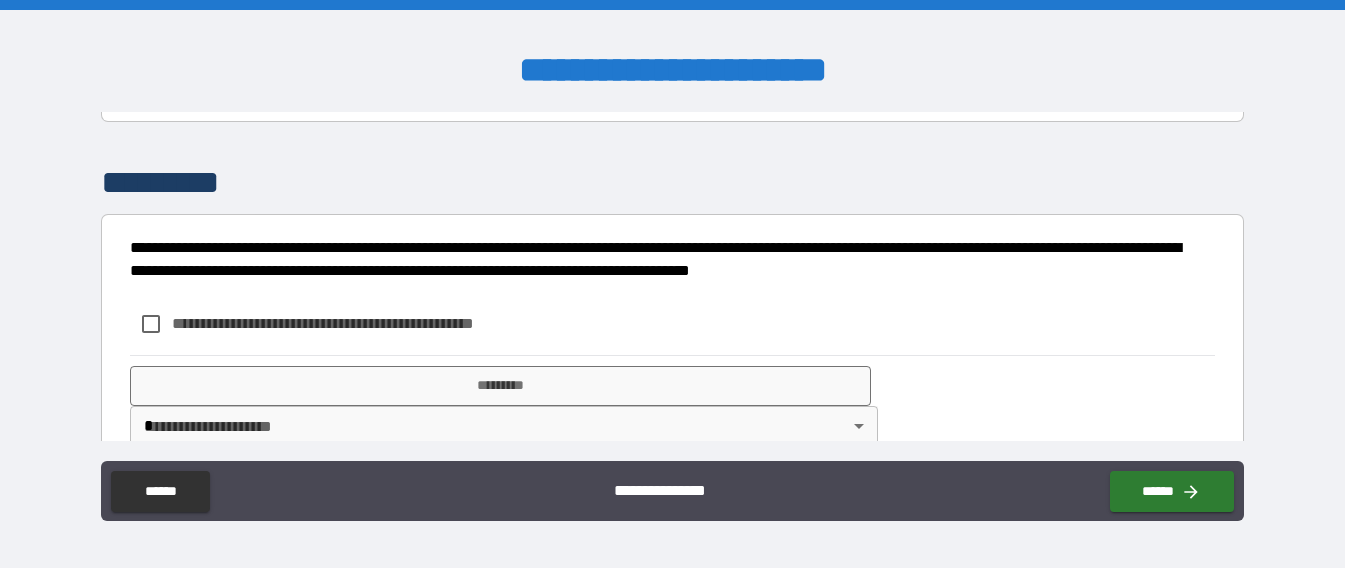 scroll, scrollTop: 2943, scrollLeft: 0, axis: vertical 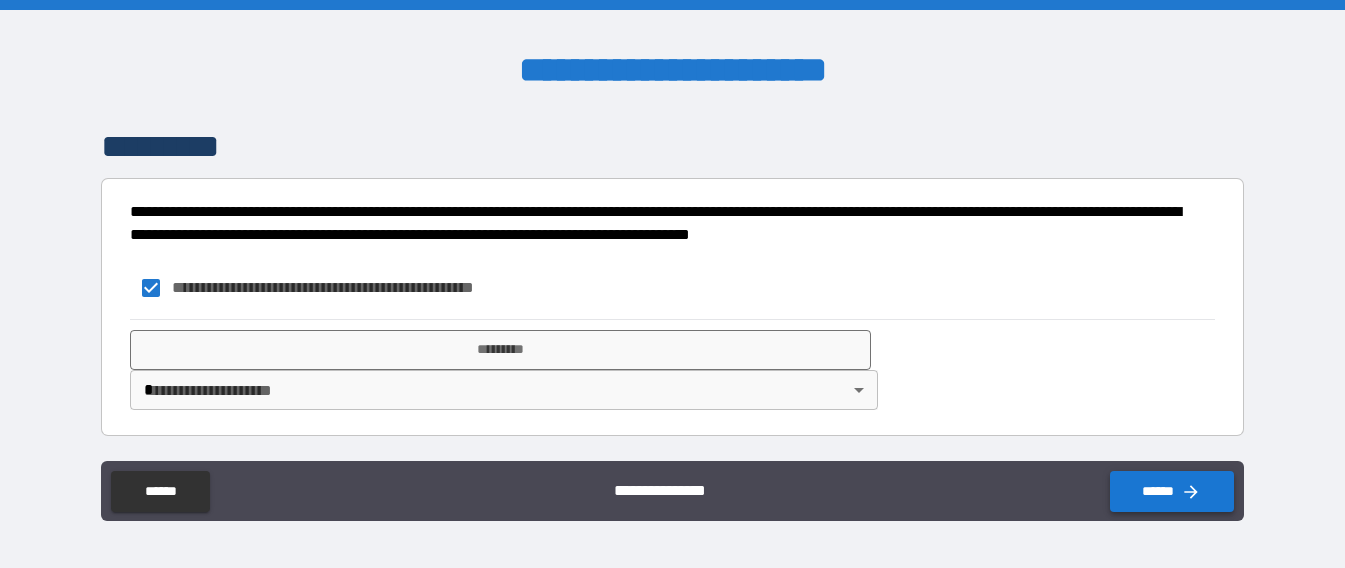 click on "******" at bounding box center (1172, 491) 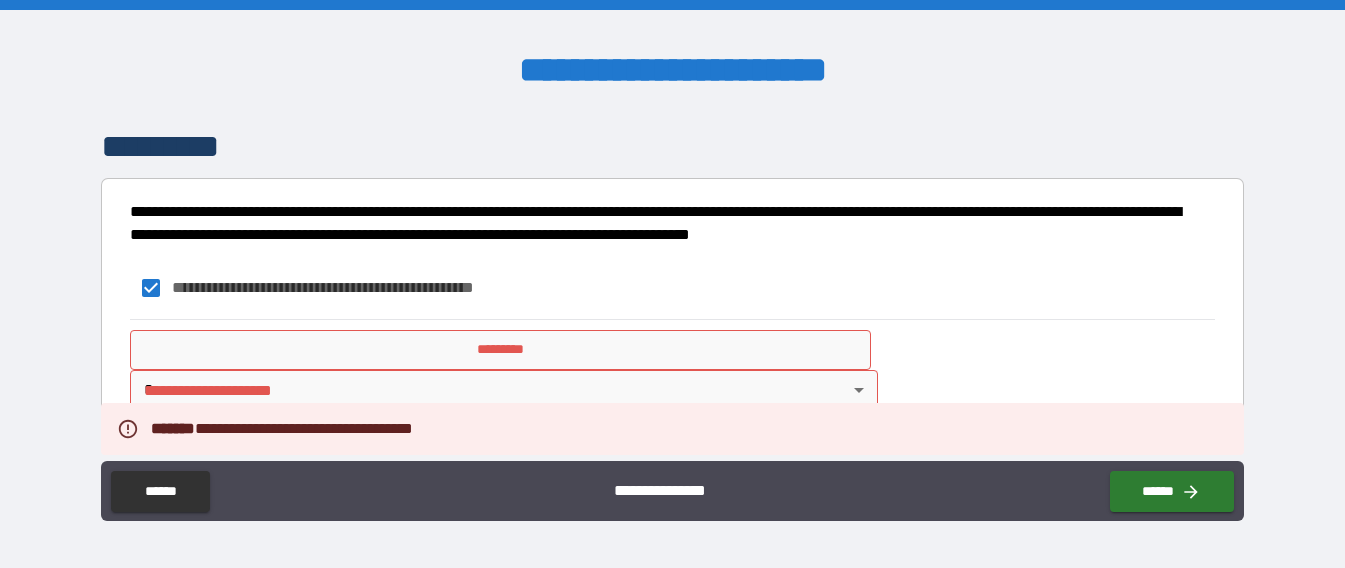 click on "*********" at bounding box center [500, 350] 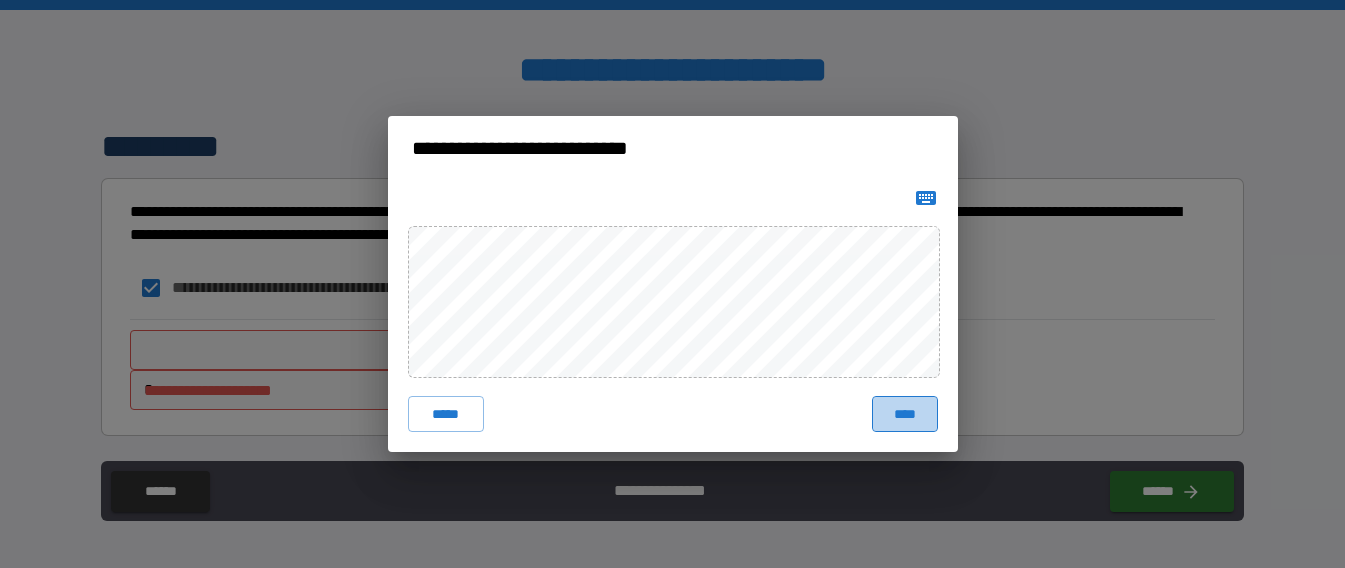 click on "****" at bounding box center (905, 414) 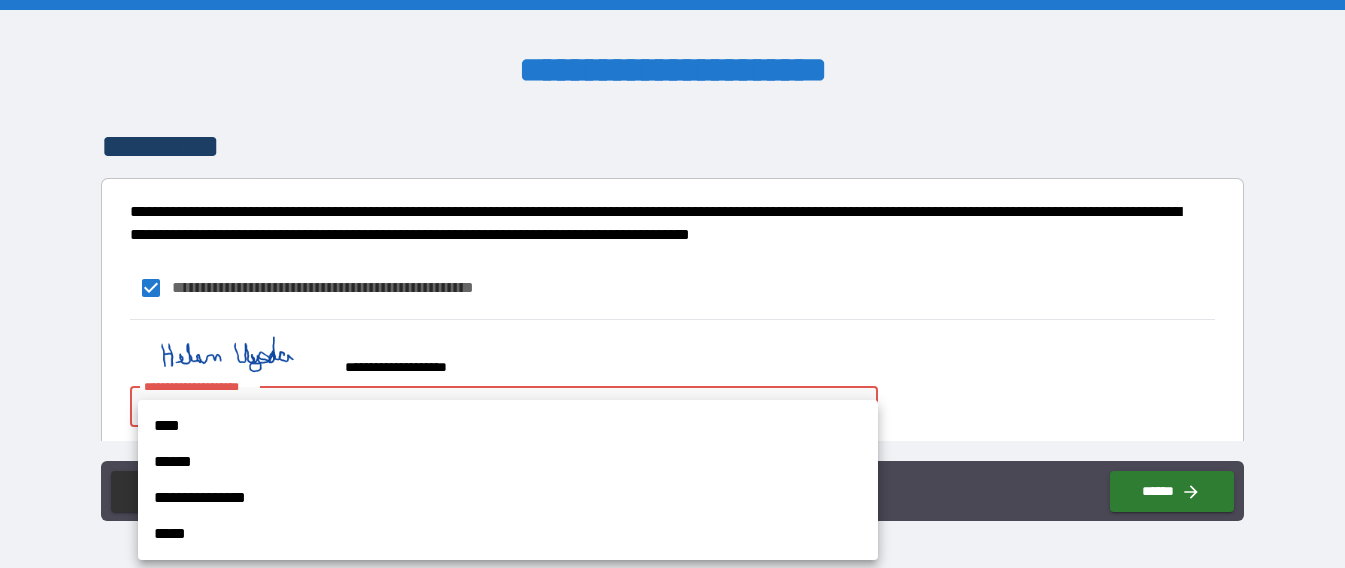 click on "**********" at bounding box center [672, 284] 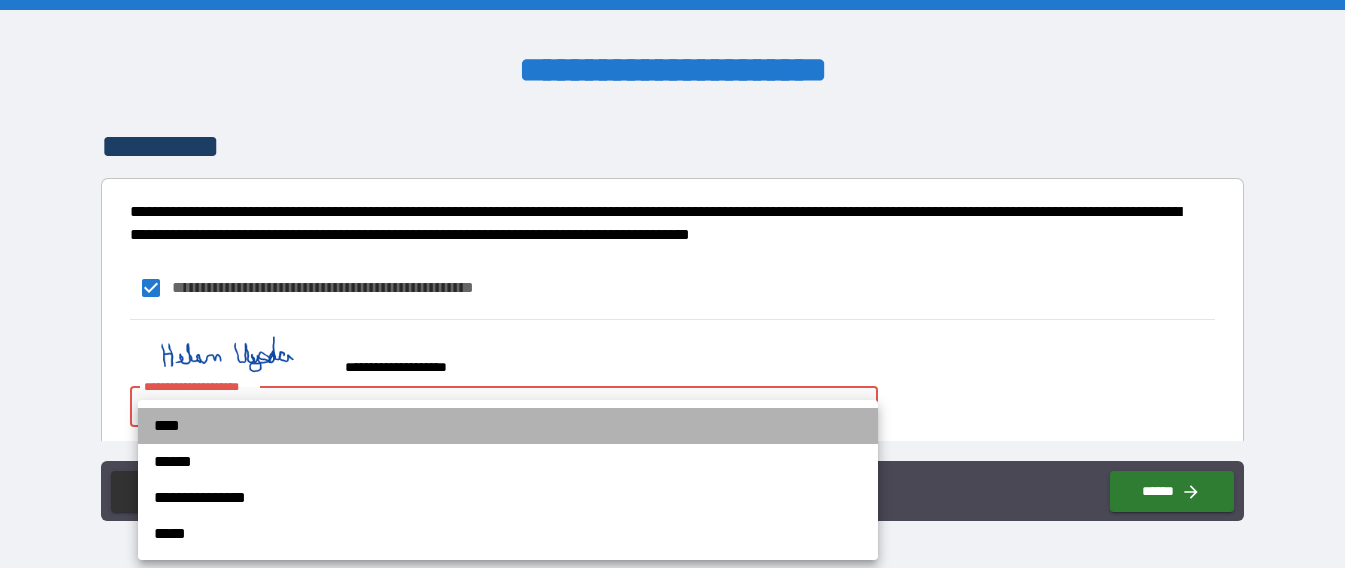 click on "****" at bounding box center (508, 426) 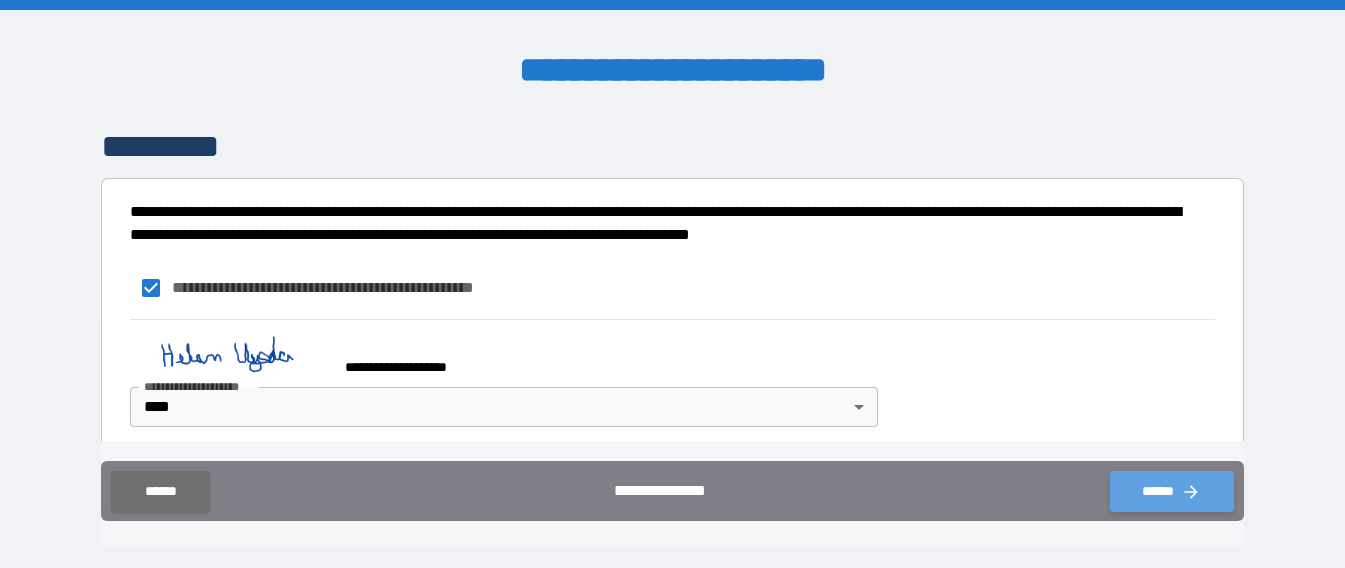 click on "******" at bounding box center [1172, 491] 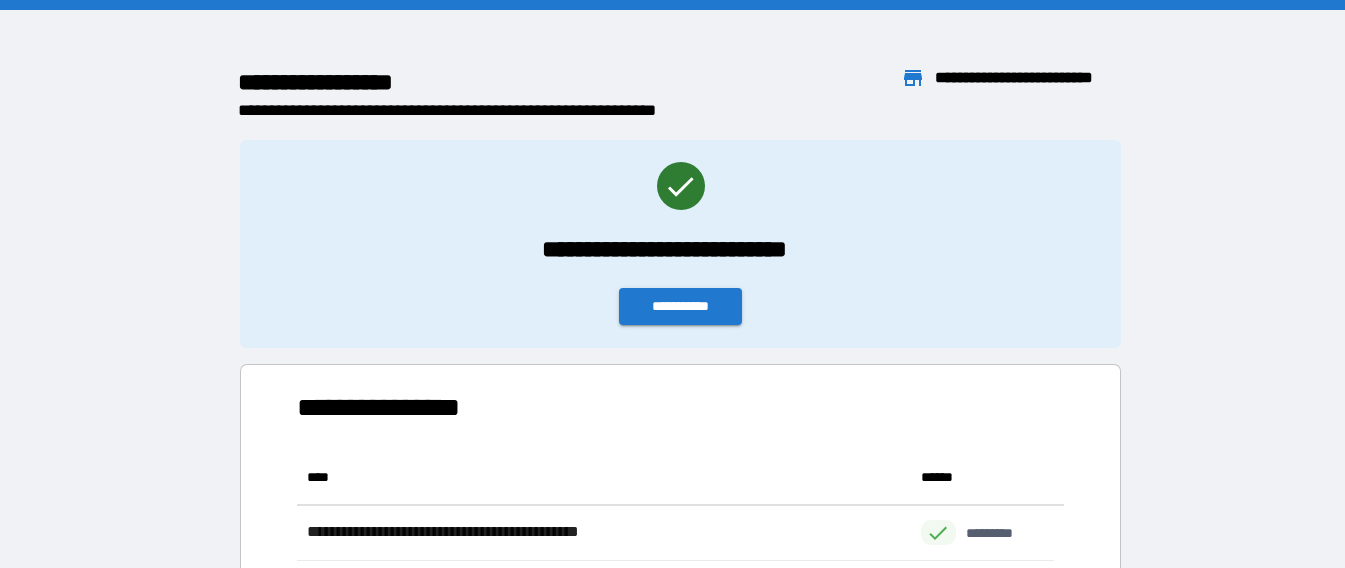 scroll, scrollTop: 16, scrollLeft: 16, axis: both 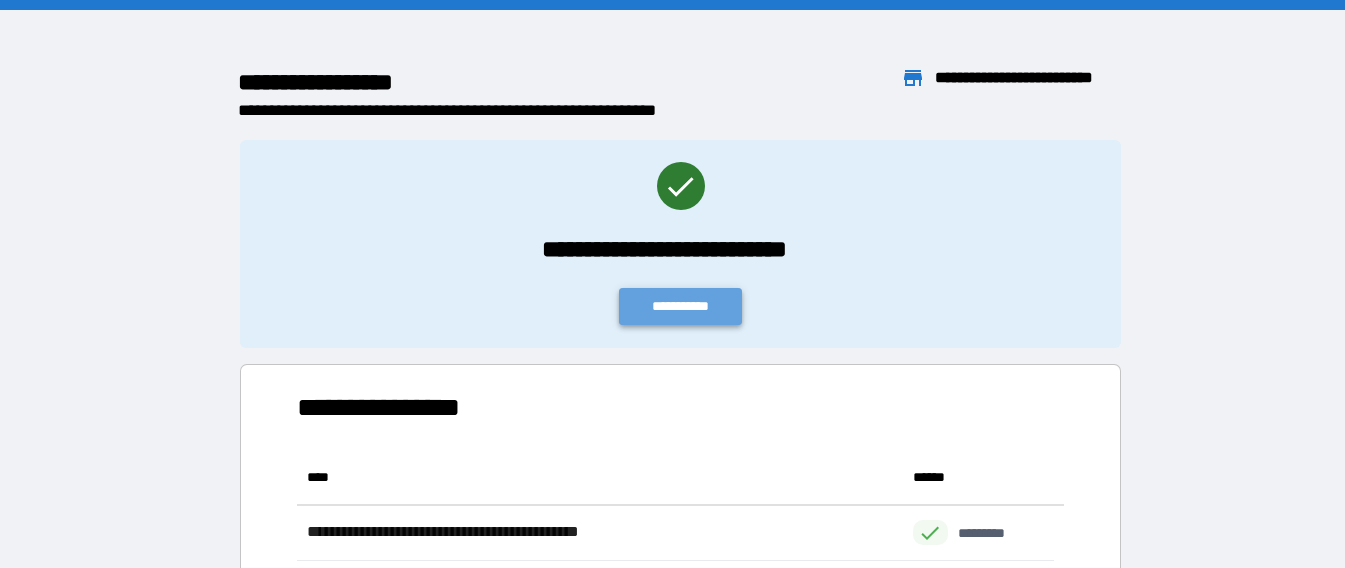 click on "**********" at bounding box center (681, 306) 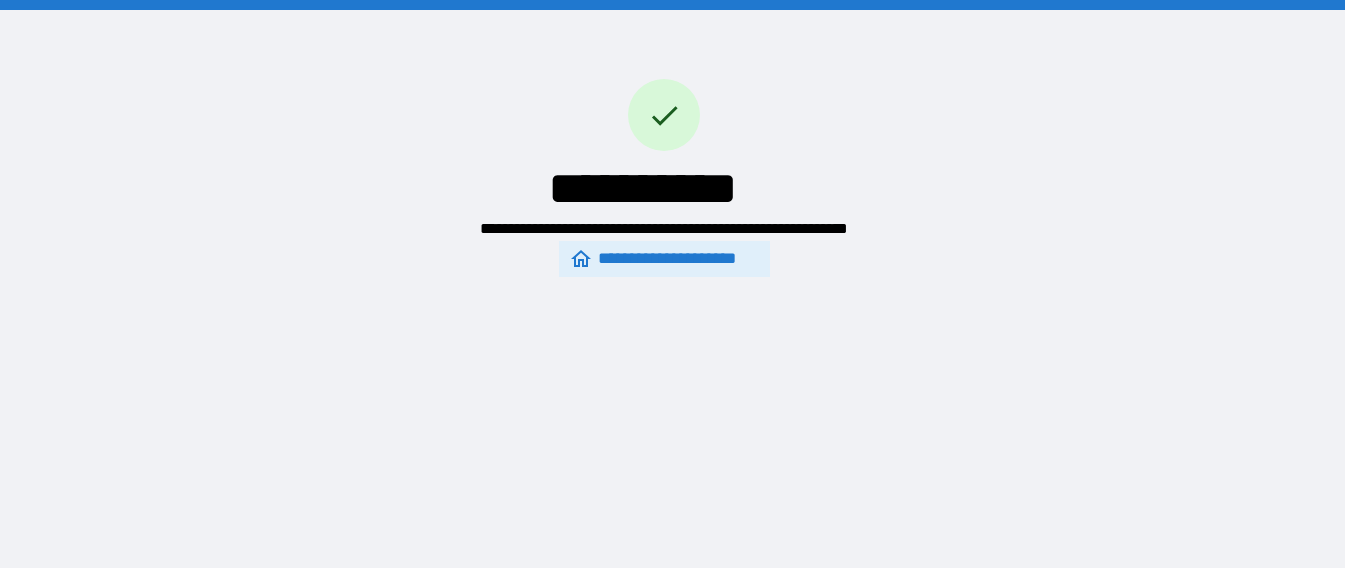 click on "**********" at bounding box center (664, 259) 